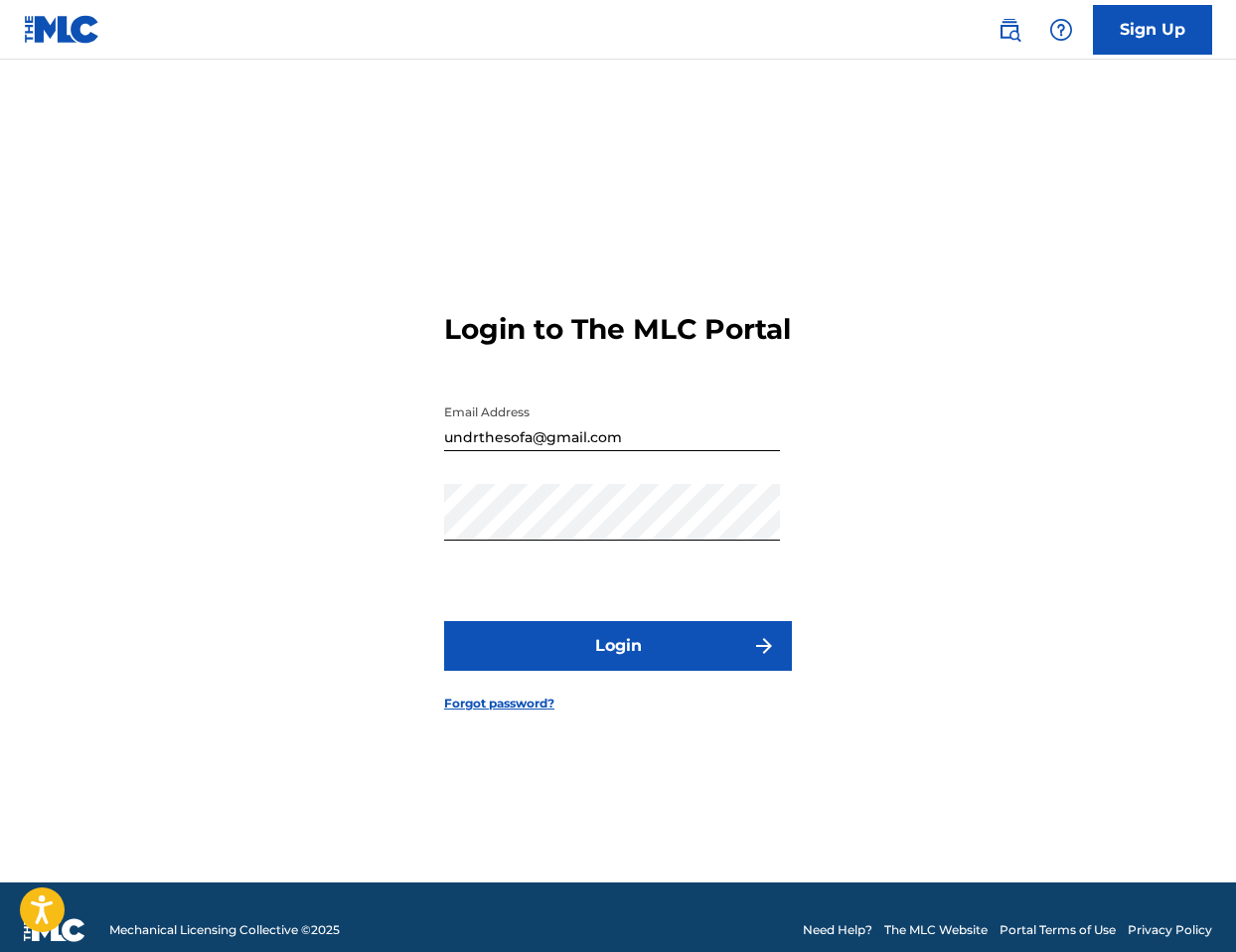 scroll, scrollTop: 0, scrollLeft: 0, axis: both 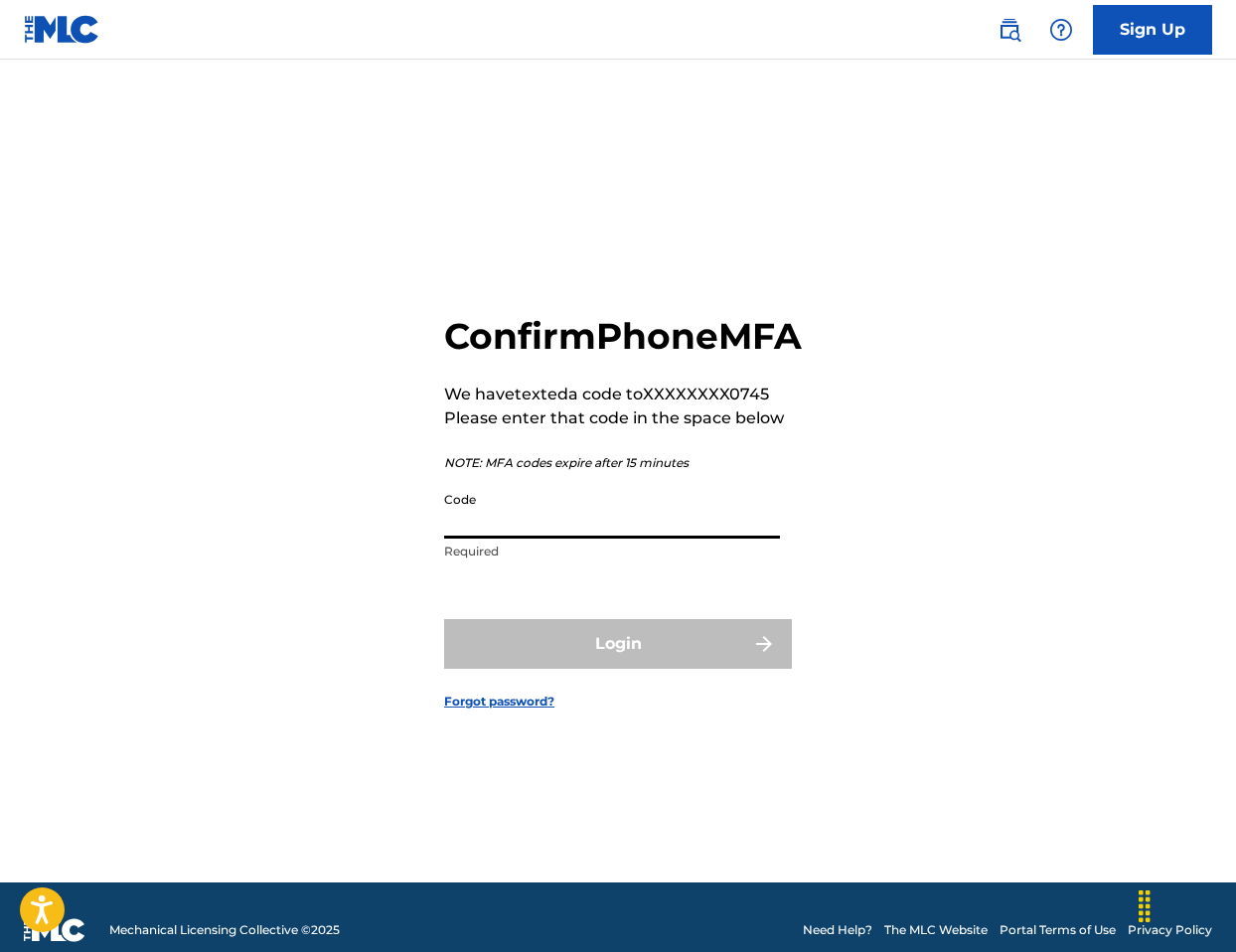 click on "Code" at bounding box center [612, 510] 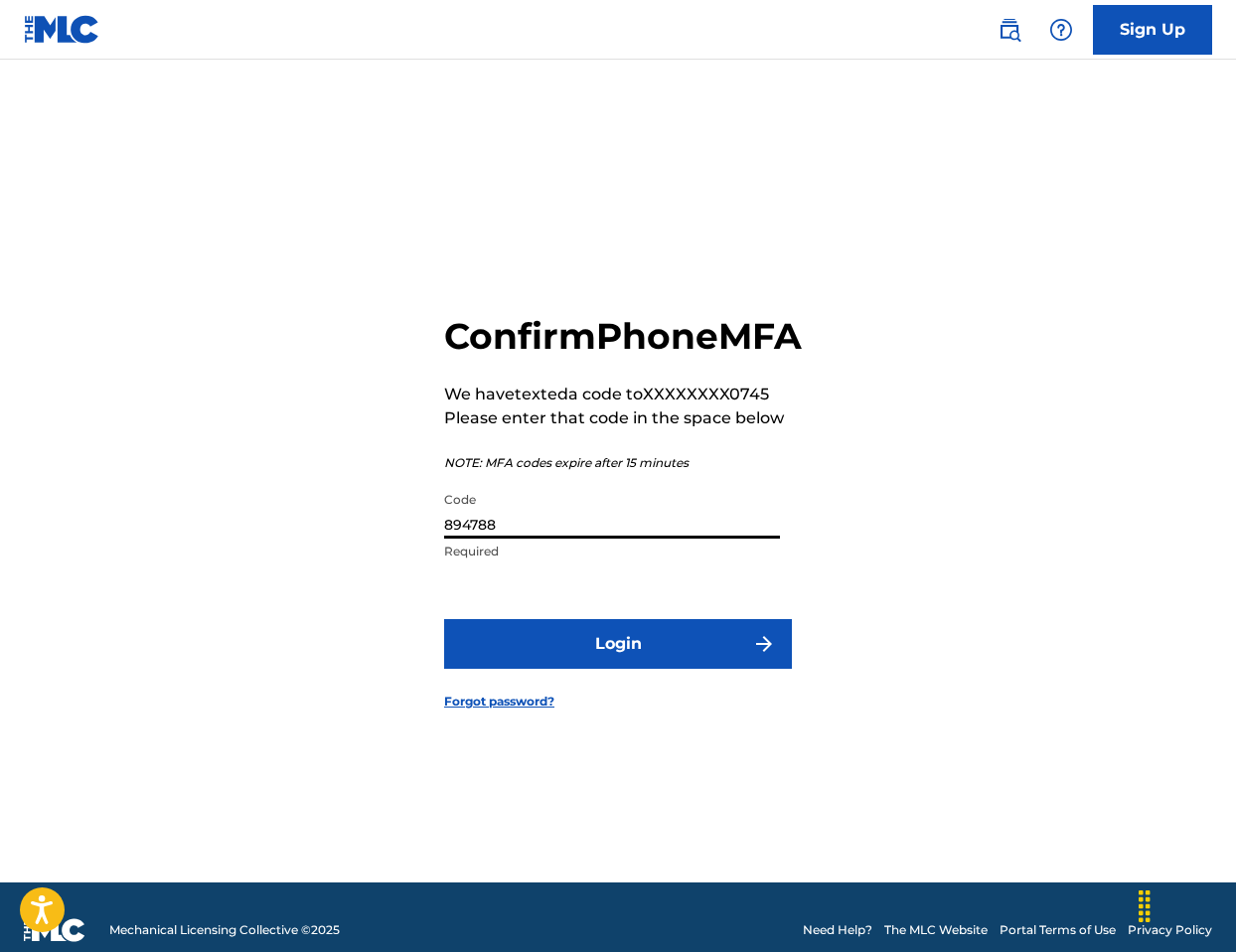type on "894788" 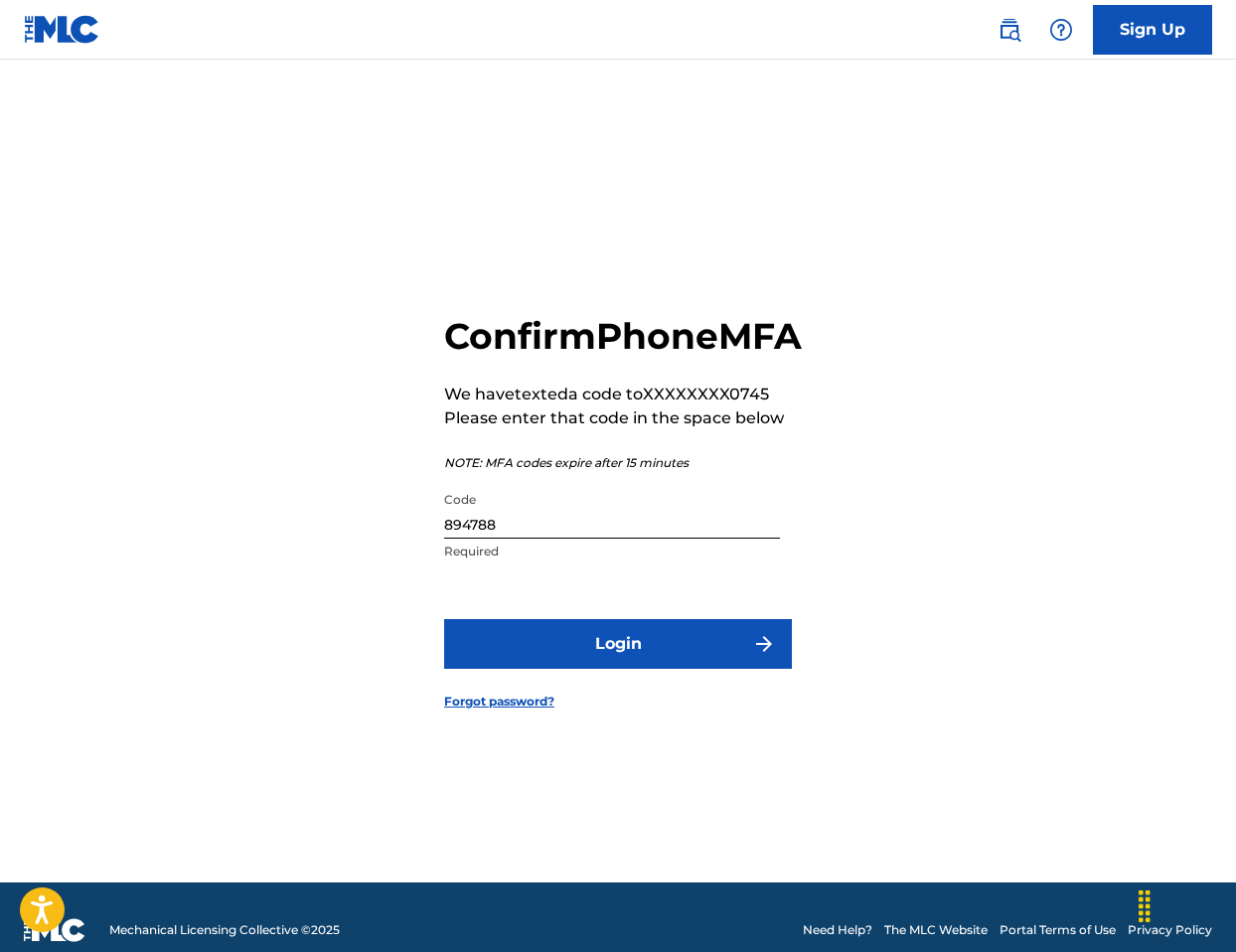 click on "Login" at bounding box center [618, 644] 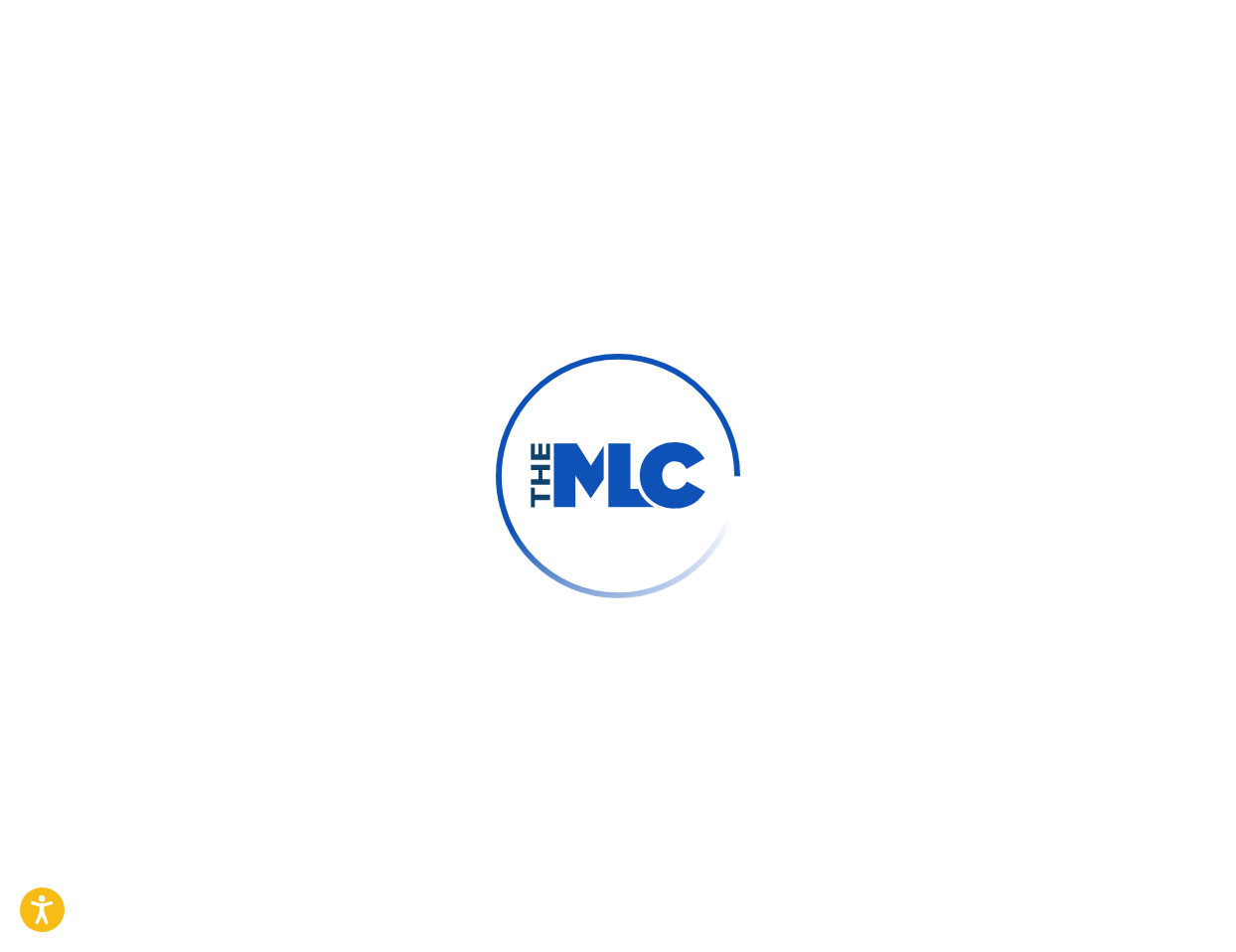 scroll, scrollTop: 28, scrollLeft: 0, axis: vertical 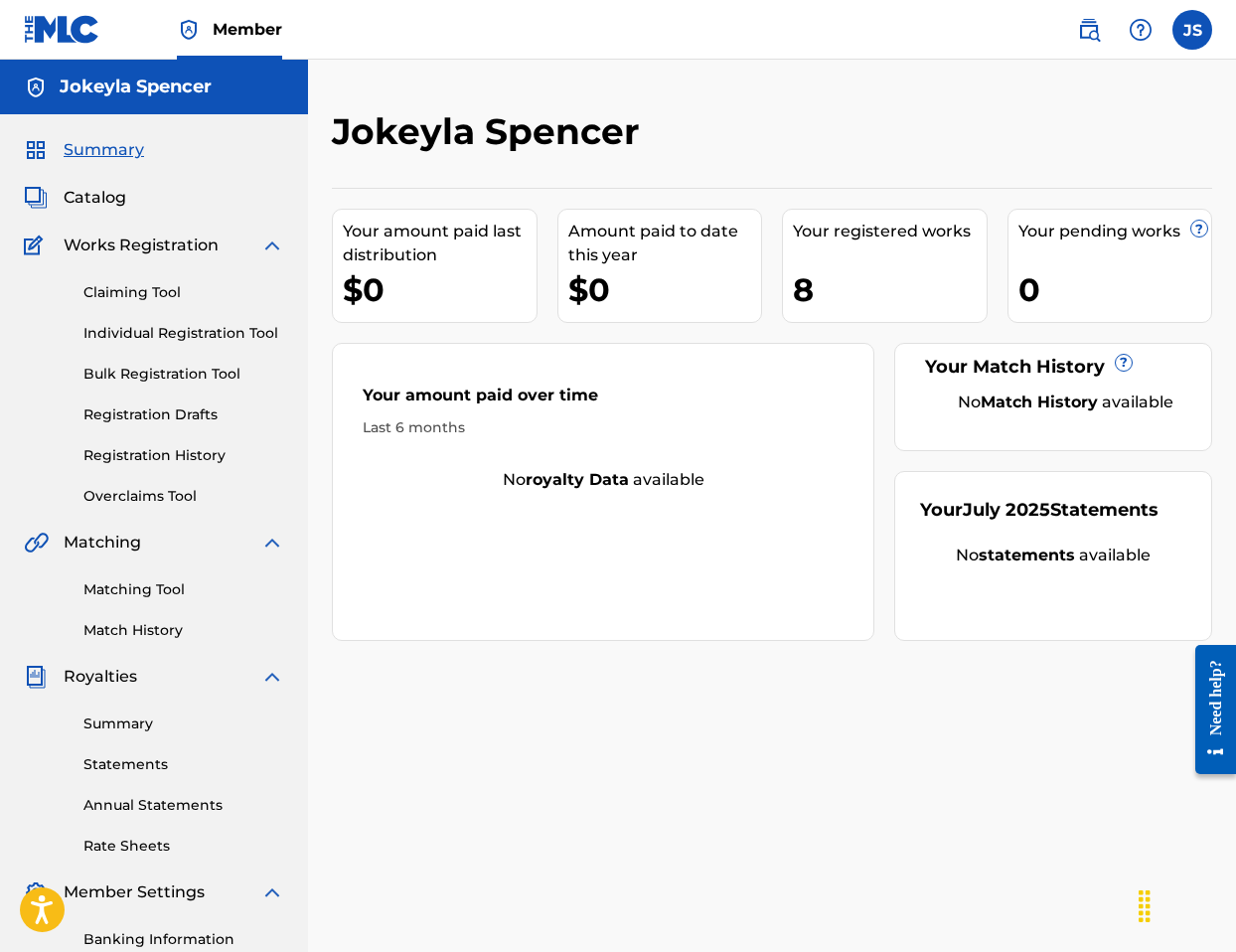 click on "Claiming Tool" at bounding box center [184, 292] 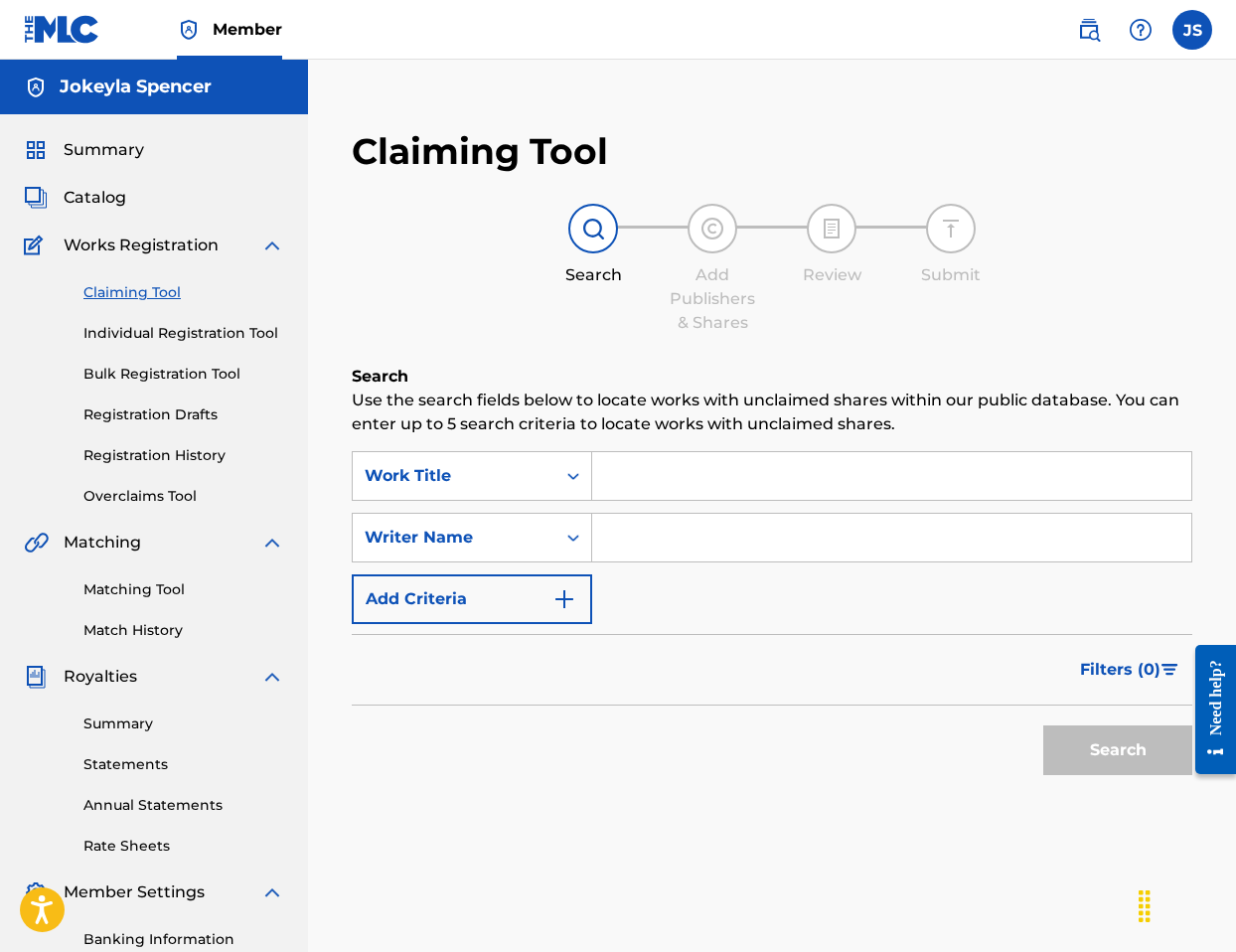 click at bounding box center (891, 538) 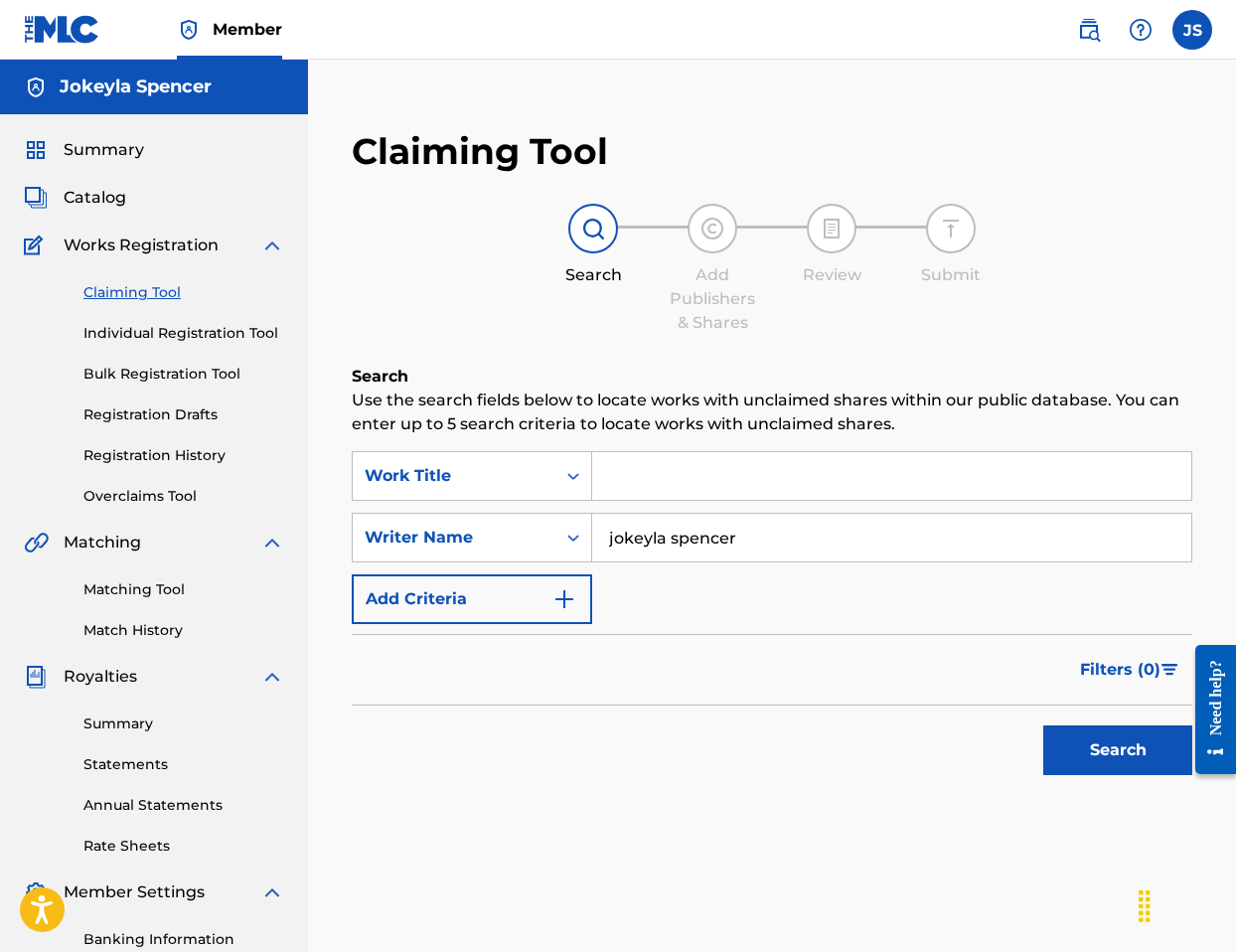 type on "jokeyla spencer" 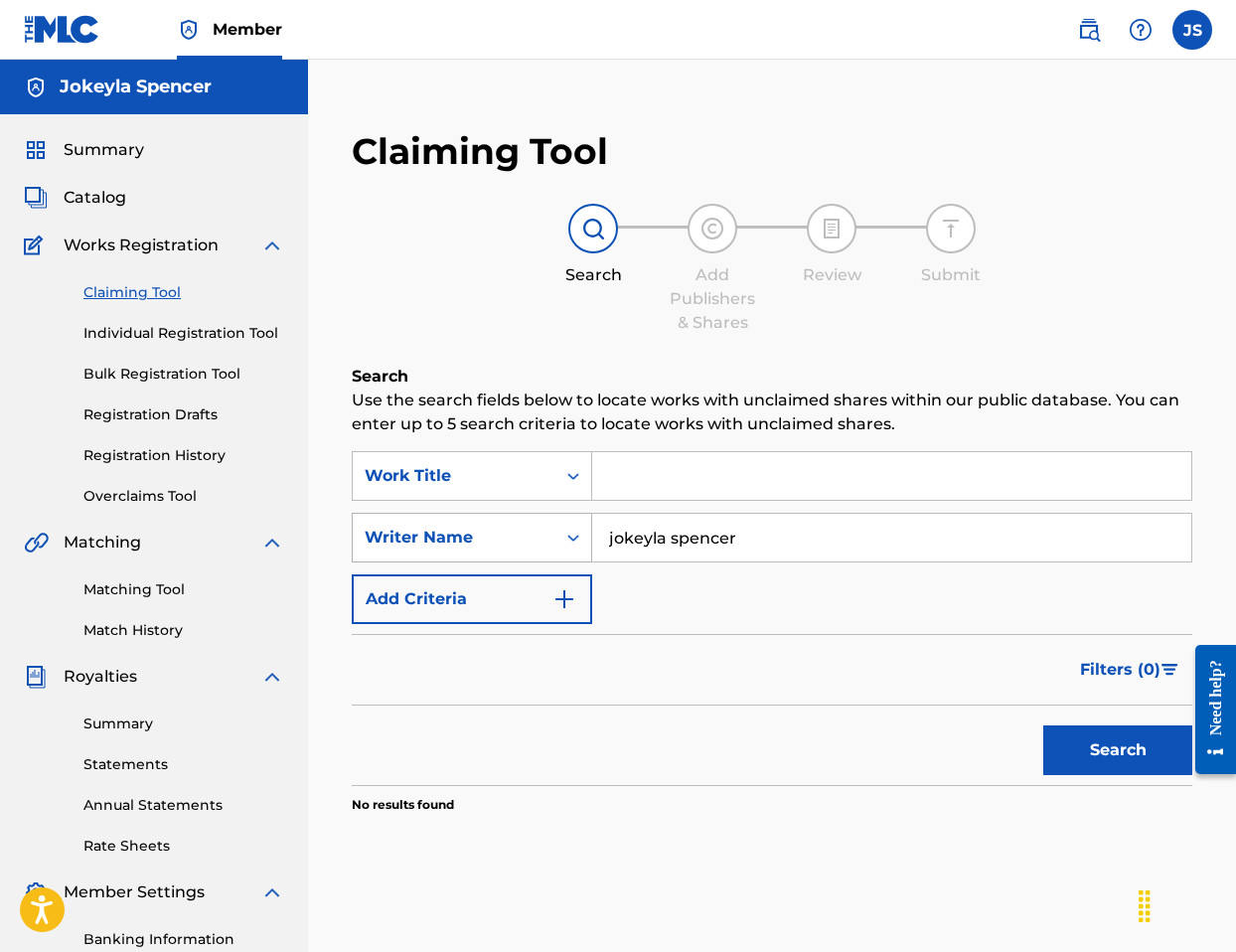 drag, startPoint x: 778, startPoint y: 547, endPoint x: 528, endPoint y: 531, distance: 250.51148 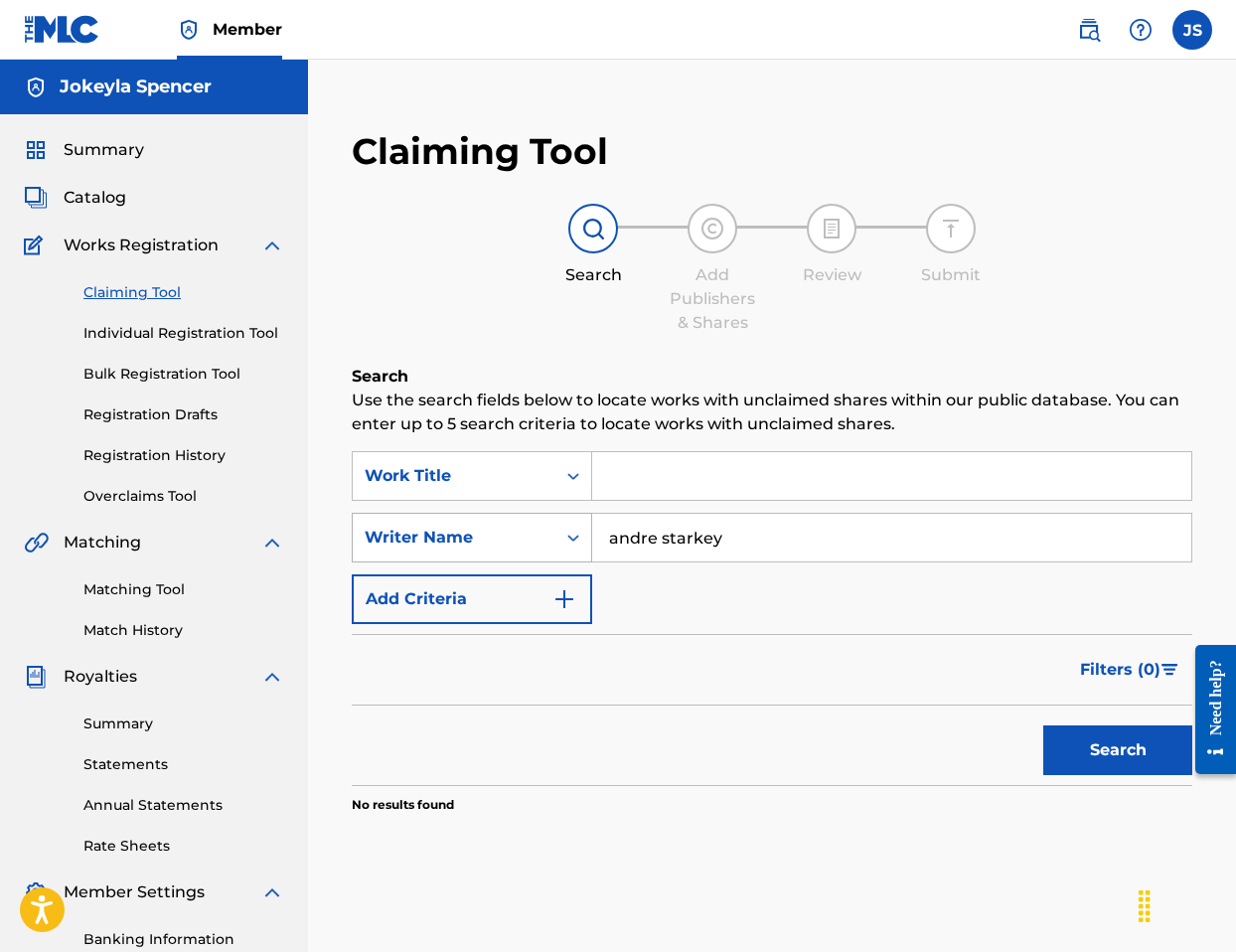 click on "Search" at bounding box center [1118, 750] 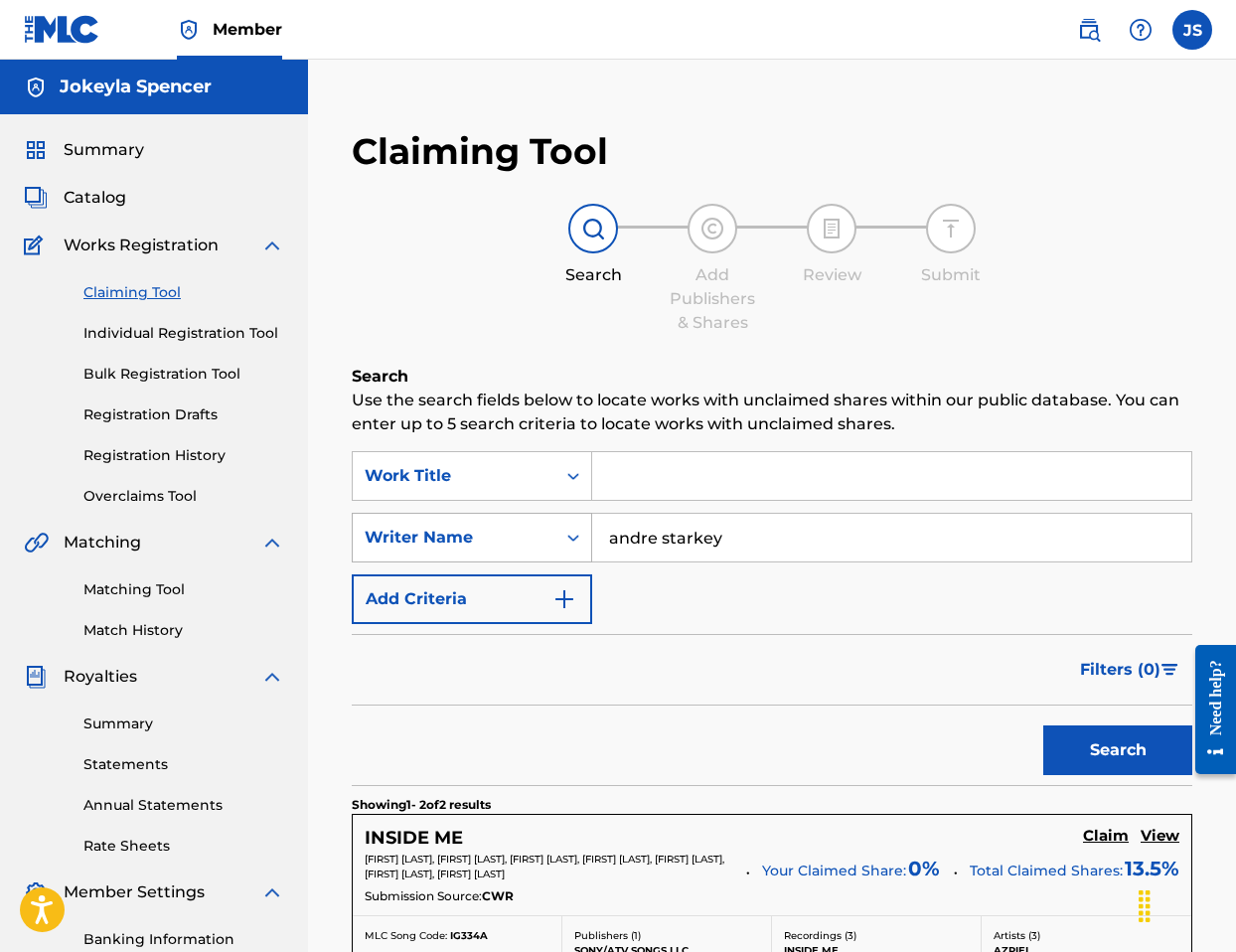 type on "andre Starkey" 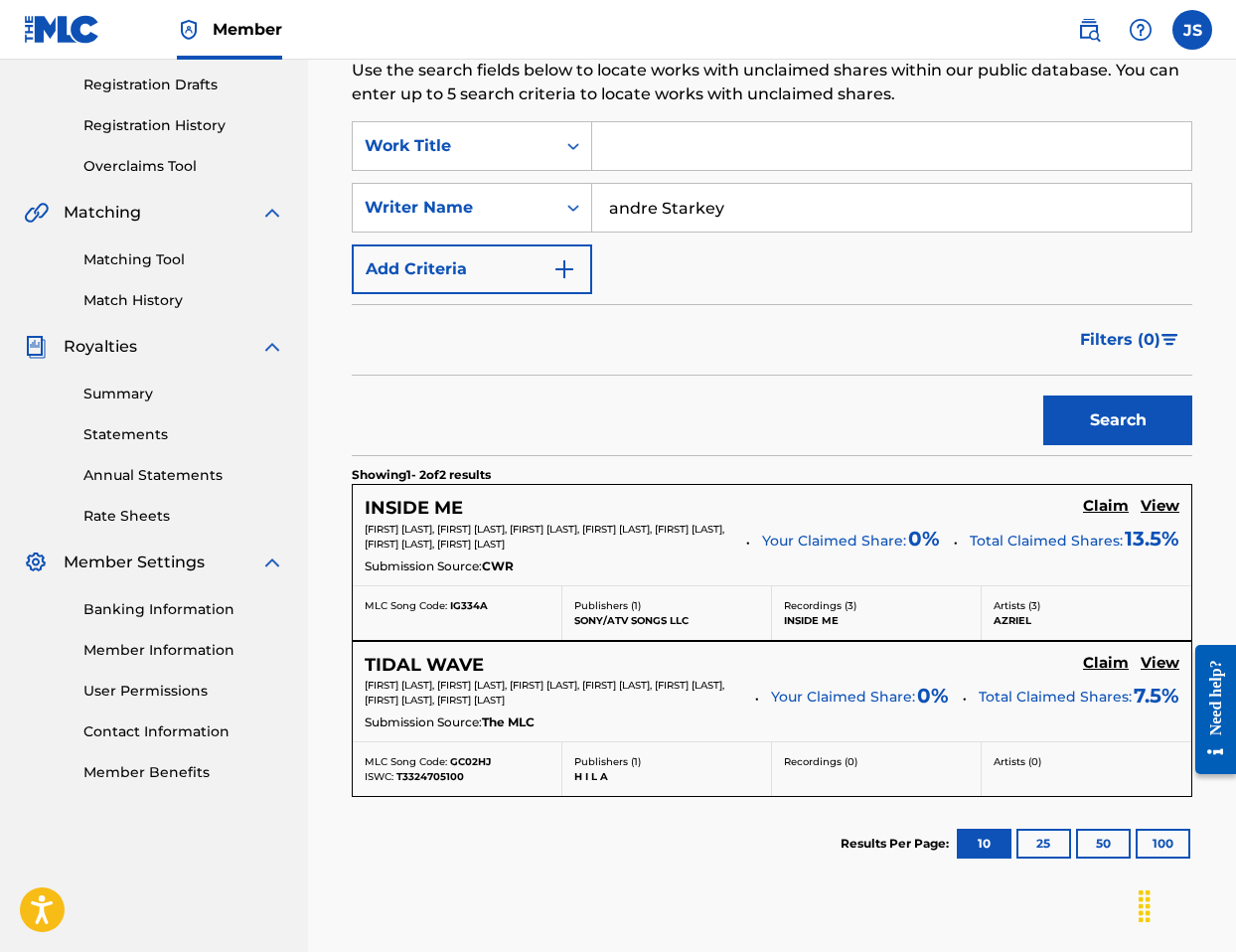 scroll, scrollTop: 334, scrollLeft: 0, axis: vertical 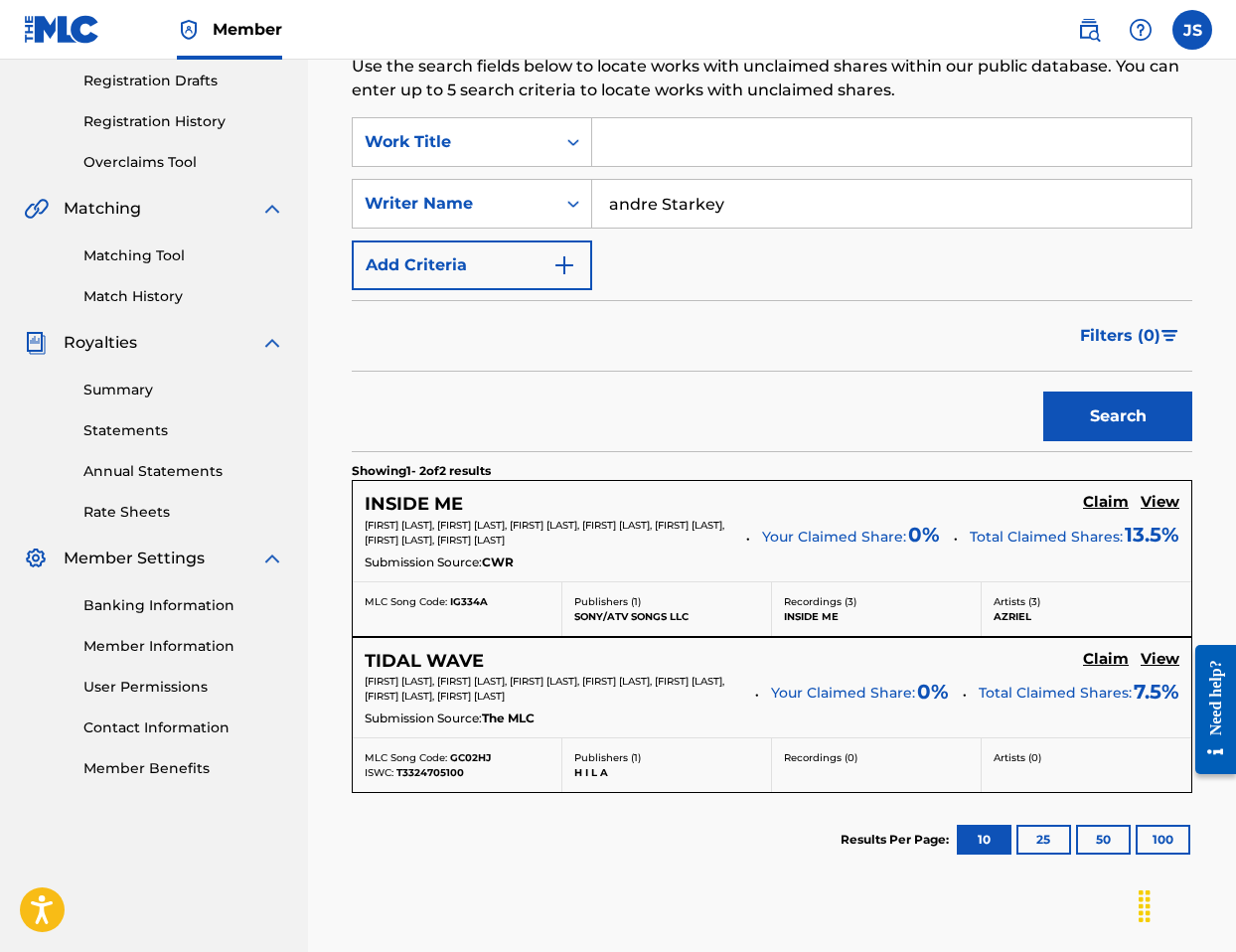 click on "andre Starkey" at bounding box center [891, 204] 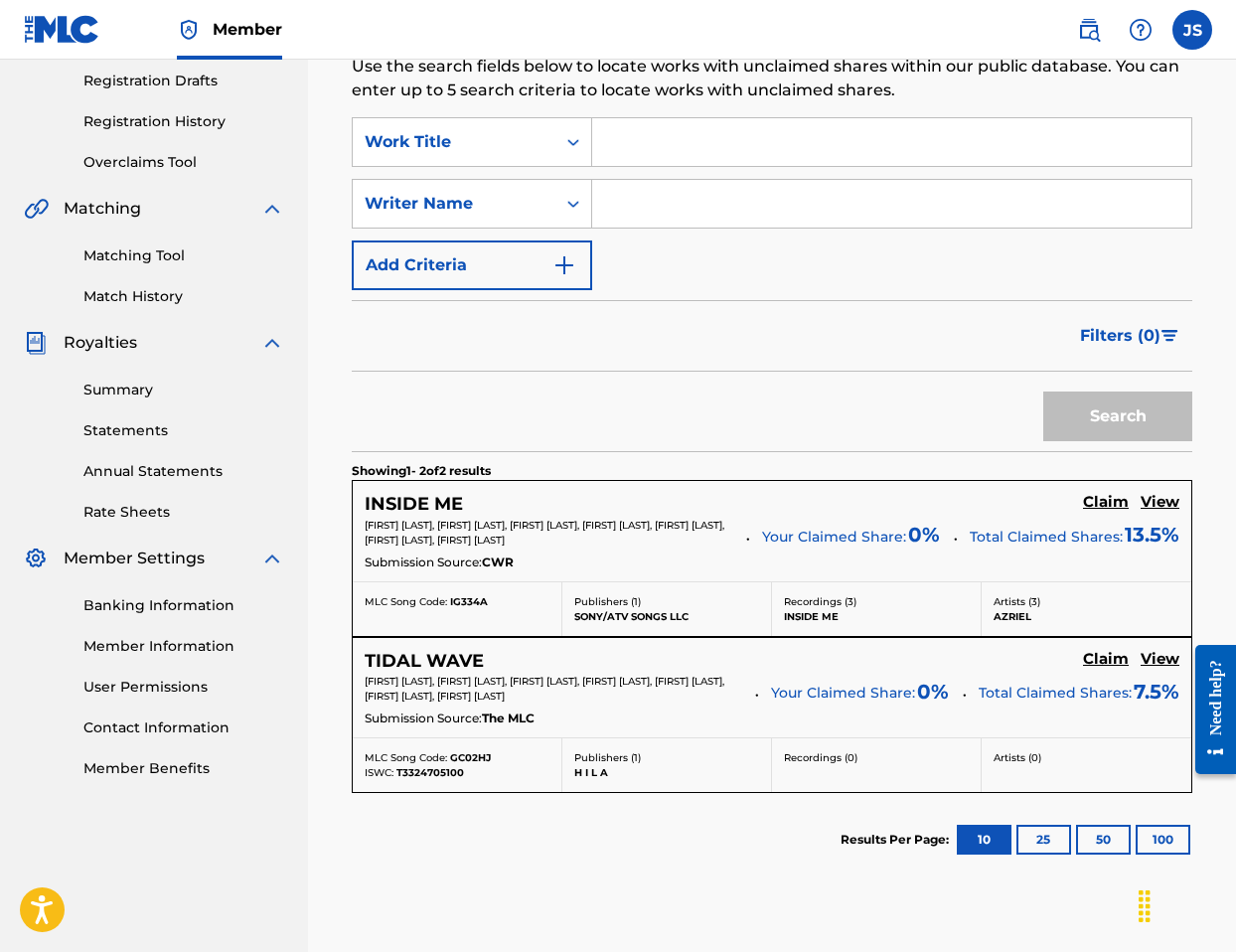type 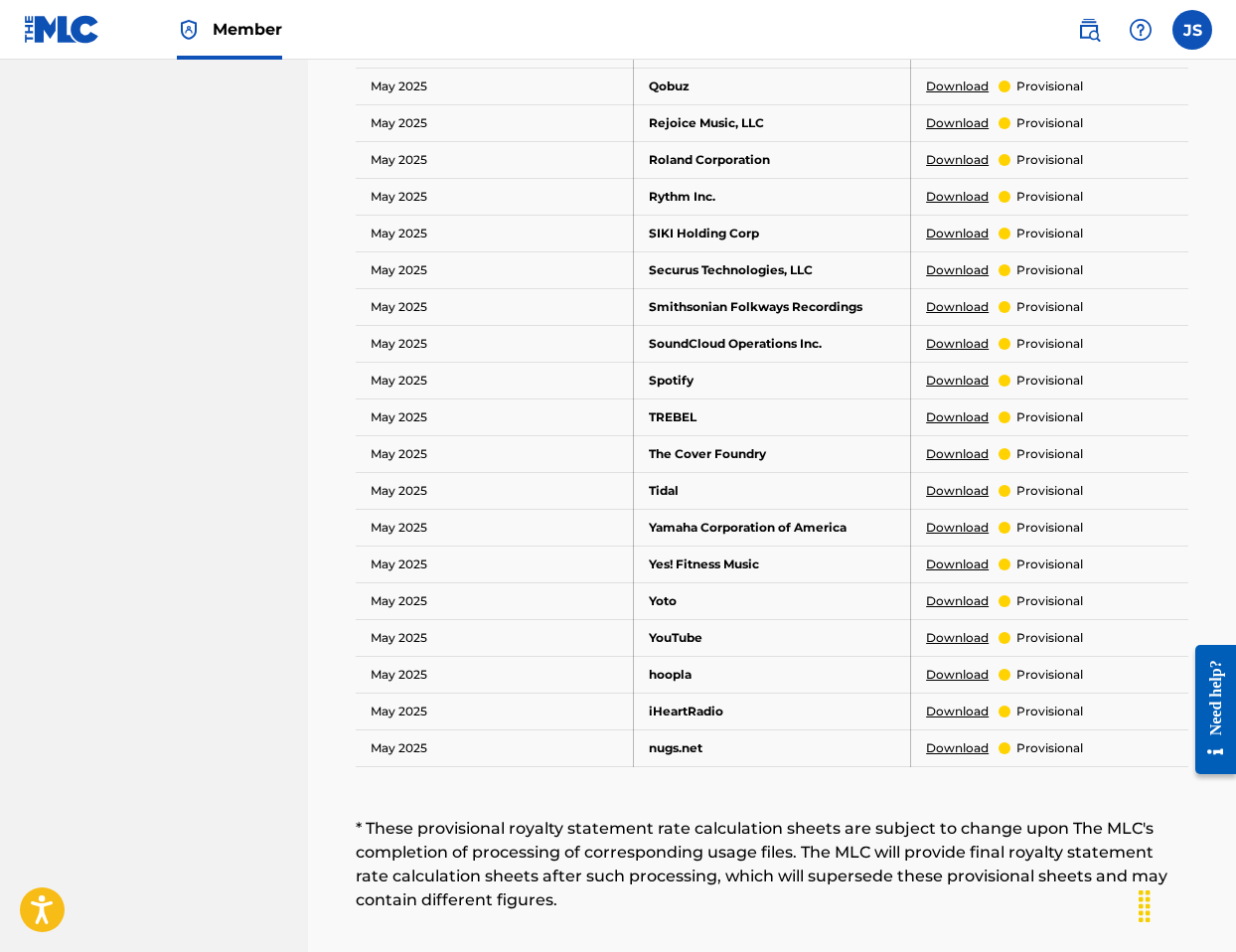 scroll, scrollTop: 1693, scrollLeft: 0, axis: vertical 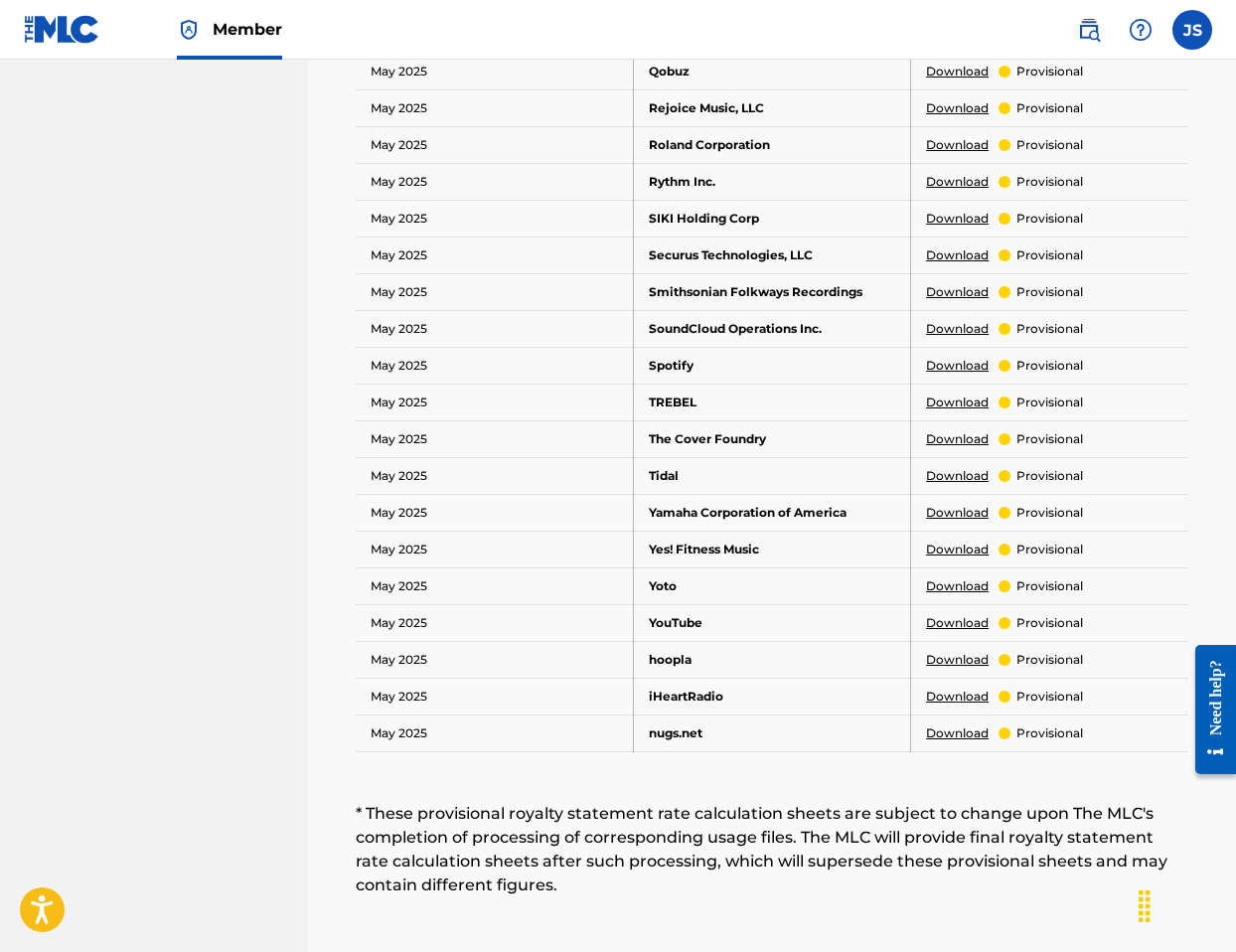 click on "Download" at bounding box center (957, 697) 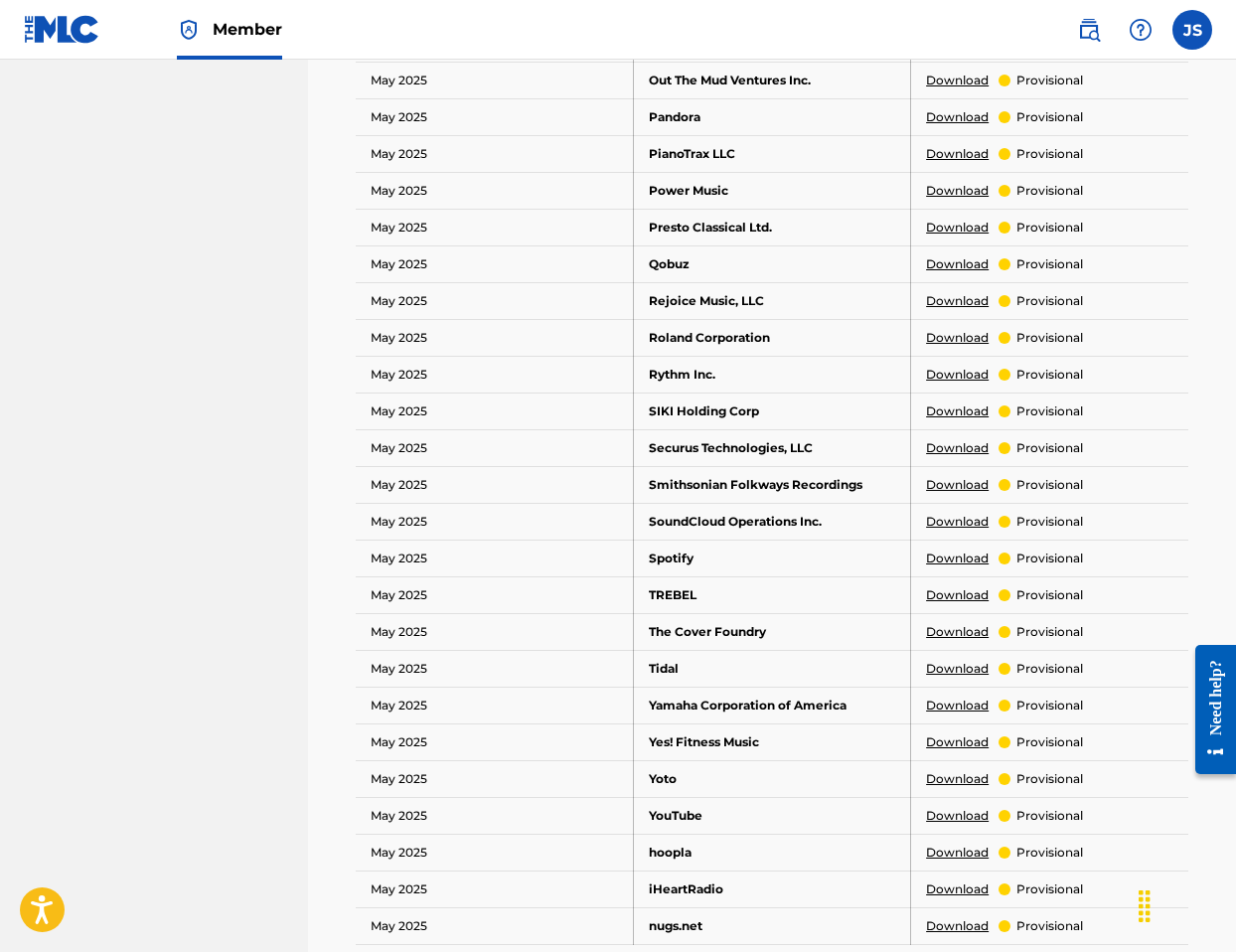 scroll, scrollTop: 1494, scrollLeft: 0, axis: vertical 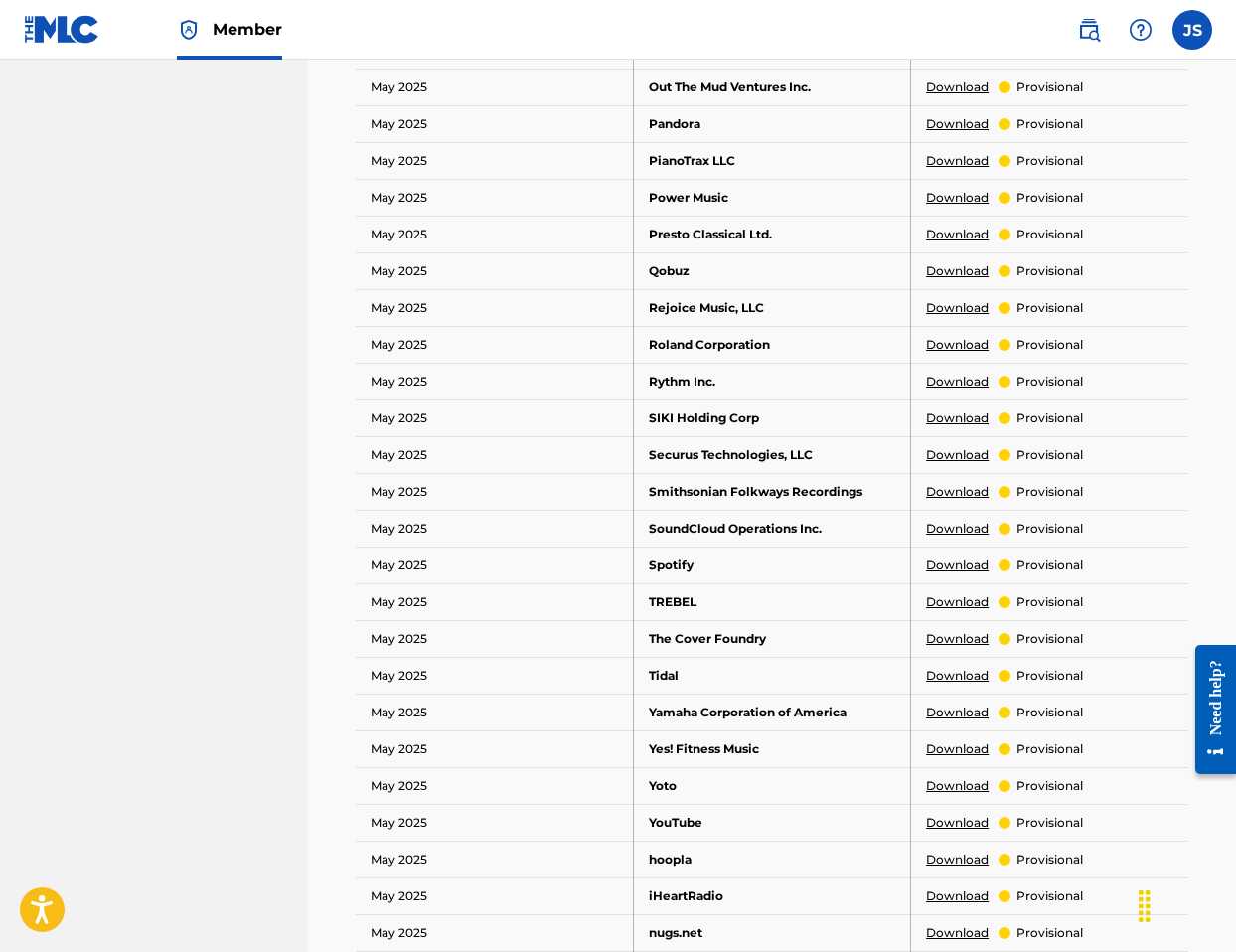 click on "Download" at bounding box center [957, 565] 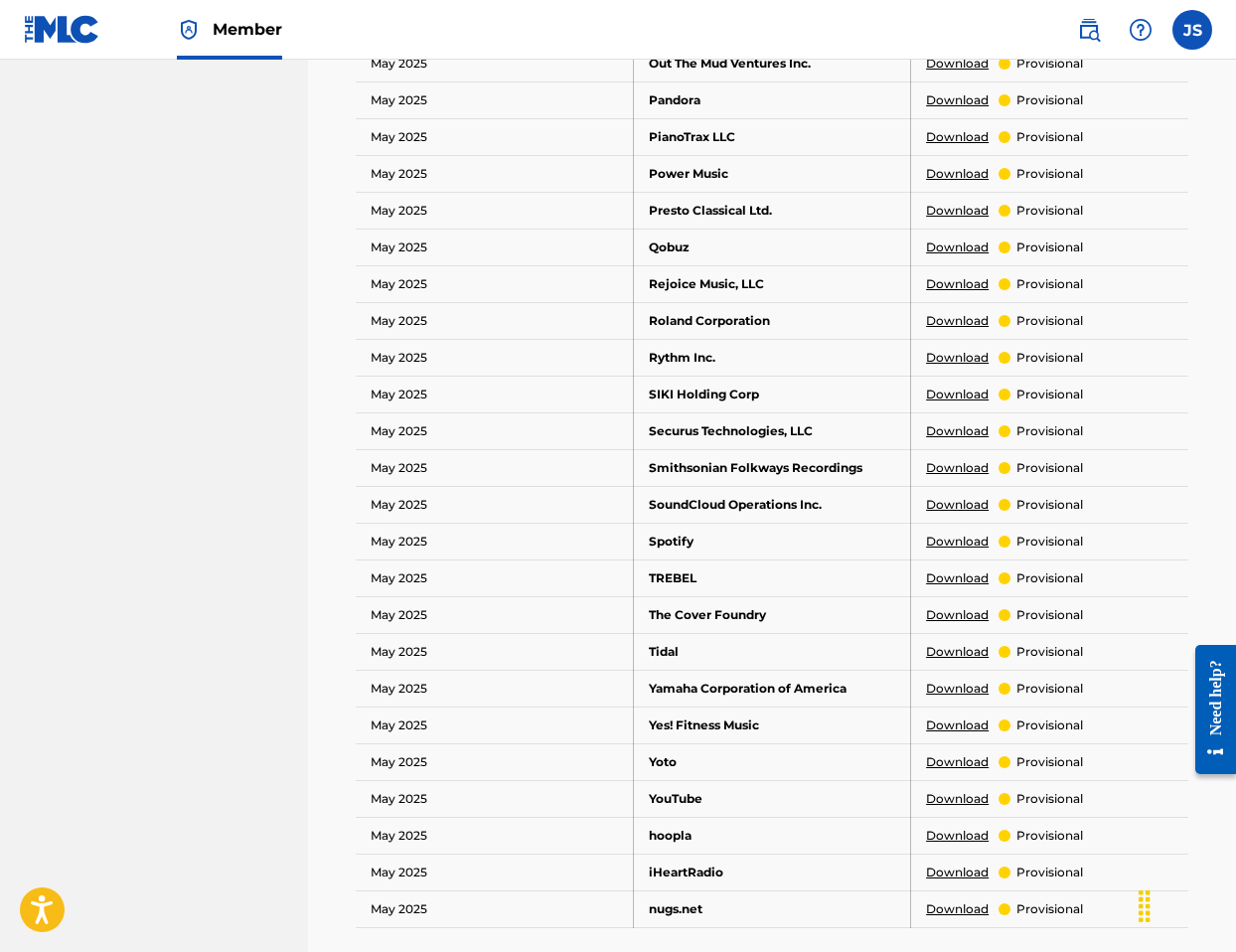 scroll, scrollTop: 1516, scrollLeft: 0, axis: vertical 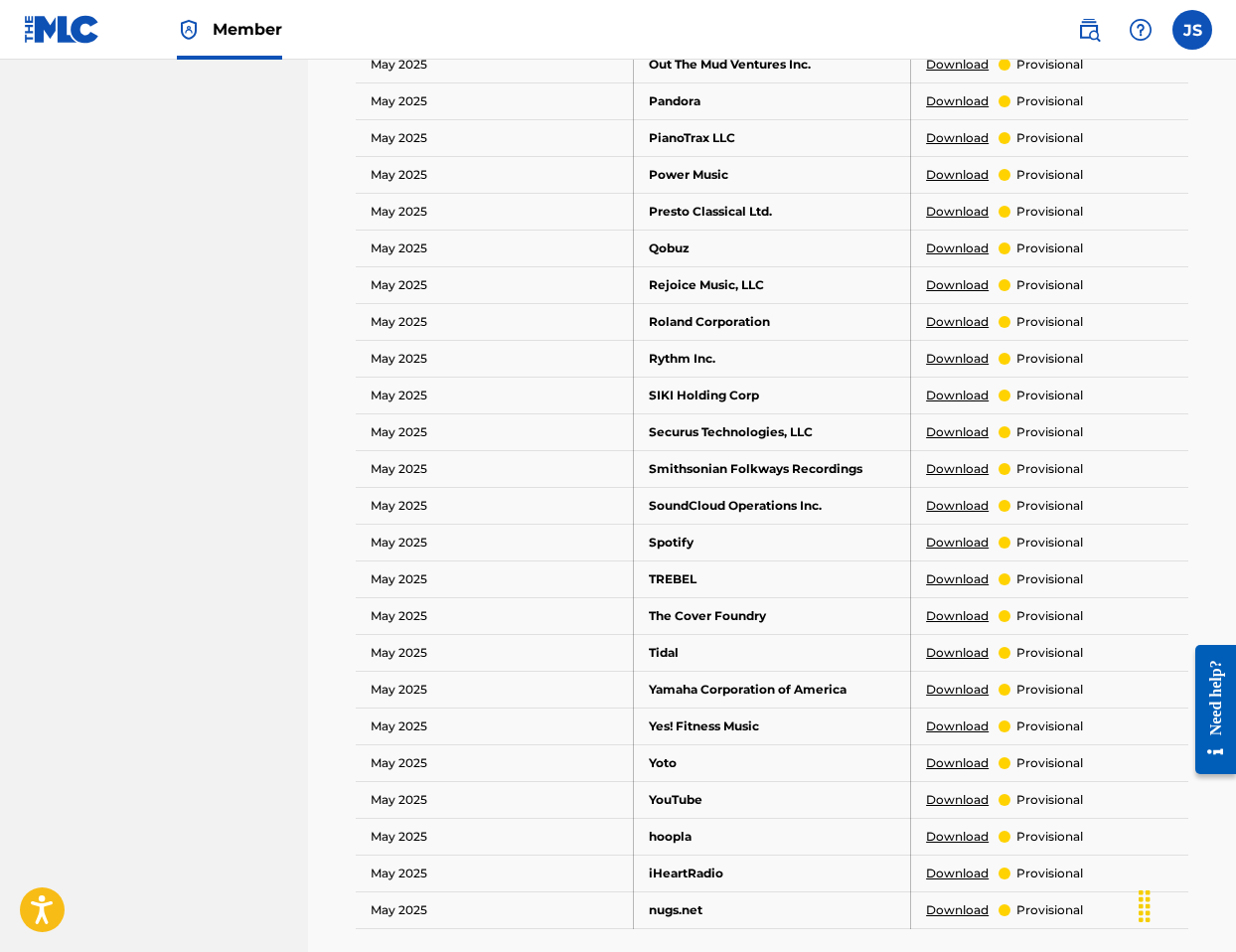 click on "Download" at bounding box center (957, 101) 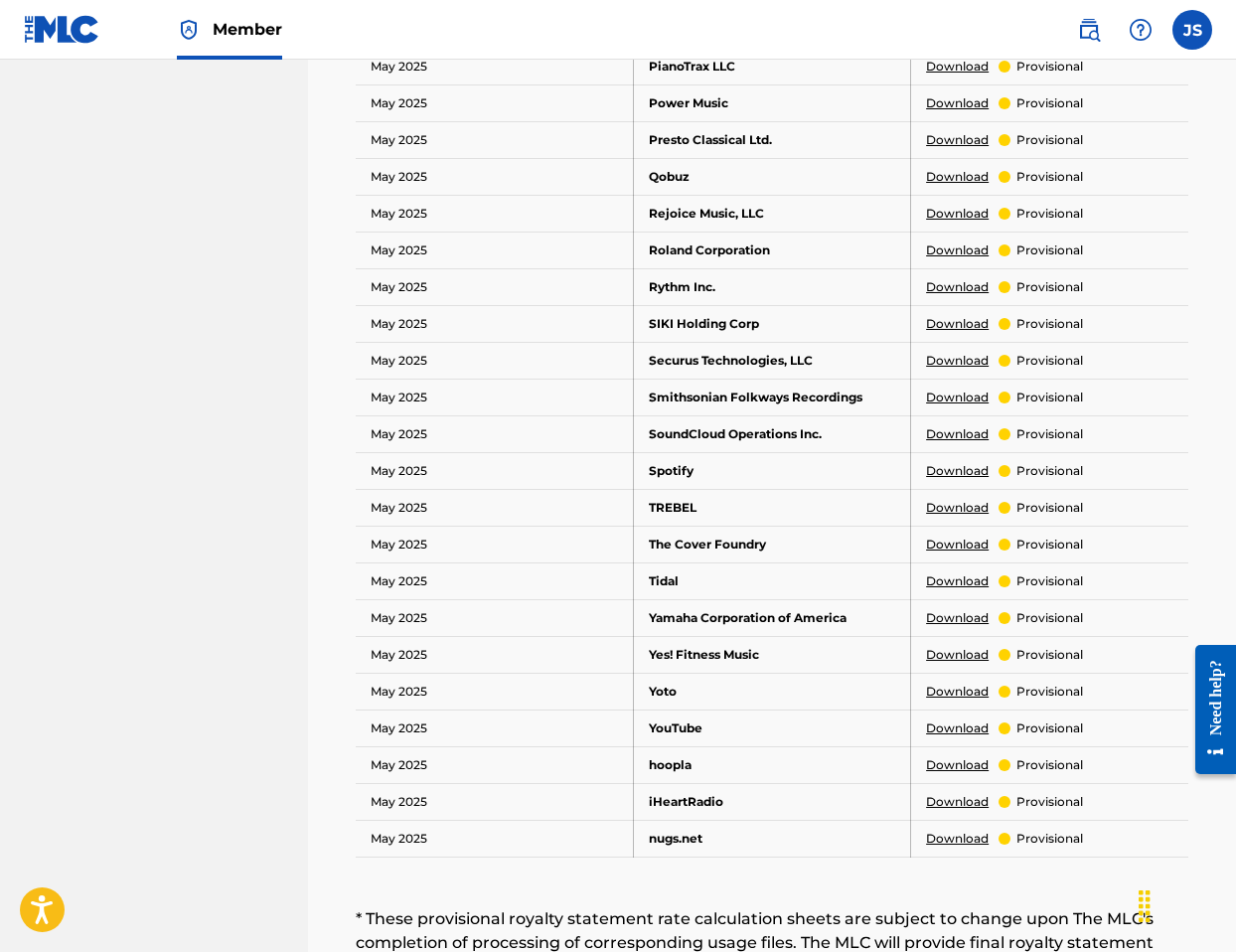 scroll, scrollTop: 1591, scrollLeft: 0, axis: vertical 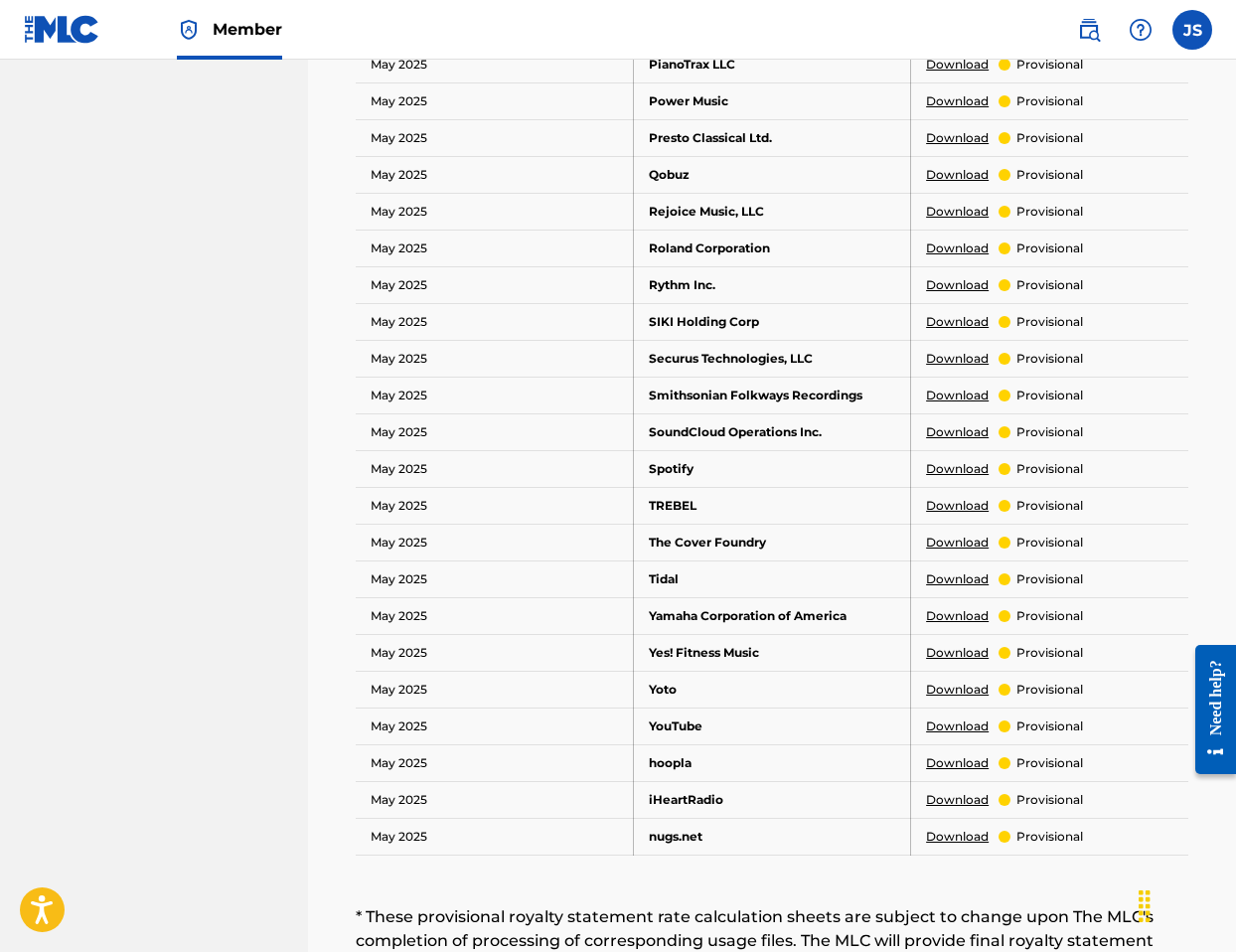 click on "Download" at bounding box center [957, 579] 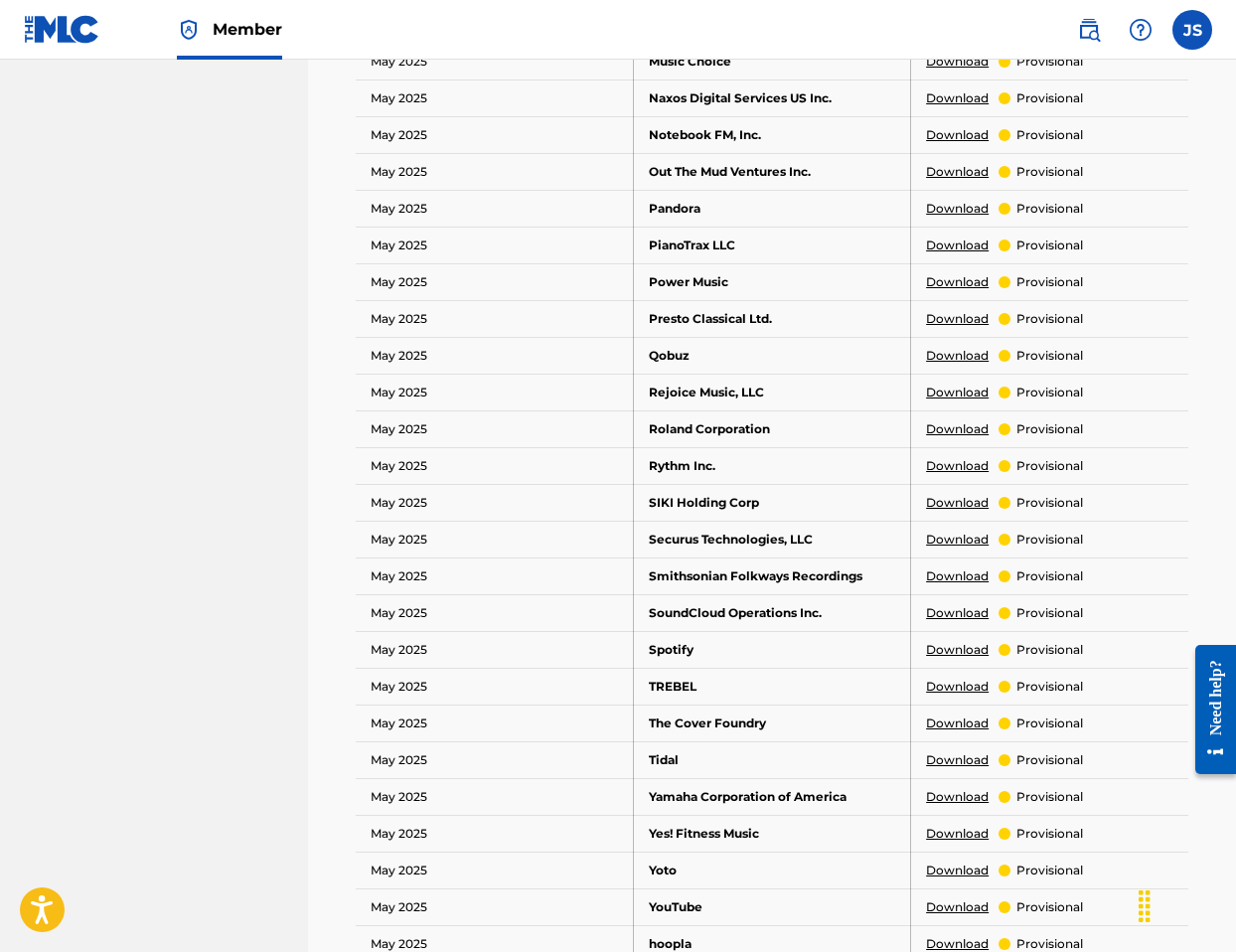 scroll, scrollTop: 1401, scrollLeft: 0, axis: vertical 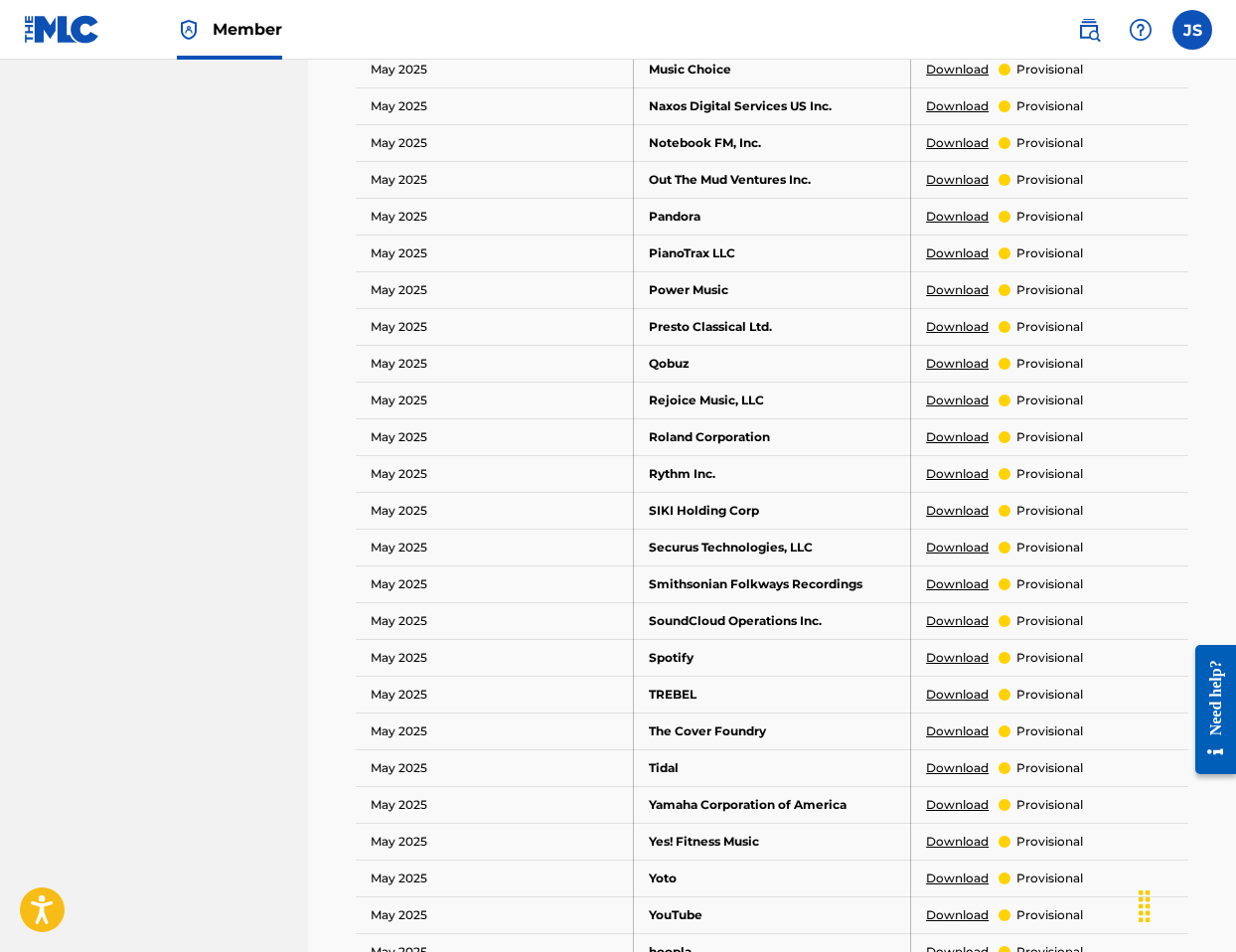 click on "Download" at bounding box center [957, 621] 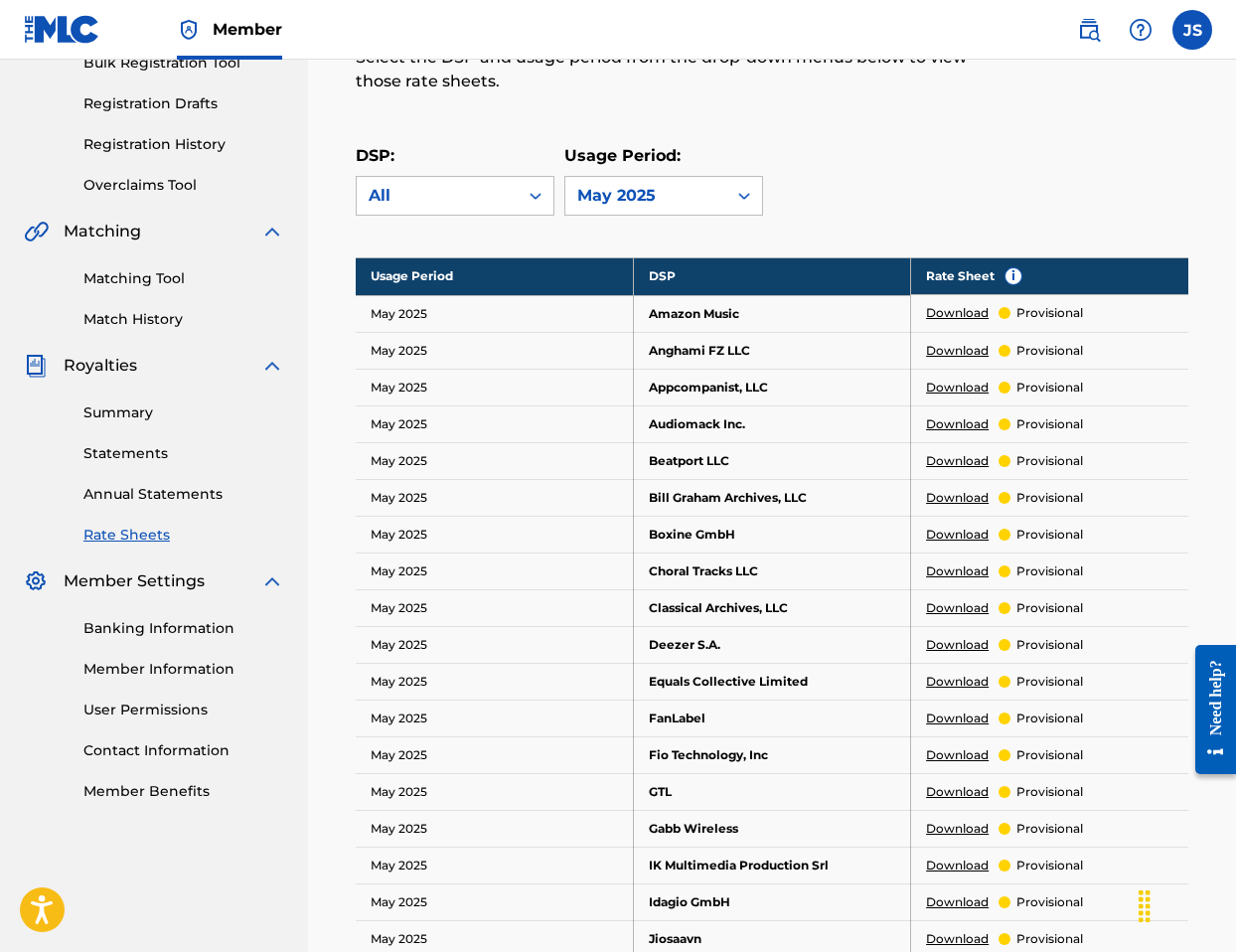 scroll, scrollTop: 311, scrollLeft: 0, axis: vertical 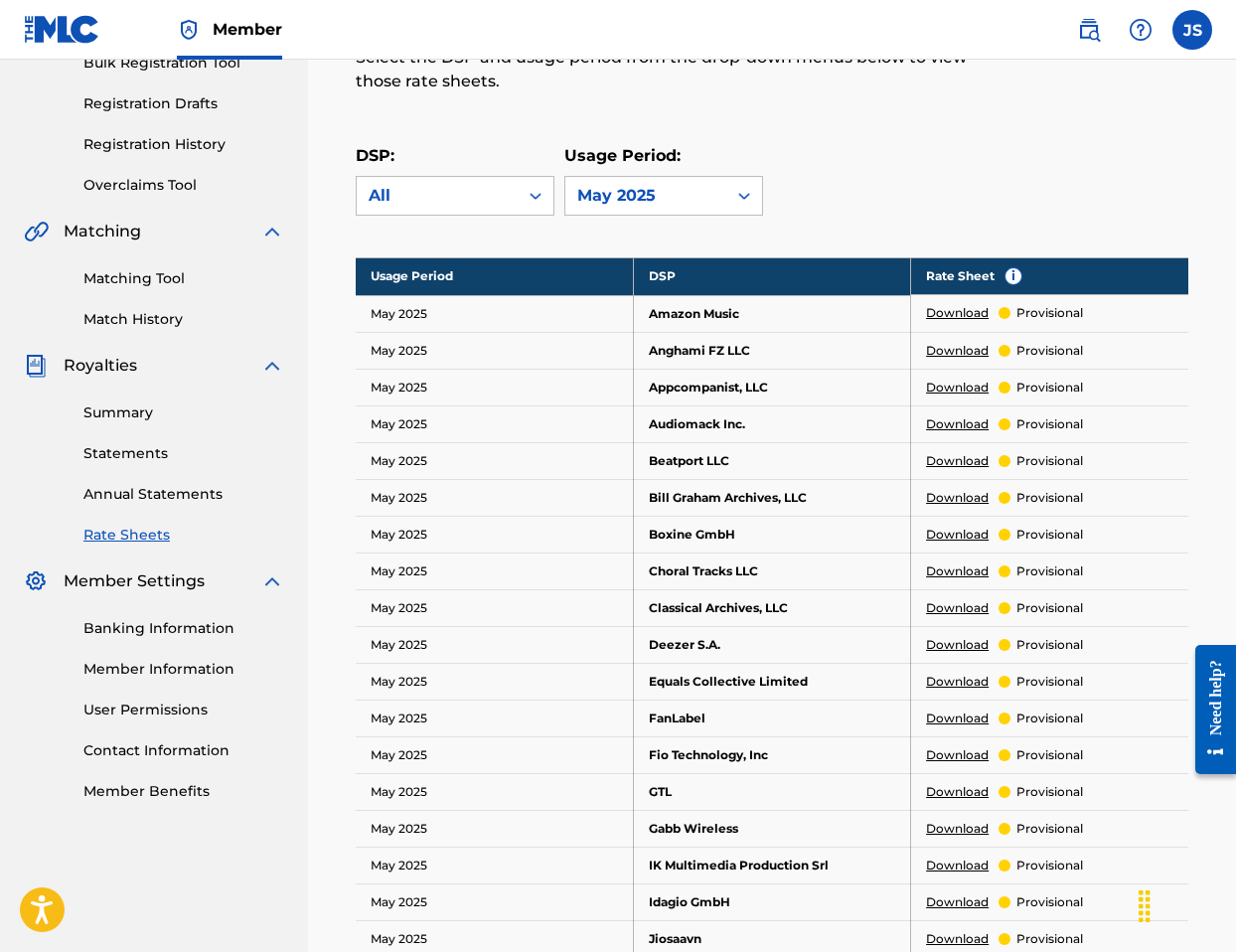 click on "Statements" at bounding box center [184, 453] 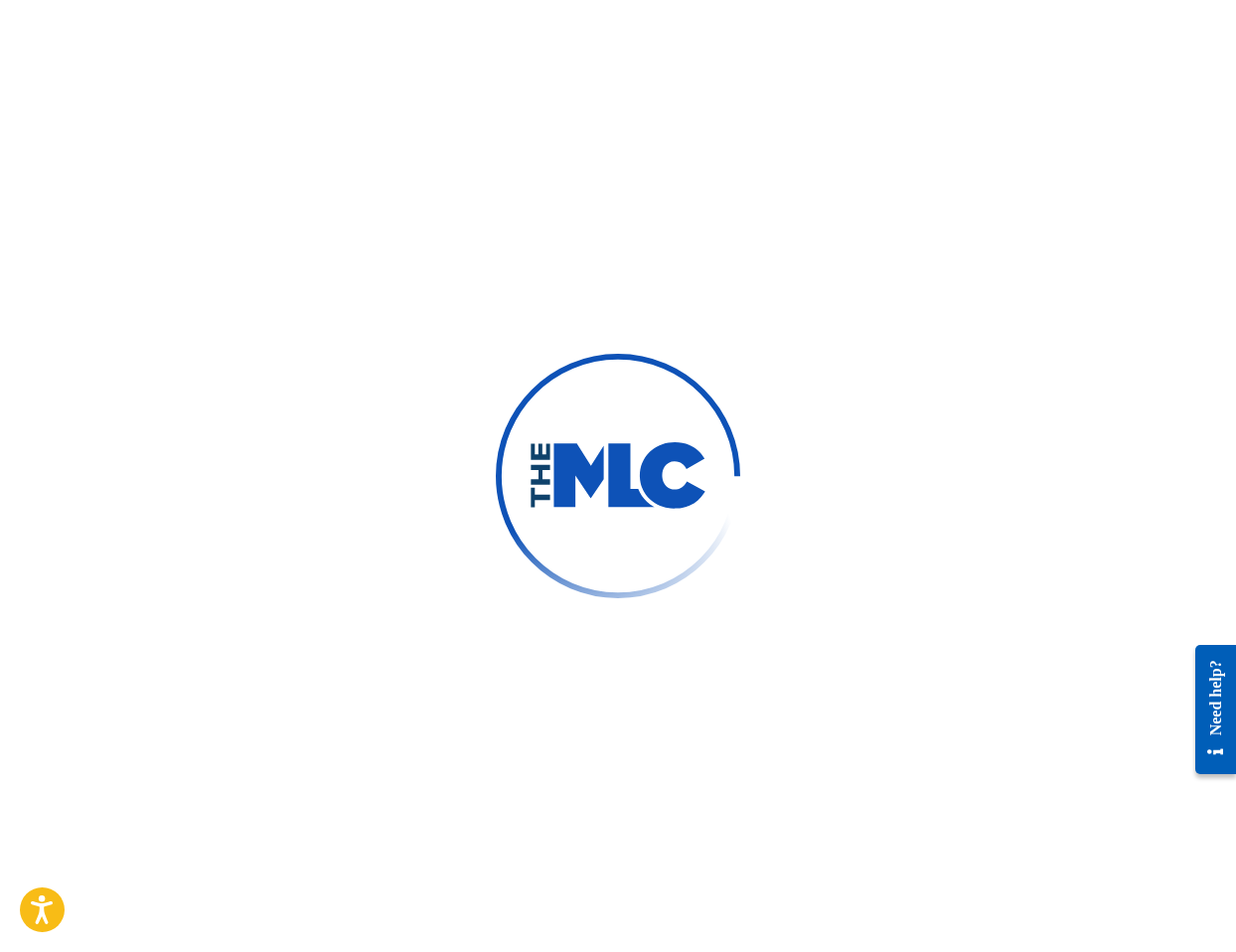 scroll, scrollTop: 0, scrollLeft: 0, axis: both 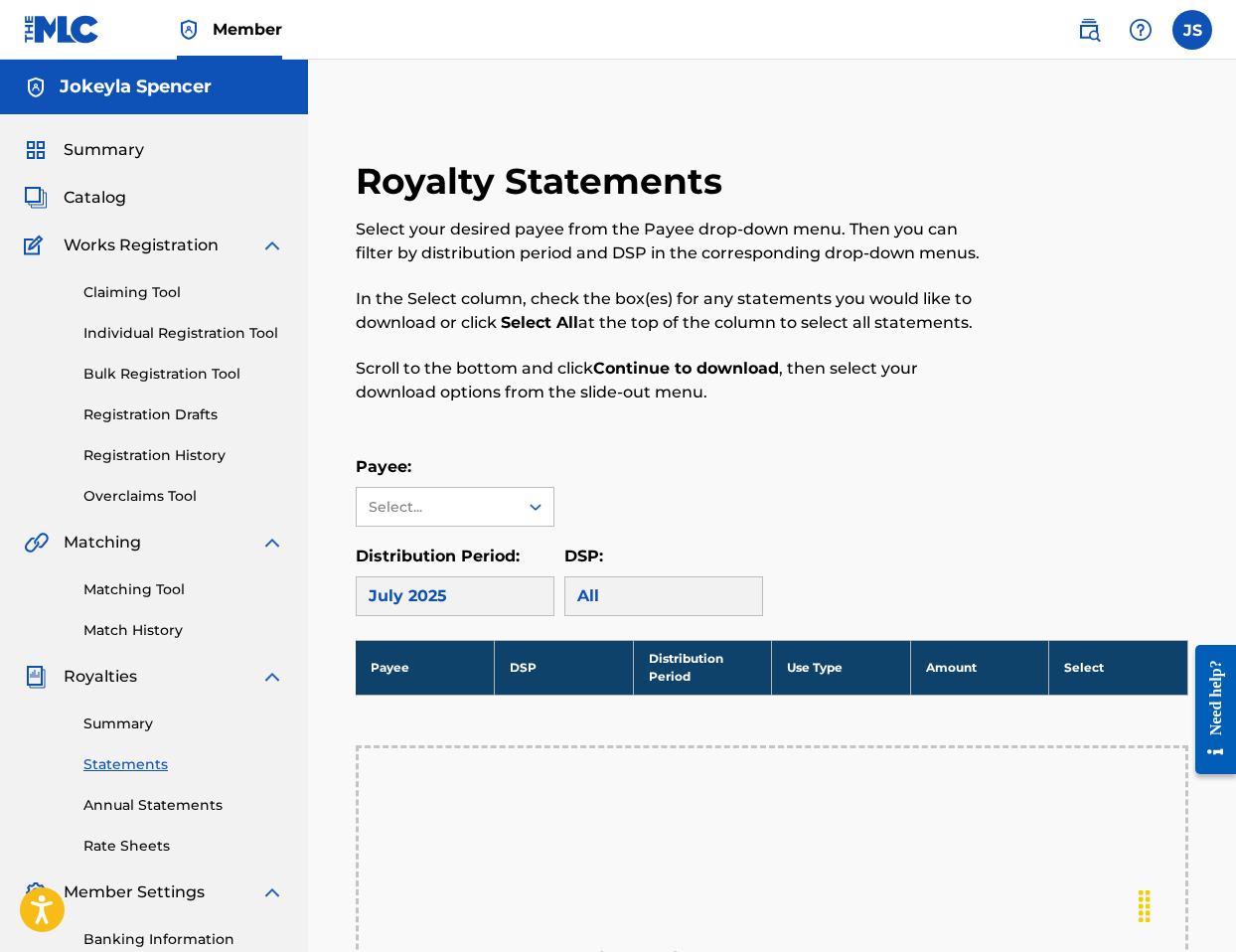 click on "Summary" at bounding box center (103, 150) 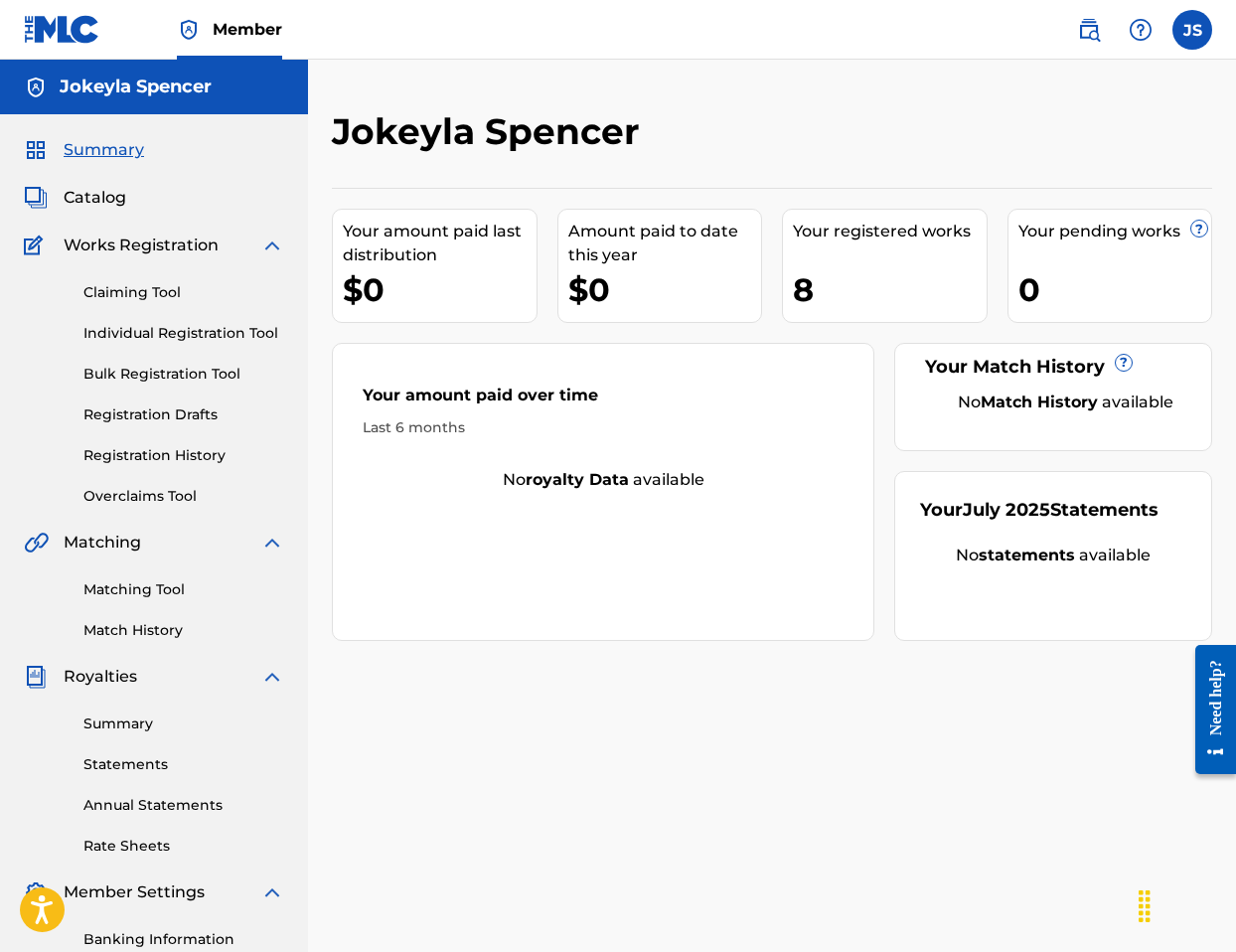 click on "Registration History" at bounding box center [184, 455] 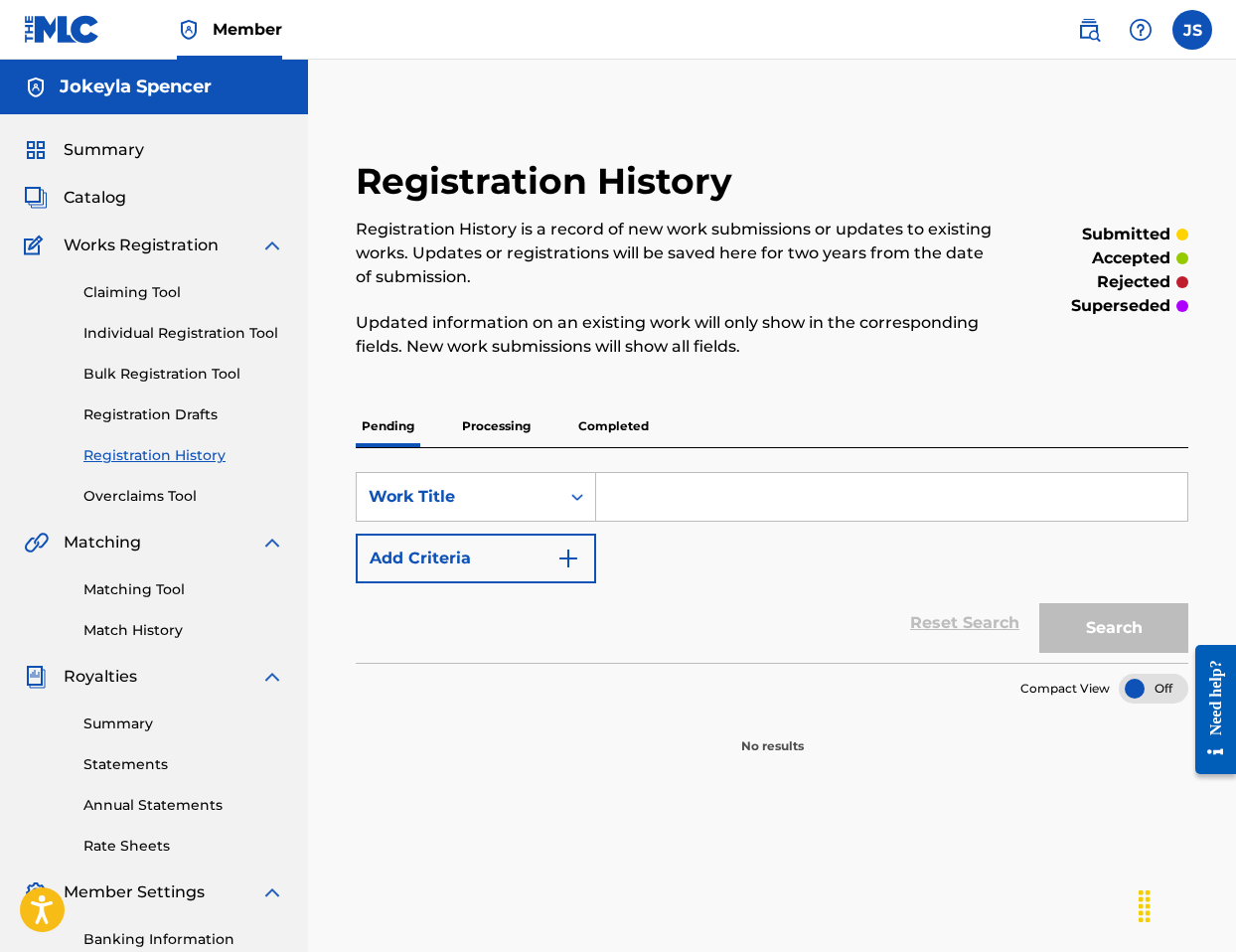 click on "Processing" at bounding box center (496, 426) 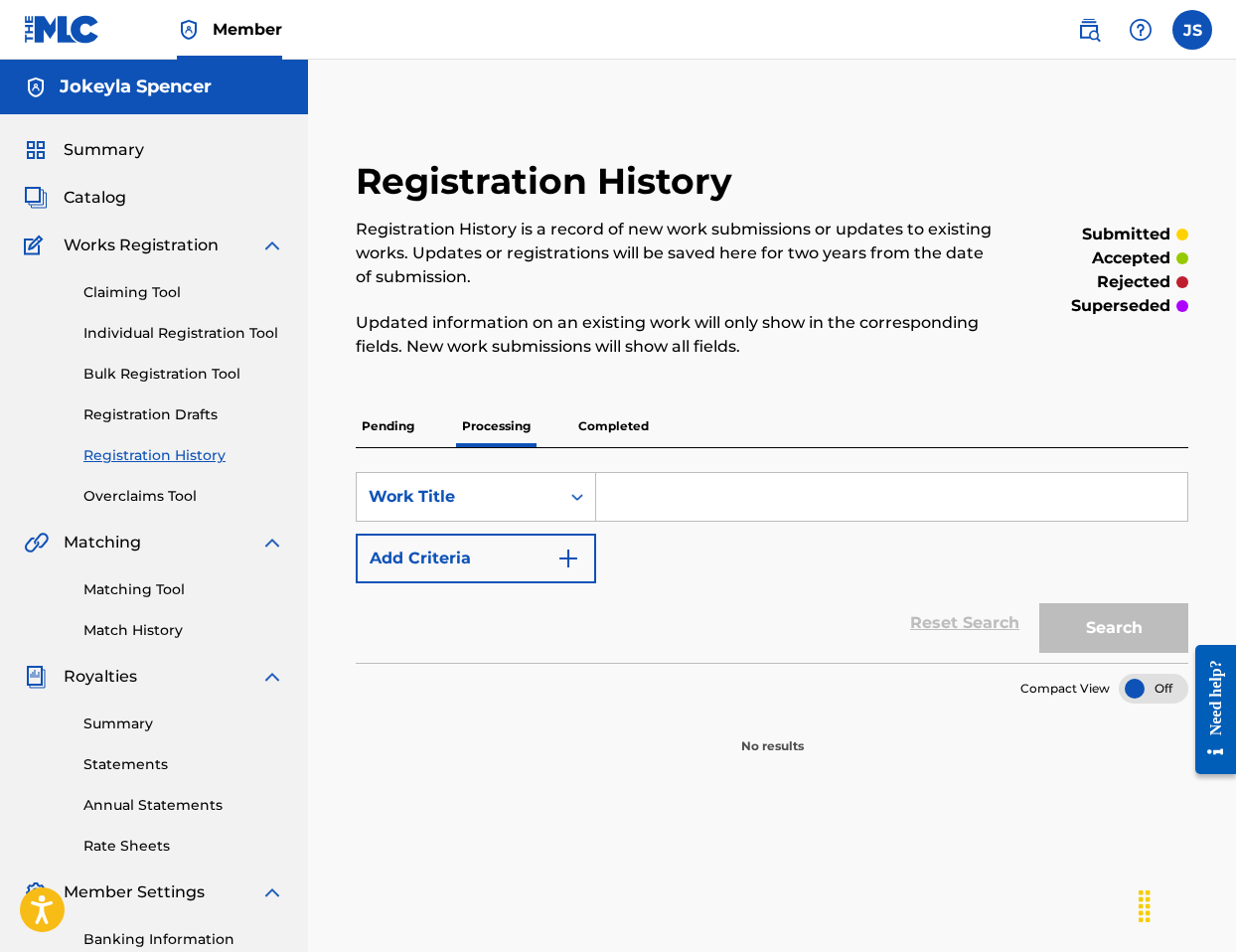 click on "Completed" at bounding box center (613, 426) 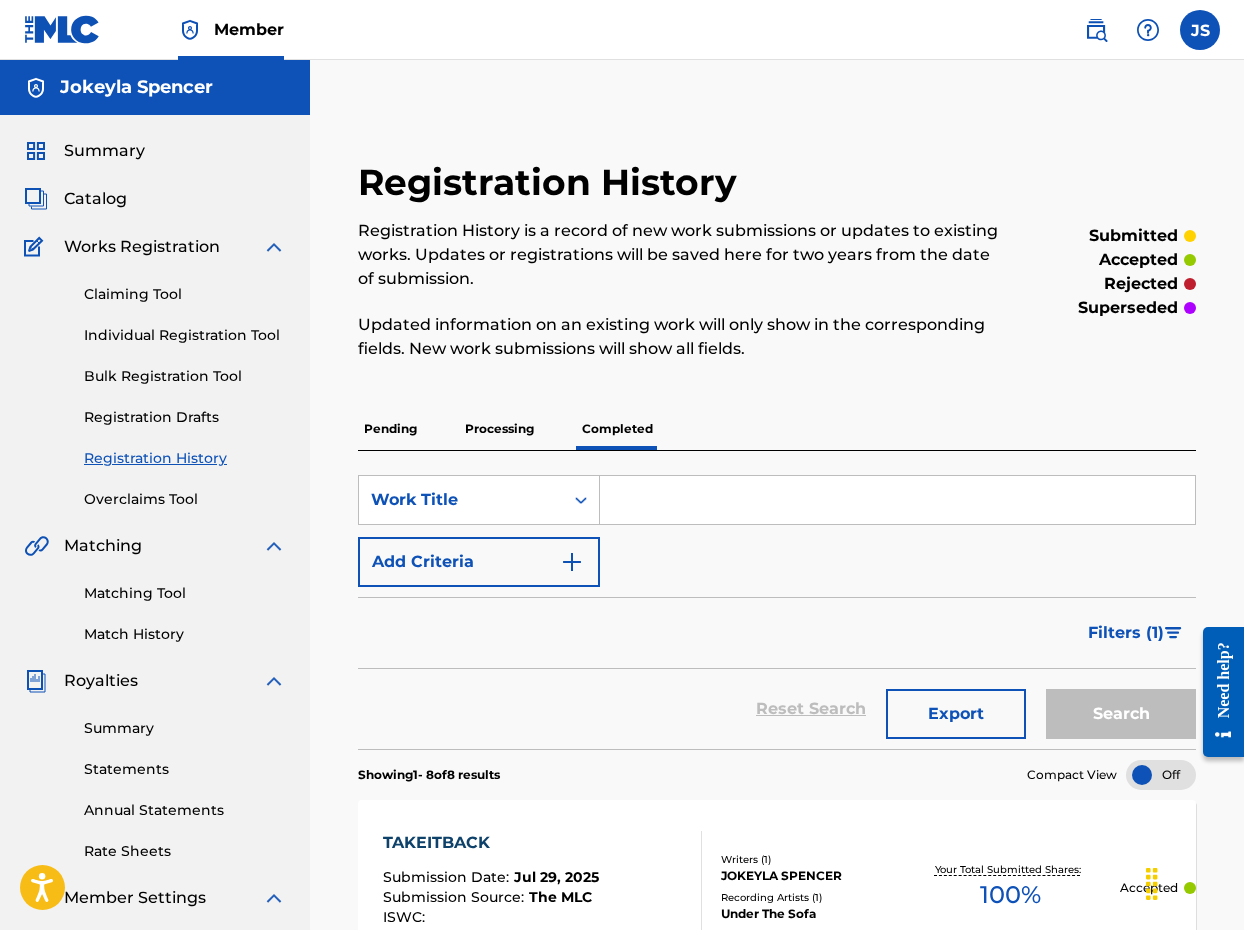 scroll, scrollTop: 0, scrollLeft: 0, axis: both 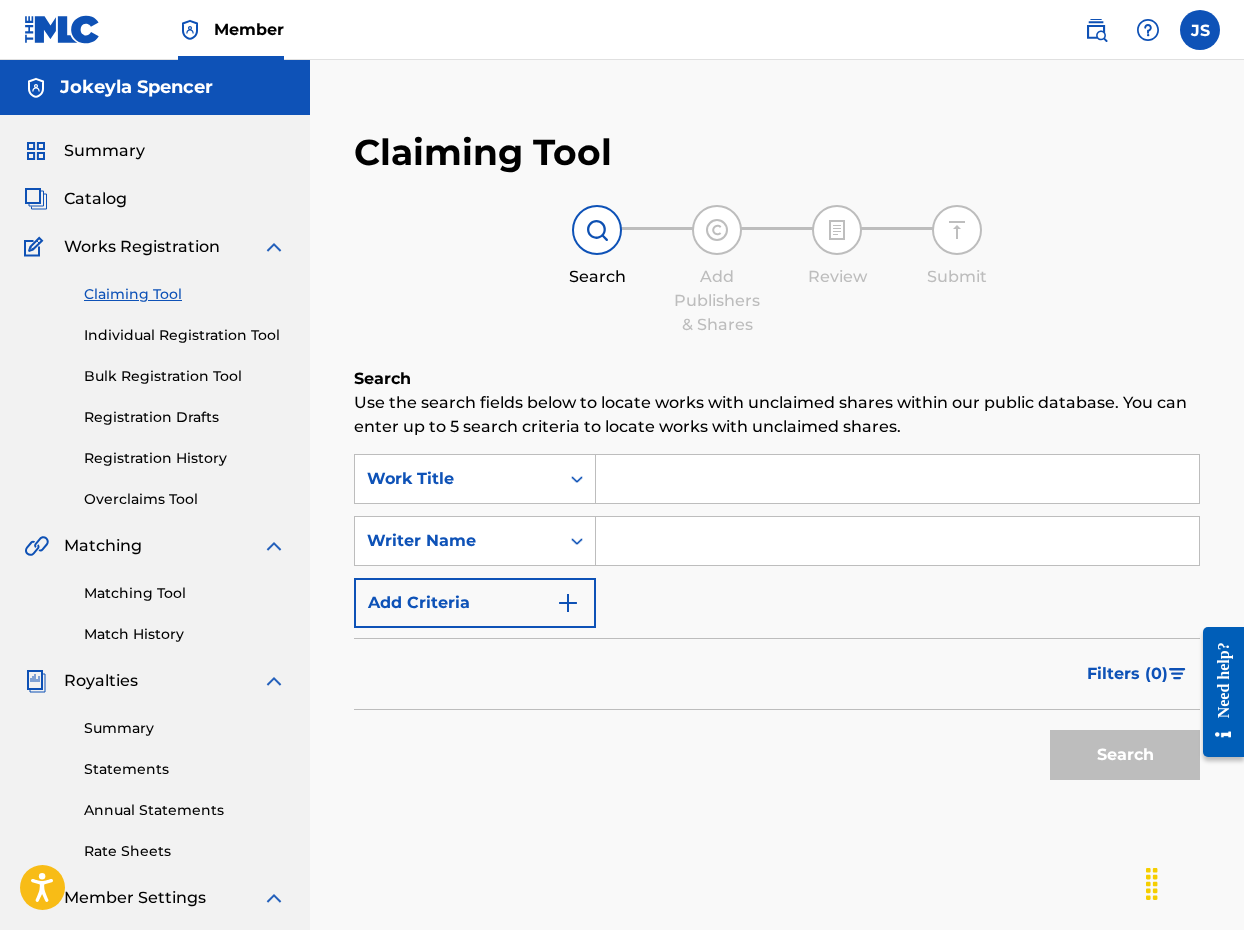 click at bounding box center (897, 479) 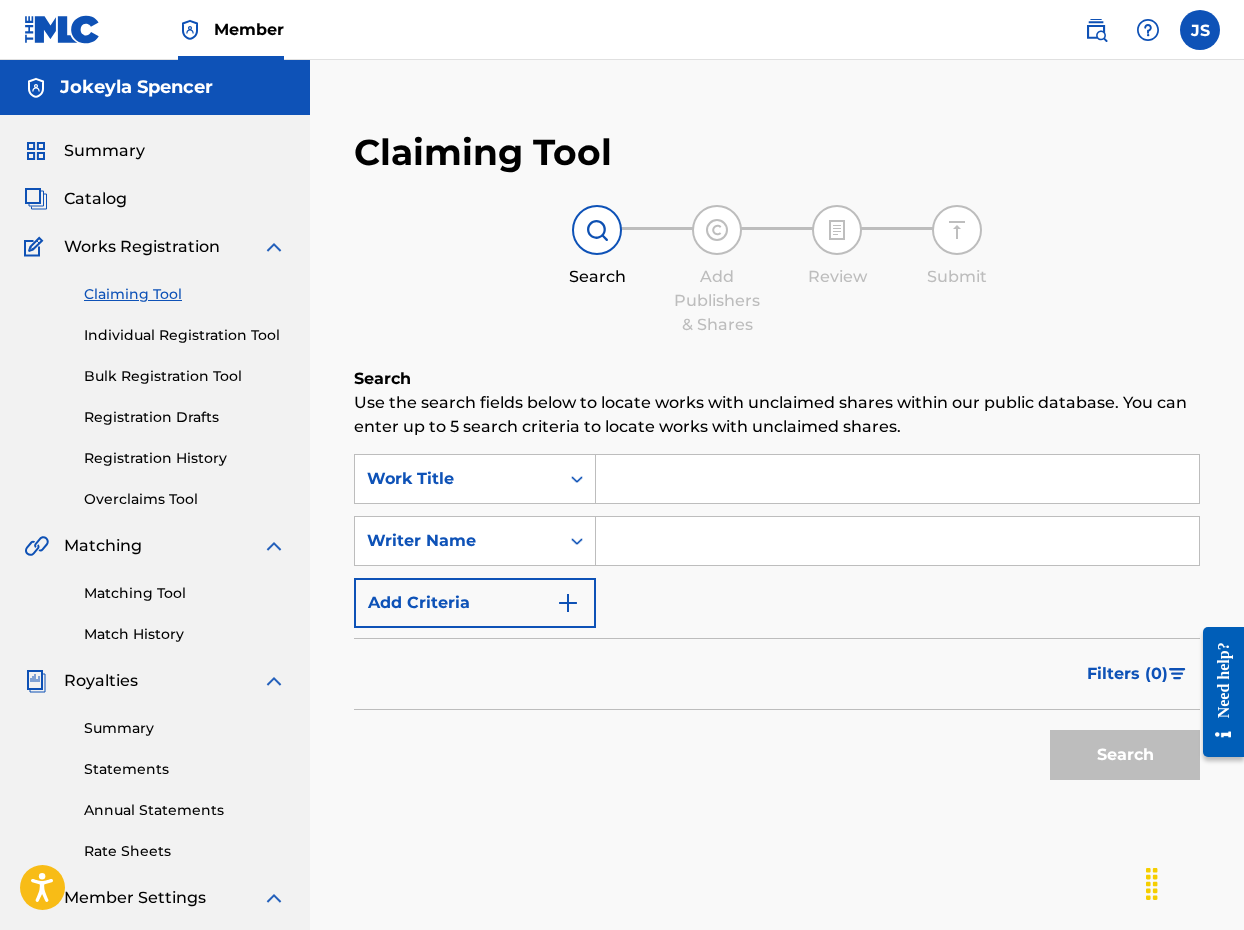scroll, scrollTop: 3, scrollLeft: 0, axis: vertical 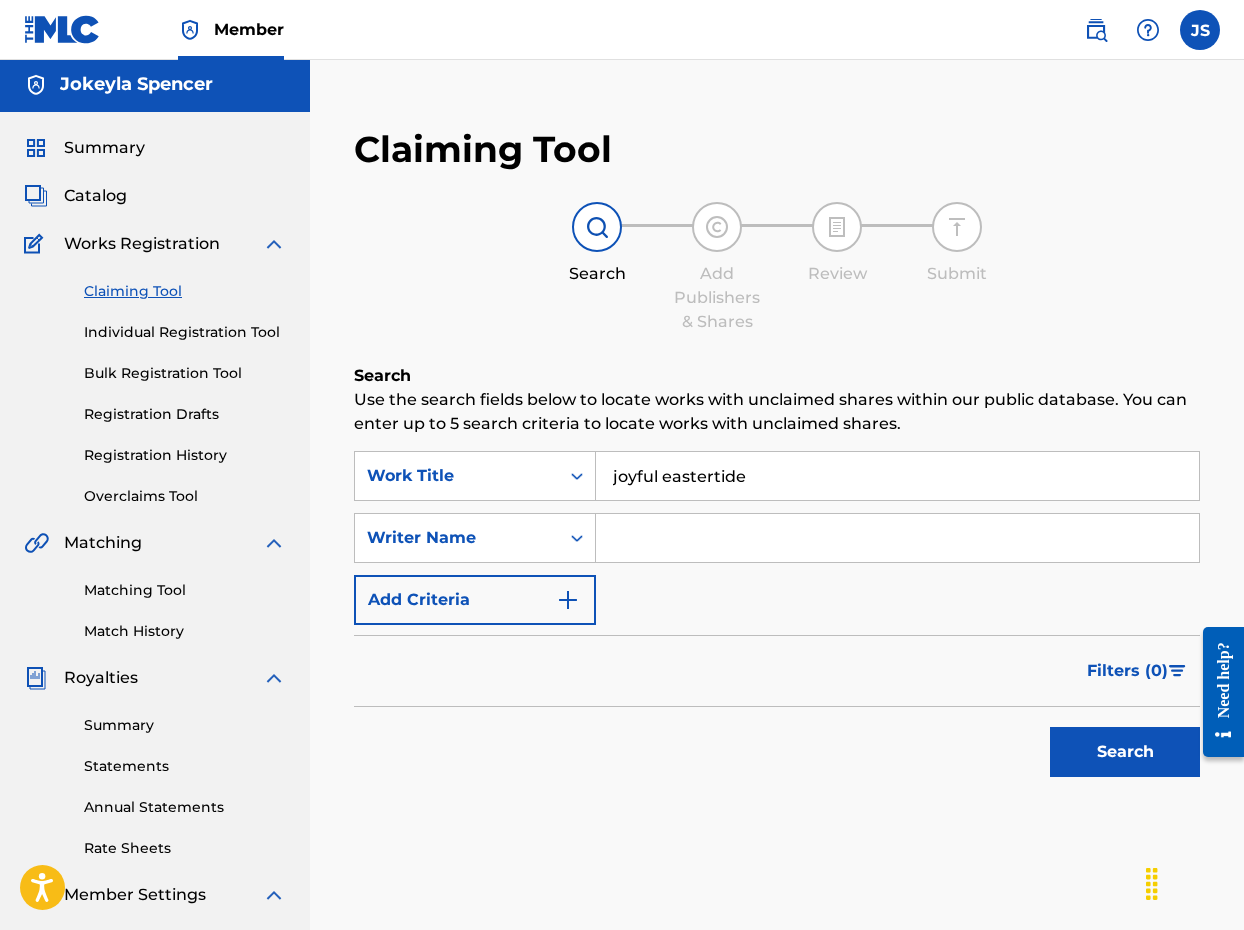 drag, startPoint x: 768, startPoint y: 480, endPoint x: 669, endPoint y: 481, distance: 99.00505 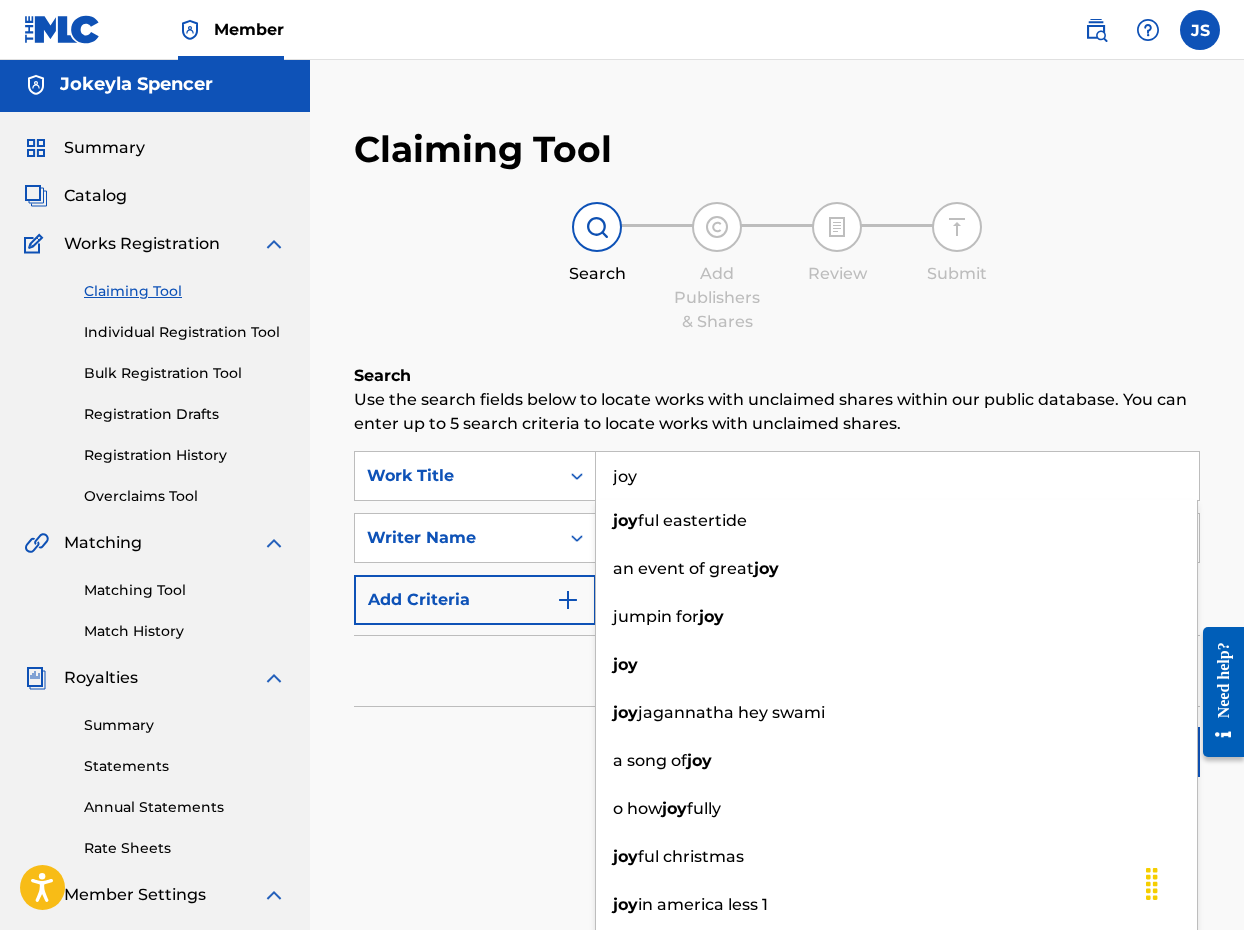 drag, startPoint x: 473, startPoint y: 699, endPoint x: 578, endPoint y: 633, distance: 124.02016 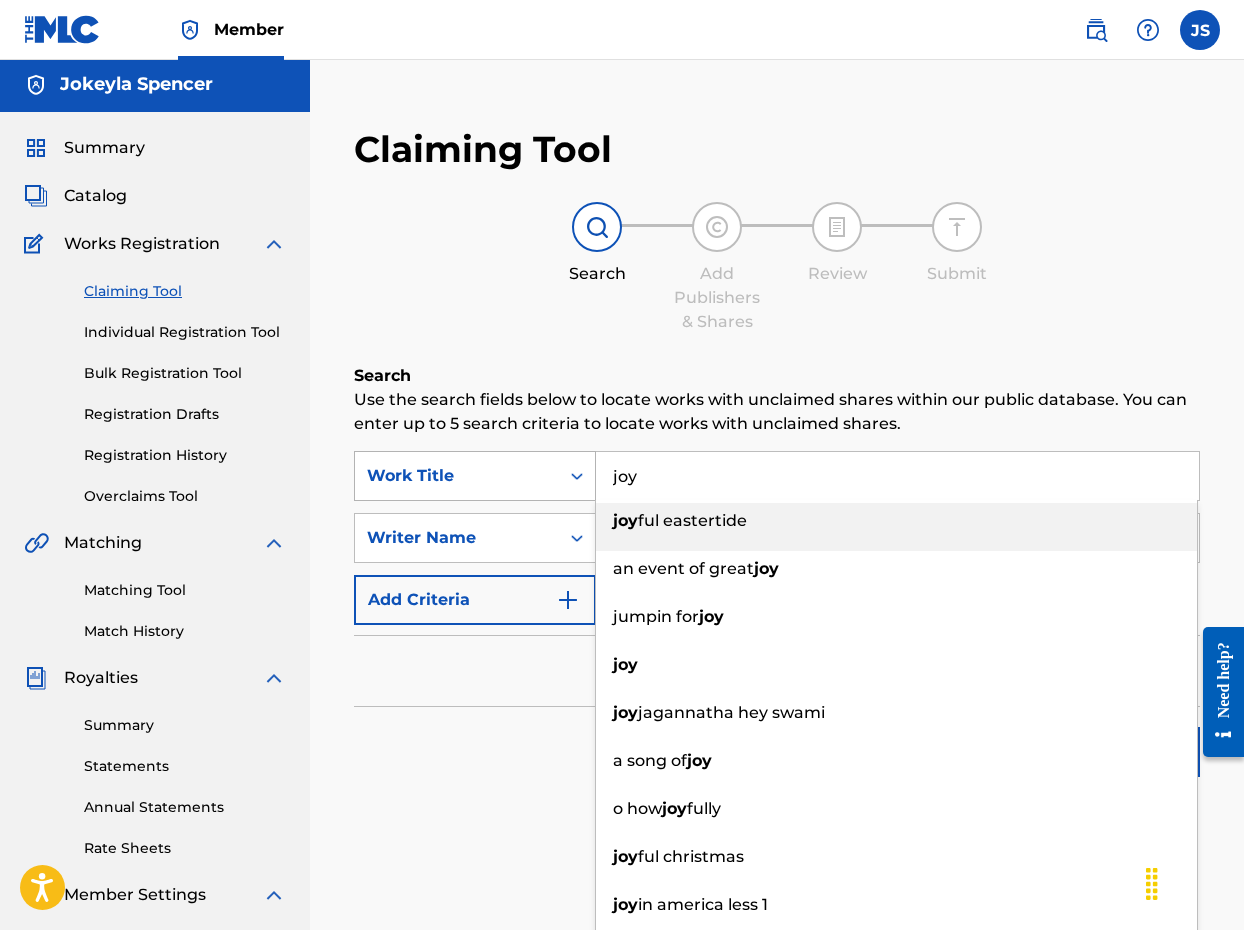 drag, startPoint x: 687, startPoint y: 476, endPoint x: 521, endPoint y: 466, distance: 166.30093 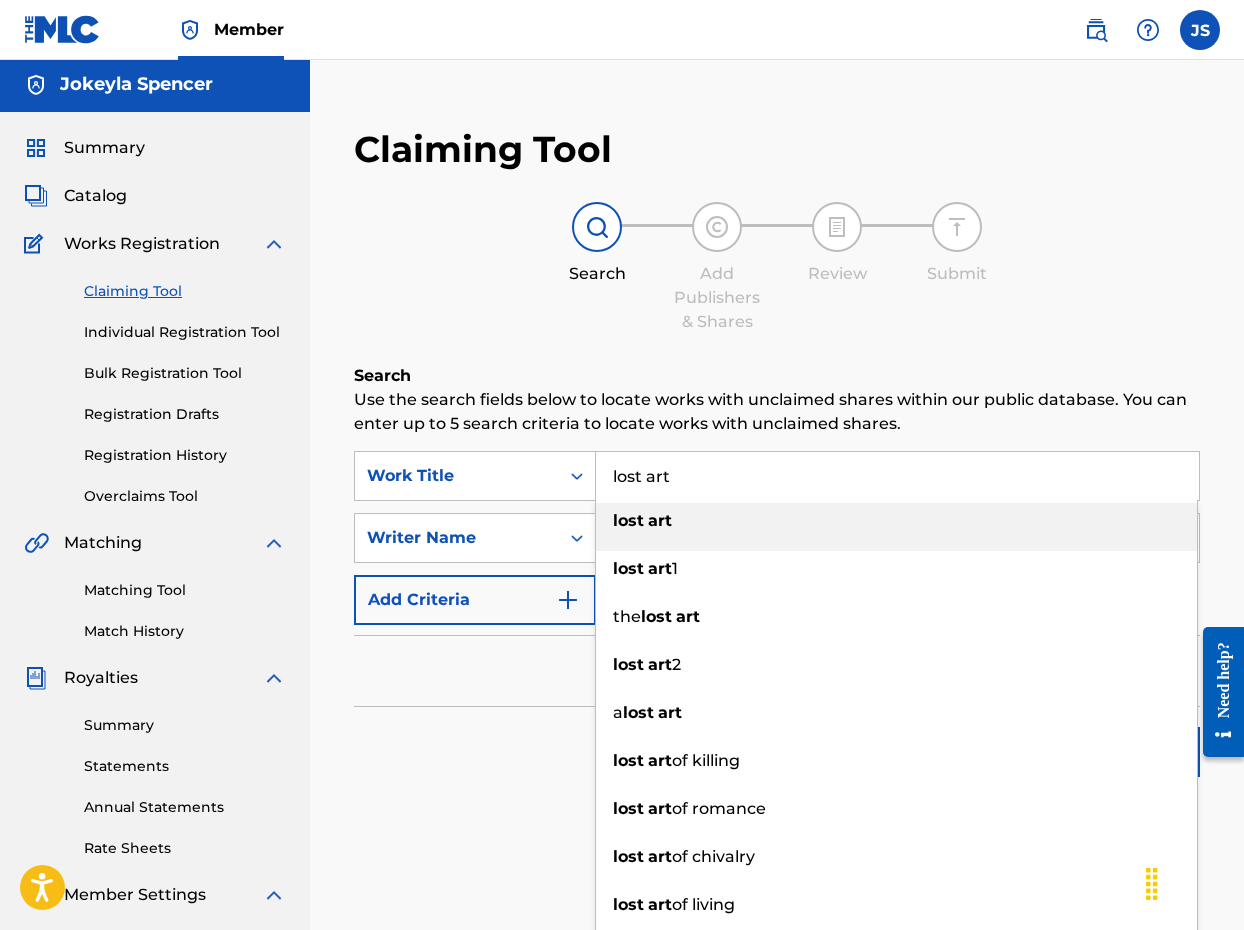 type on "lost art" 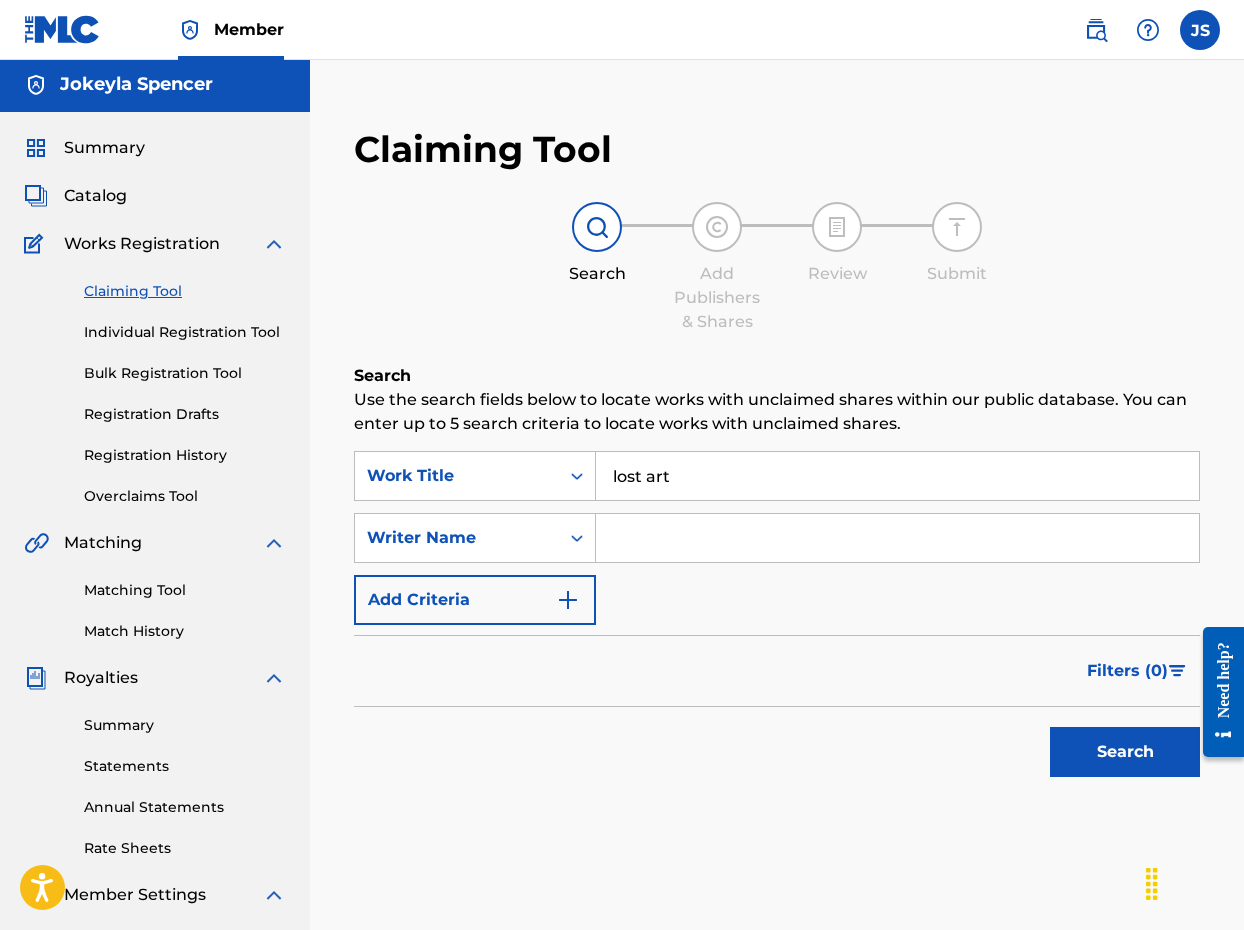 click at bounding box center (897, 538) 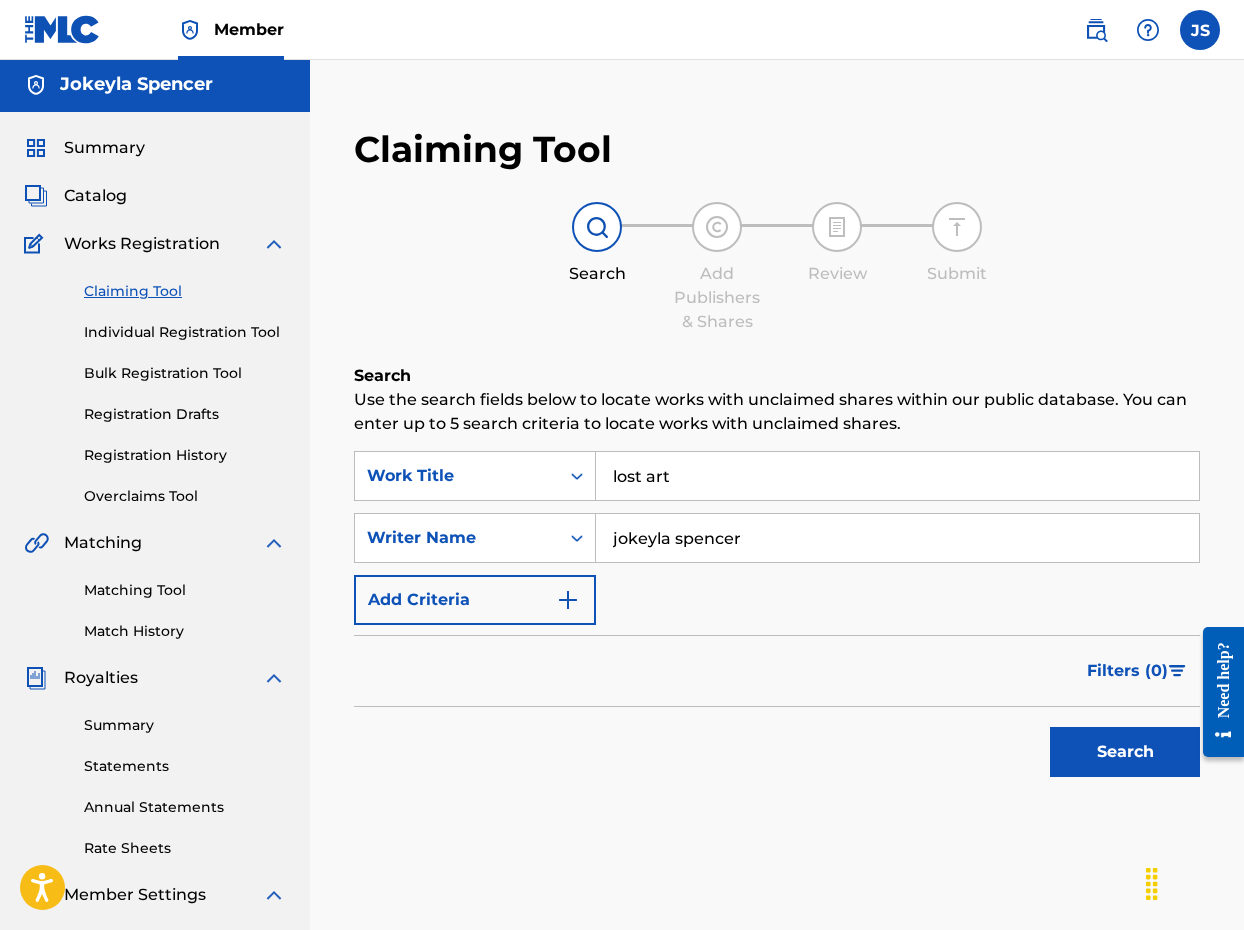 click on "Search" at bounding box center [1125, 752] 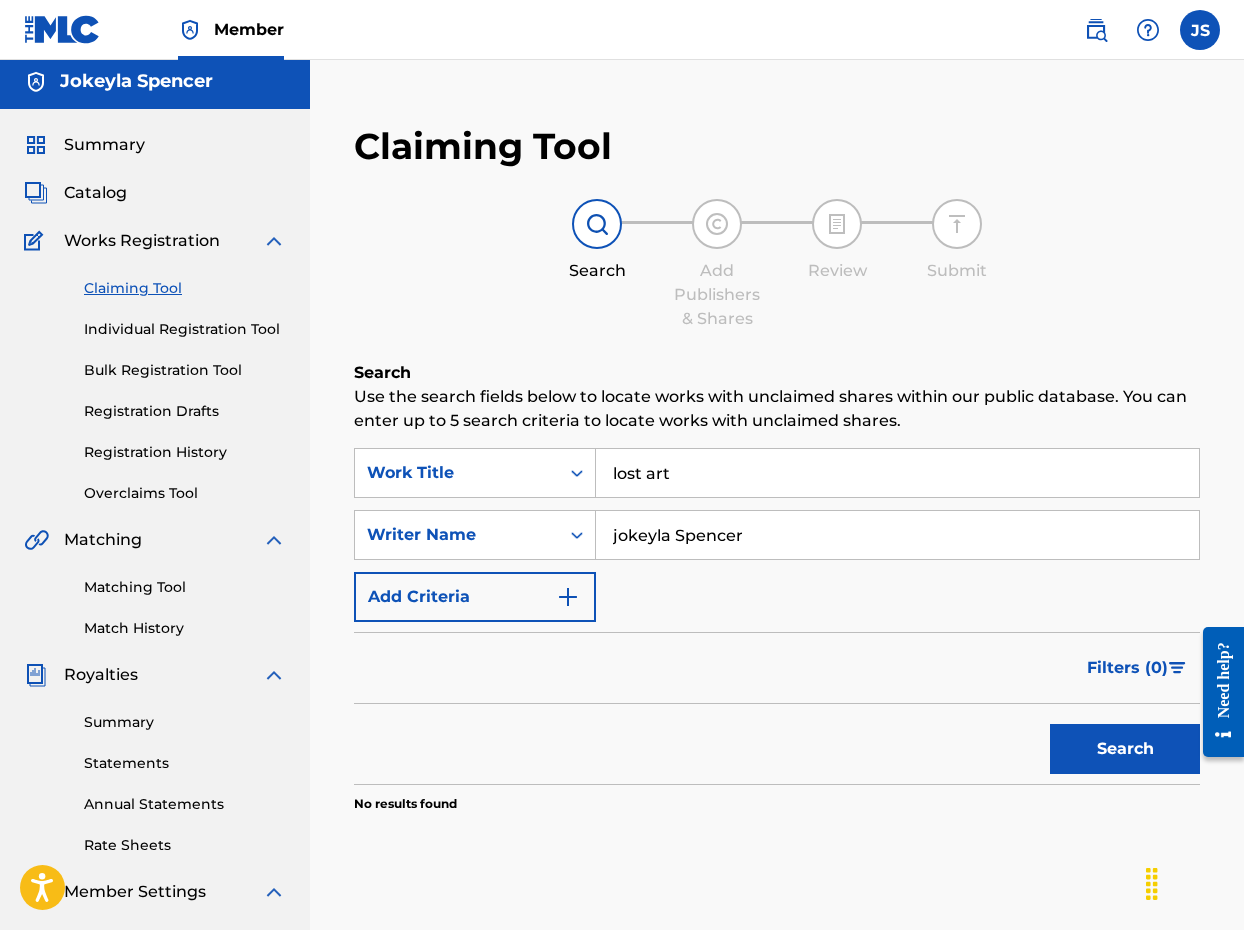 scroll, scrollTop: 1, scrollLeft: 0, axis: vertical 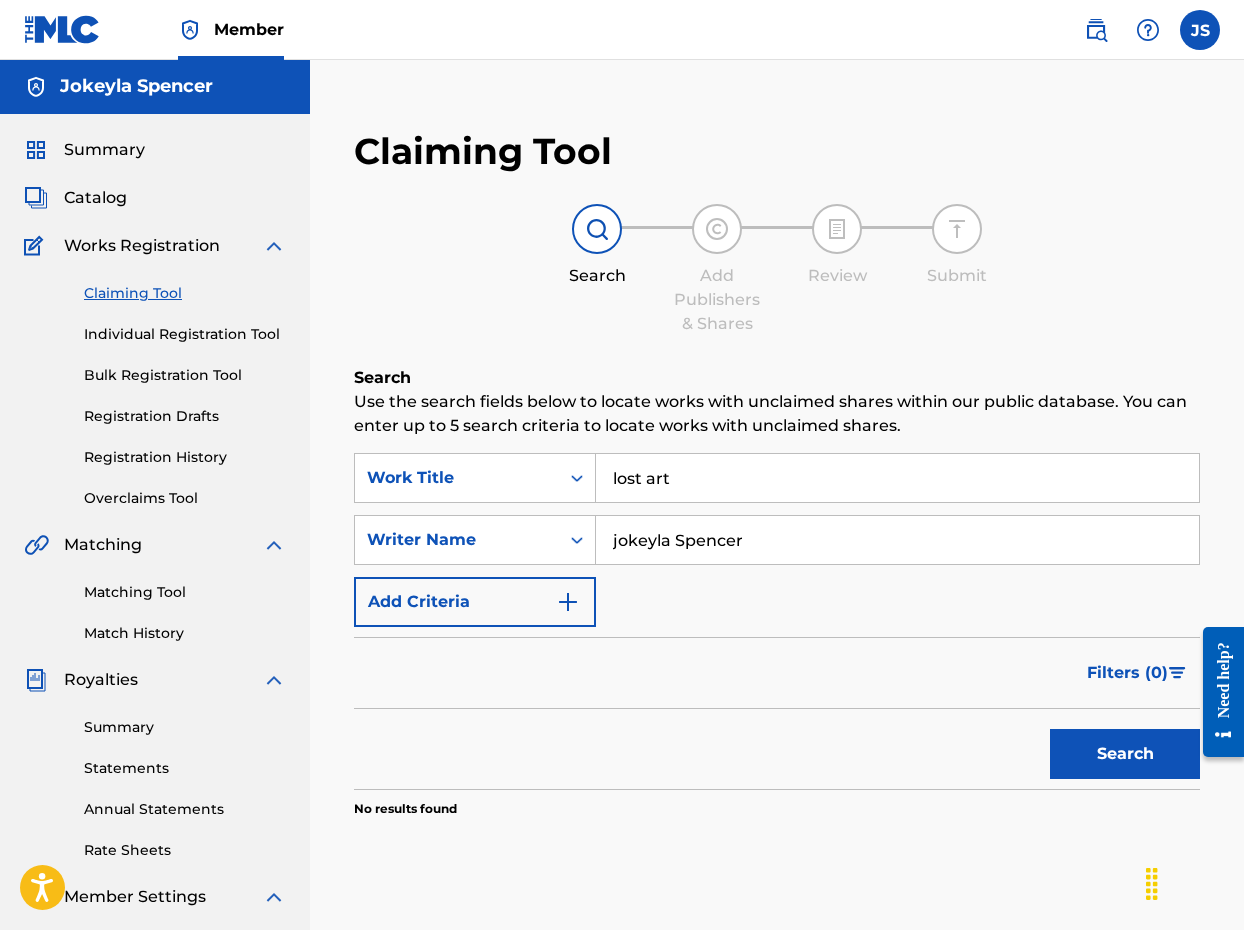 type on "jokeyla Spencer" 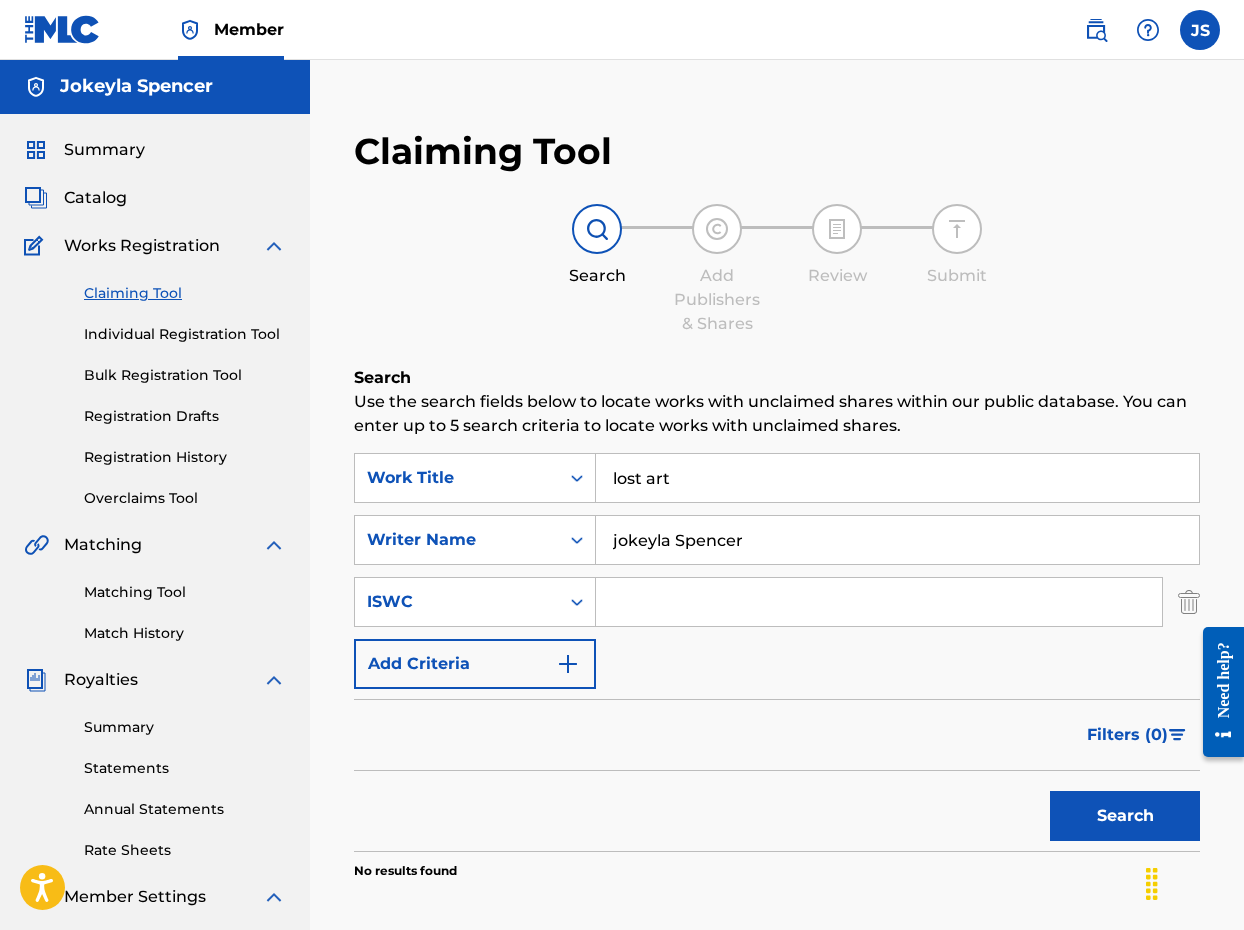 click on "Overclaims Tool" at bounding box center (185, 498) 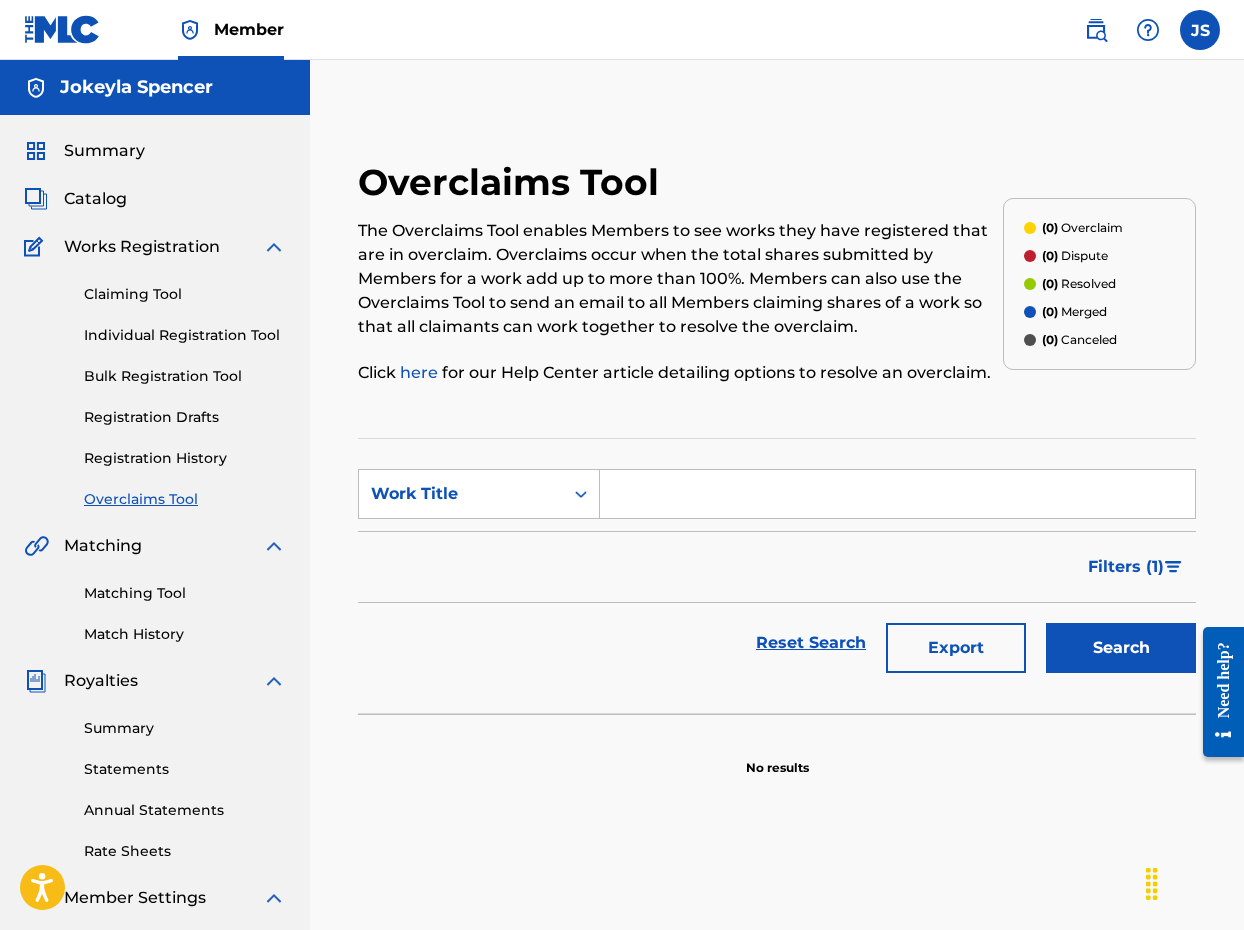 click on "Registration History" at bounding box center (185, 458) 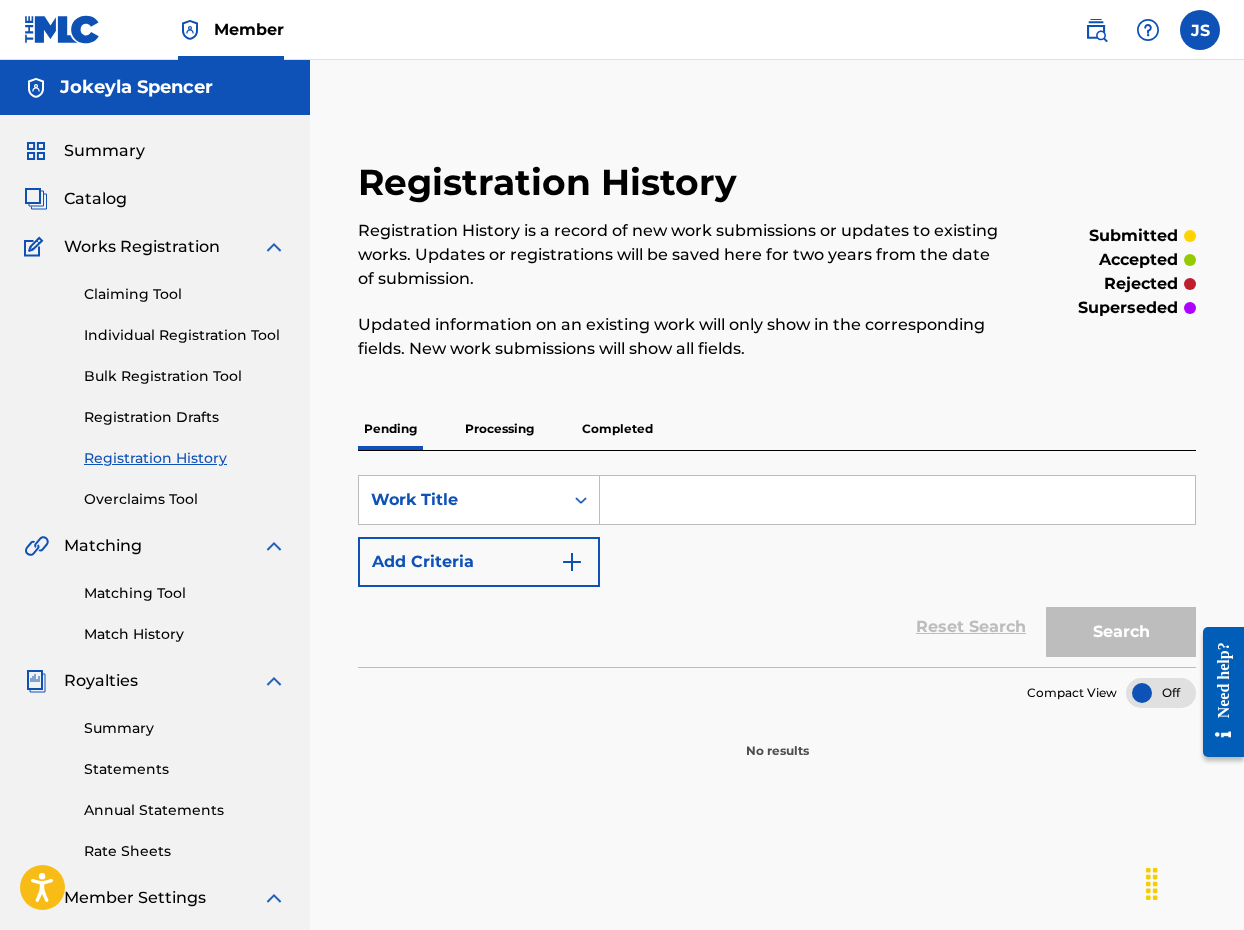 click at bounding box center (897, 500) 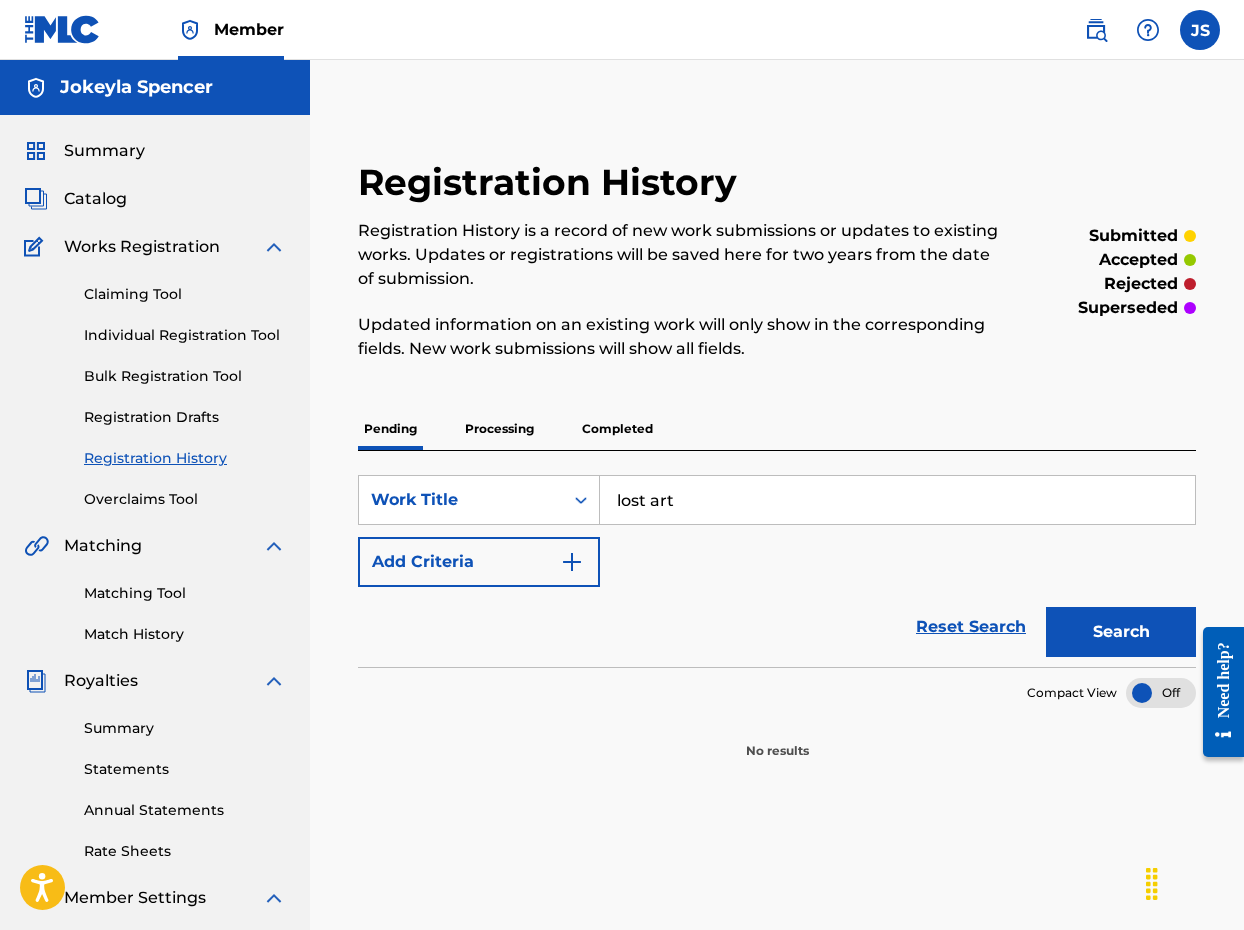 type on "lost art" 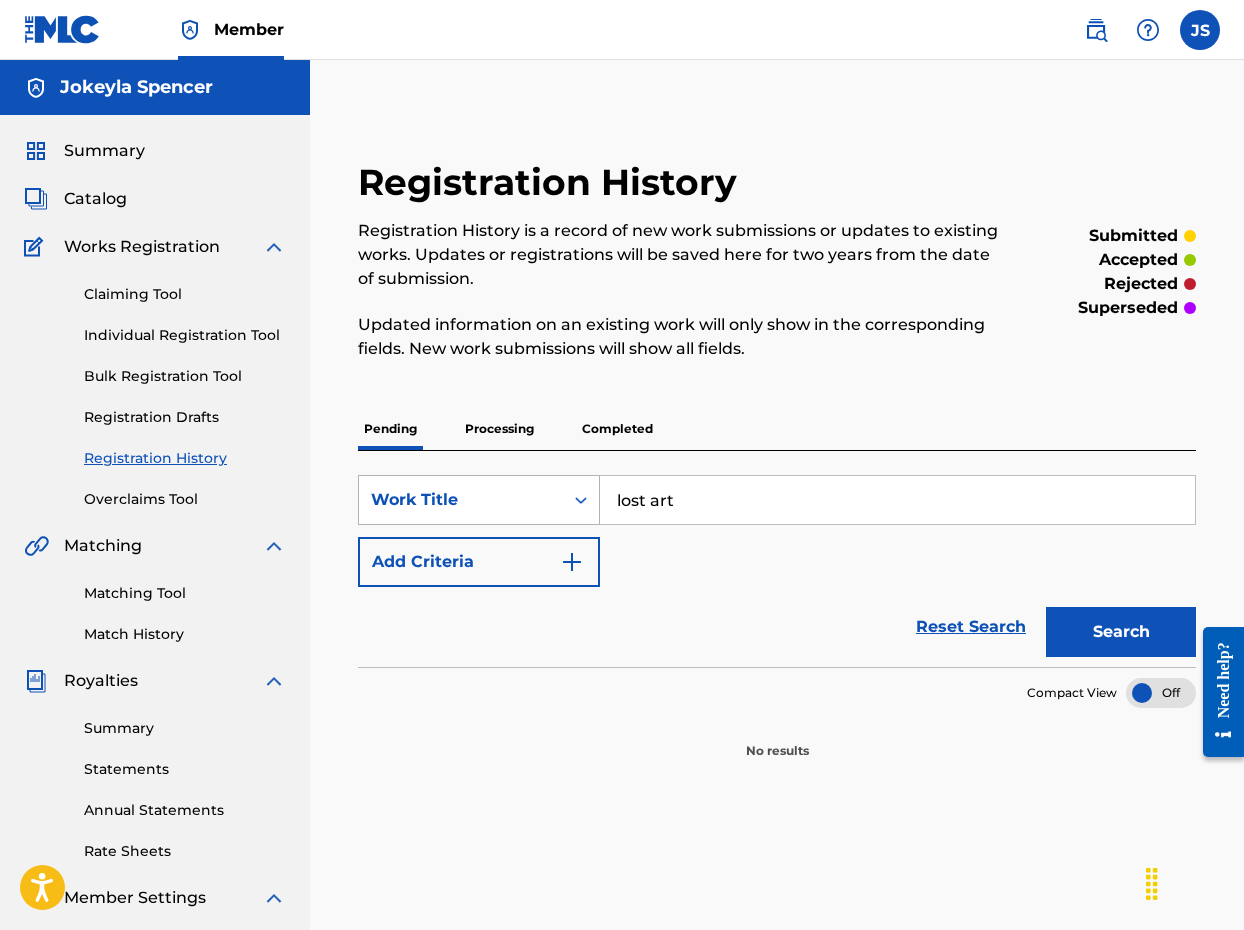 drag, startPoint x: 730, startPoint y: 512, endPoint x: 480, endPoint y: 485, distance: 251.45377 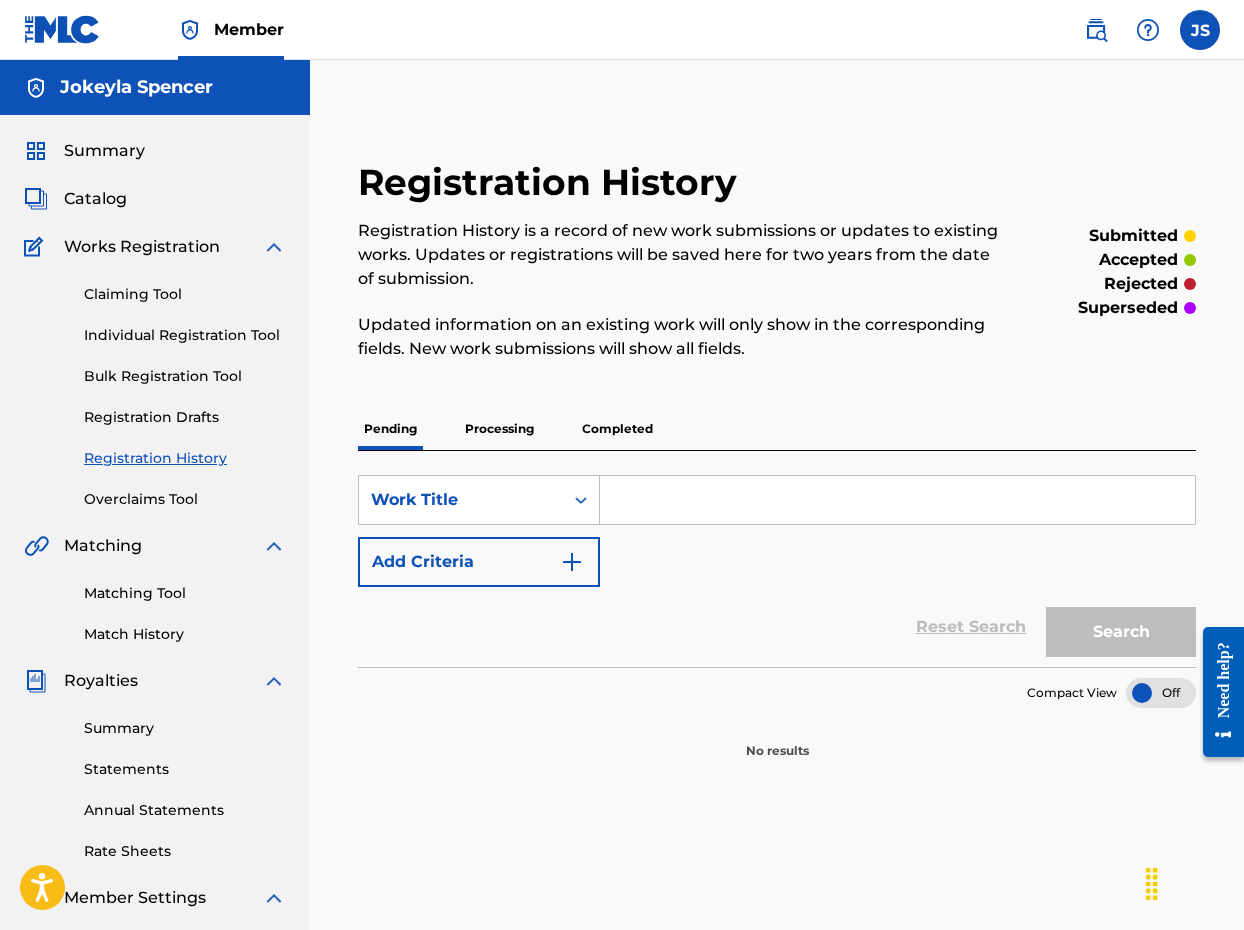 type 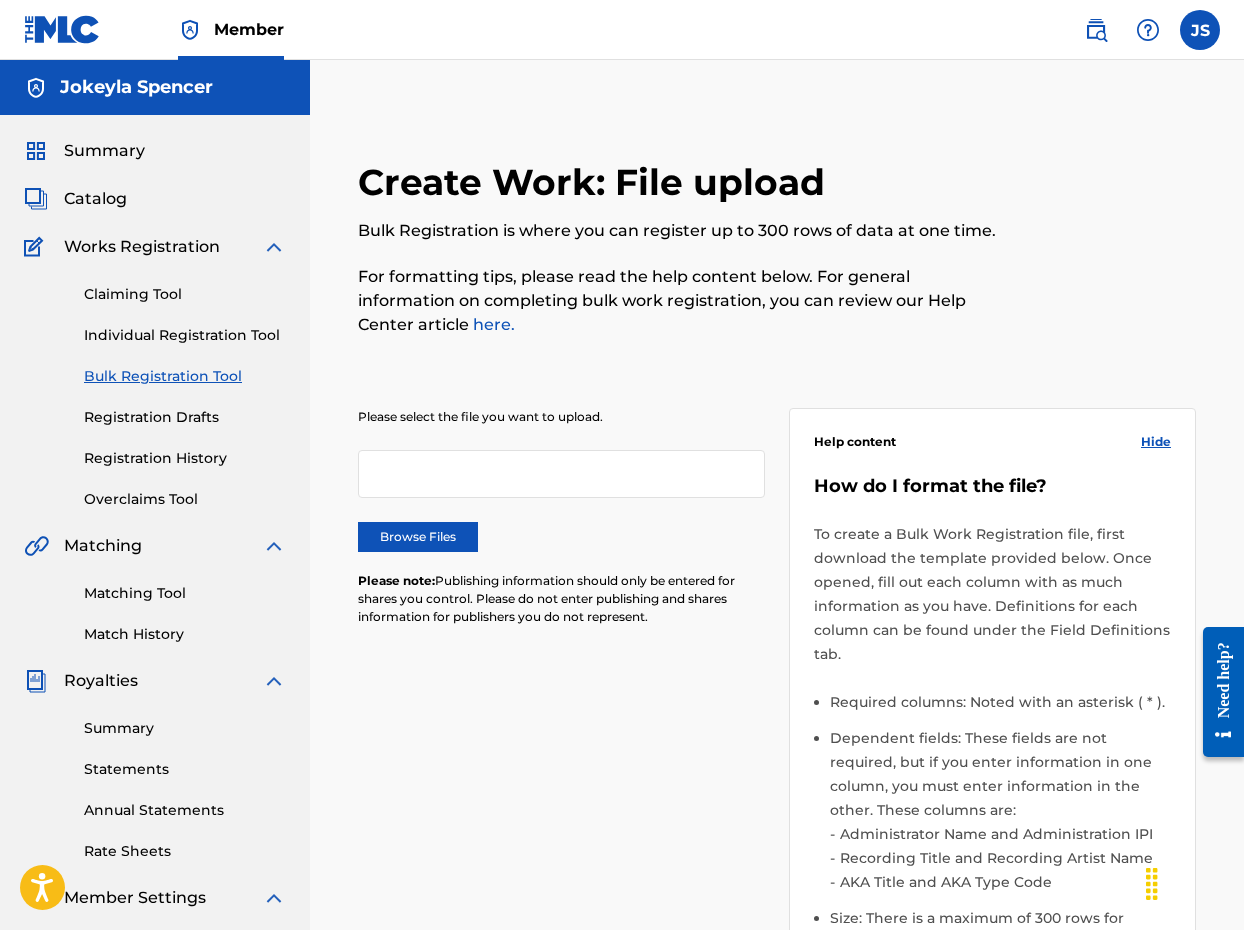 click on "Individual Registration Tool" at bounding box center (185, 335) 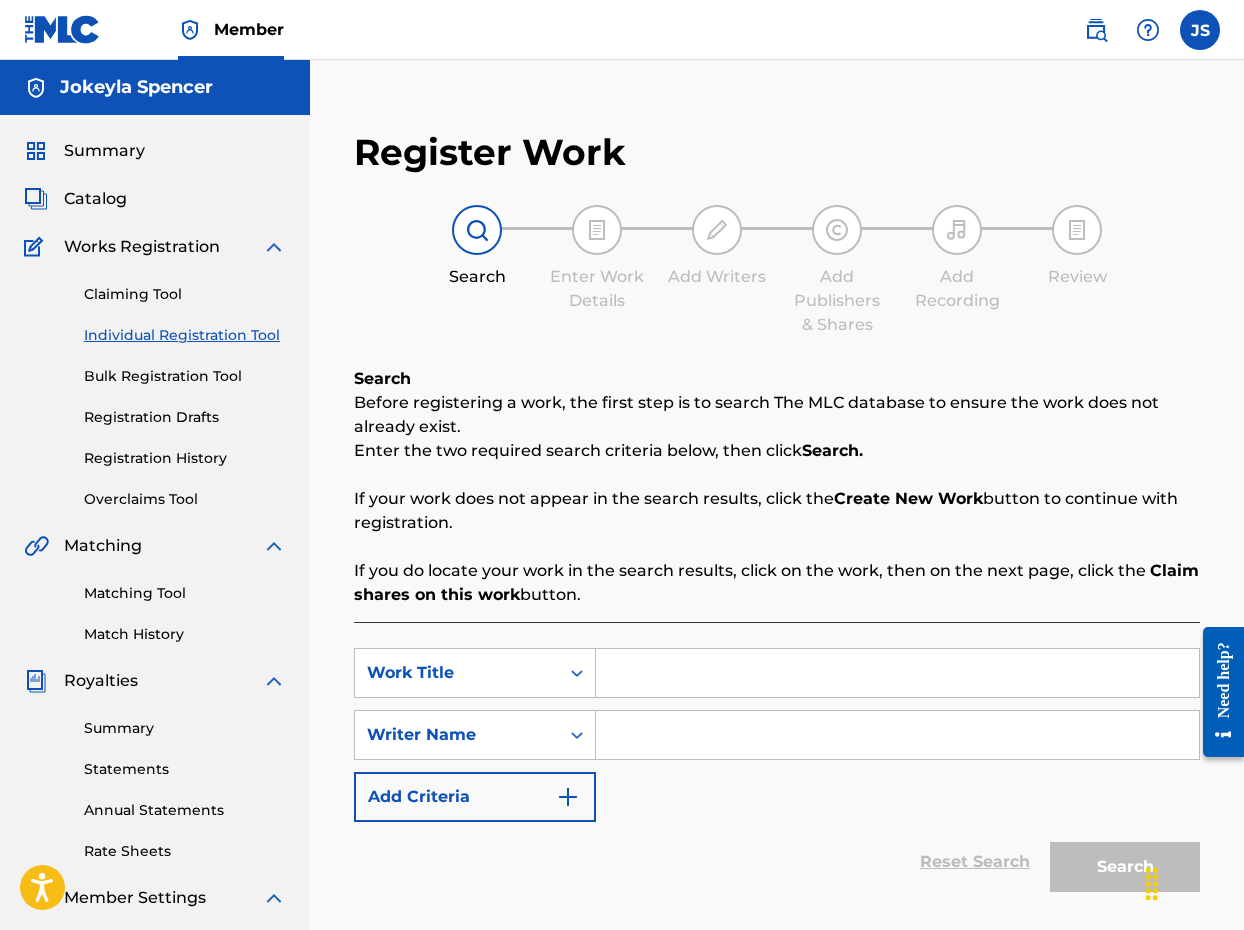 click at bounding box center (897, 673) 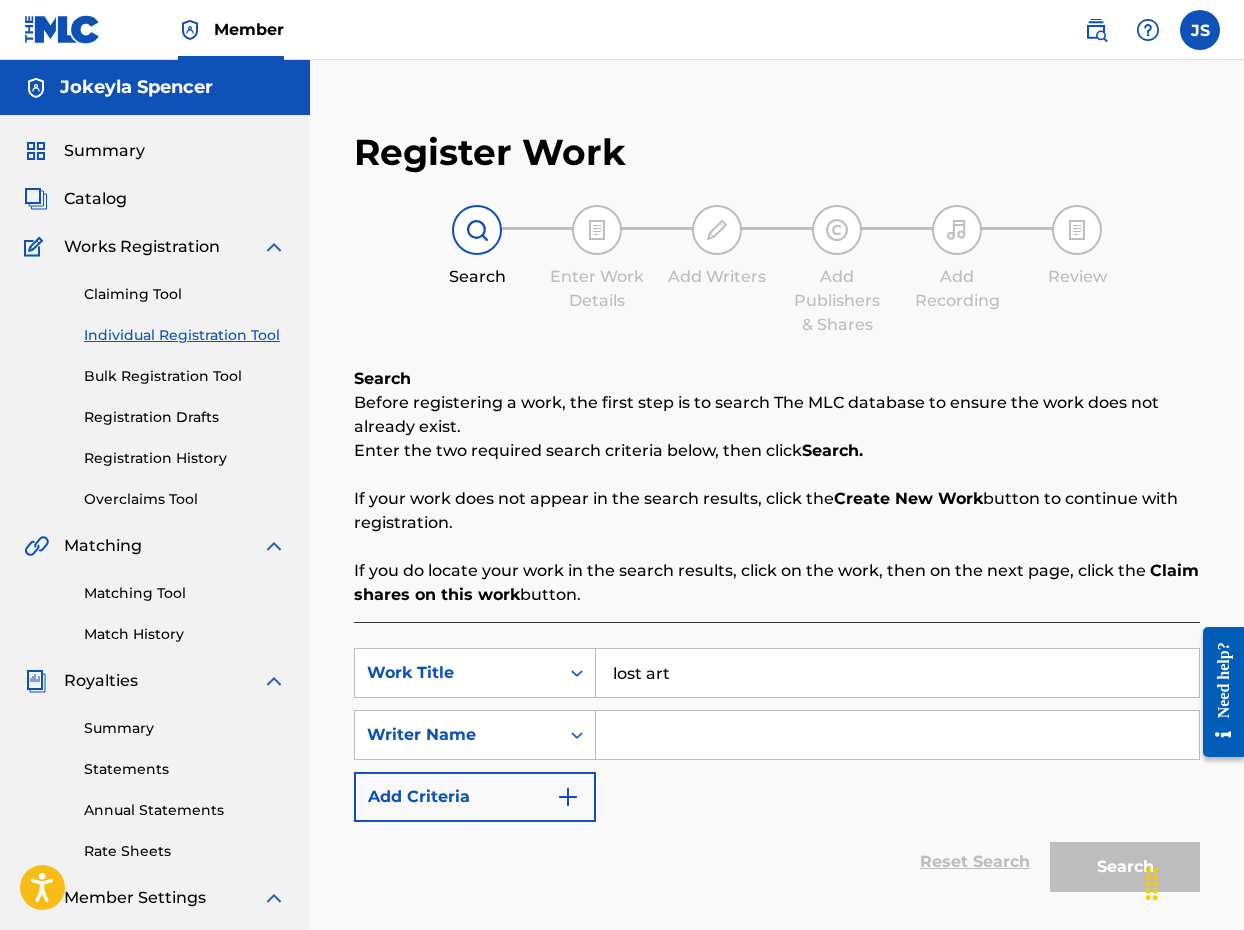 type on "lost art" 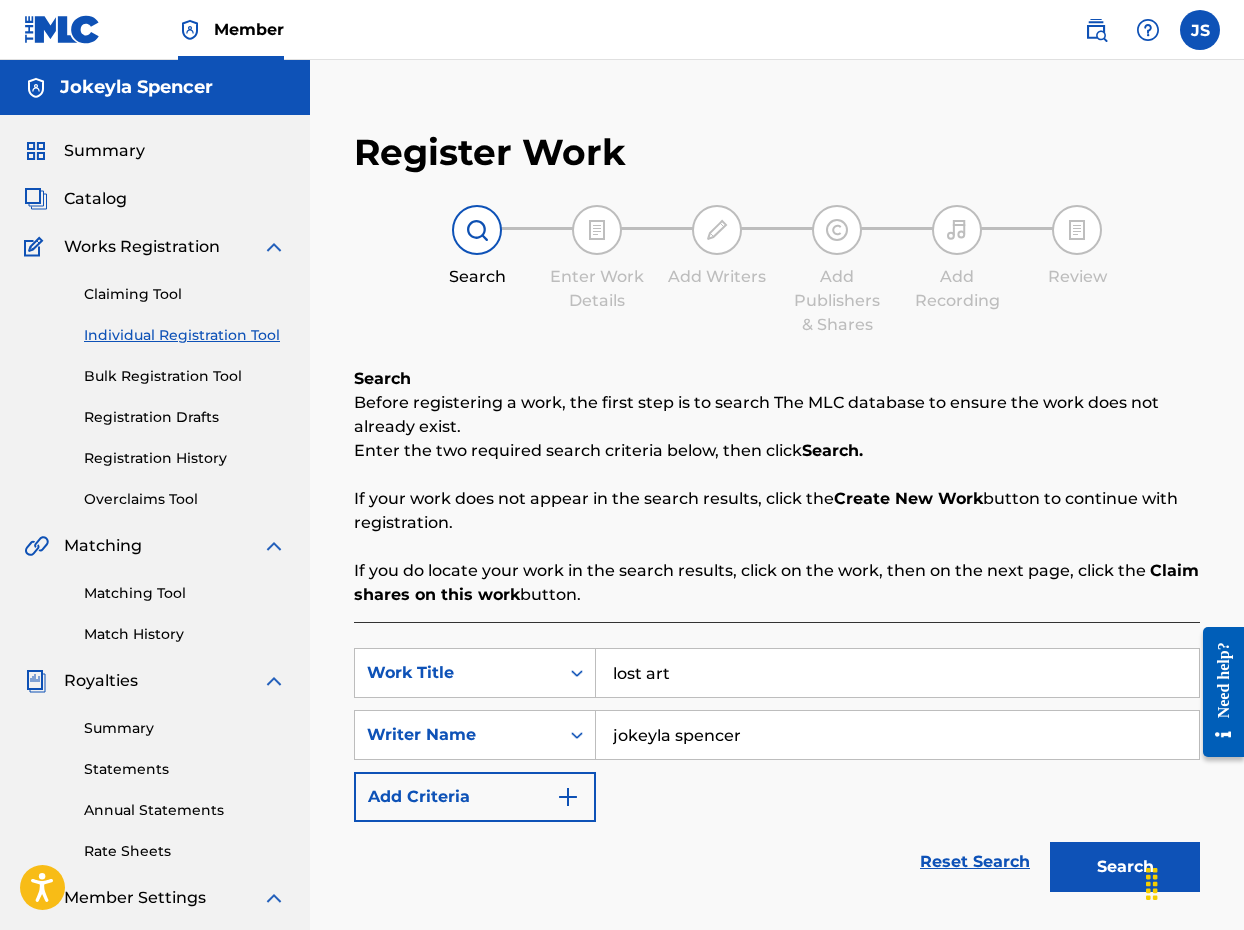 type on "jokeyla Spencer" 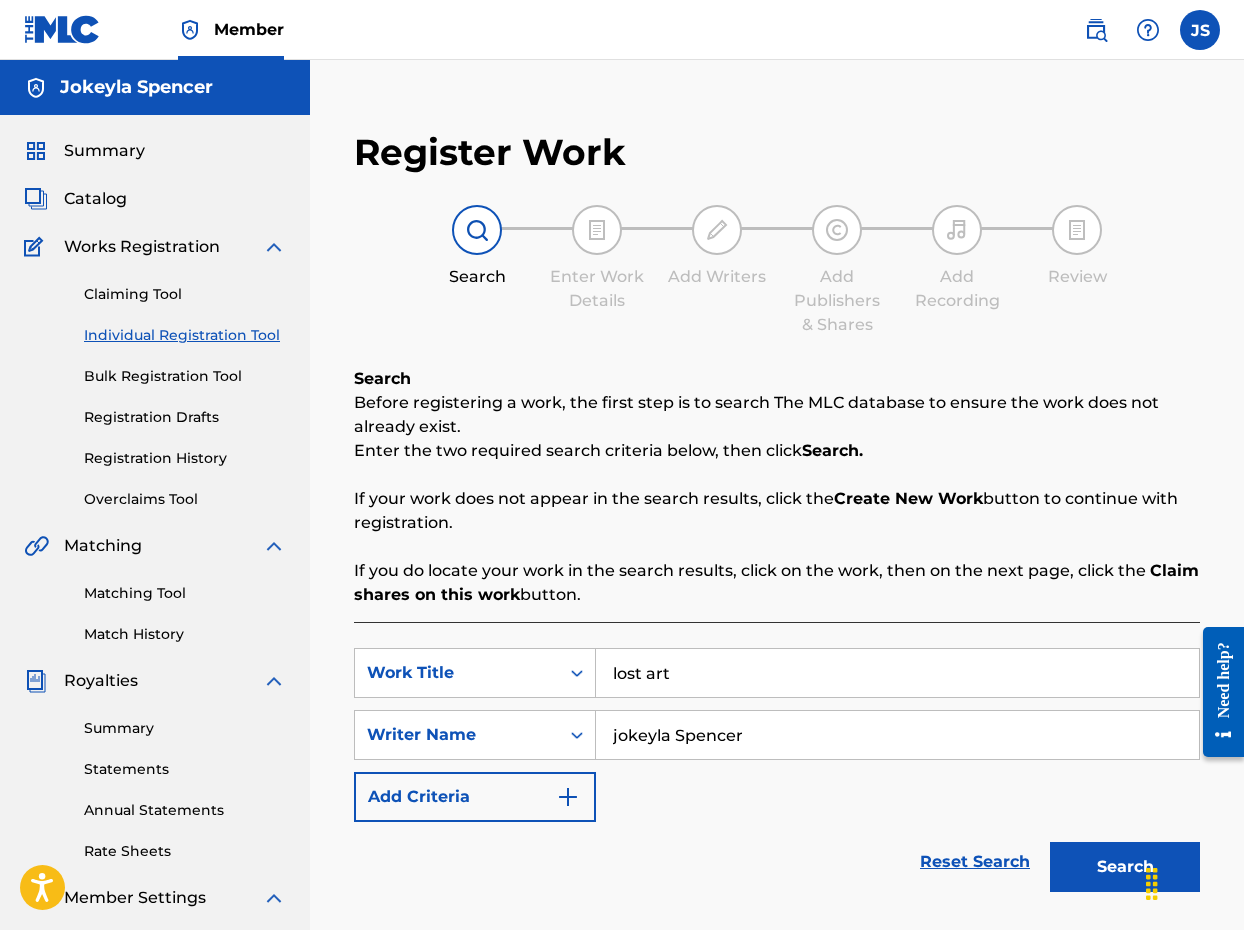 drag, startPoint x: 750, startPoint y: 769, endPoint x: 793, endPoint y: 781, distance: 44.64303 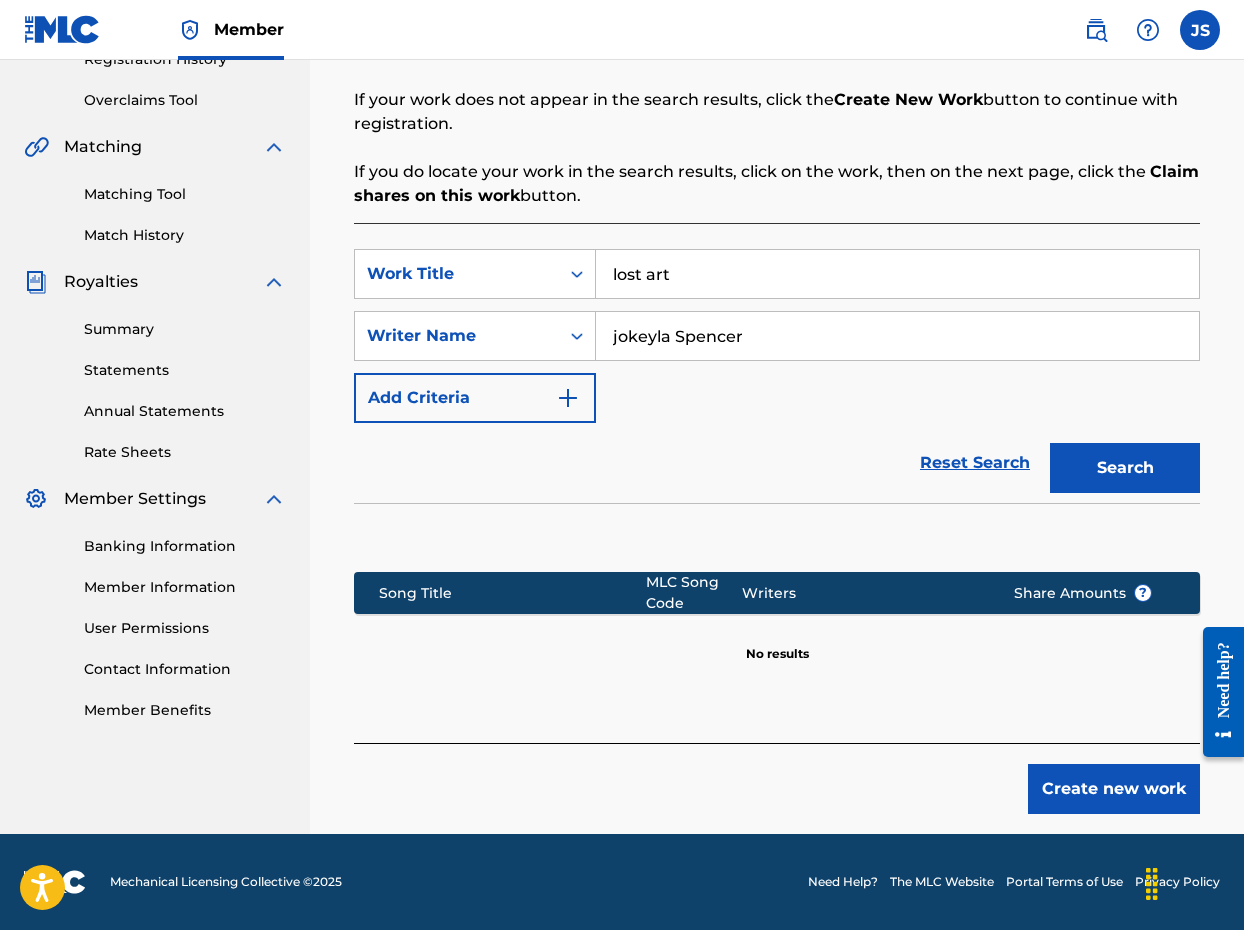 click on "Create new work" at bounding box center [1114, 789] 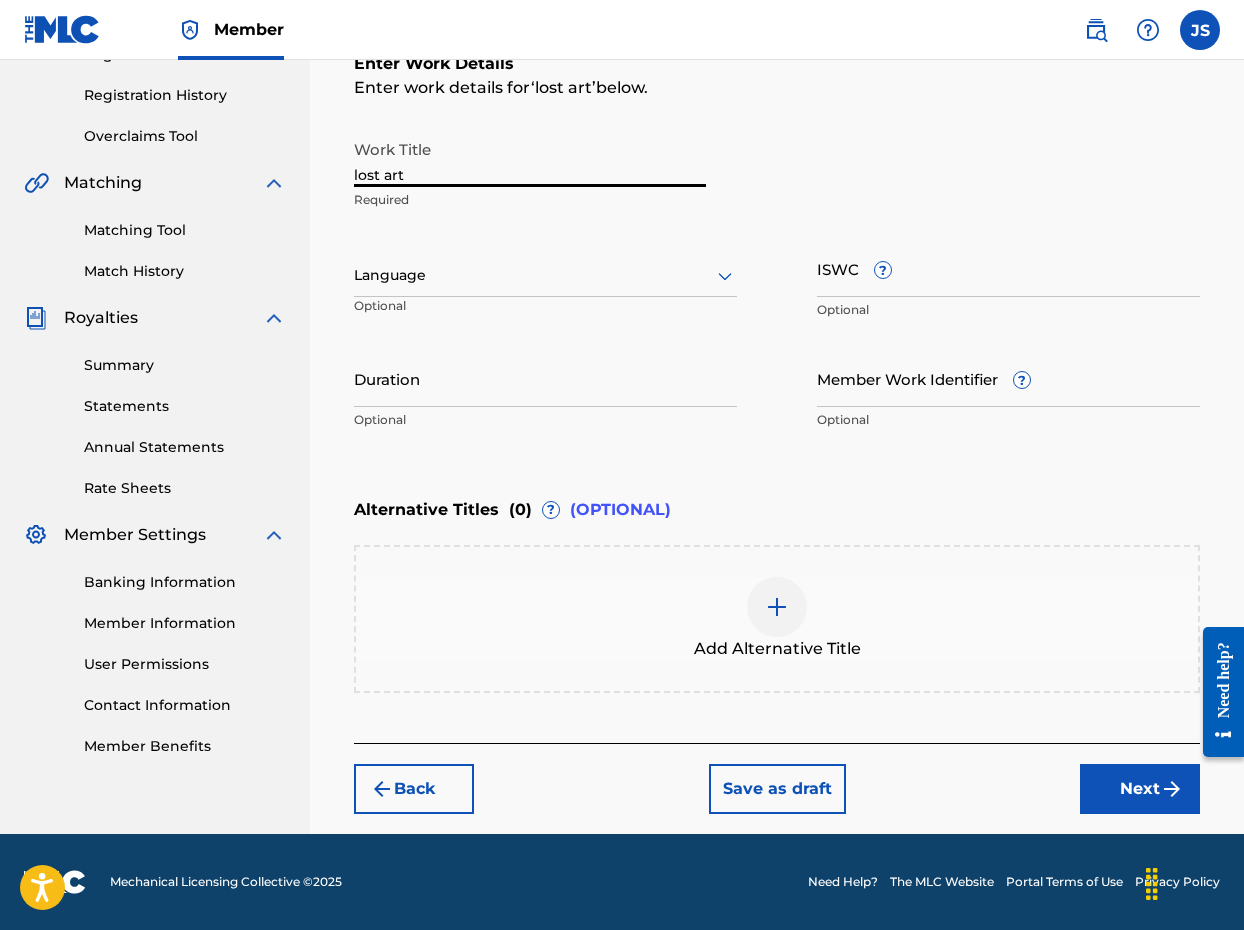 drag, startPoint x: 431, startPoint y: 177, endPoint x: 260, endPoint y: 175, distance: 171.01169 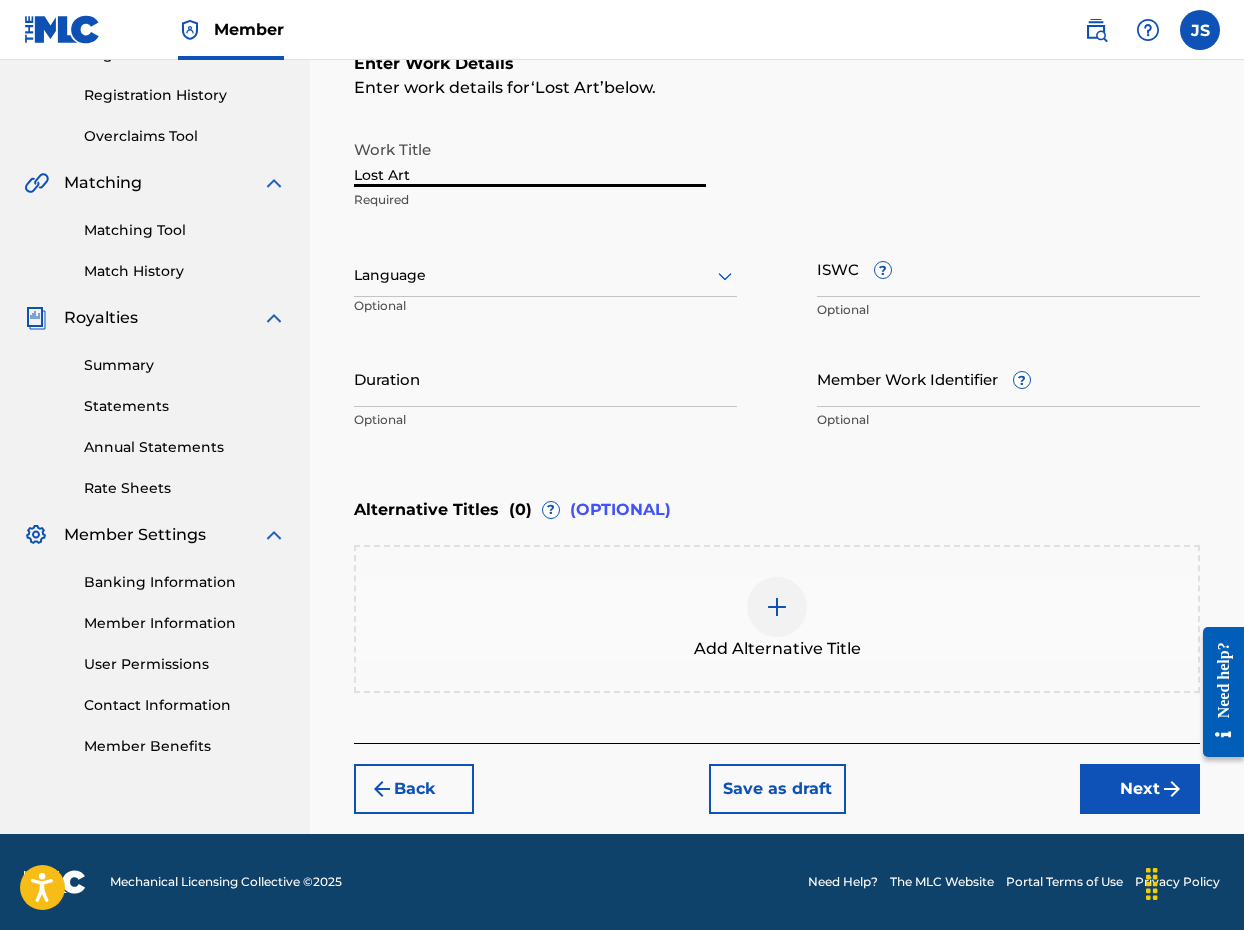 scroll, scrollTop: 363, scrollLeft: 0, axis: vertical 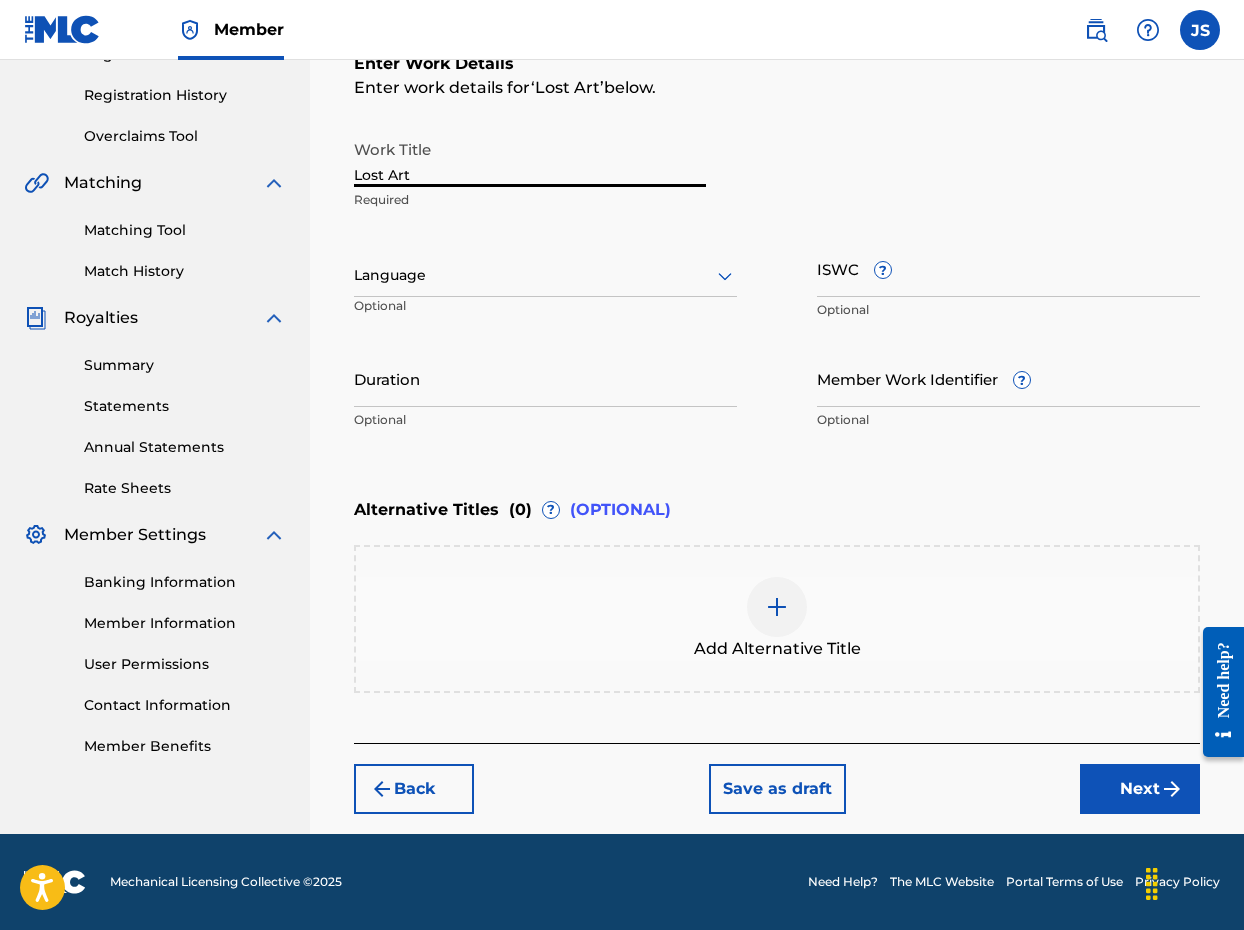 type on "Lost Art" 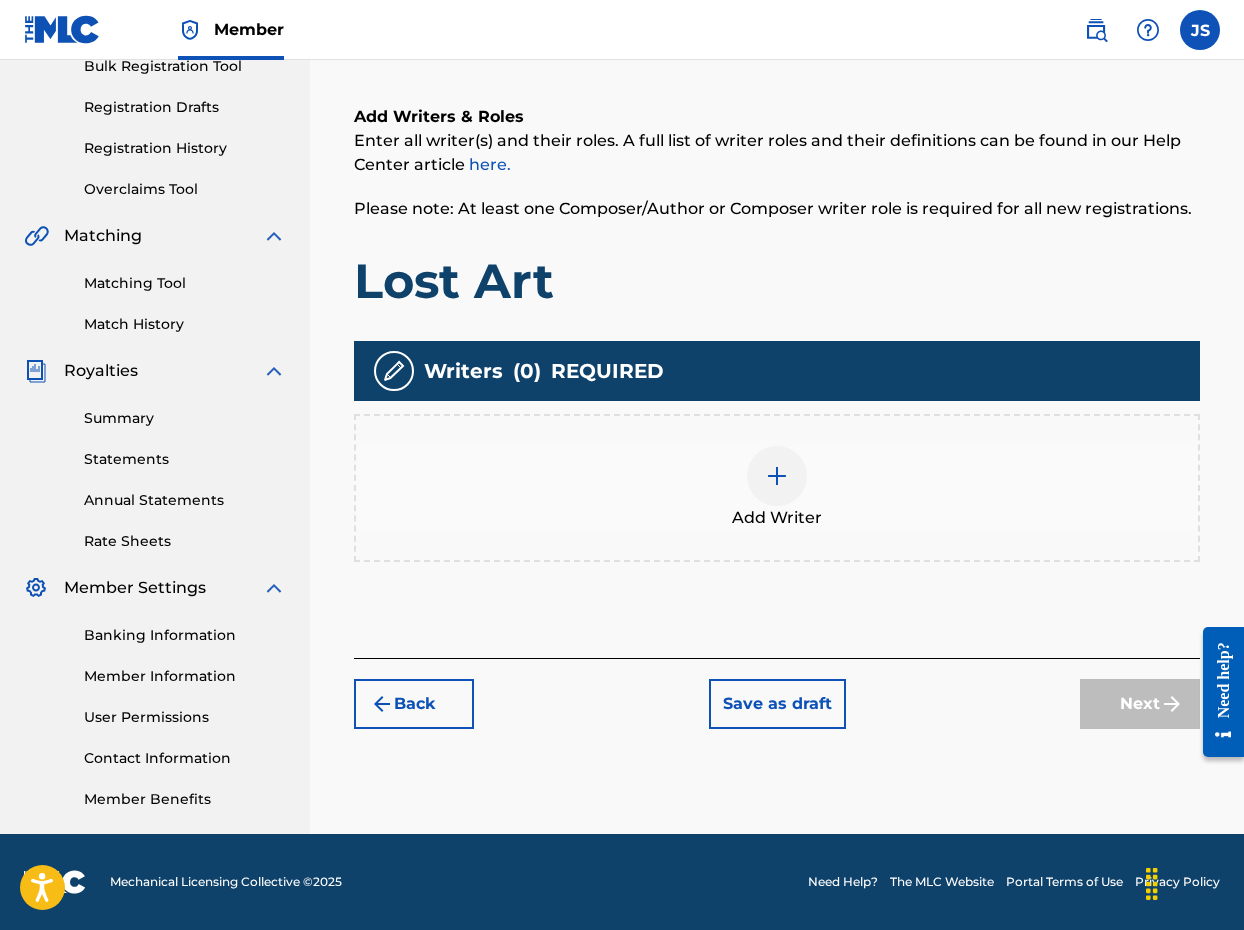 scroll, scrollTop: 310, scrollLeft: 0, axis: vertical 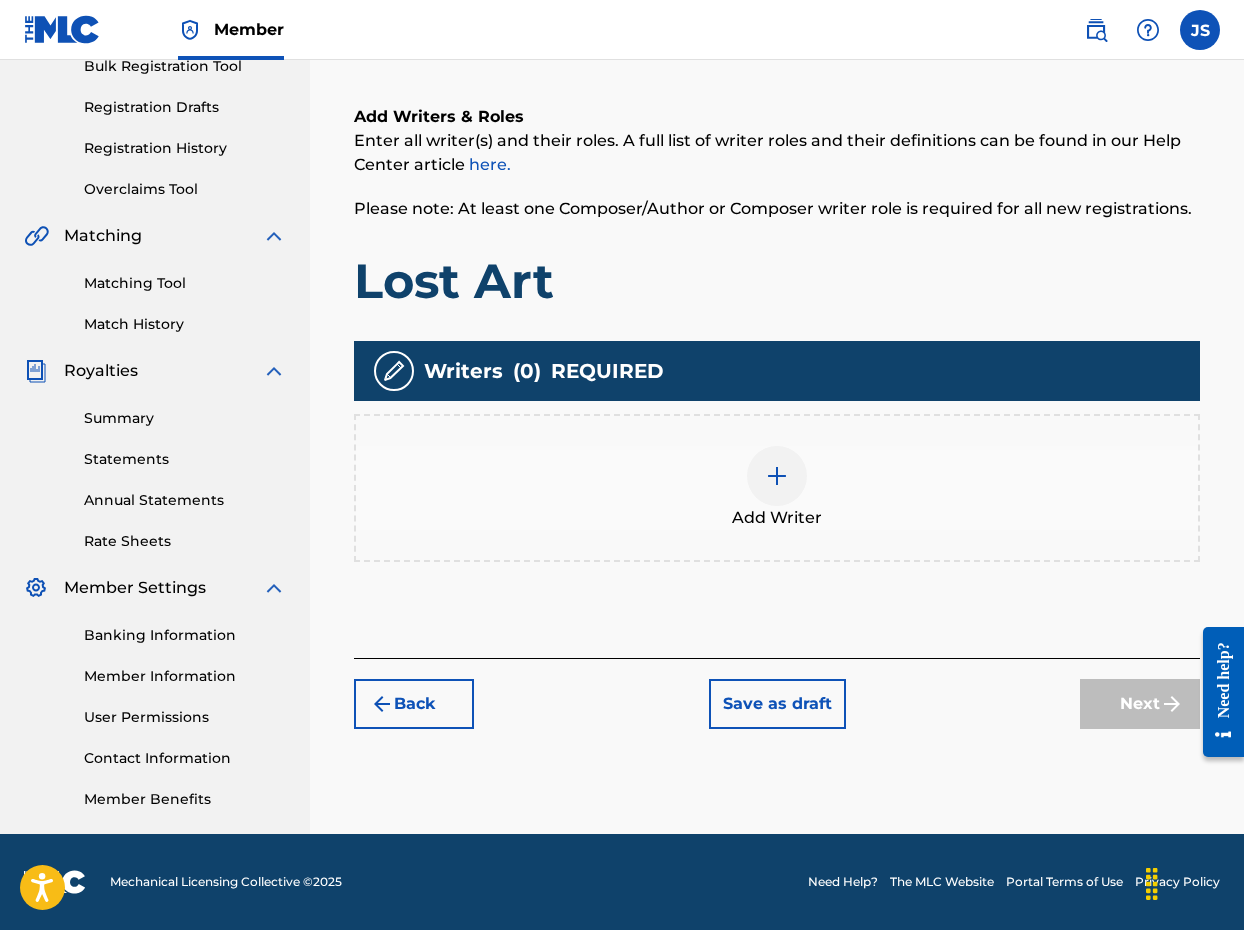 click at bounding box center [777, 476] 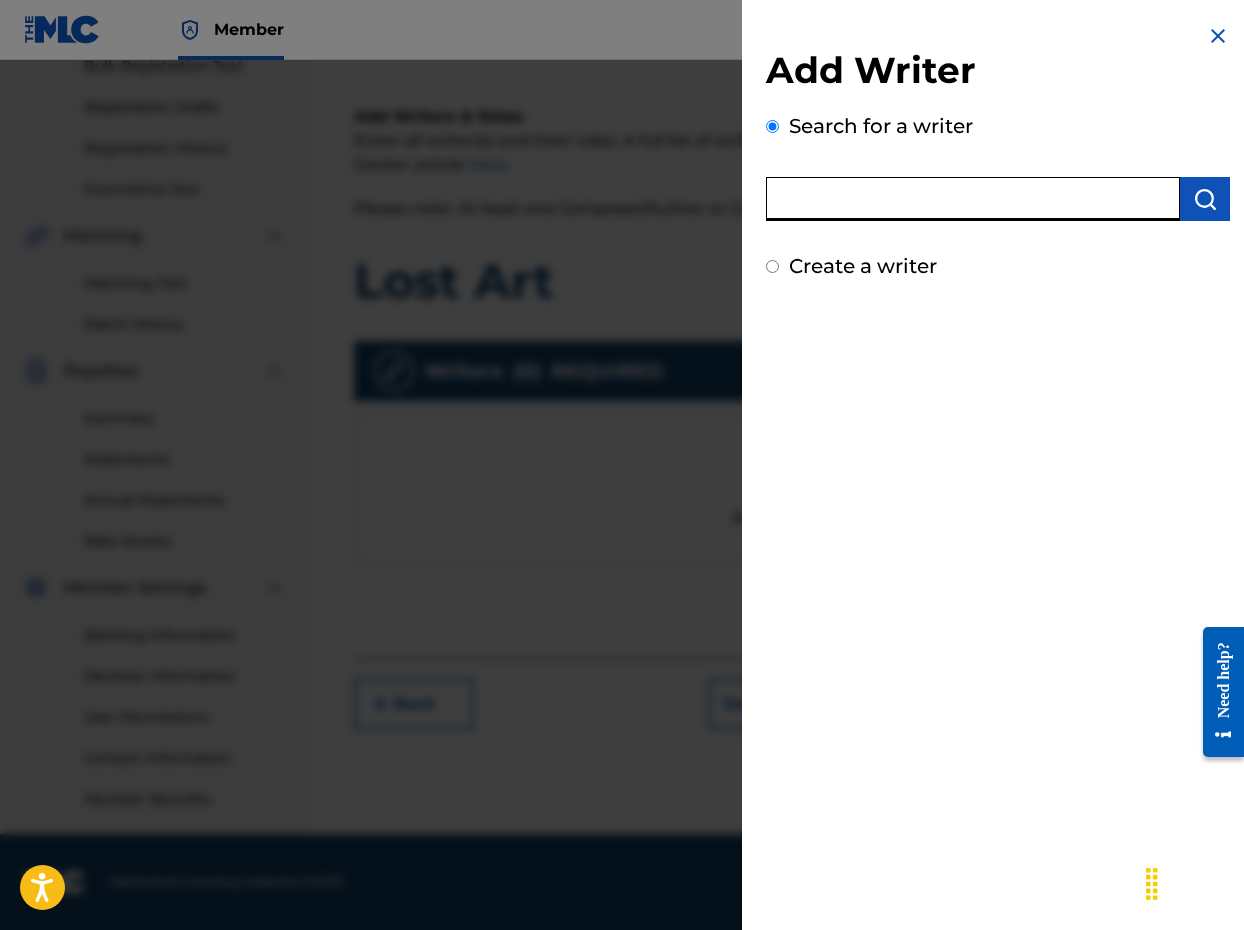 click at bounding box center (973, 199) 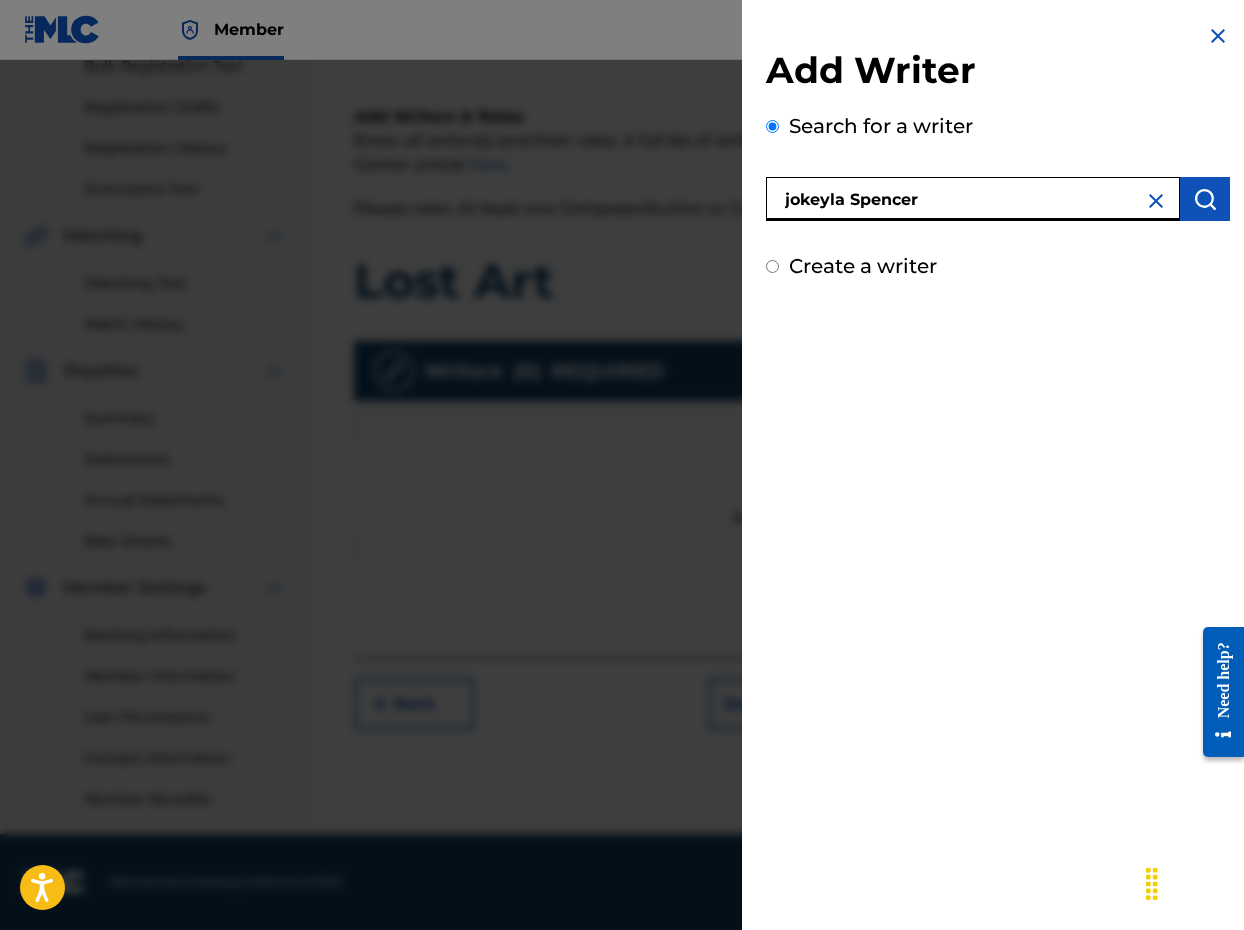 type on "jokeyla Spencer" 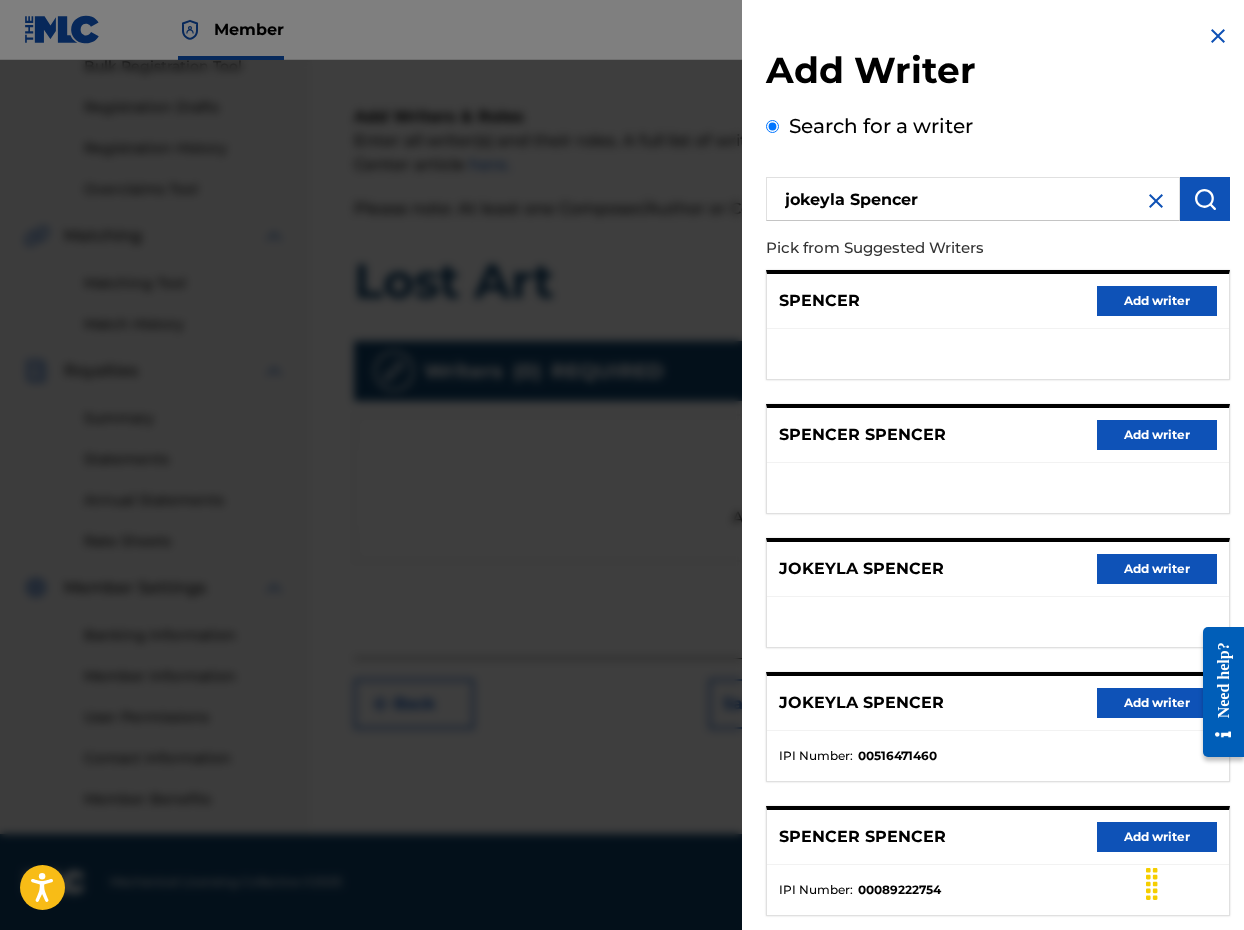 click on "Add writer" at bounding box center (1157, 703) 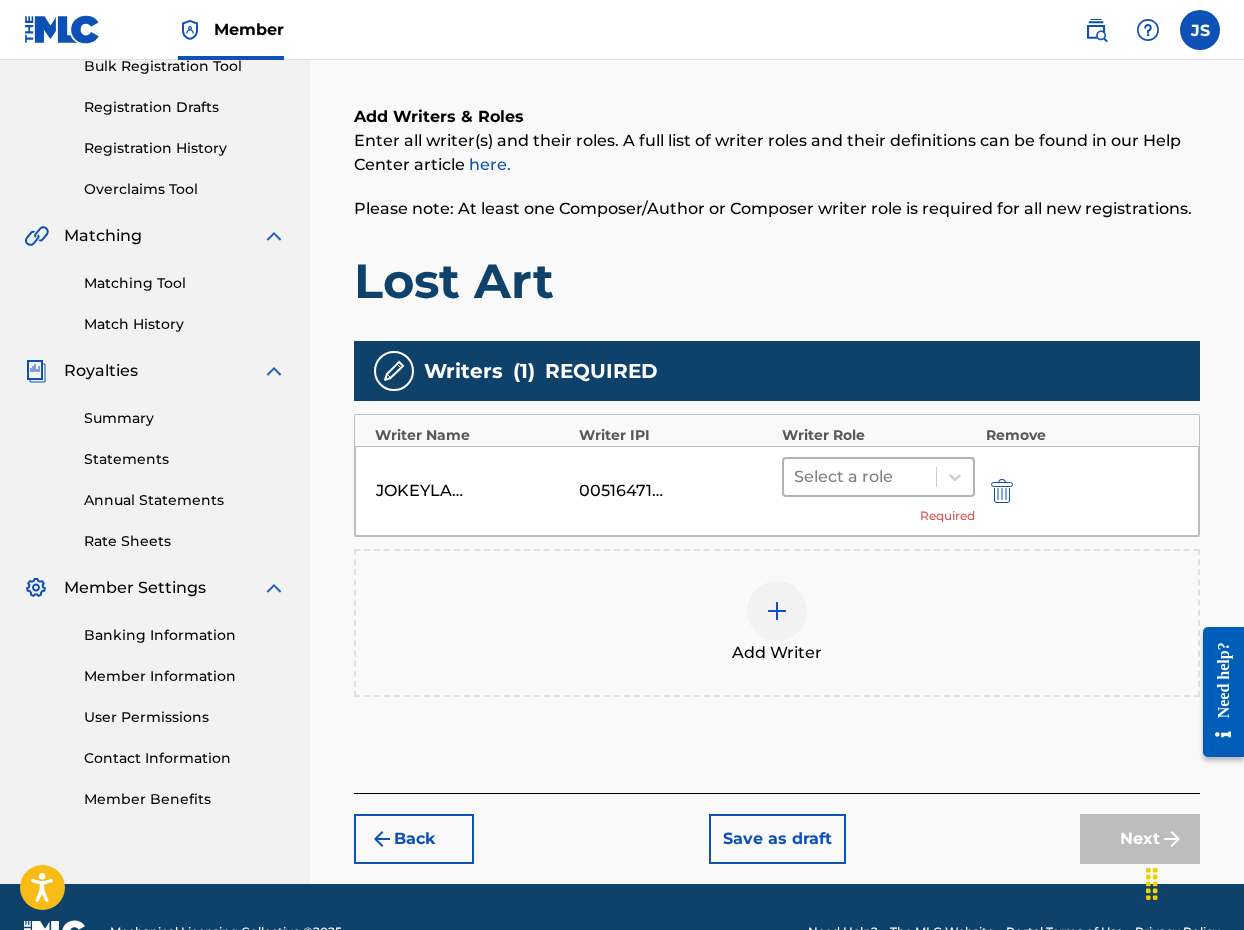 click at bounding box center (860, 477) 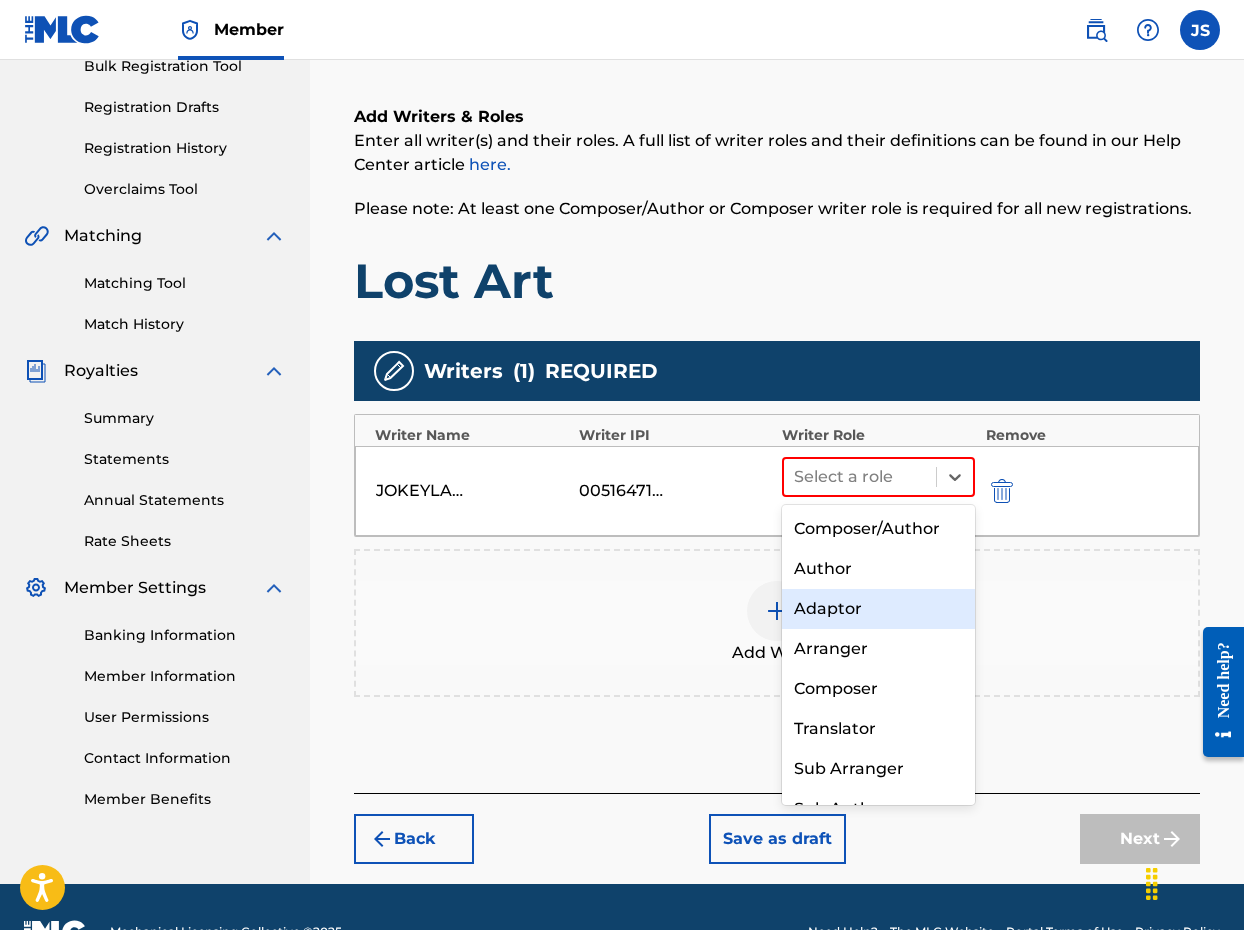scroll, scrollTop: 0, scrollLeft: 0, axis: both 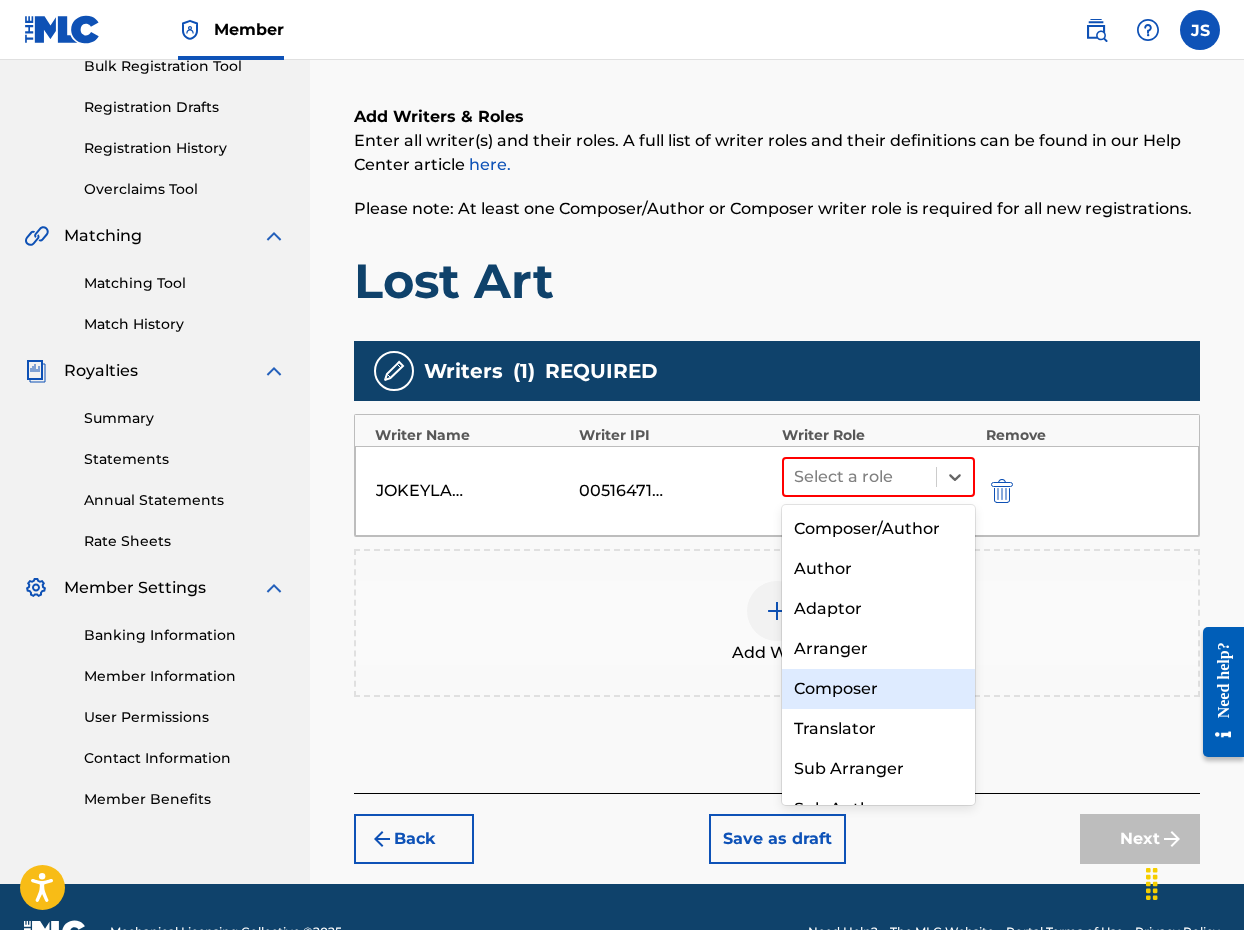 click on "Composer" at bounding box center (878, 689) 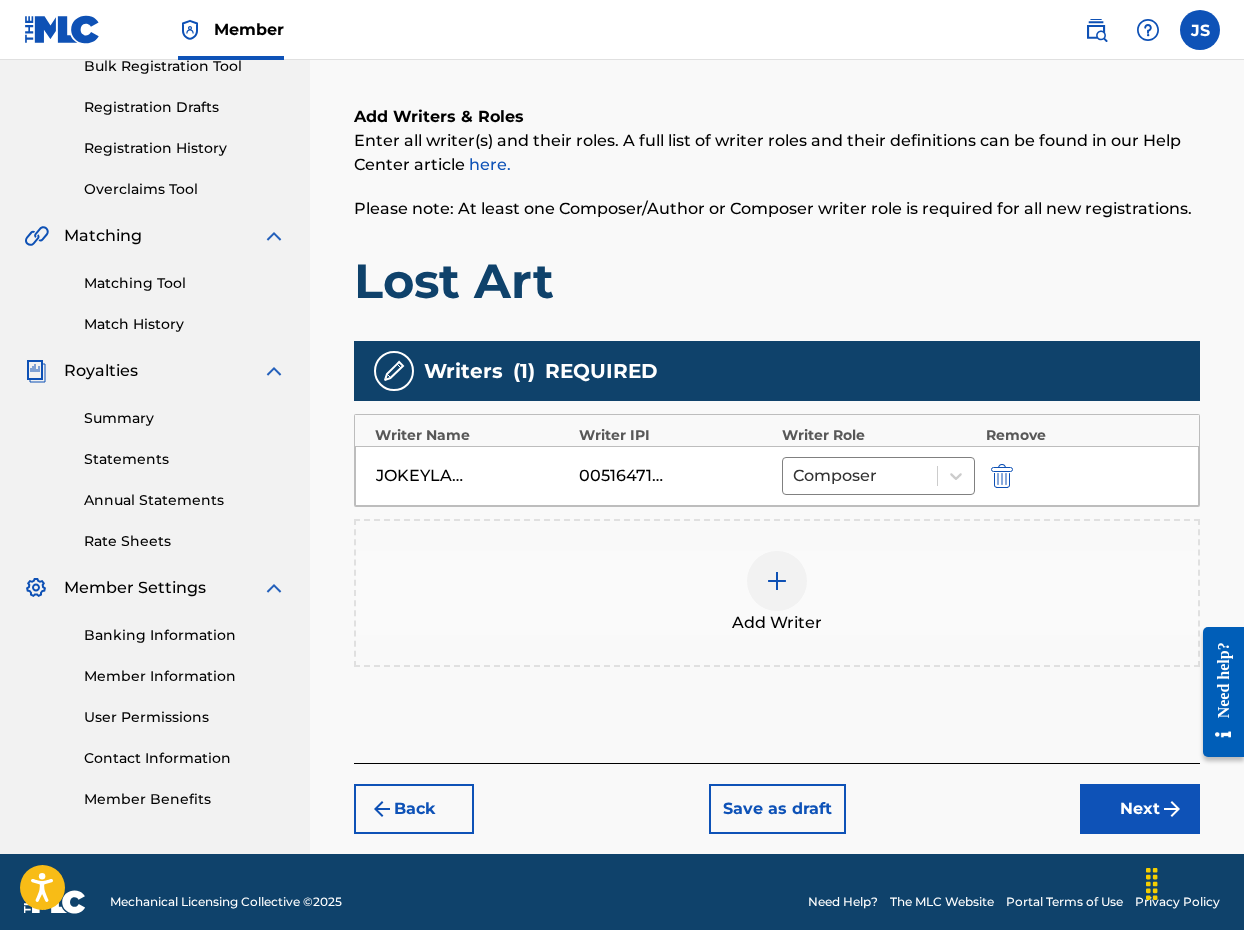 click at bounding box center [1172, 809] 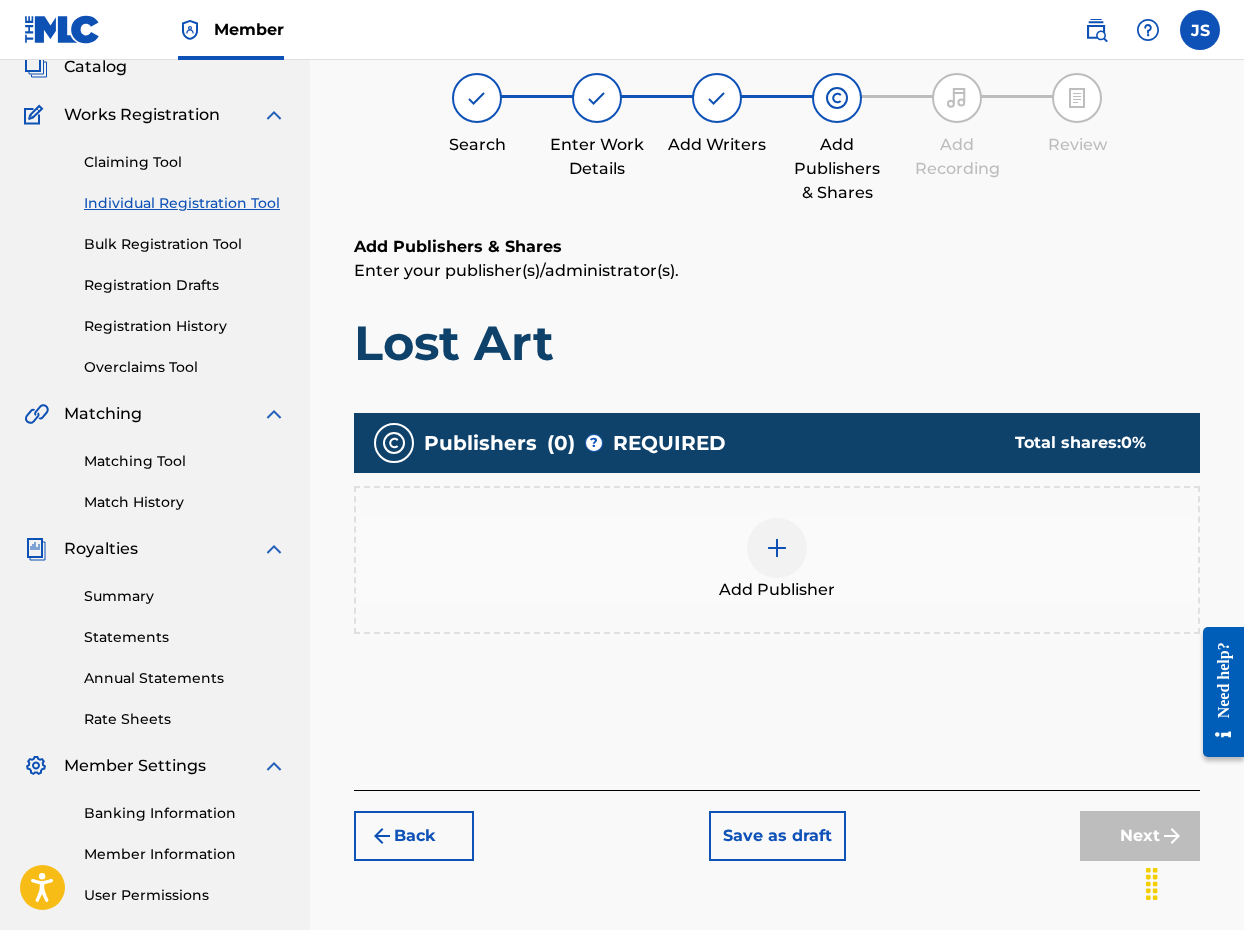 scroll, scrollTop: 90, scrollLeft: 0, axis: vertical 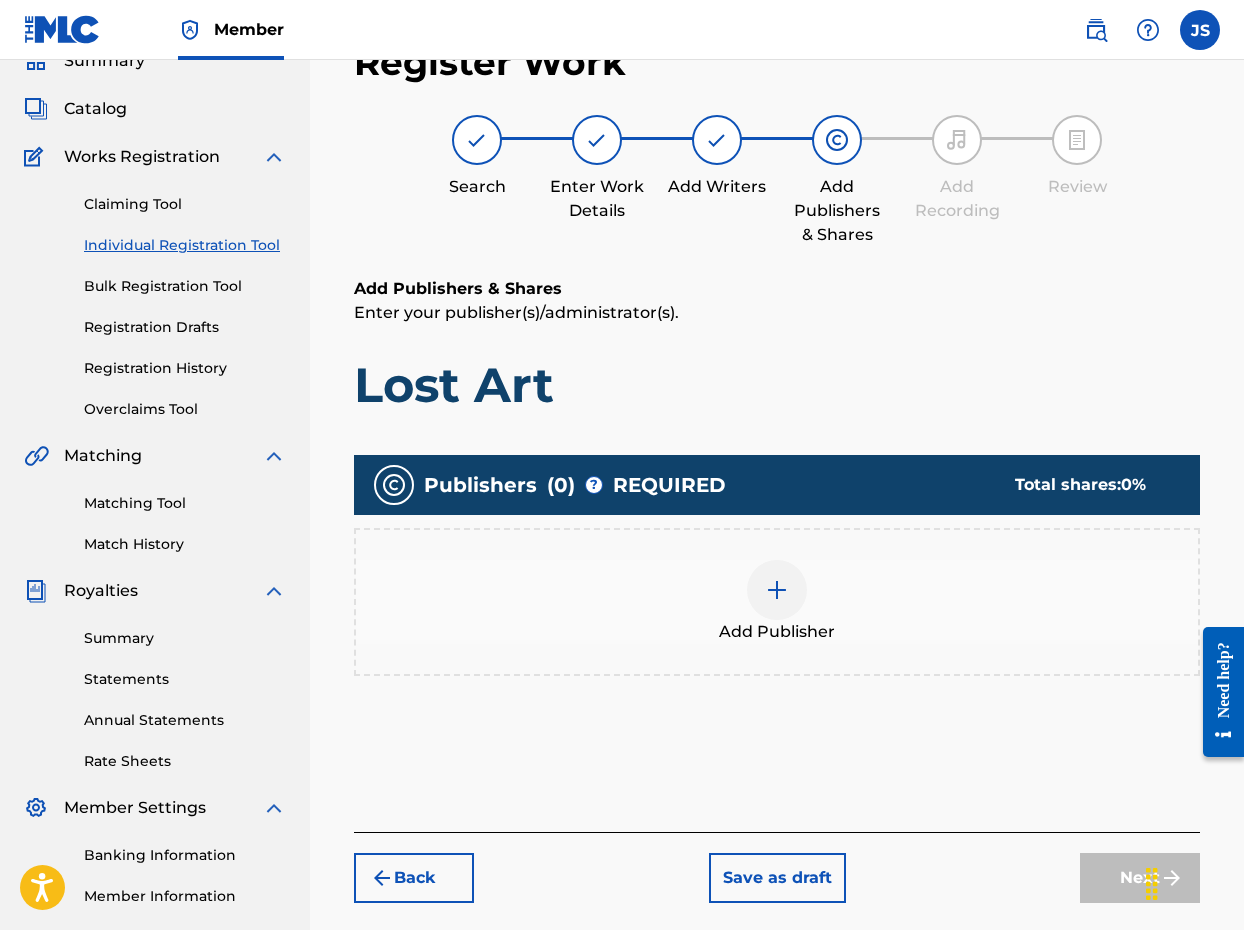 click at bounding box center (777, 590) 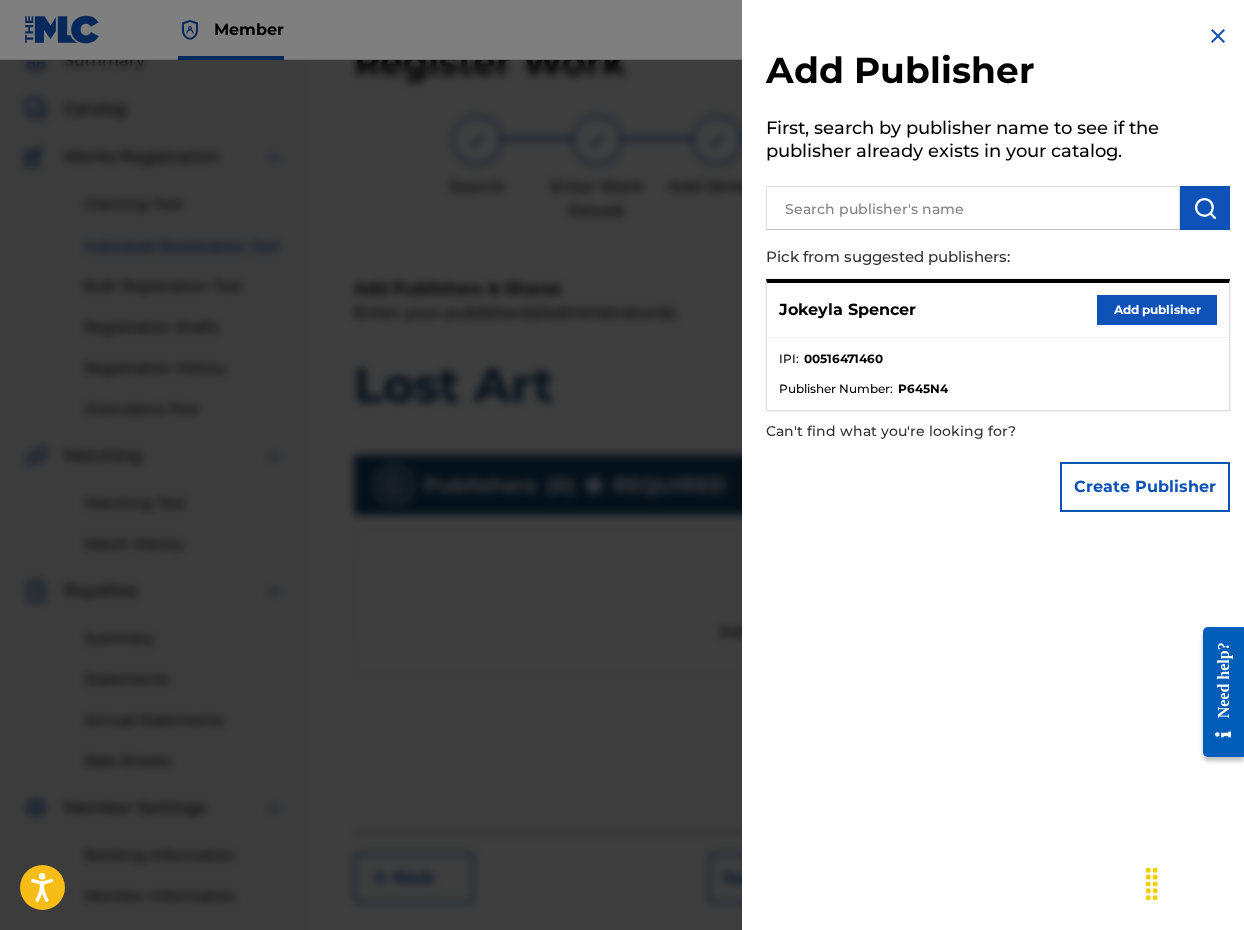 click on "Add publisher" at bounding box center (1157, 310) 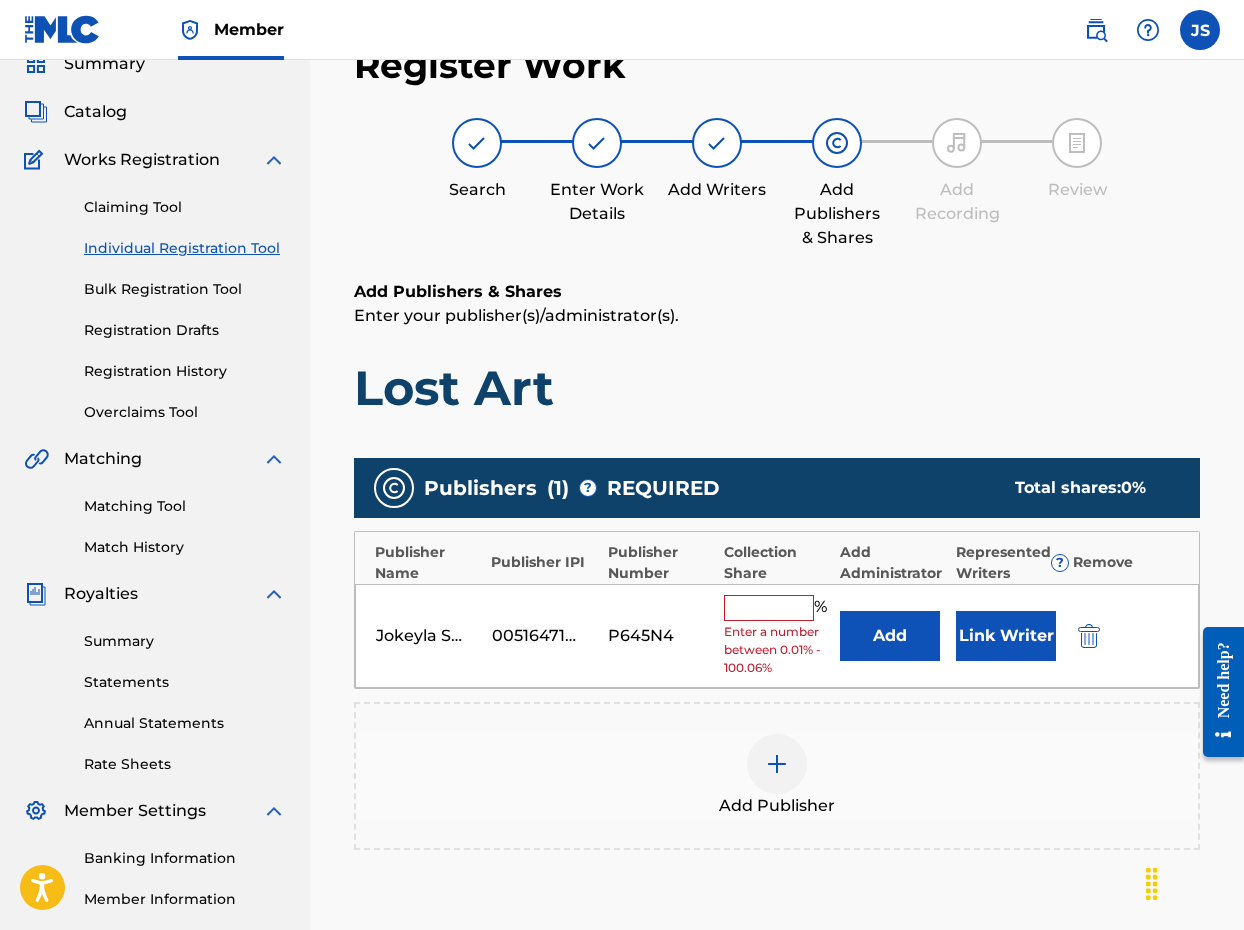 click at bounding box center [769, 608] 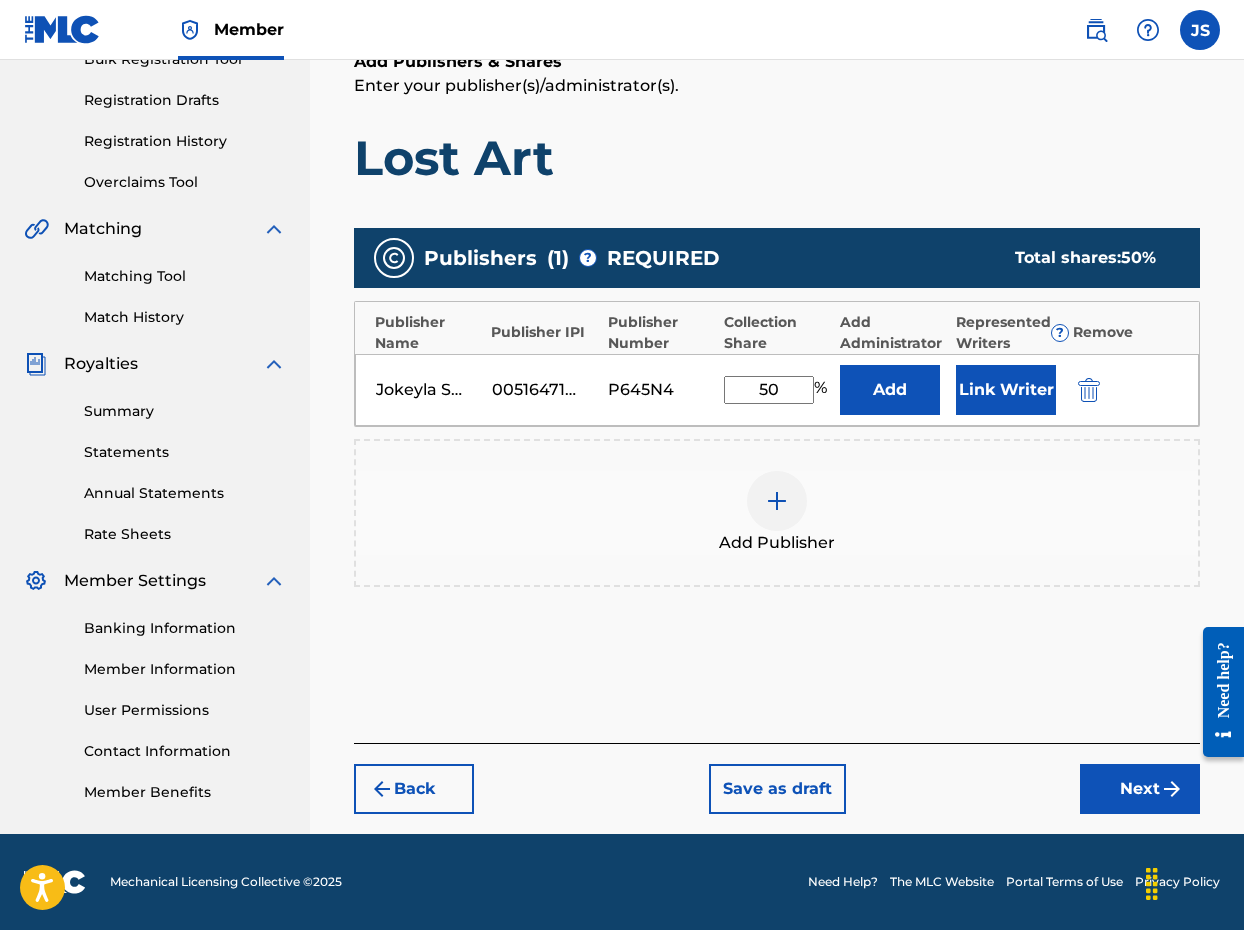 scroll, scrollTop: 317, scrollLeft: 0, axis: vertical 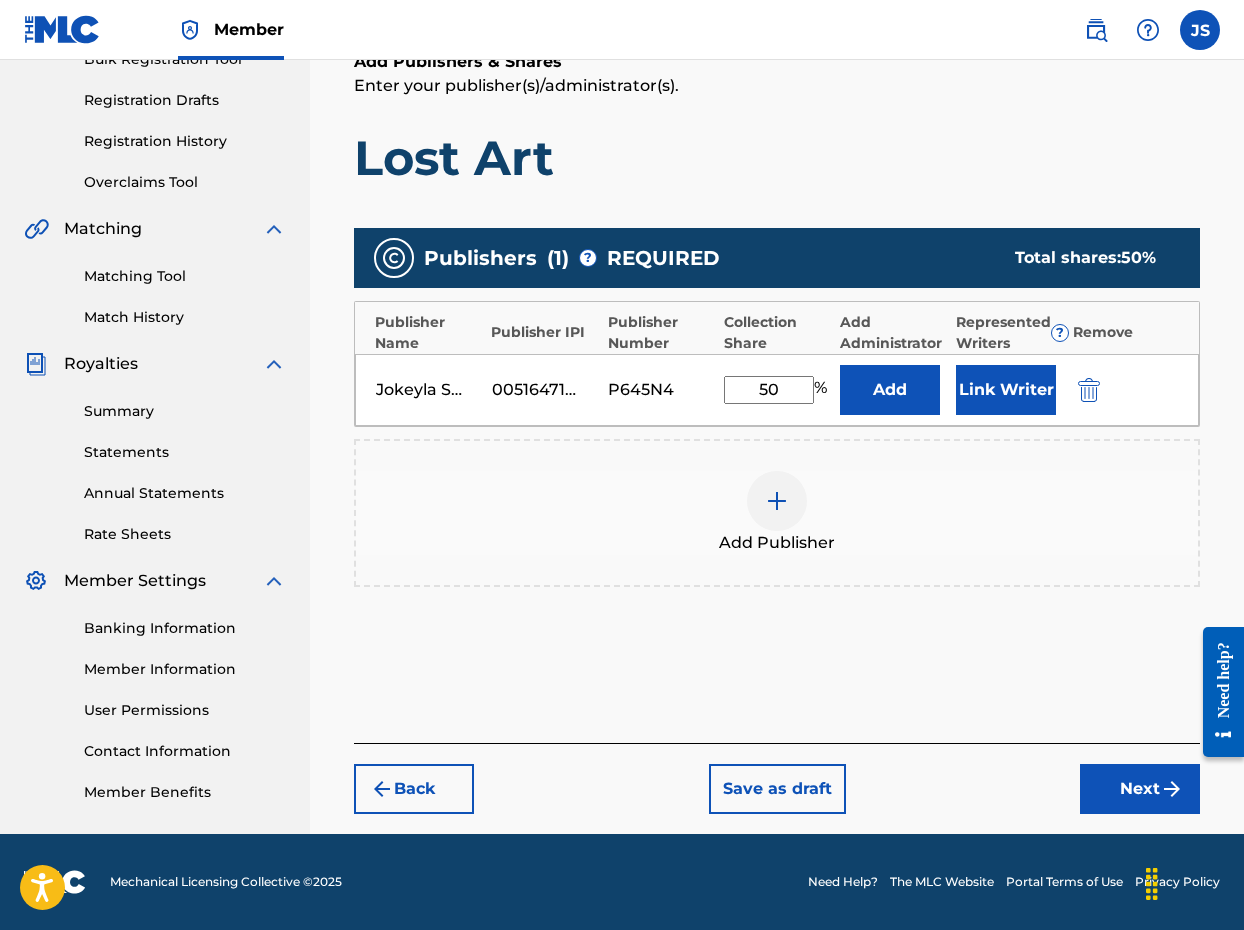 type on "50" 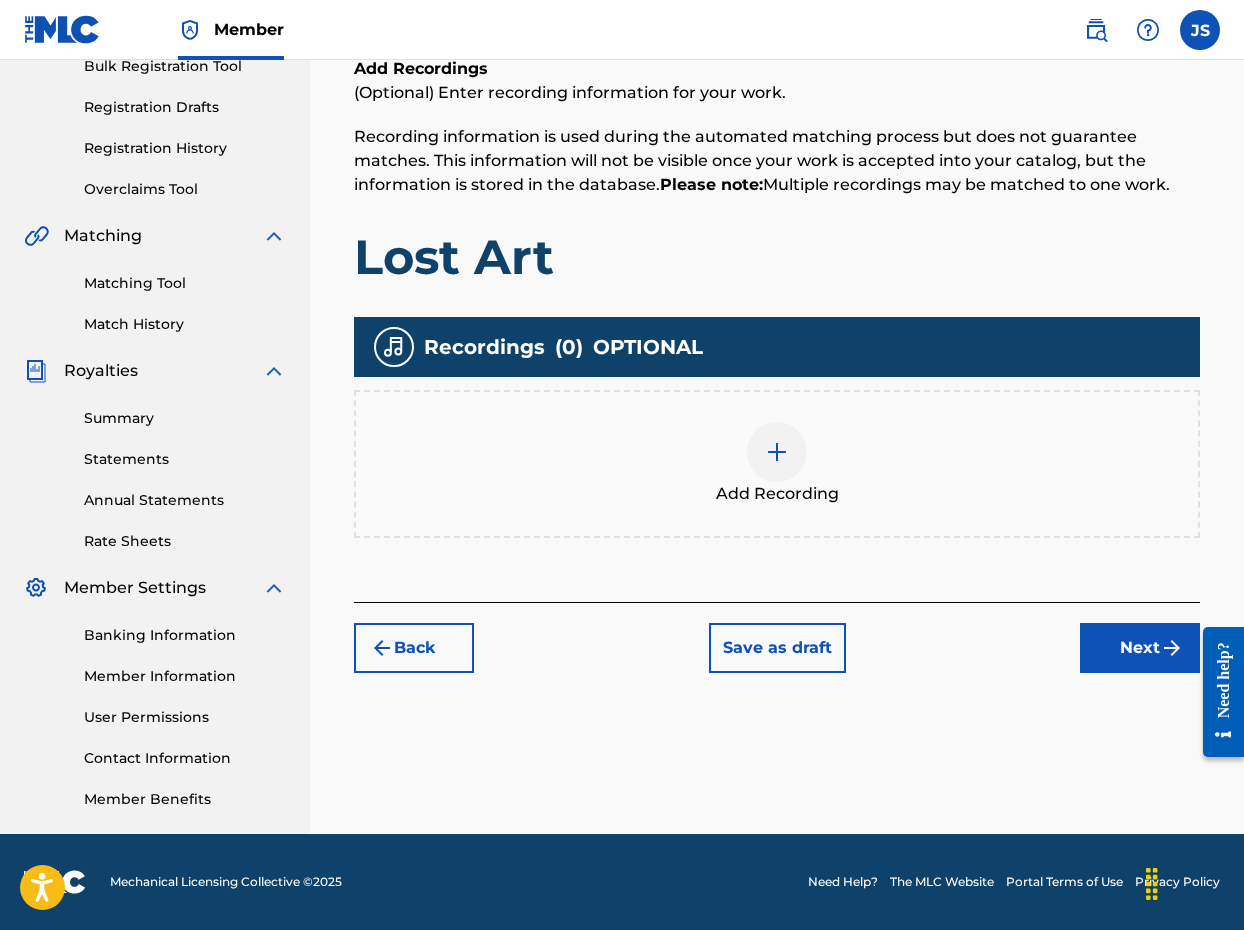 scroll, scrollTop: 310, scrollLeft: 0, axis: vertical 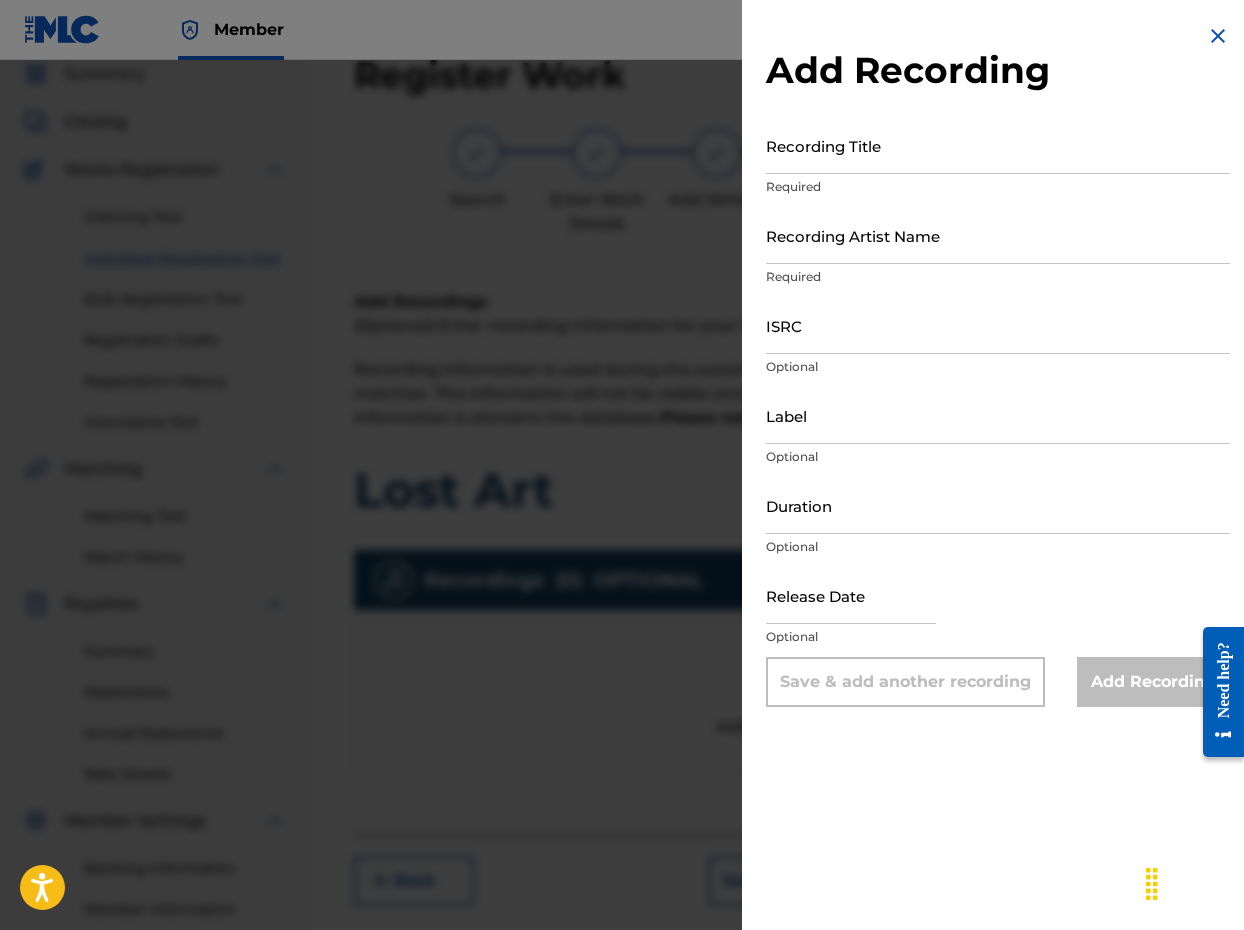 click on "Recording Title" at bounding box center (998, 145) 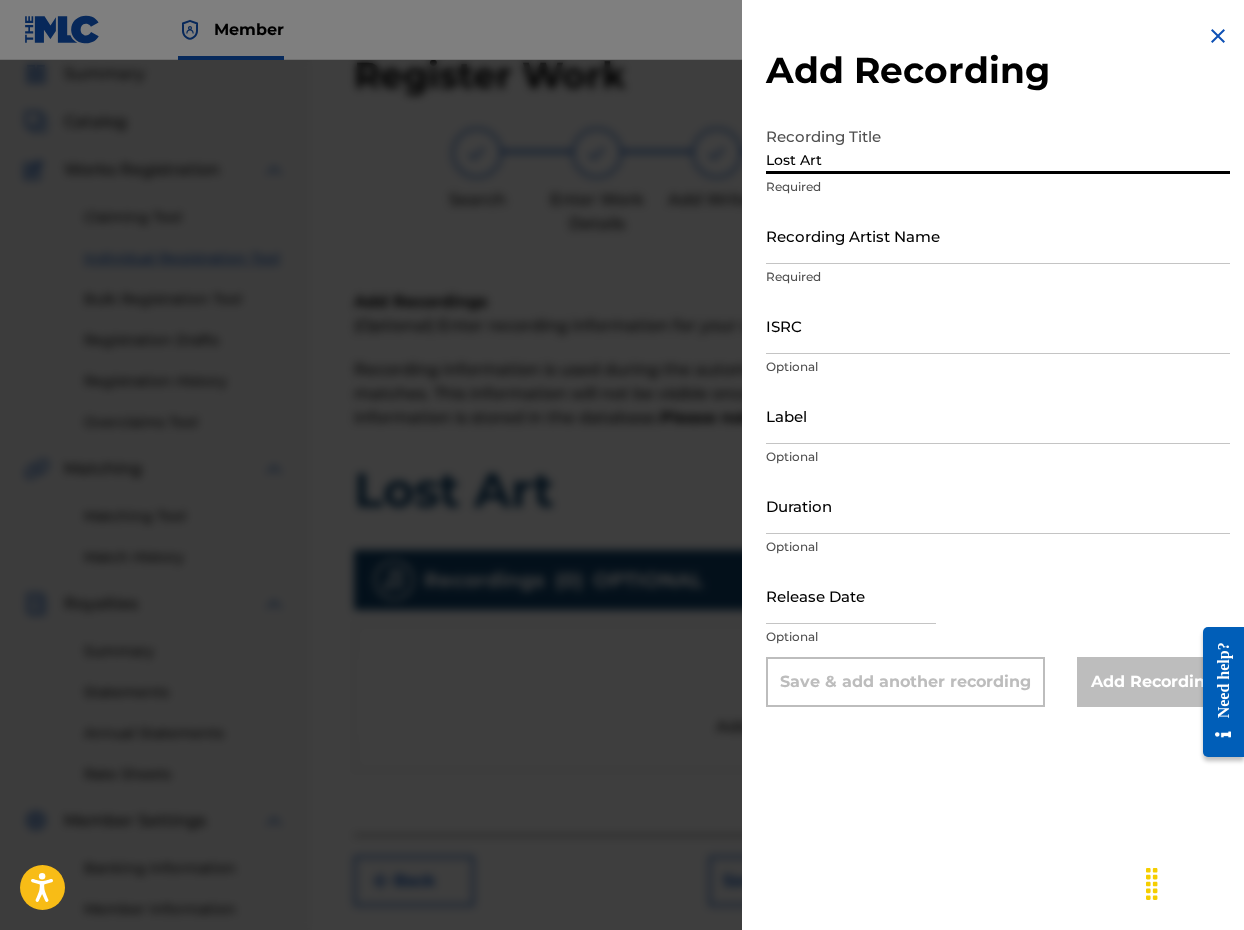 type on "Lost Art" 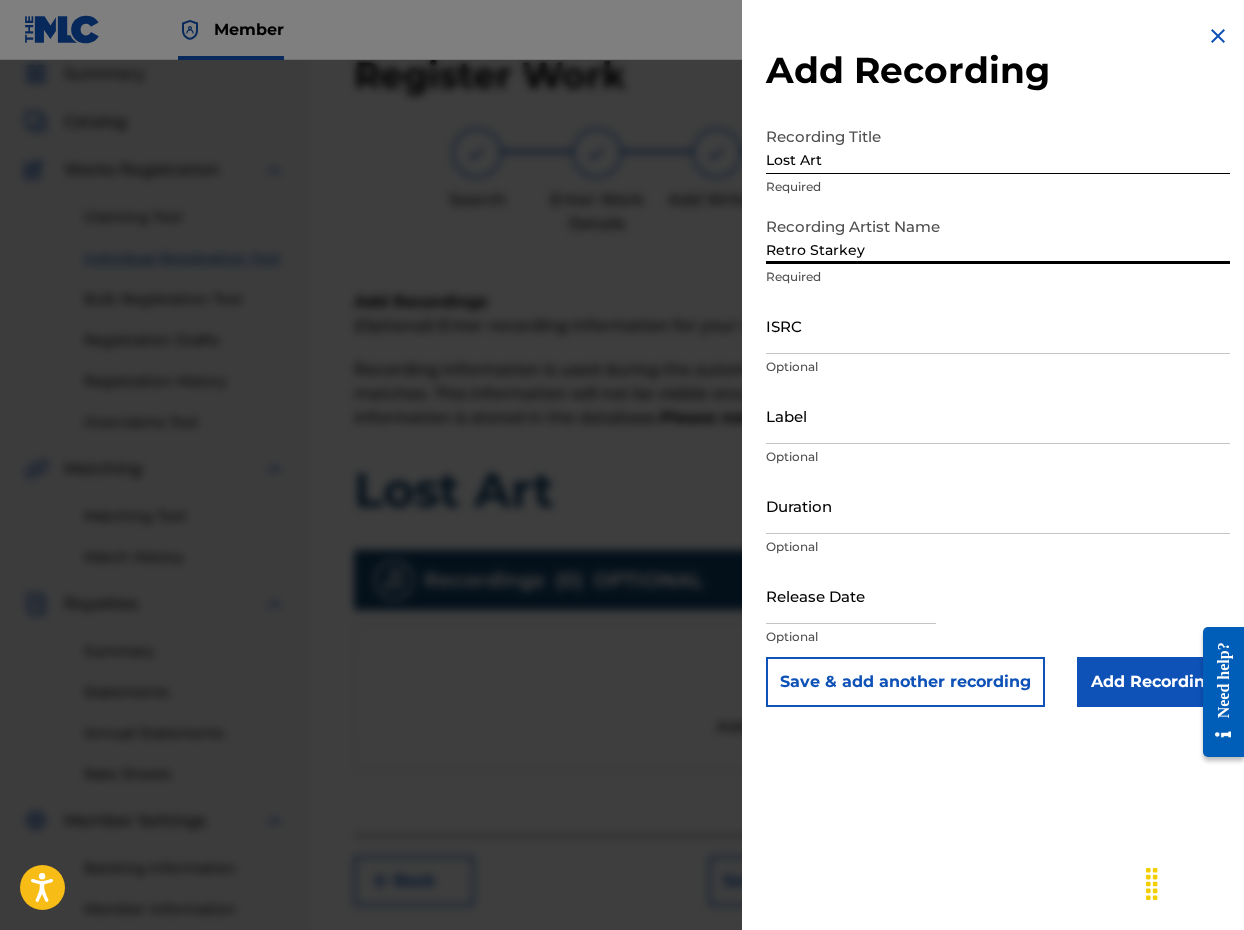 type on "Retro Starkey" 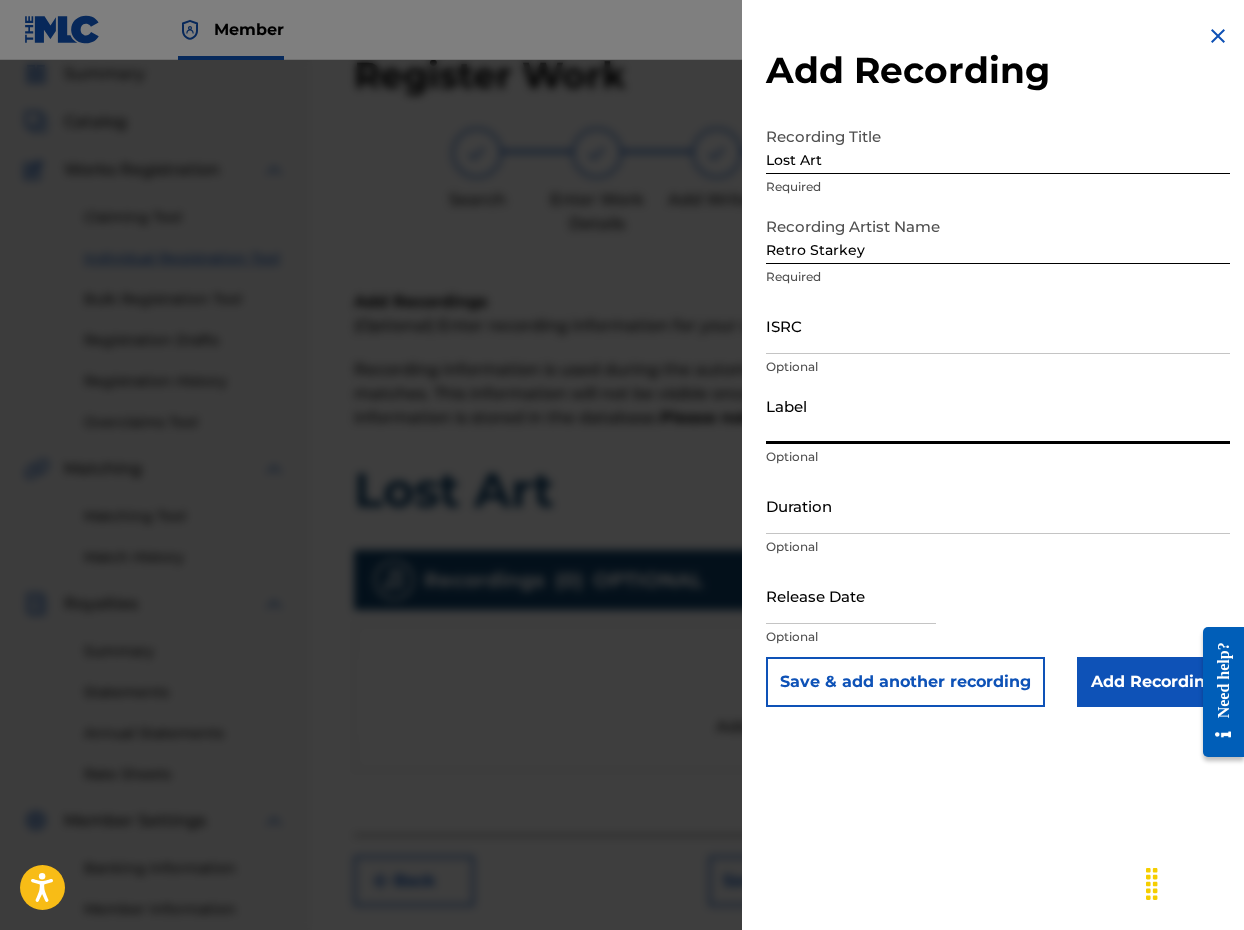 click on "Label" at bounding box center (998, 415) 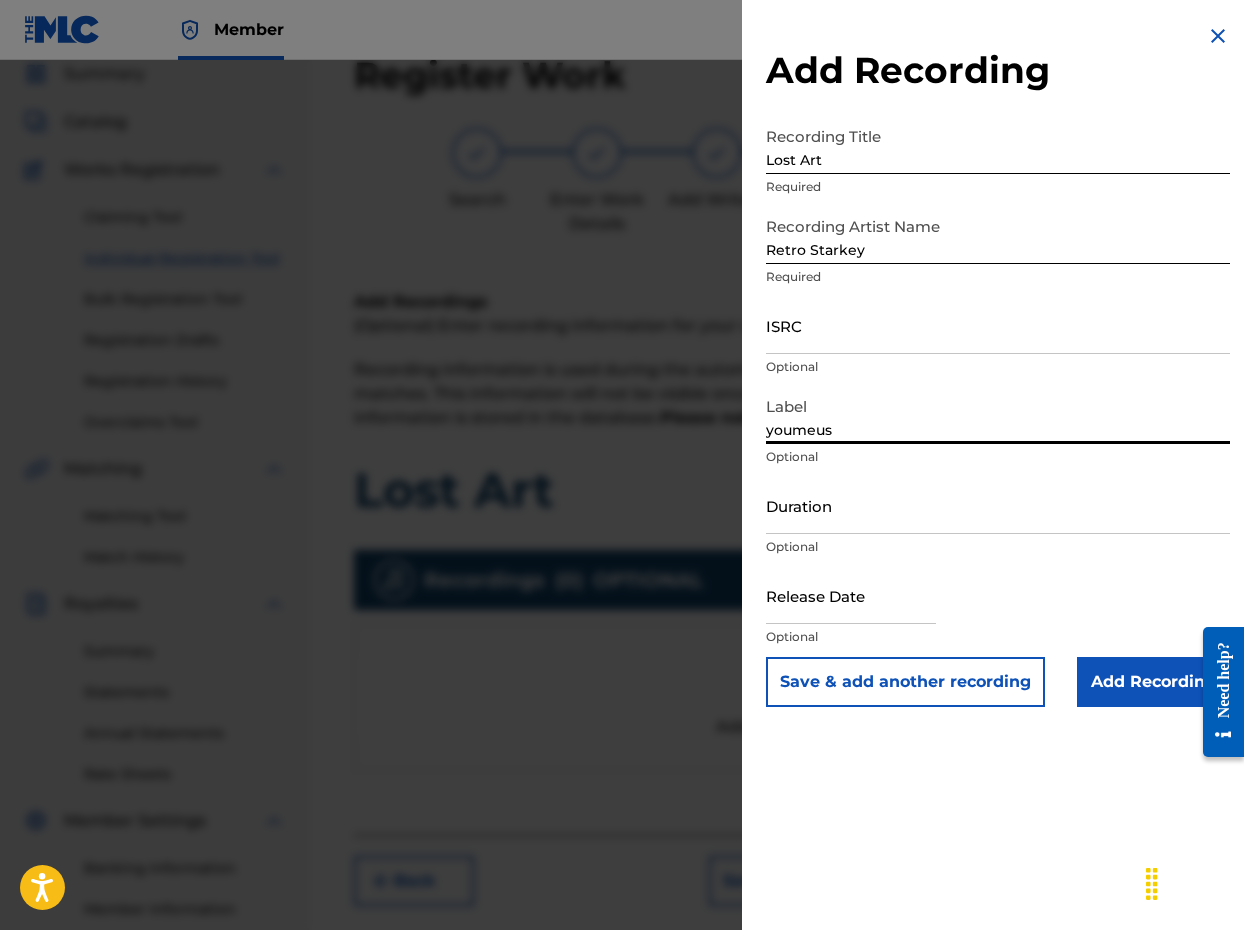 scroll, scrollTop: 76, scrollLeft: 0, axis: vertical 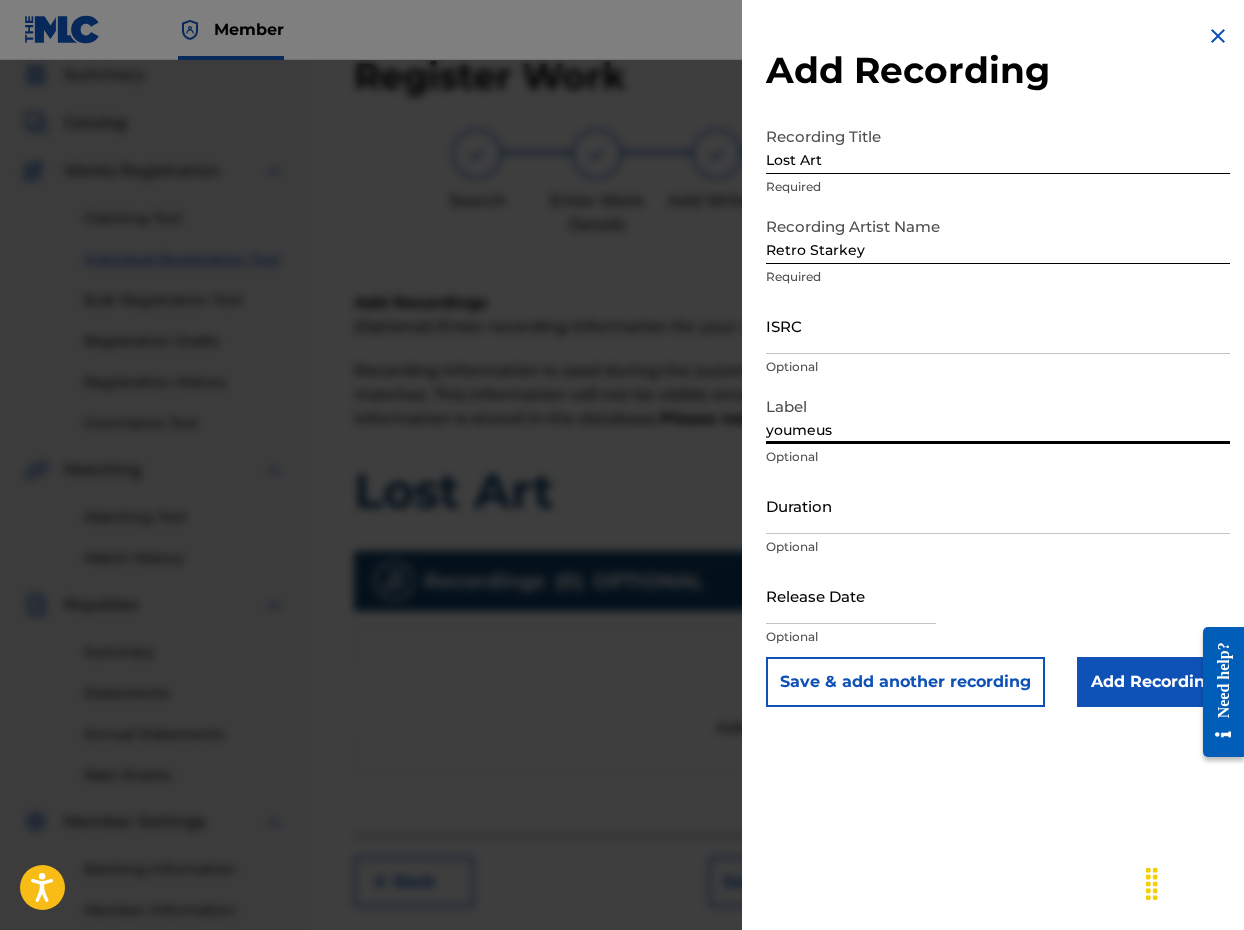 type on "youmeus" 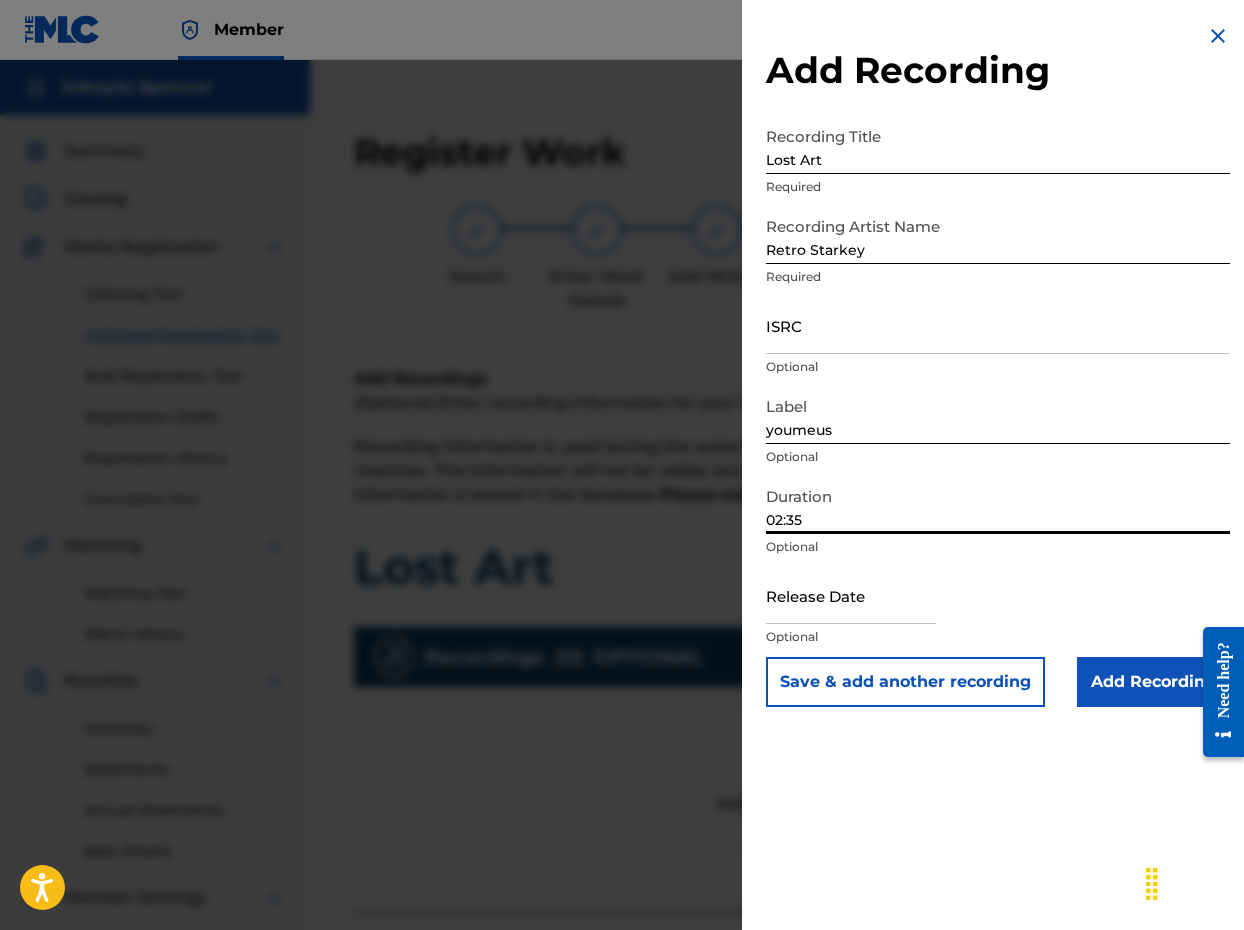 scroll, scrollTop: 0, scrollLeft: 0, axis: both 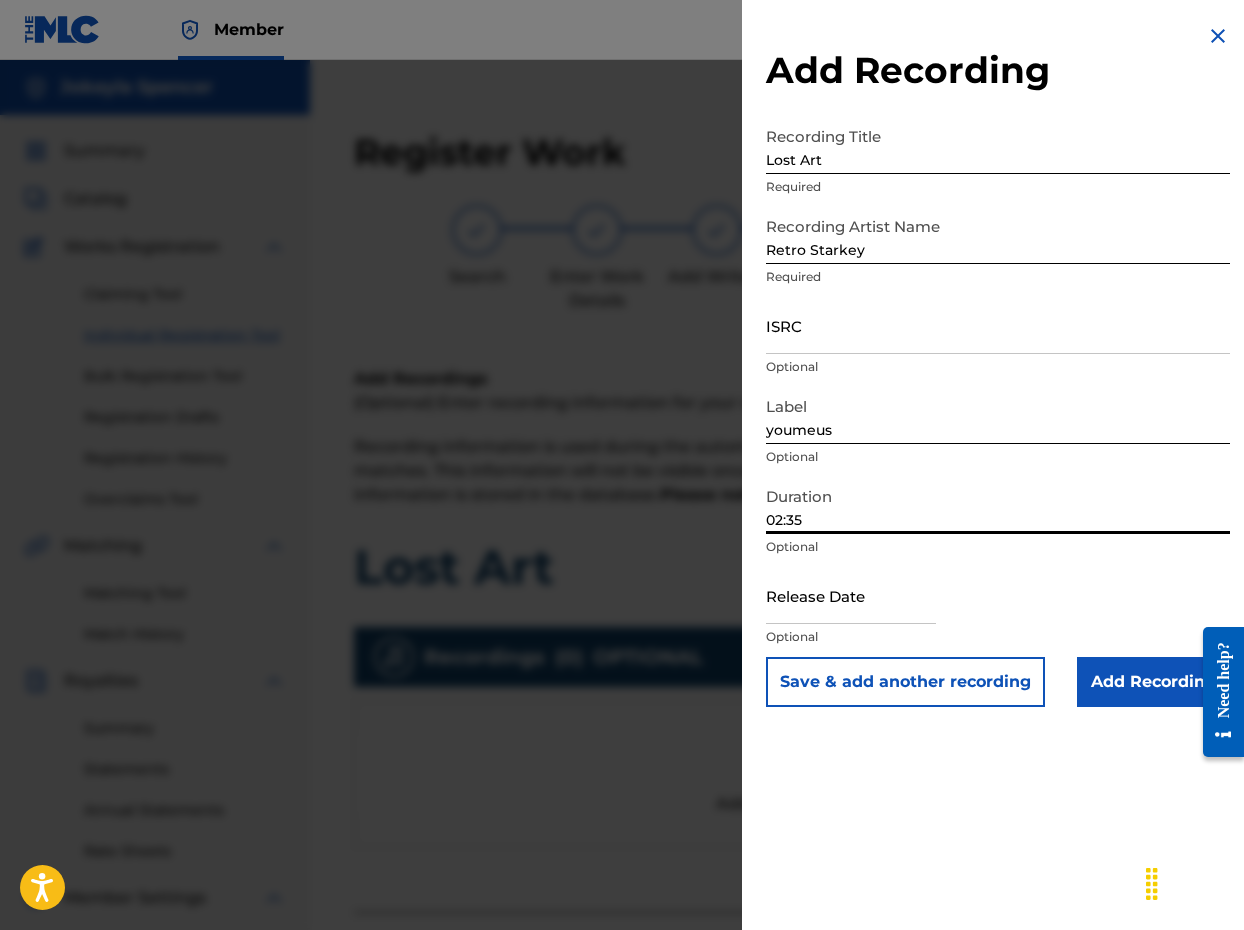 type on "02:35" 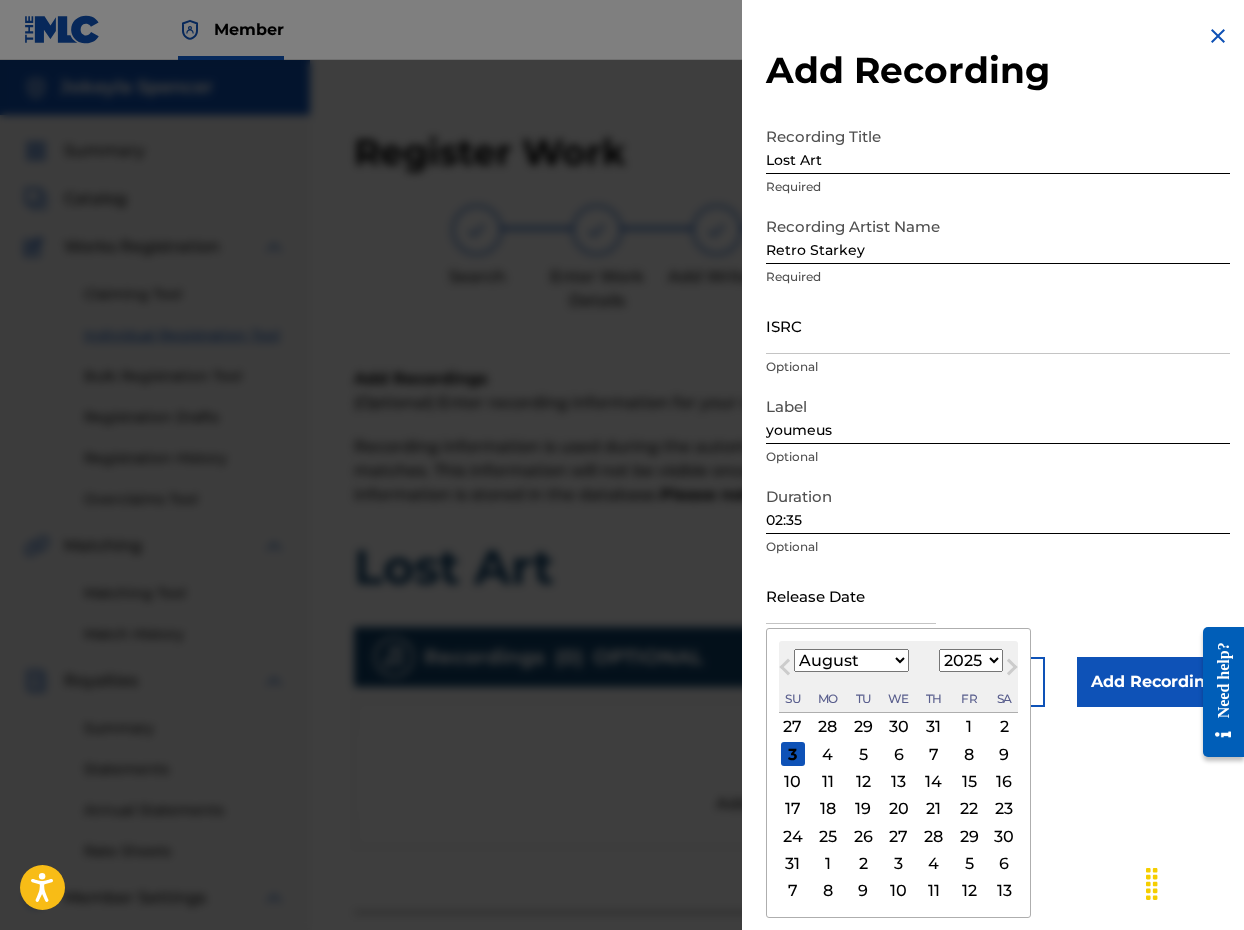 click at bounding box center [851, 597] 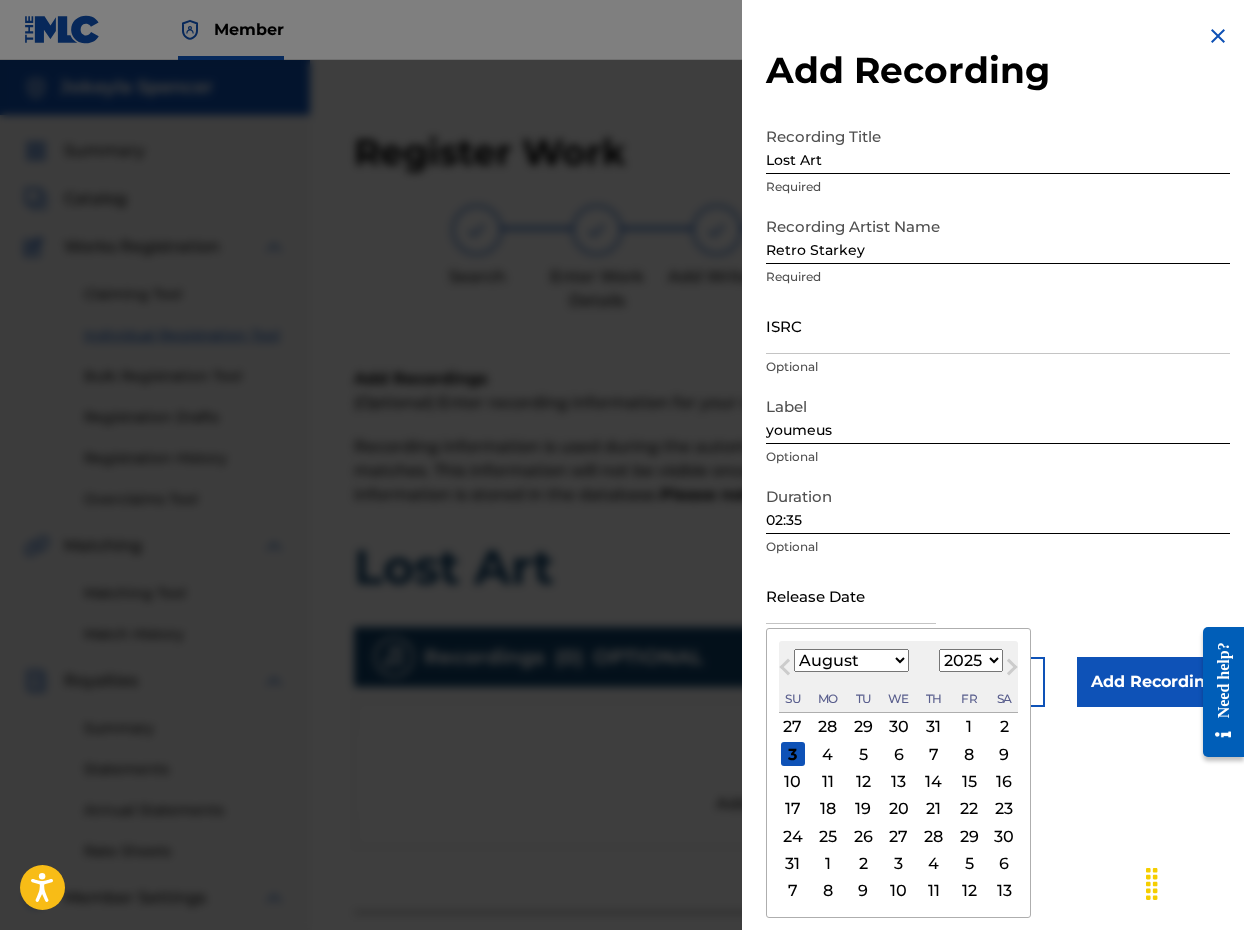 select on "2023" 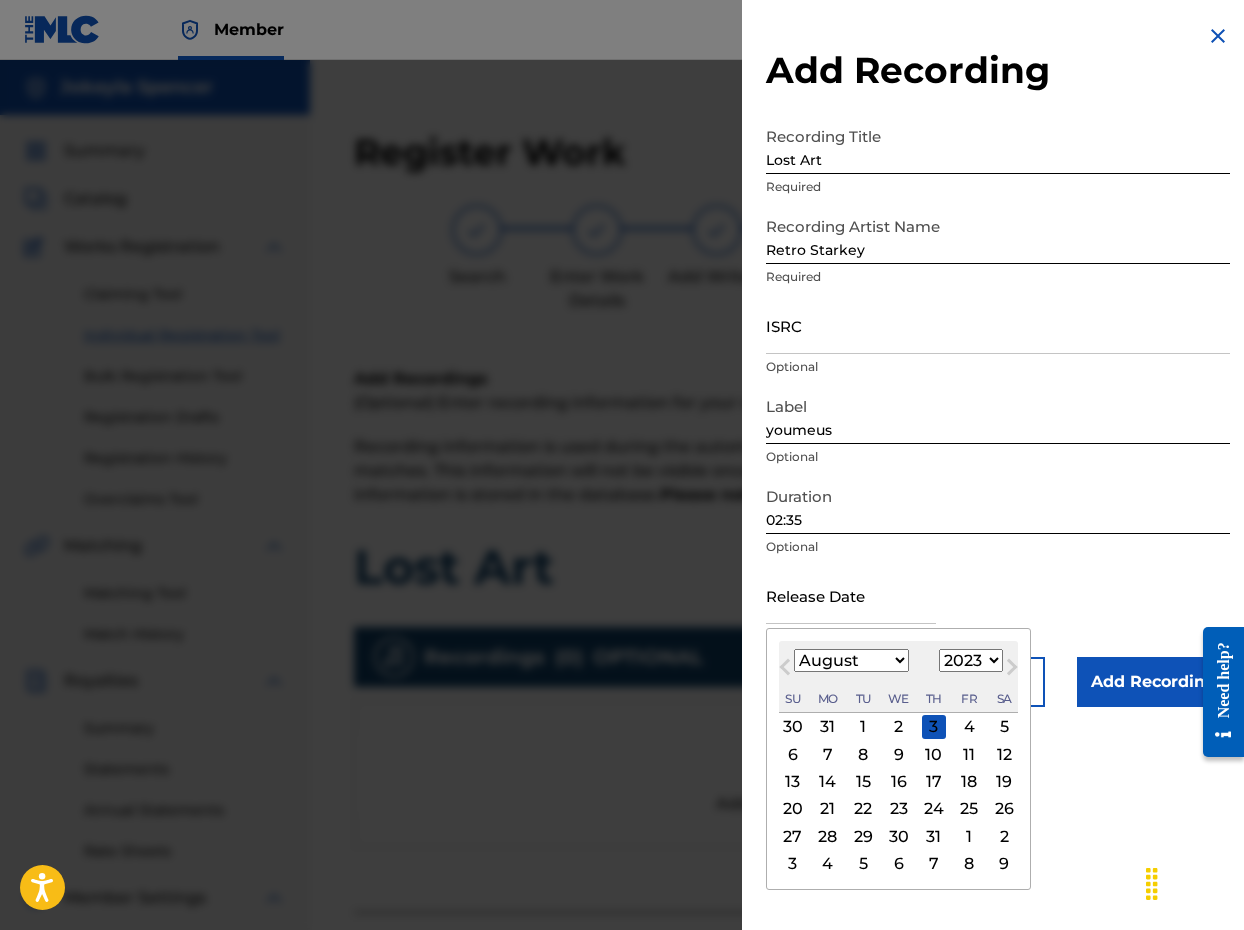 select on "2" 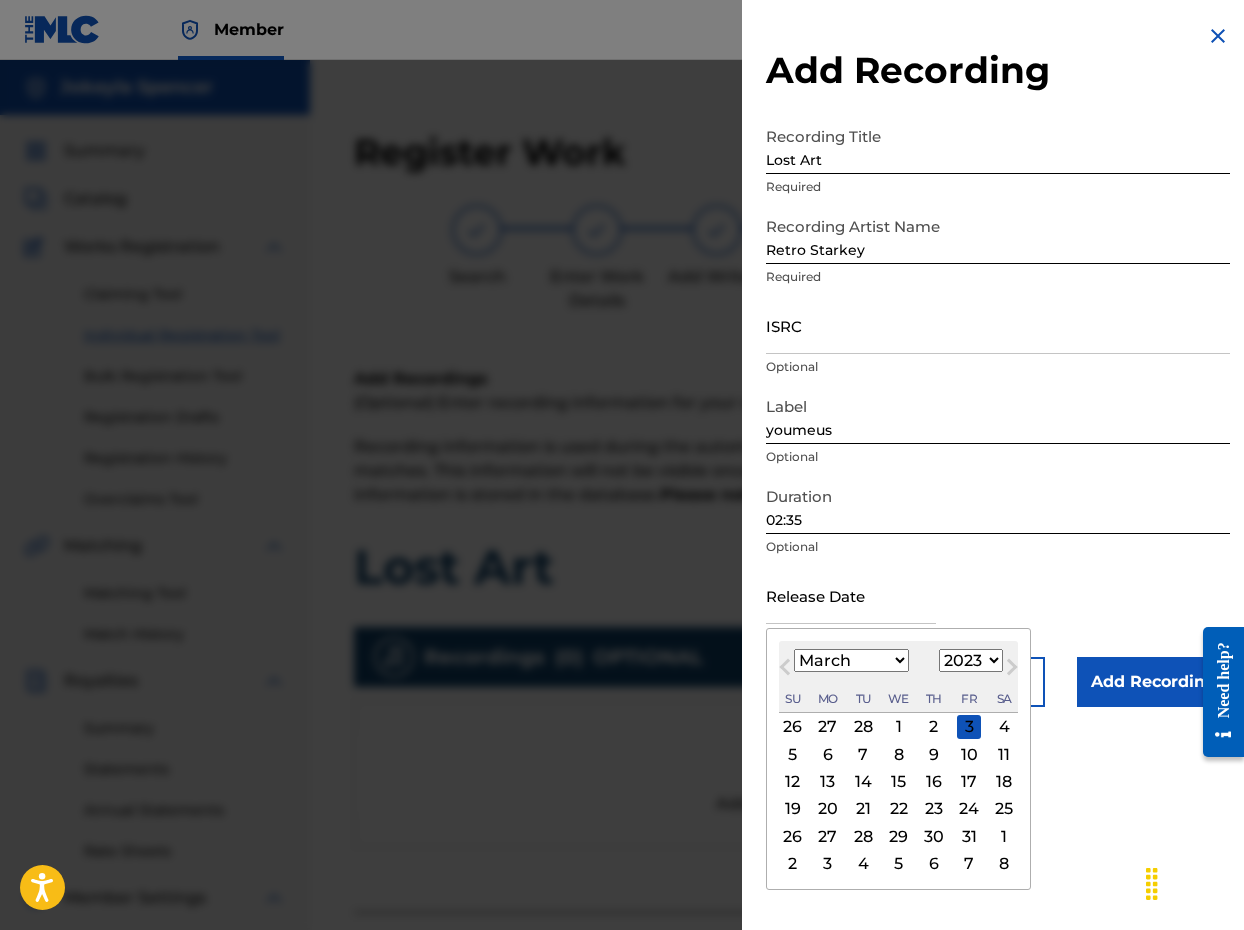 click on "10" at bounding box center (969, 754) 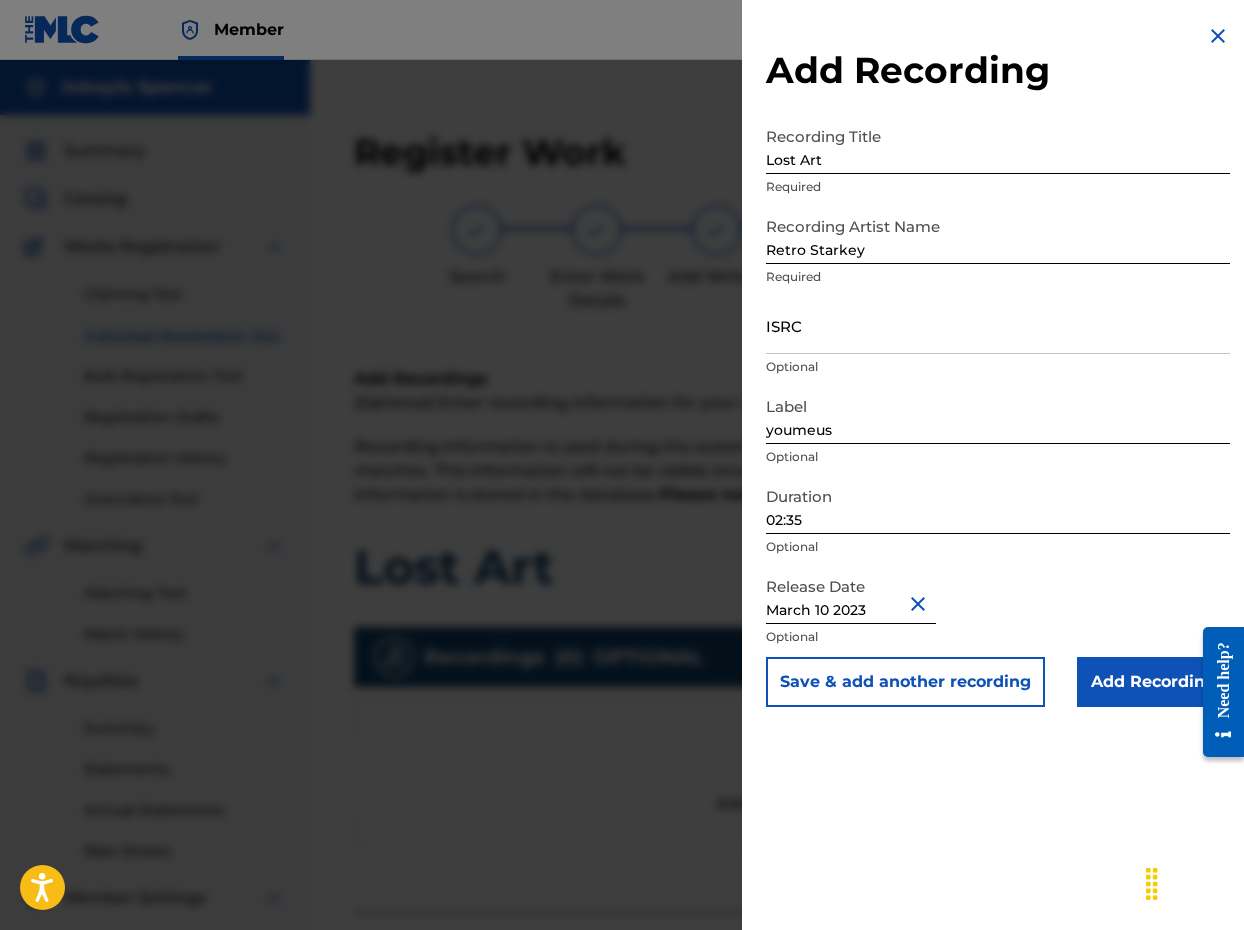 click on "Save & add another recording" at bounding box center [905, 682] 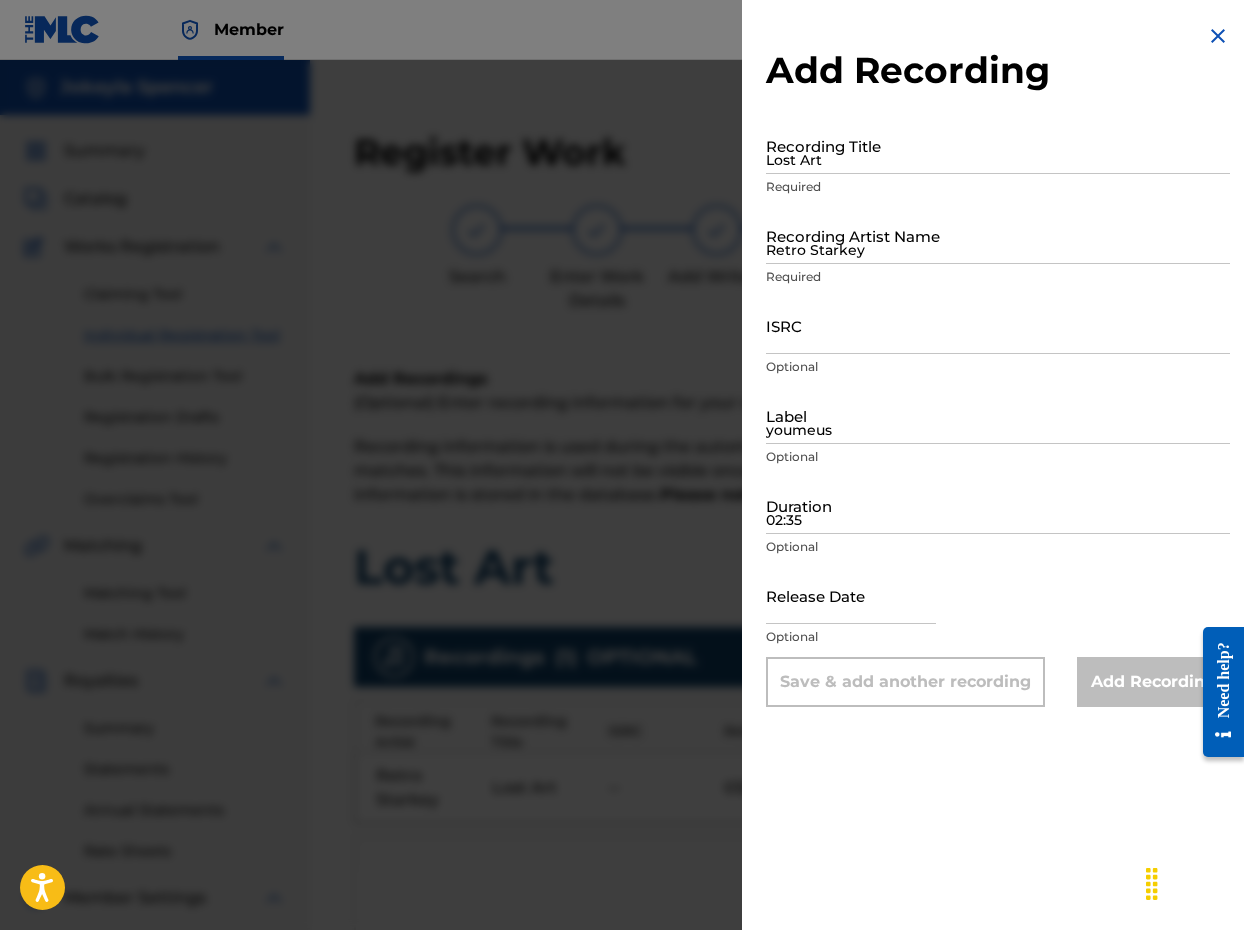scroll, scrollTop: 0, scrollLeft: 0, axis: both 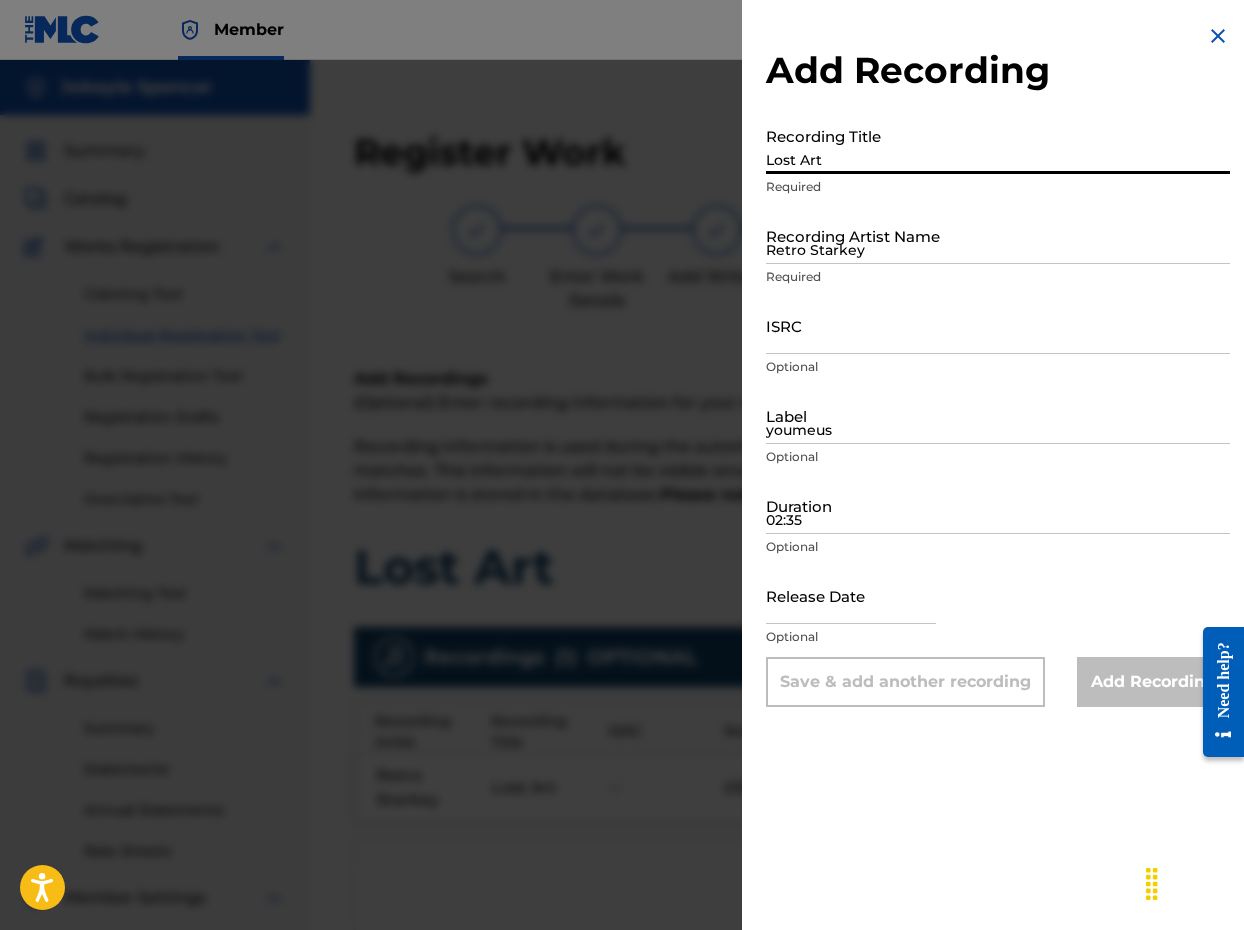 click on "Lost Art" at bounding box center (998, 145) 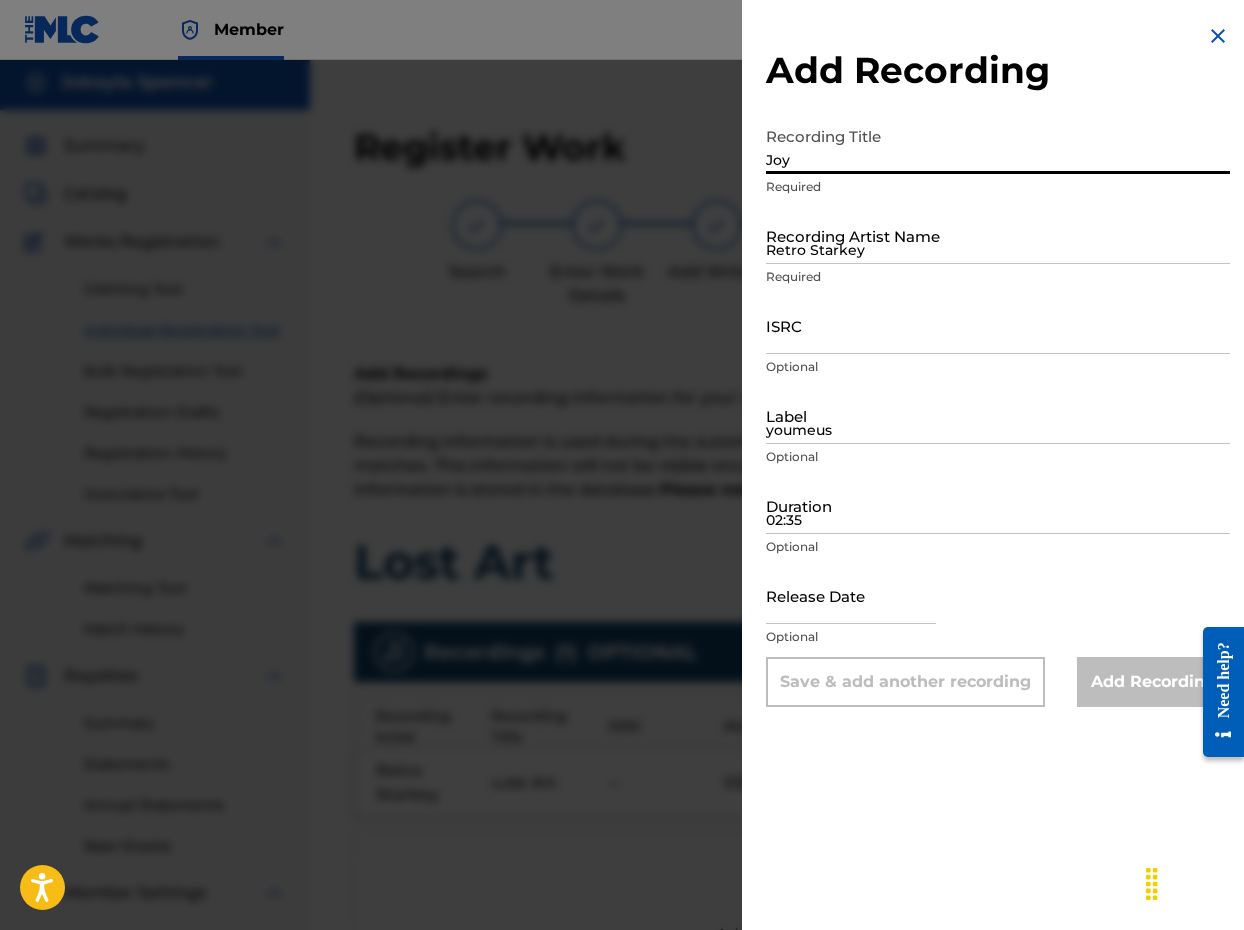 type on "Joy" 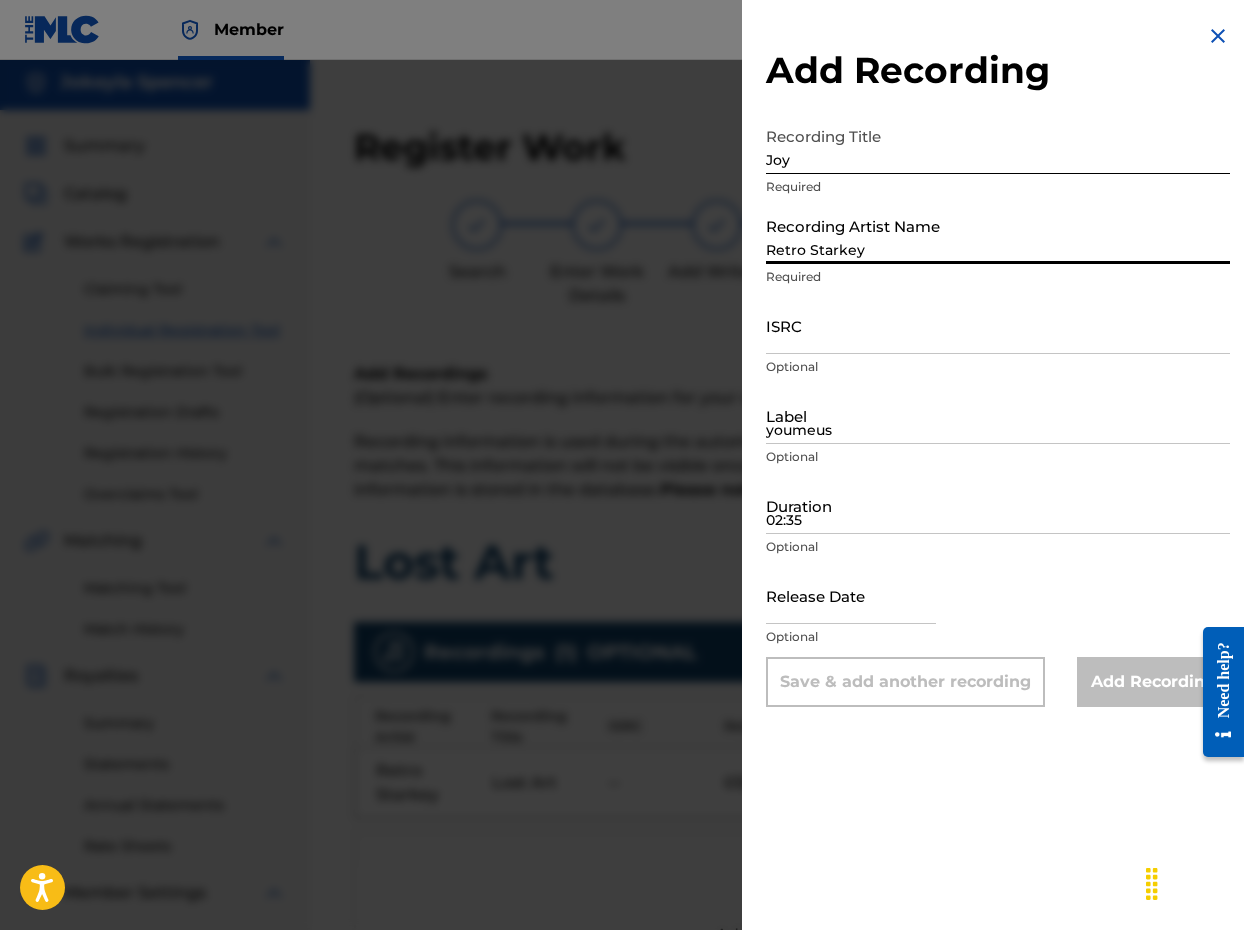 click on "Retro Starkey" at bounding box center (998, 235) 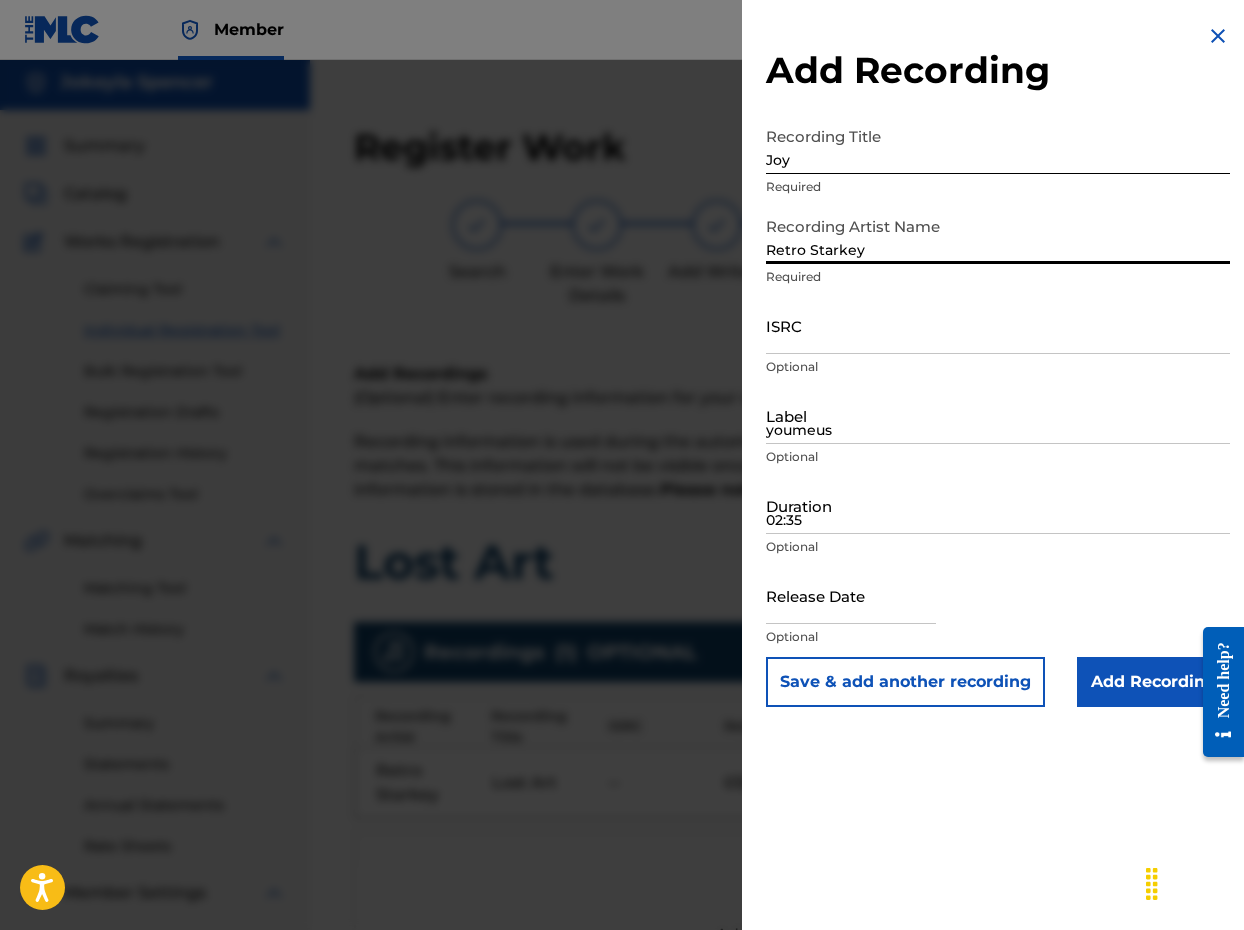 type on "Retro Starkey" 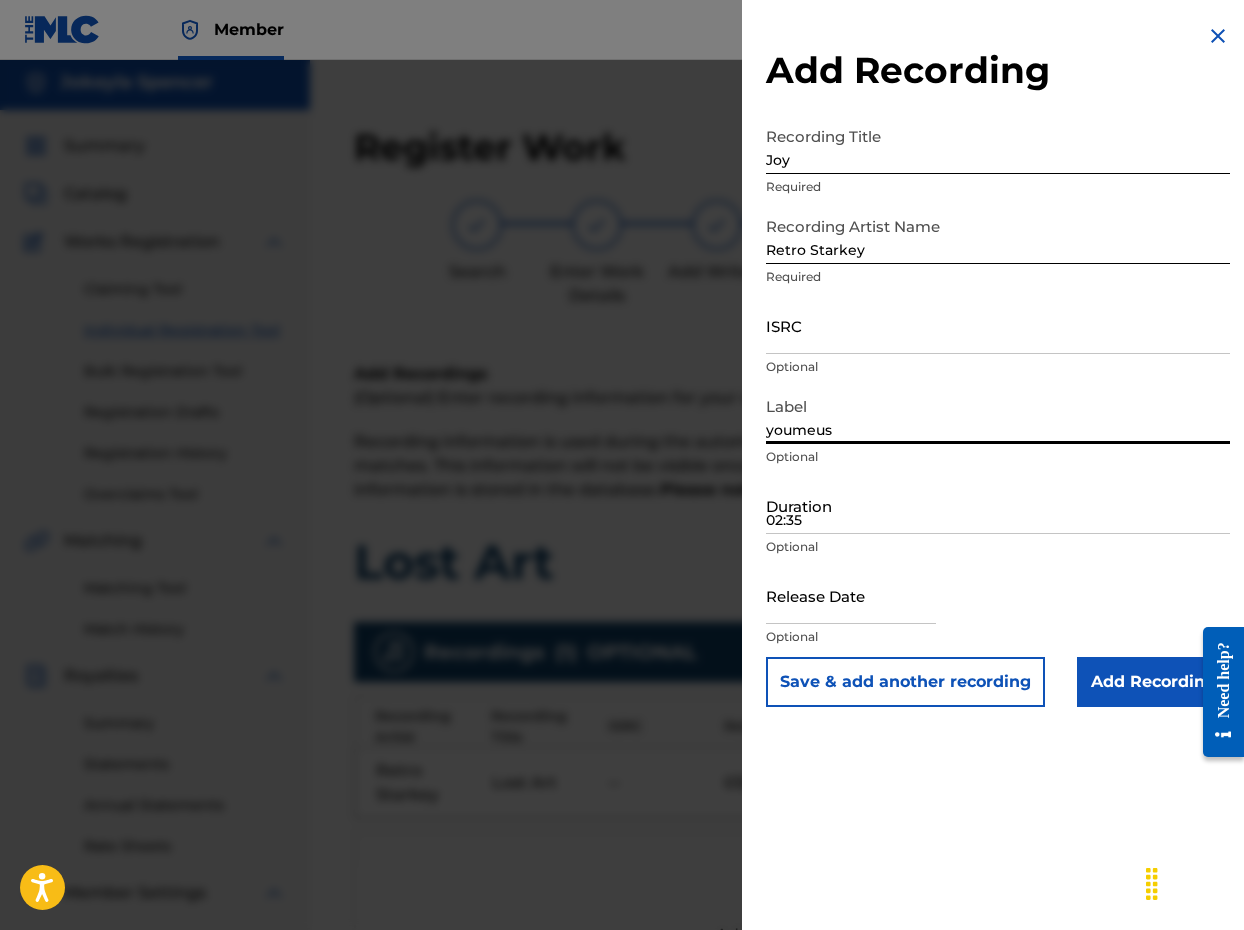 type on "youmeus" 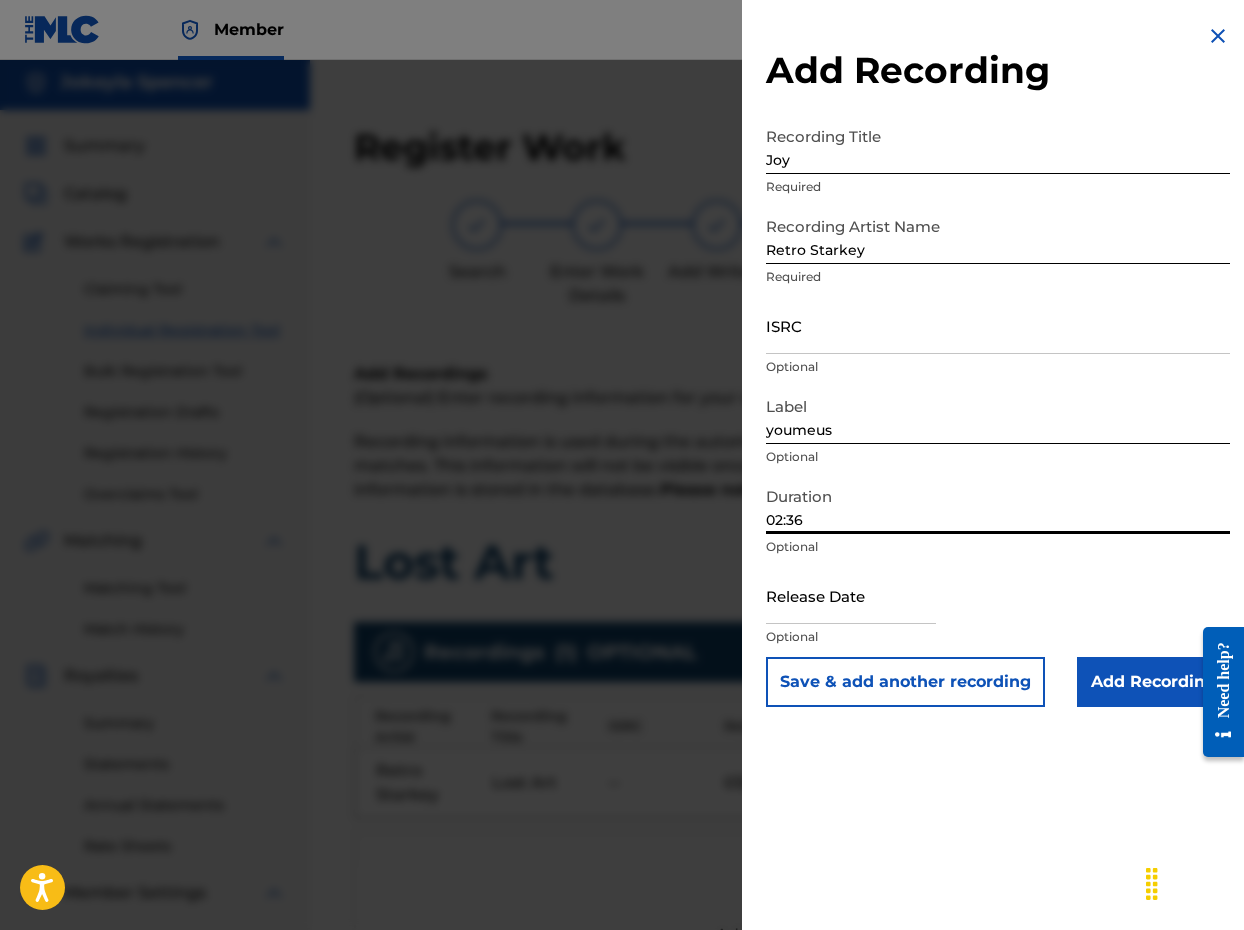 type on "02:36" 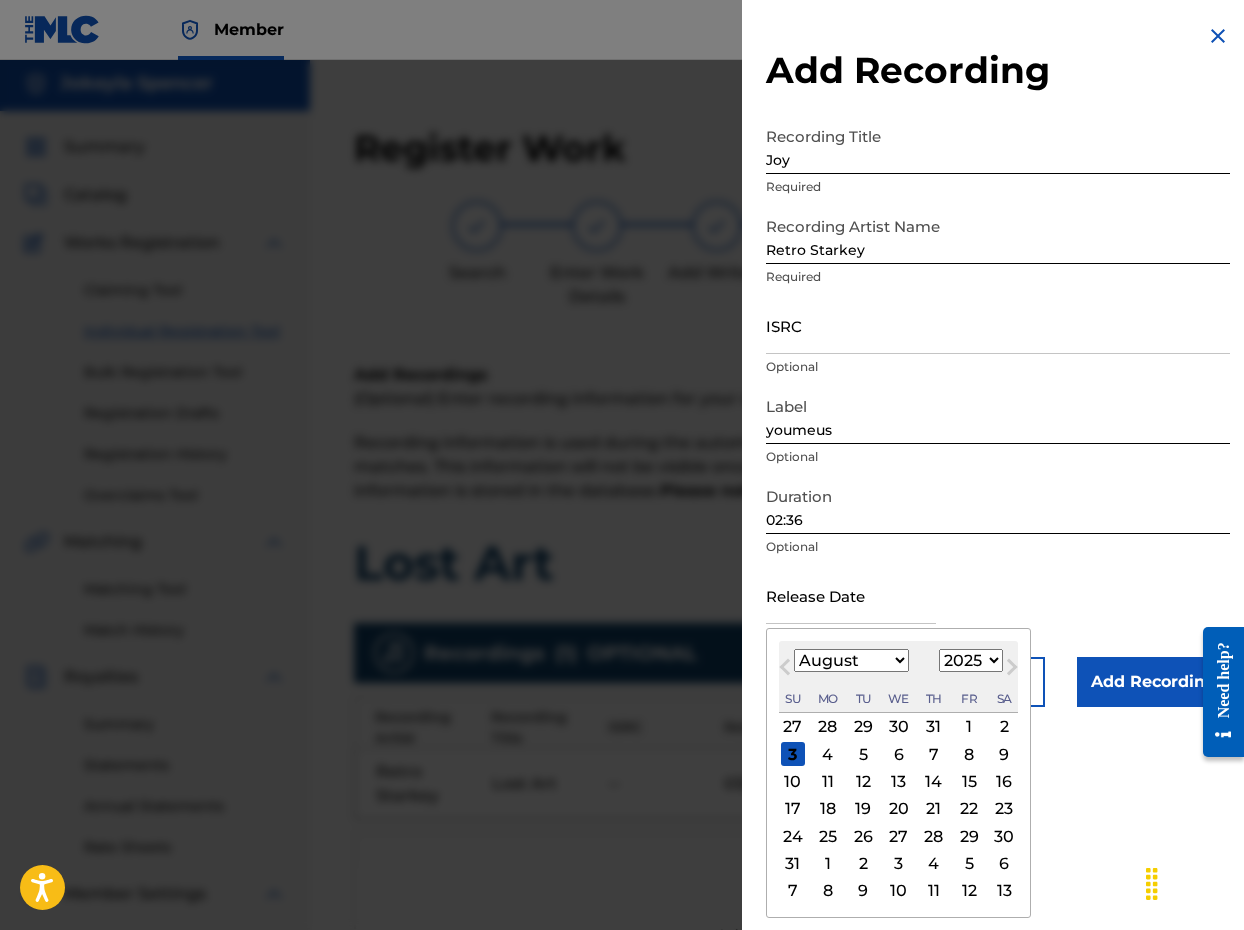 scroll, scrollTop: 2, scrollLeft: 0, axis: vertical 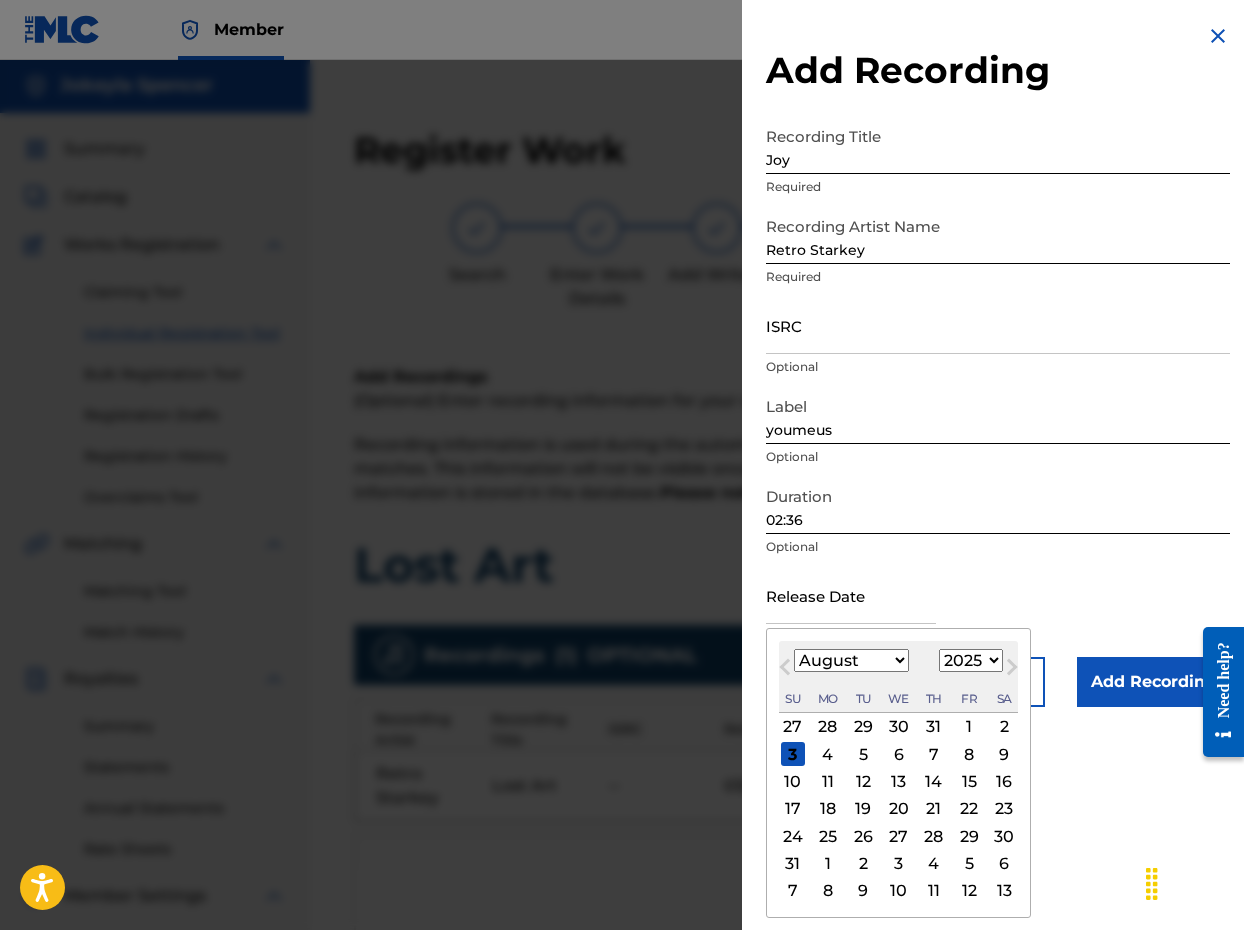select on "2023" 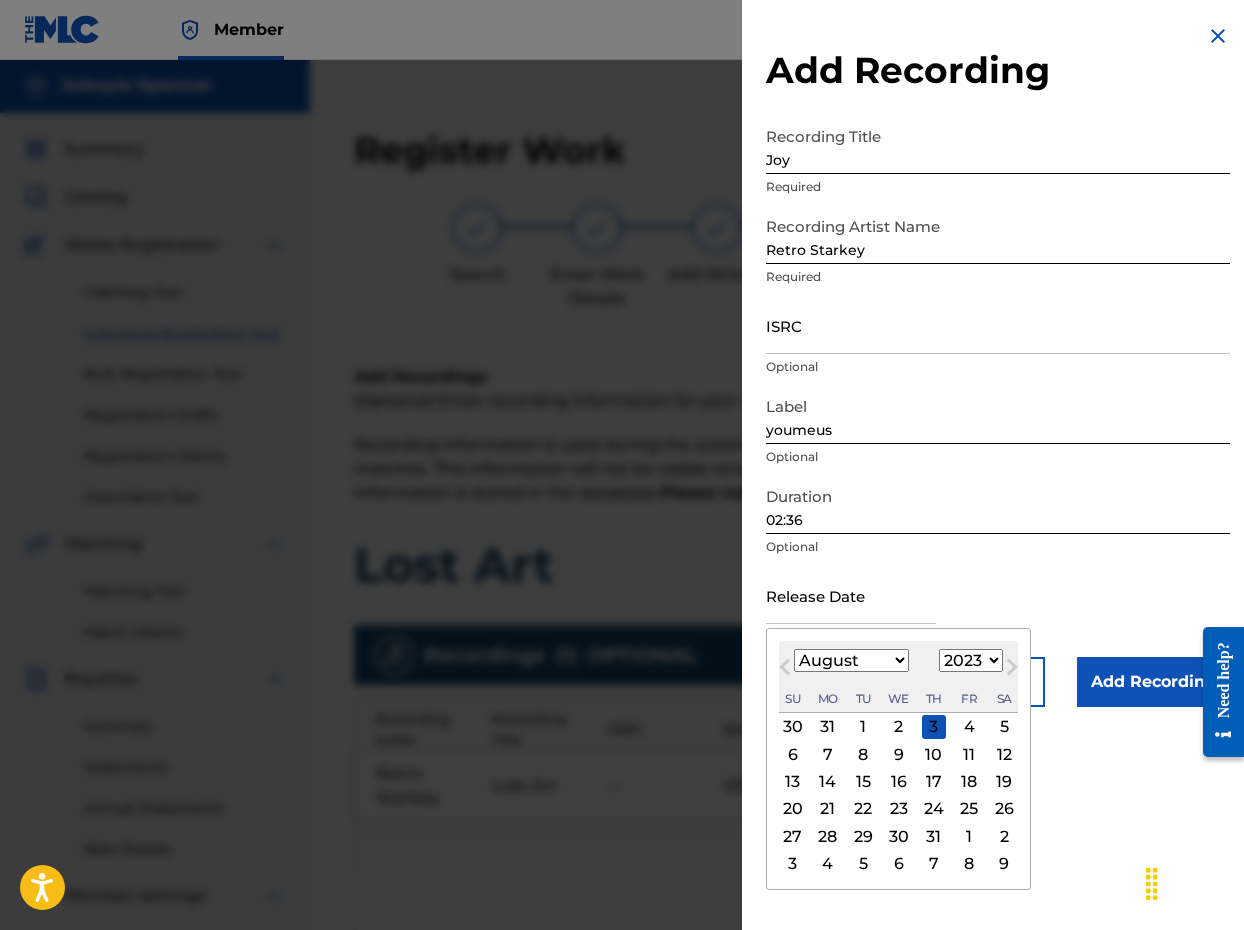 drag, startPoint x: 926, startPoint y: 753, endPoint x: 895, endPoint y: 719, distance: 46.010868 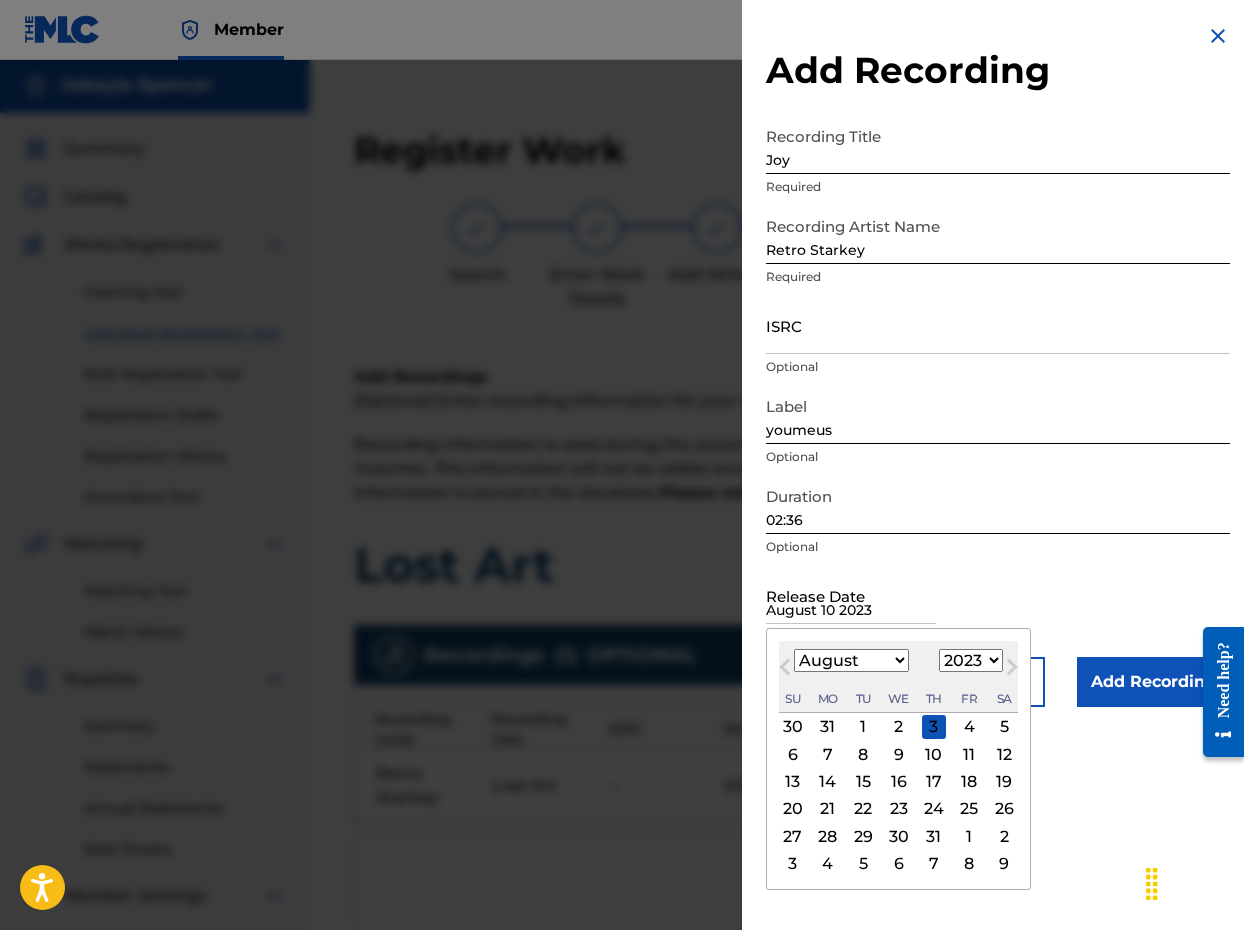 scroll, scrollTop: 4, scrollLeft: 0, axis: vertical 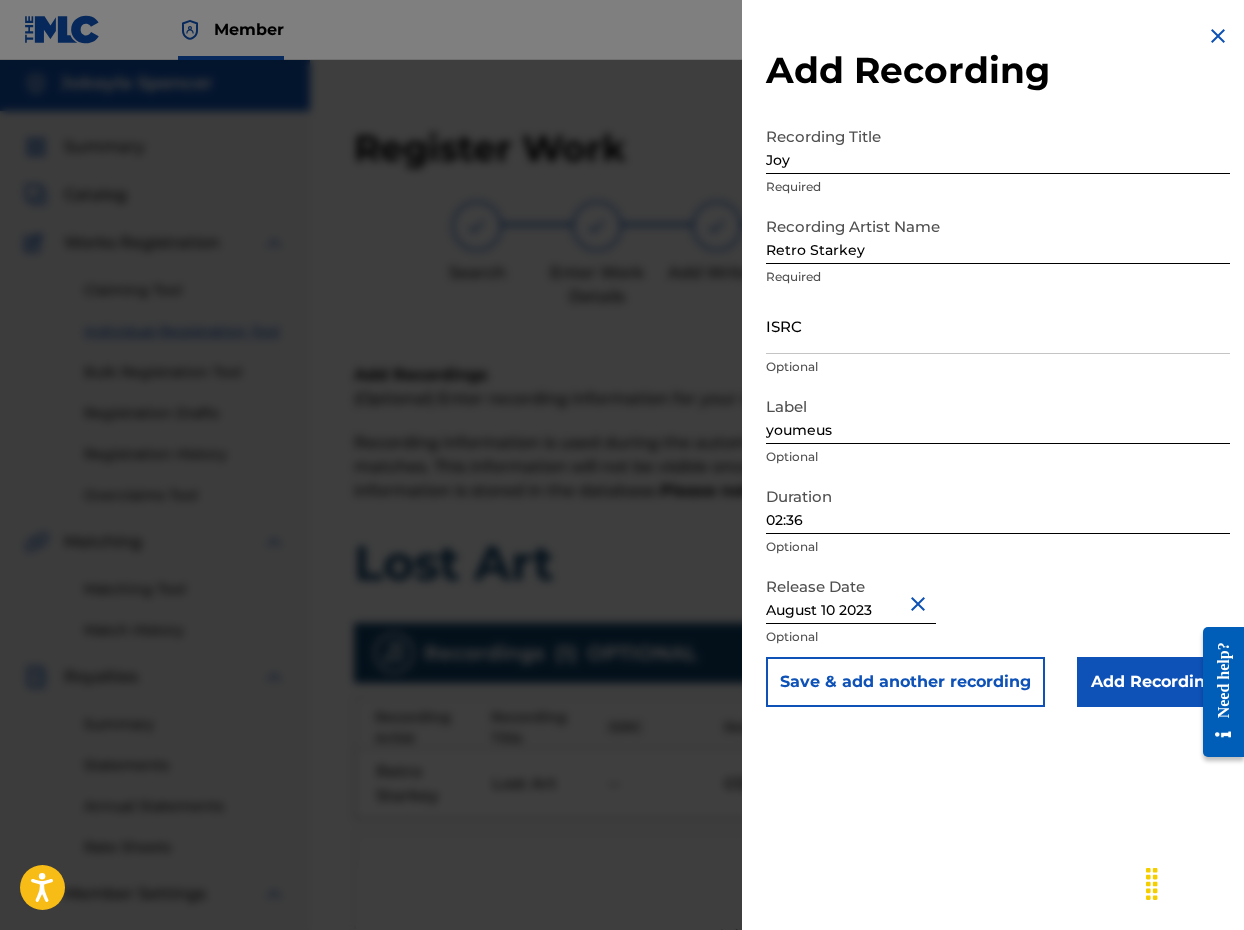 click on "August 10 2023" at bounding box center [851, 595] 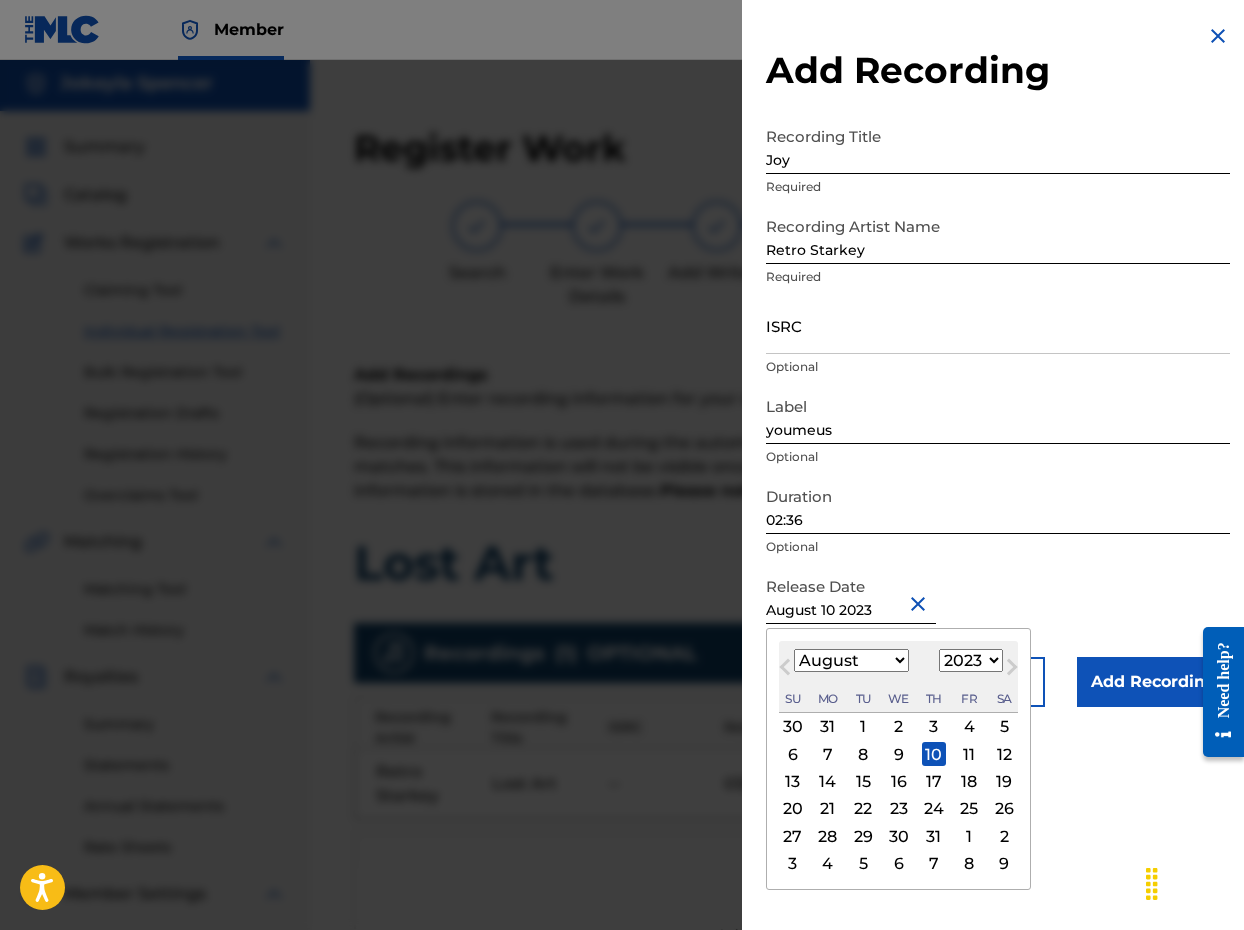 select on "2" 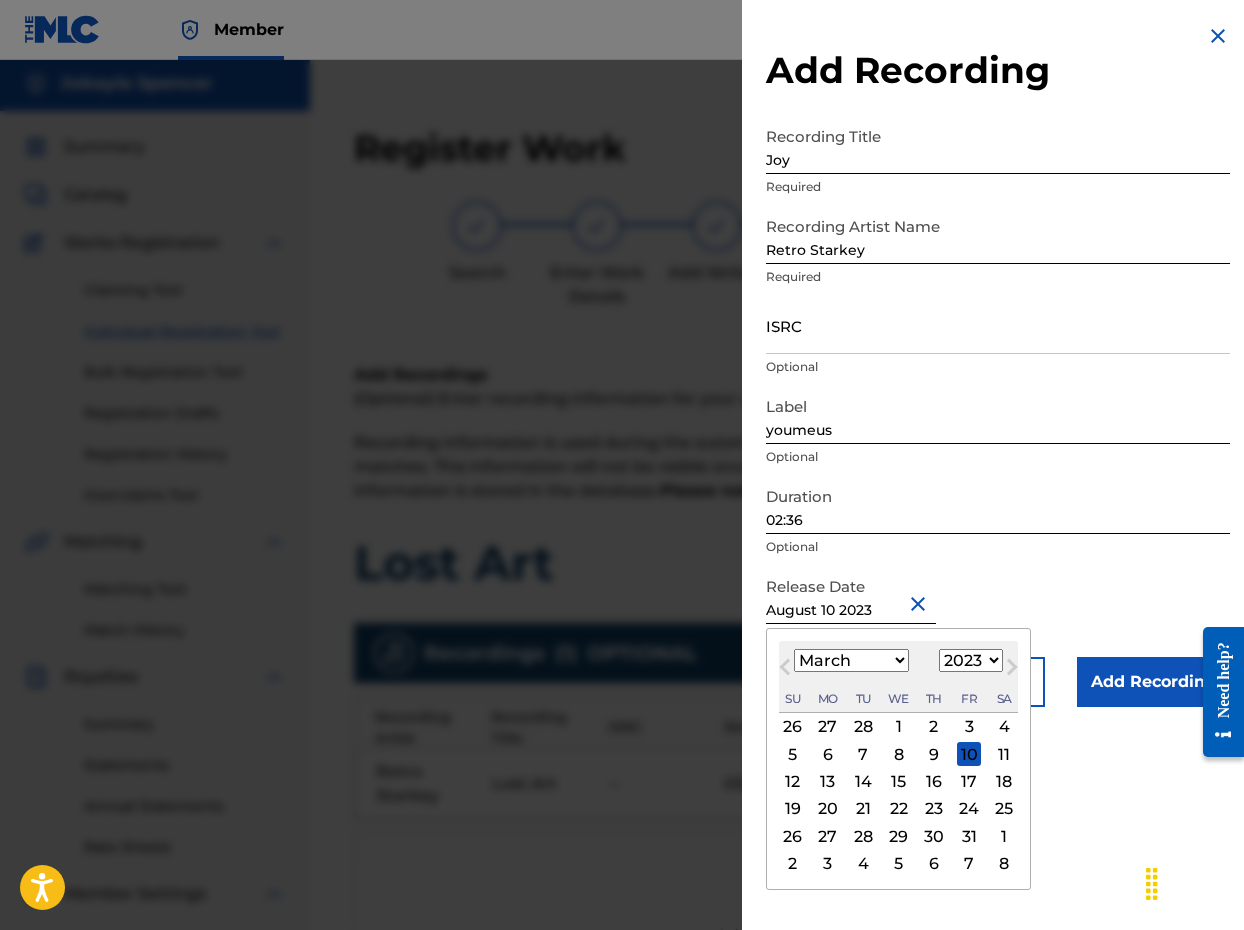 click on "10" at bounding box center [969, 754] 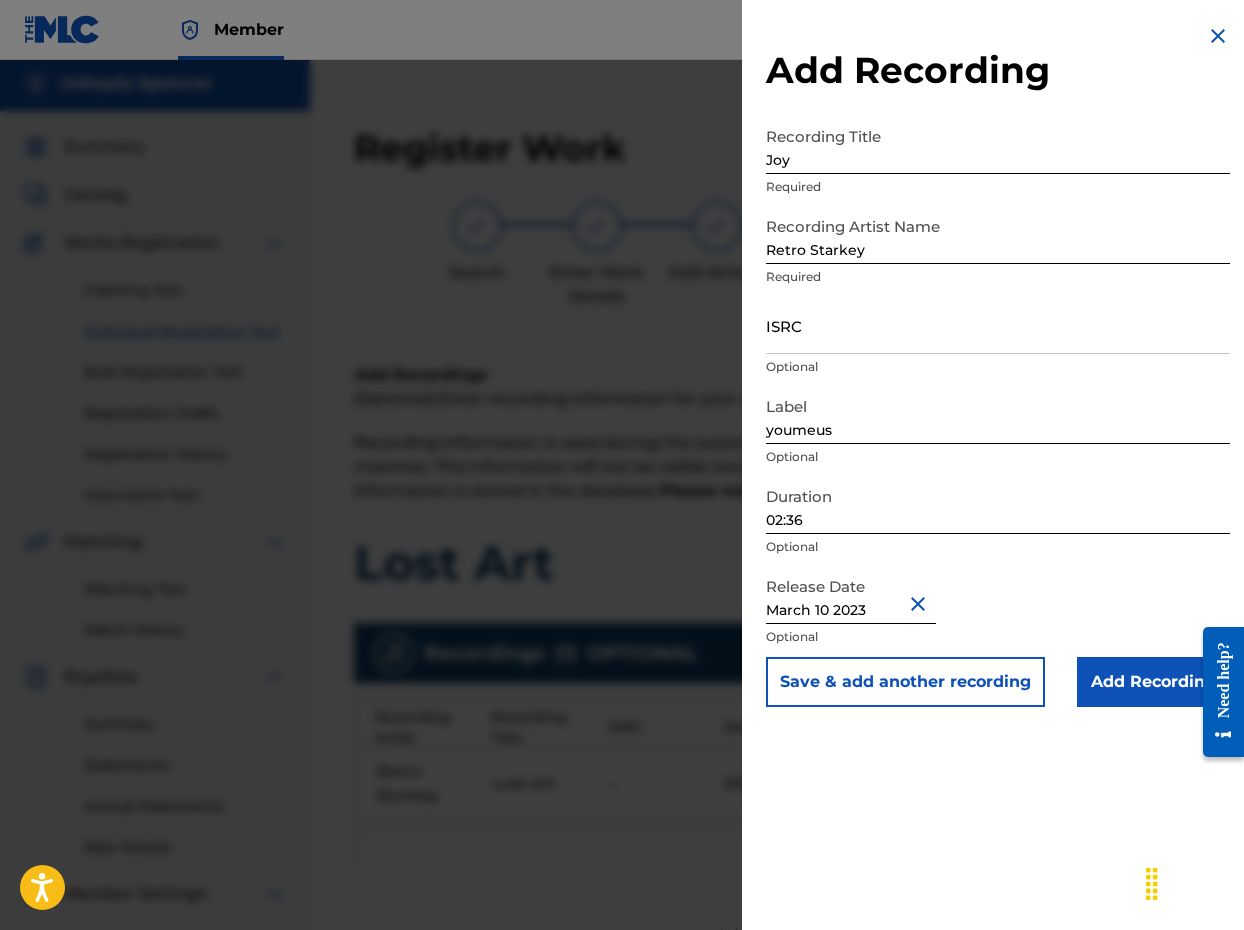 scroll, scrollTop: 8, scrollLeft: 0, axis: vertical 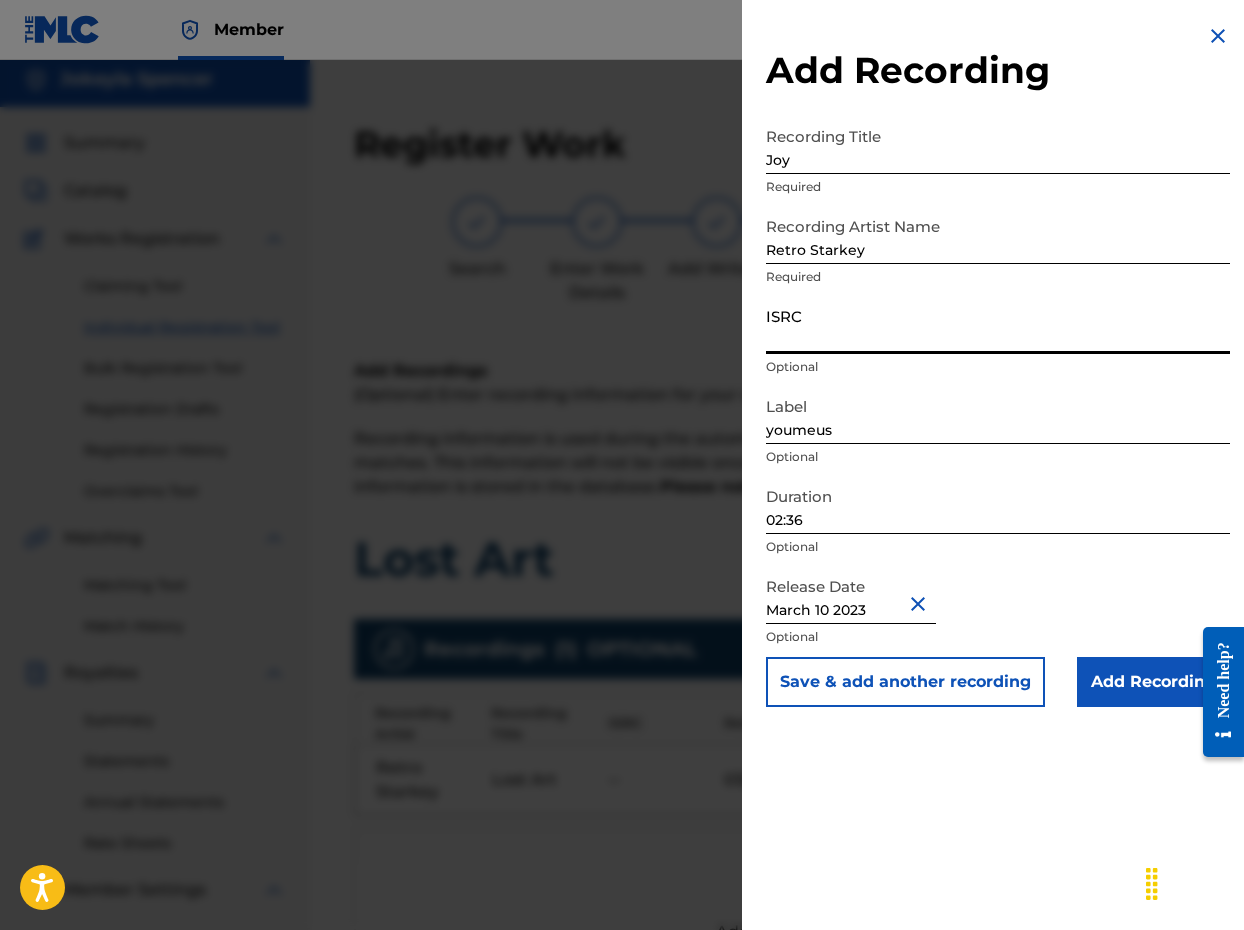 click on "ISRC" at bounding box center (998, 325) 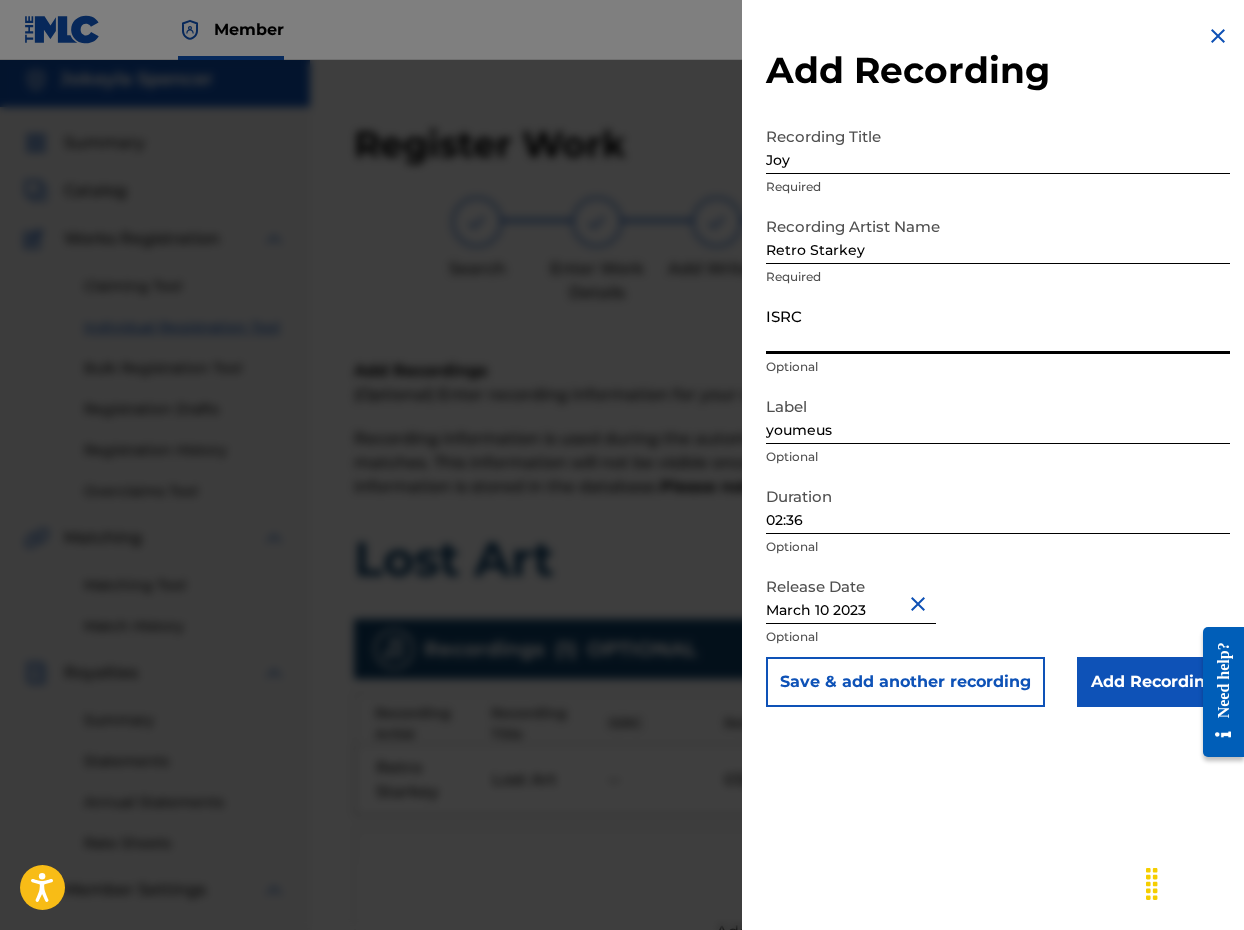 paste on "QZES82320120" 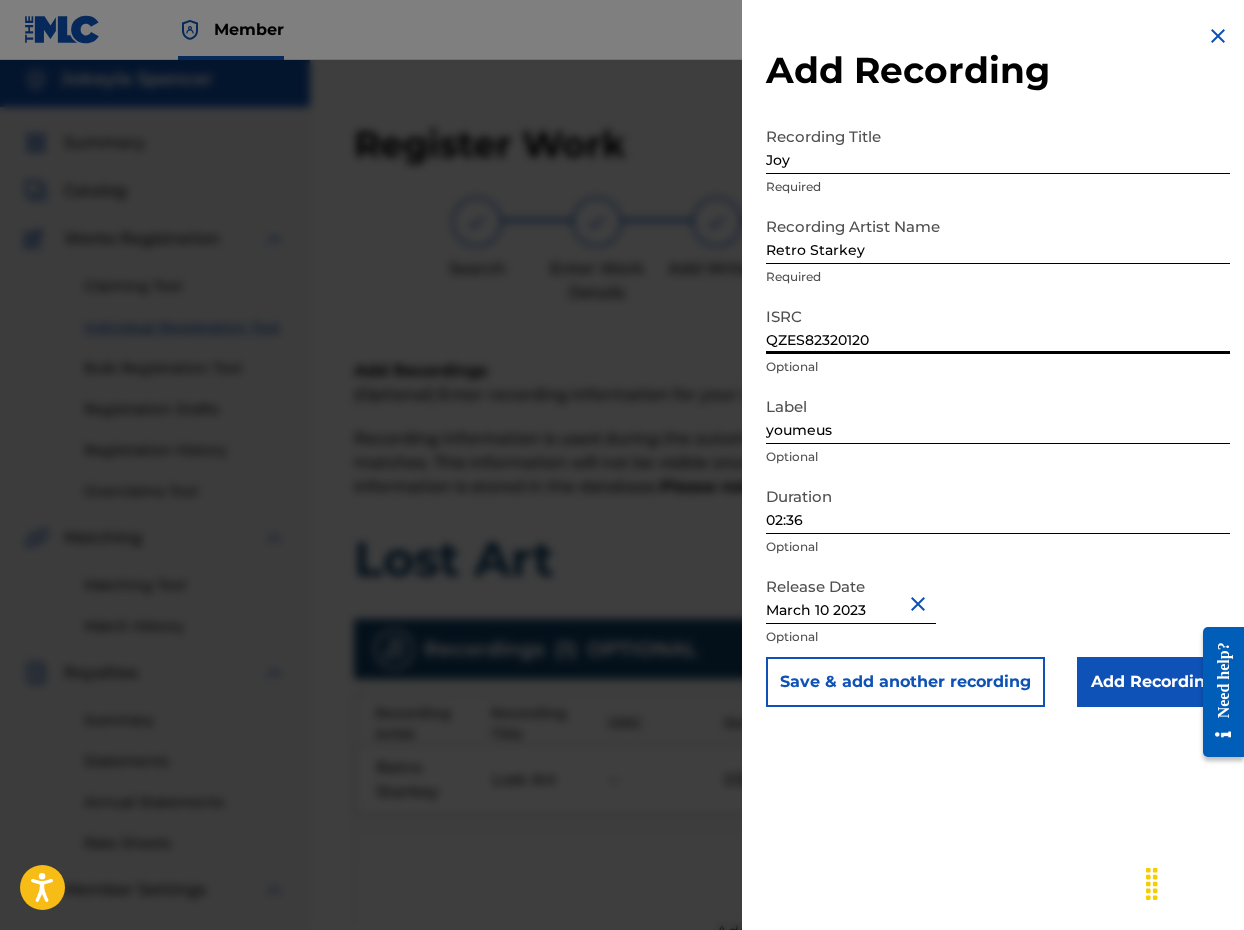 type on "QZES82320120" 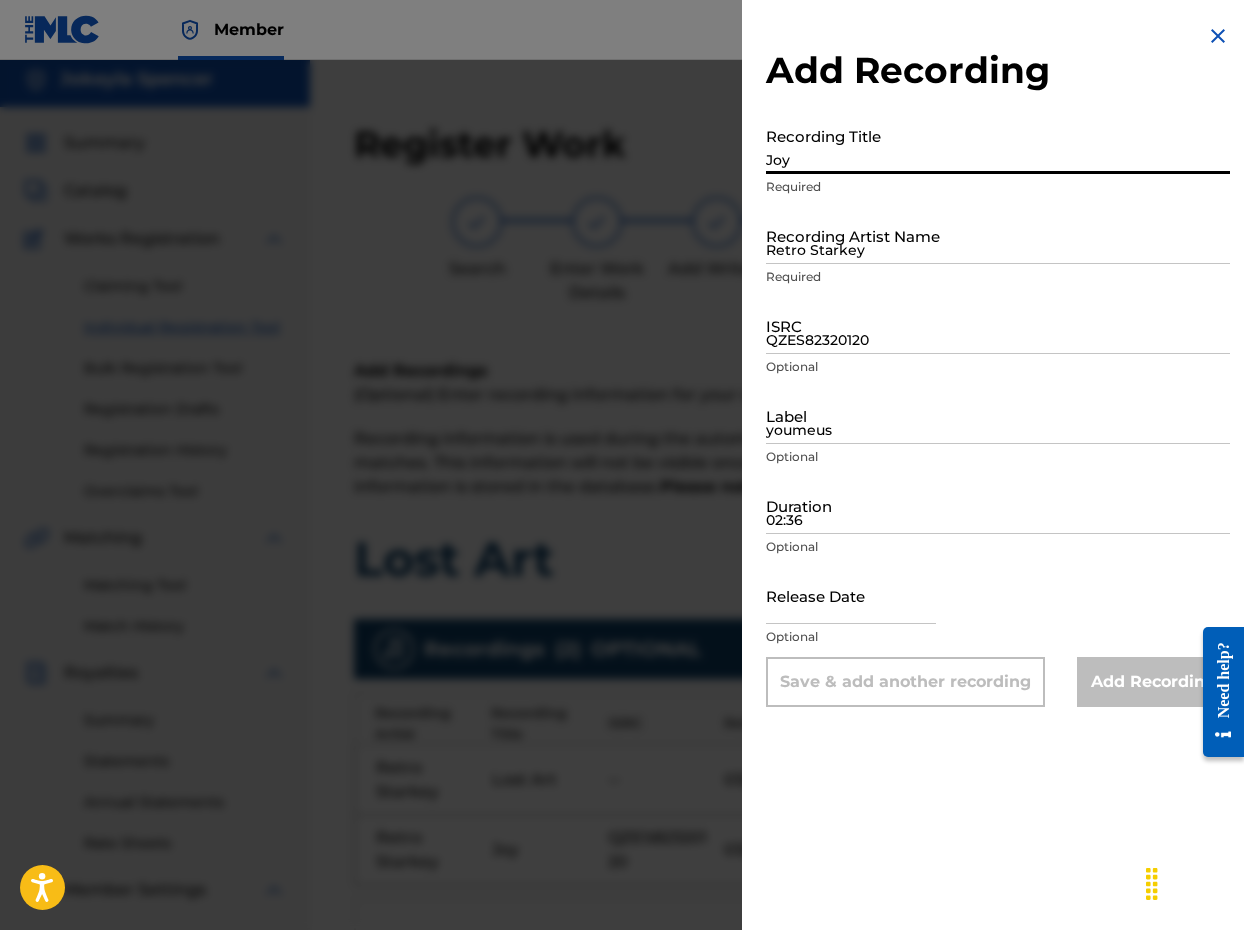 click on "Joy" at bounding box center [998, 145] 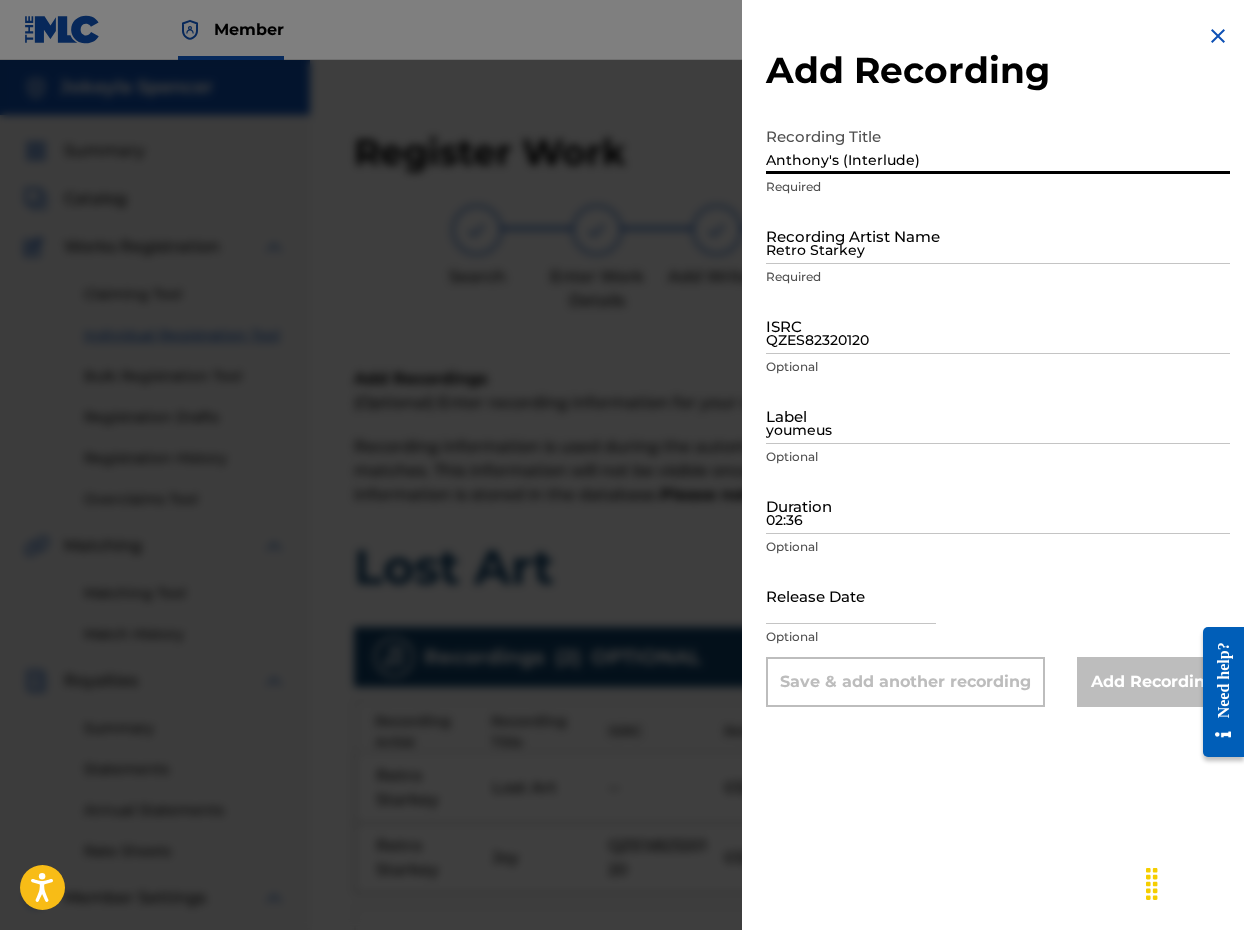 type on "Anthony's (Interlude)" 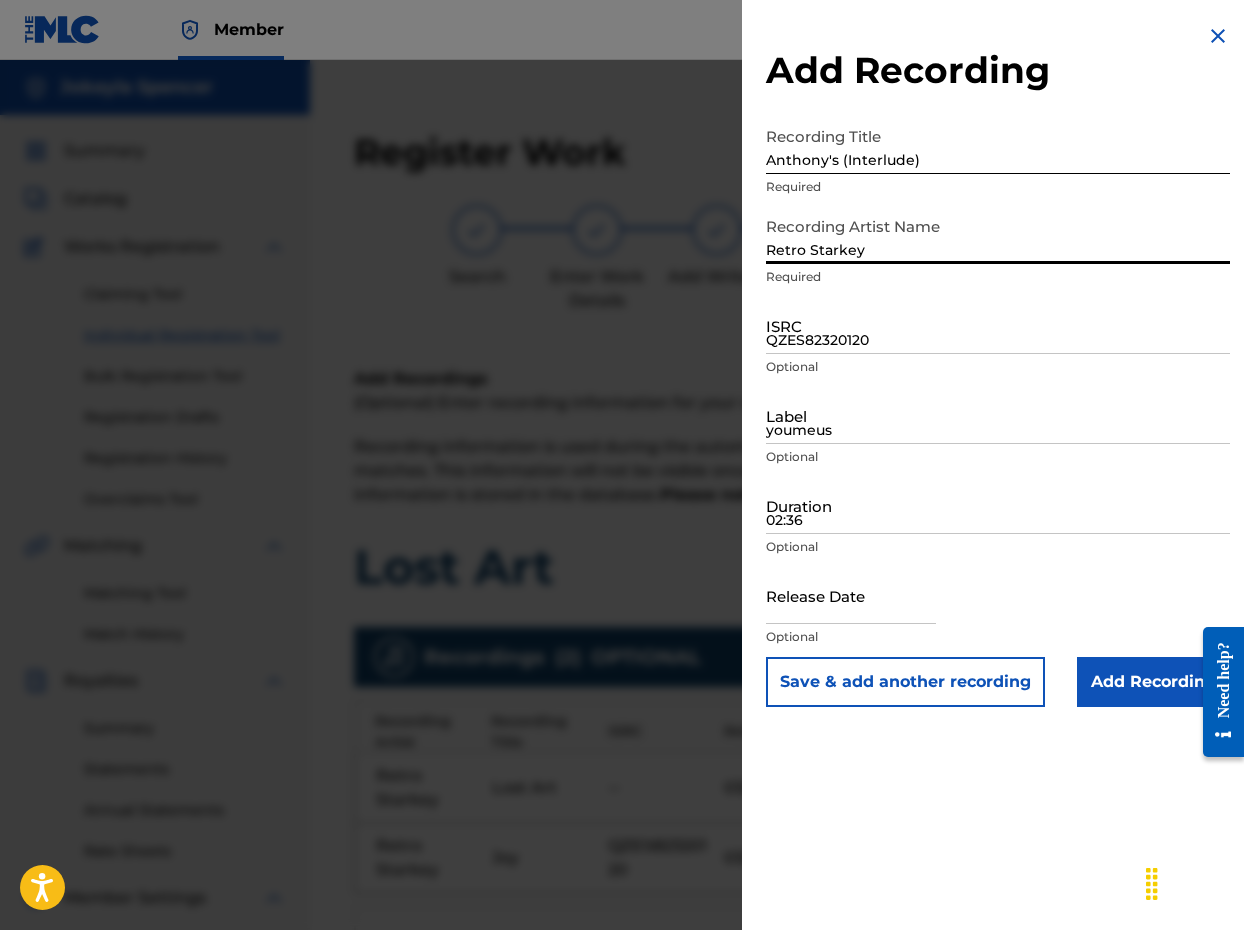 type on "Retro Starkey" 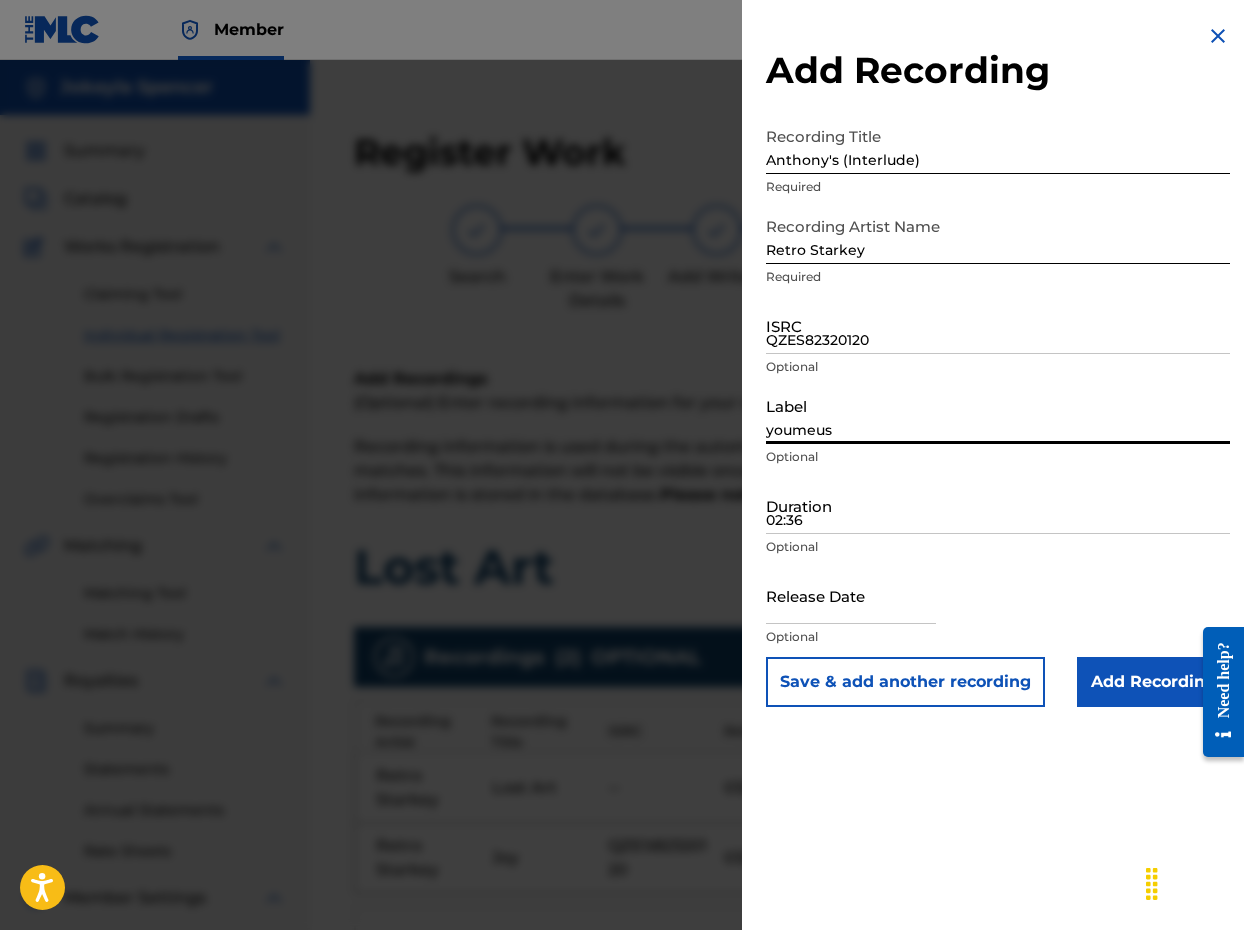 click on "youmeus" at bounding box center [998, 415] 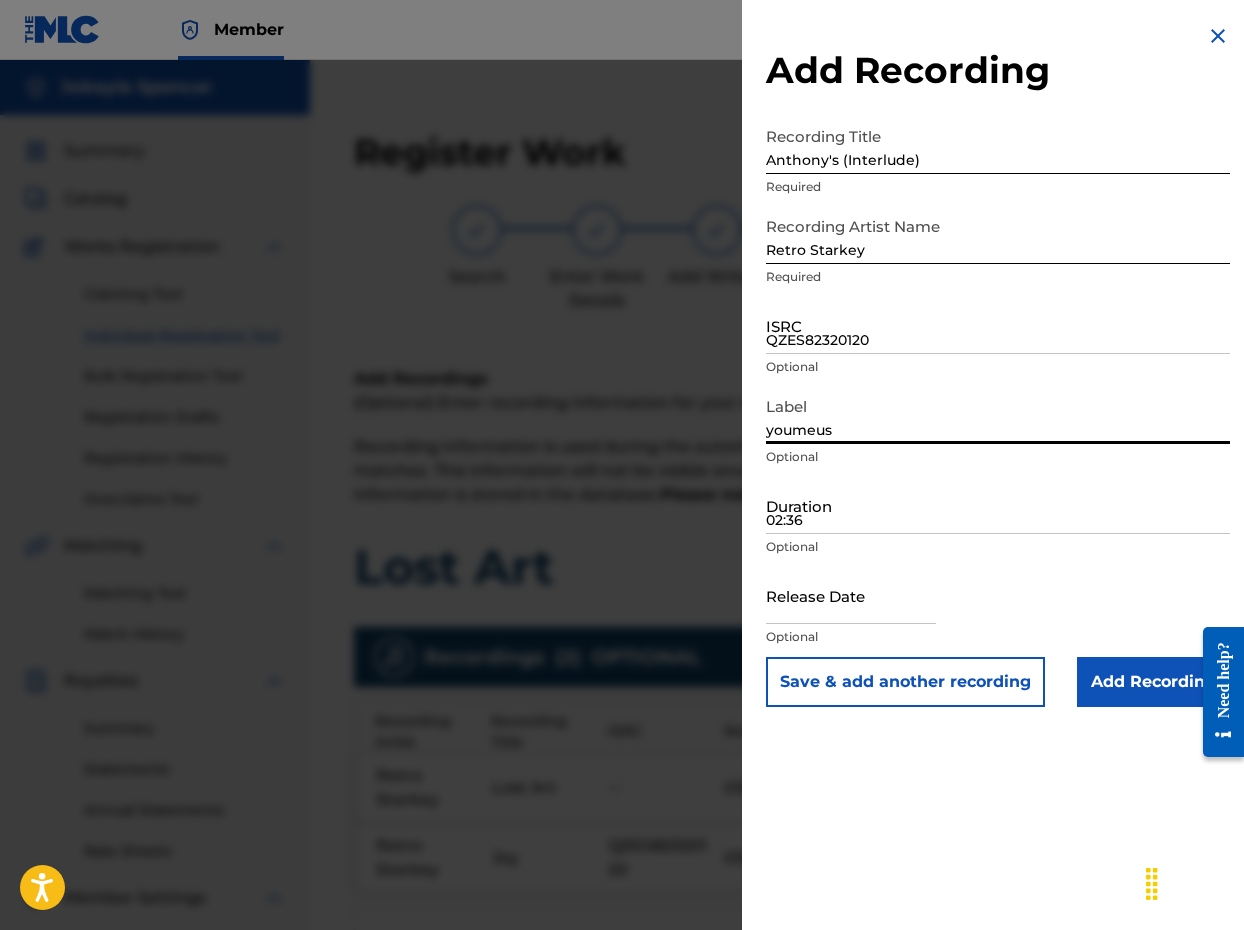 type on "youmeus" 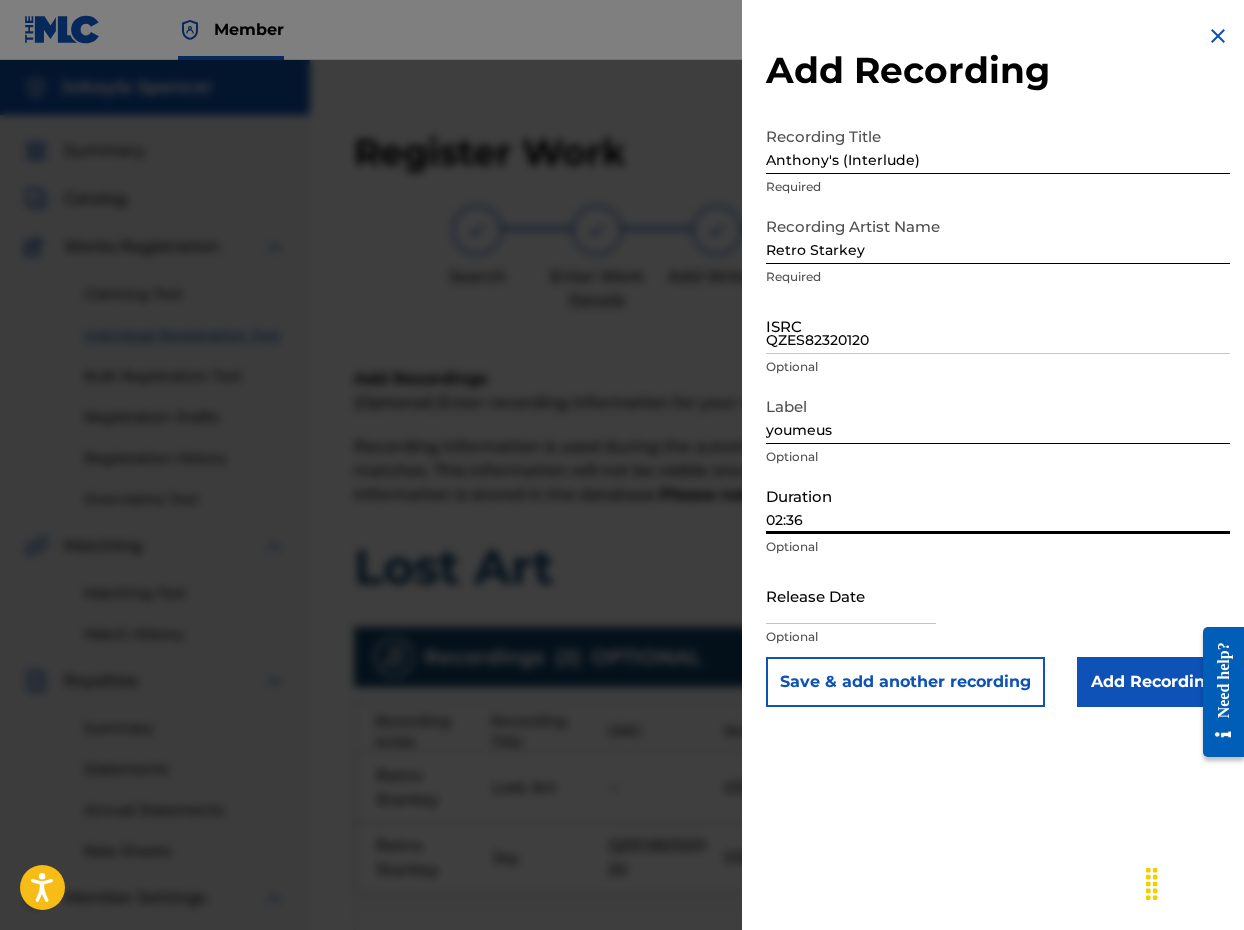 click on "02:36" at bounding box center (998, 505) 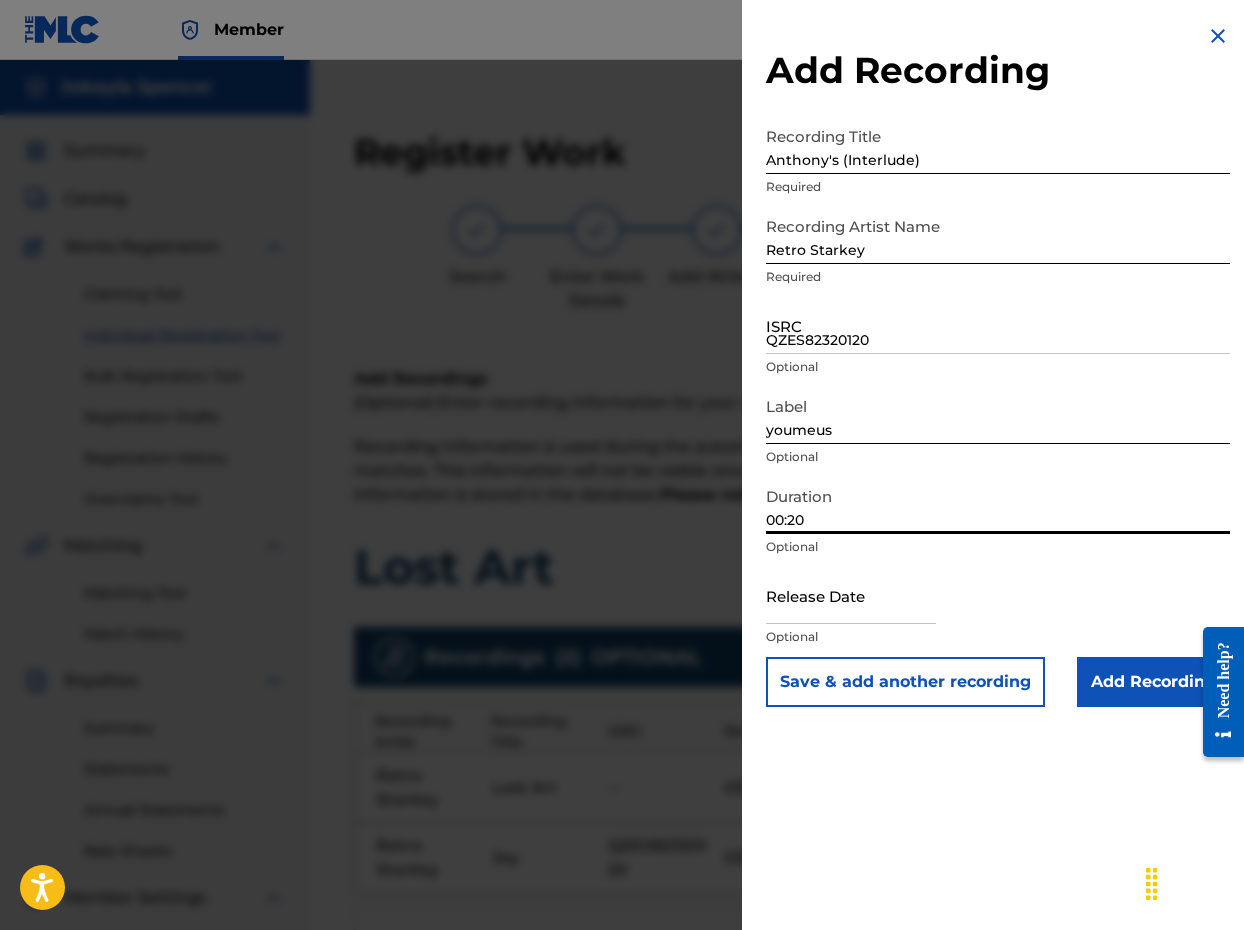 type on "00:20" 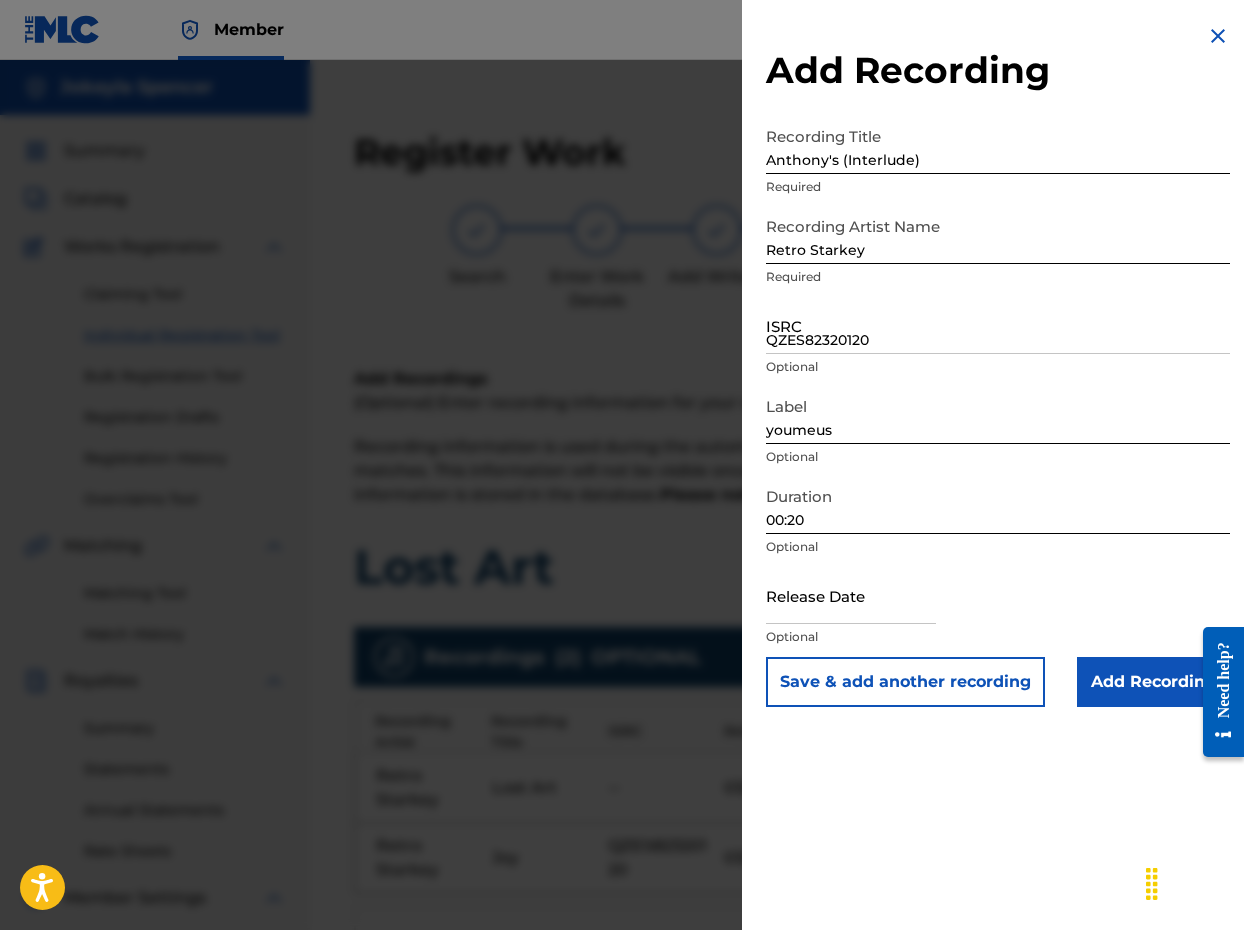 click at bounding box center (851, 595) 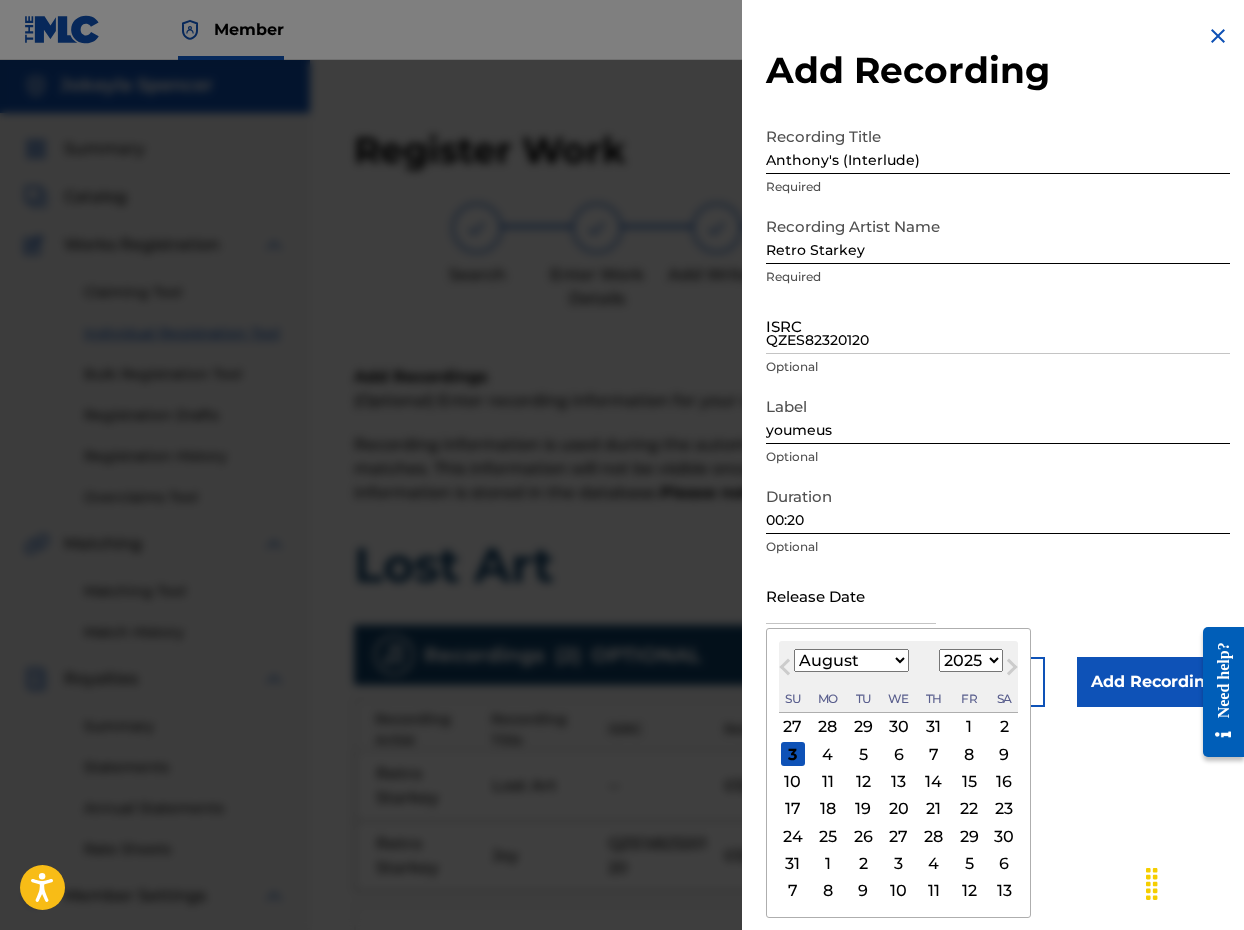 scroll, scrollTop: 2, scrollLeft: 0, axis: vertical 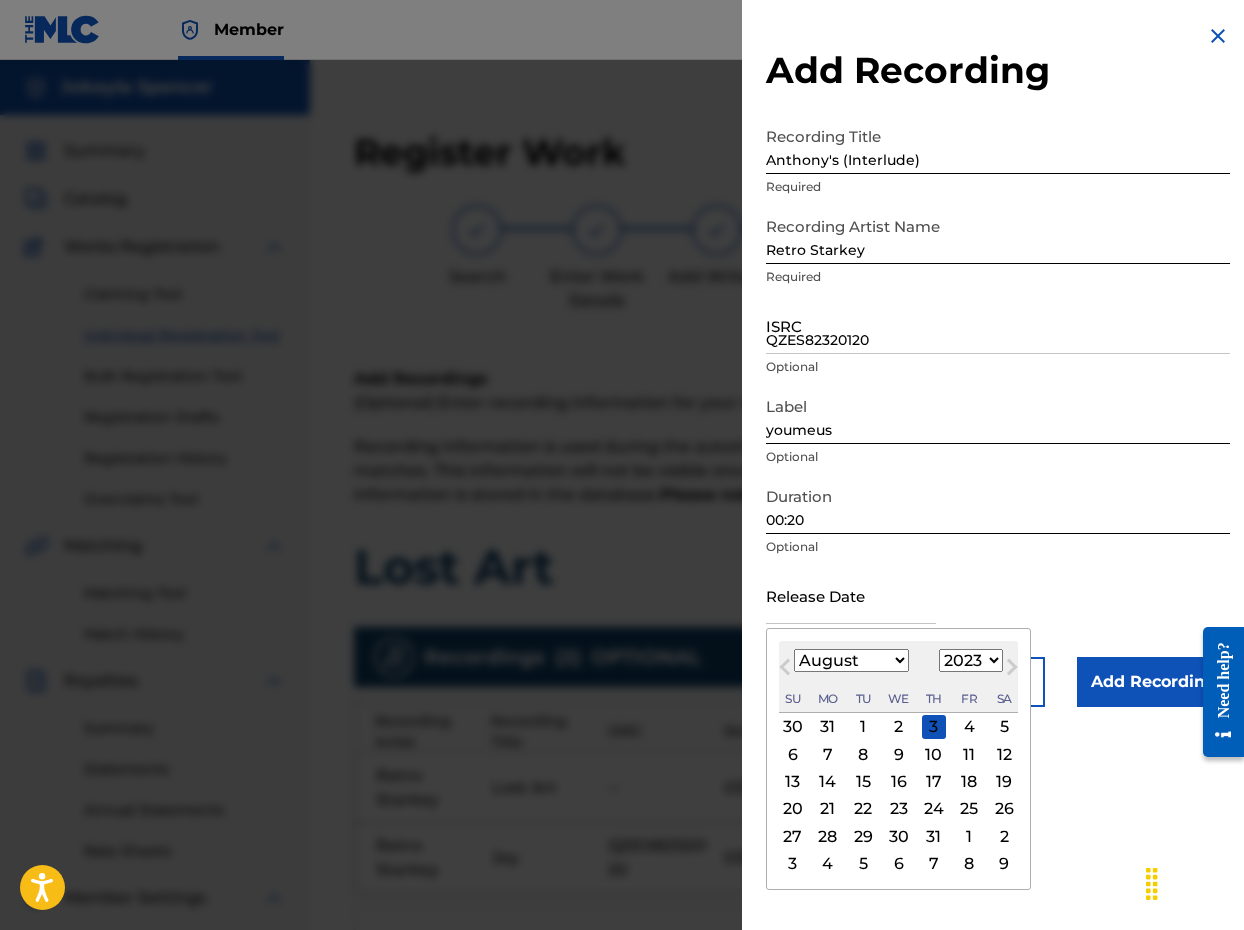 select on "2" 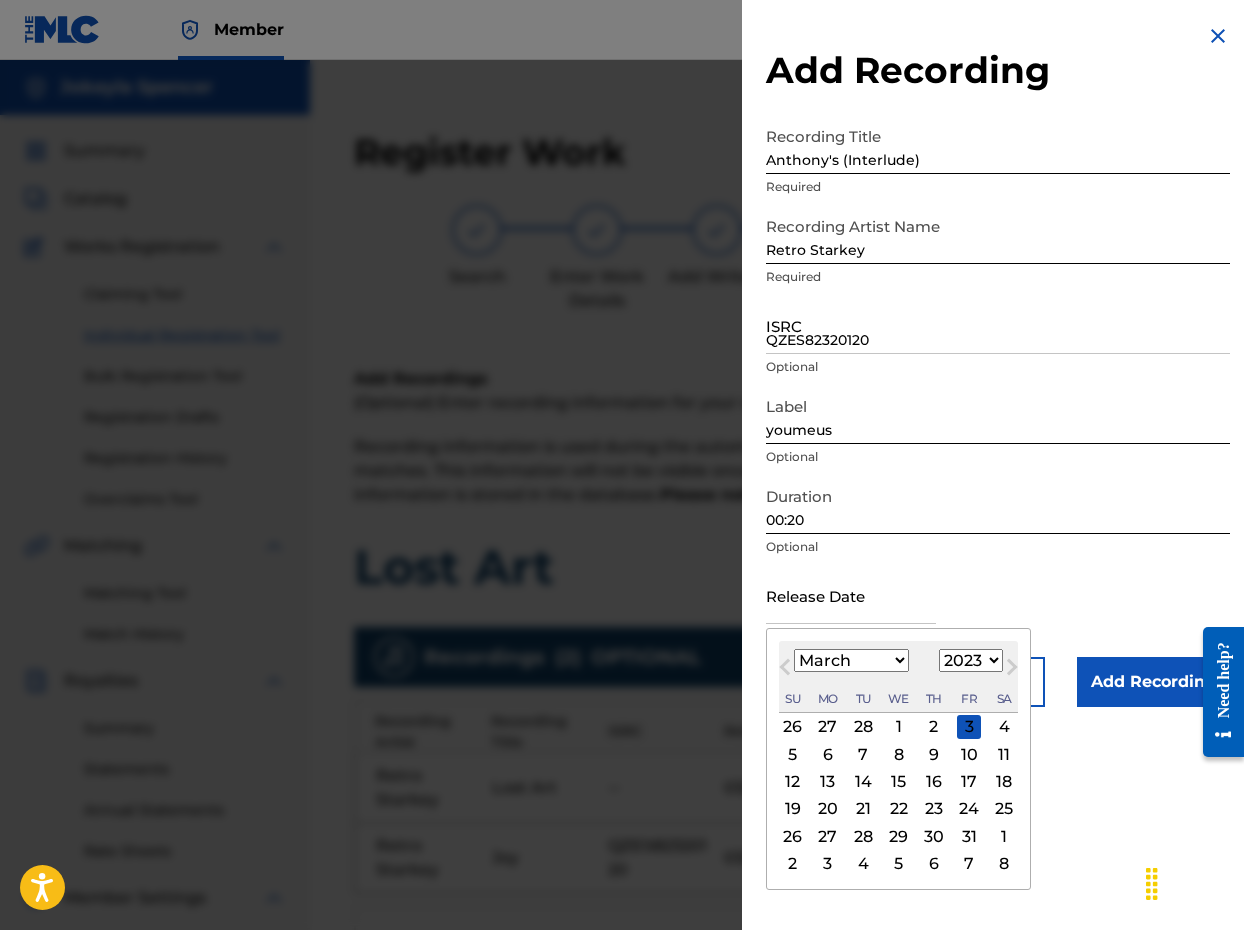 click on "10" at bounding box center [969, 754] 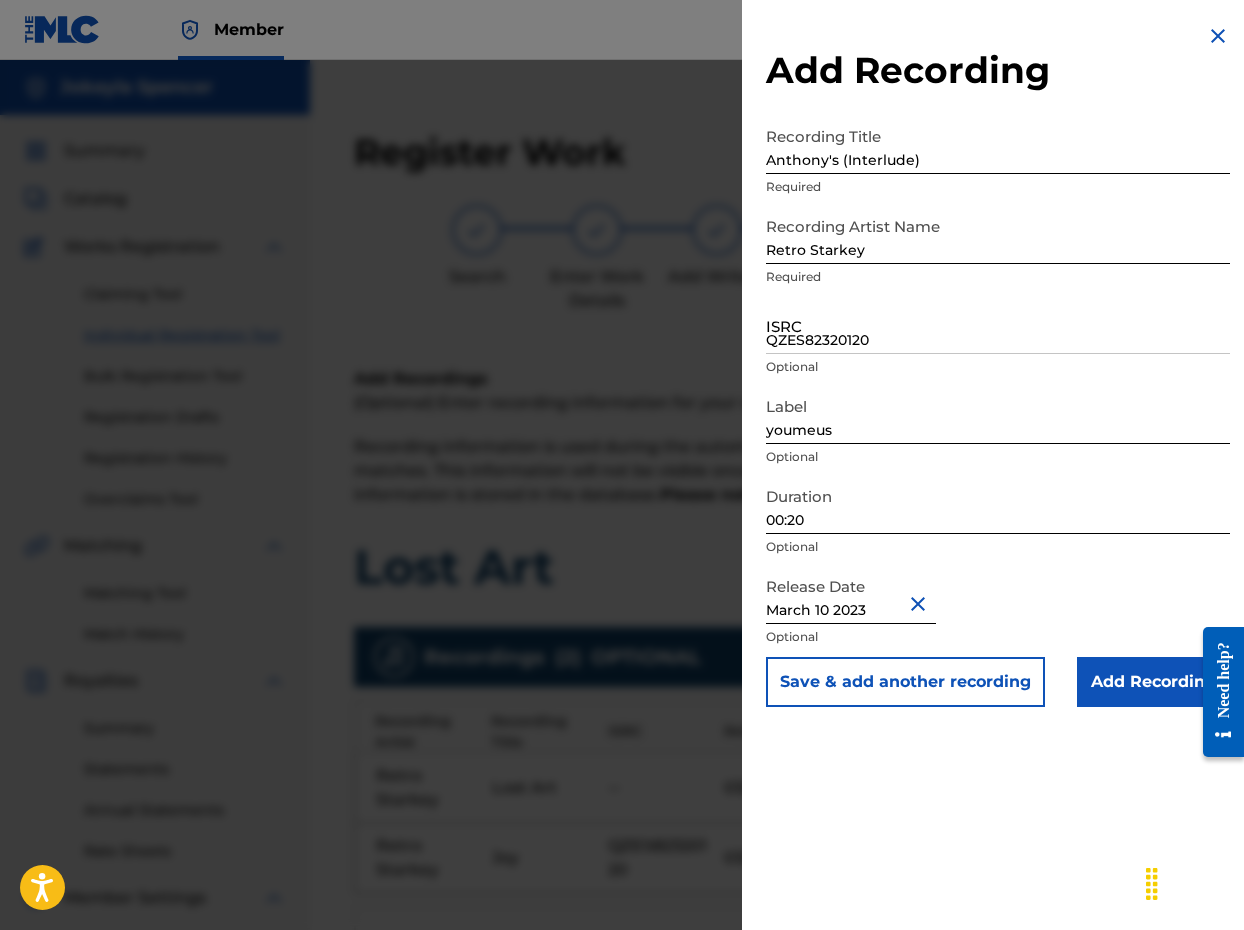 click on "Save & add another recording" at bounding box center (905, 682) 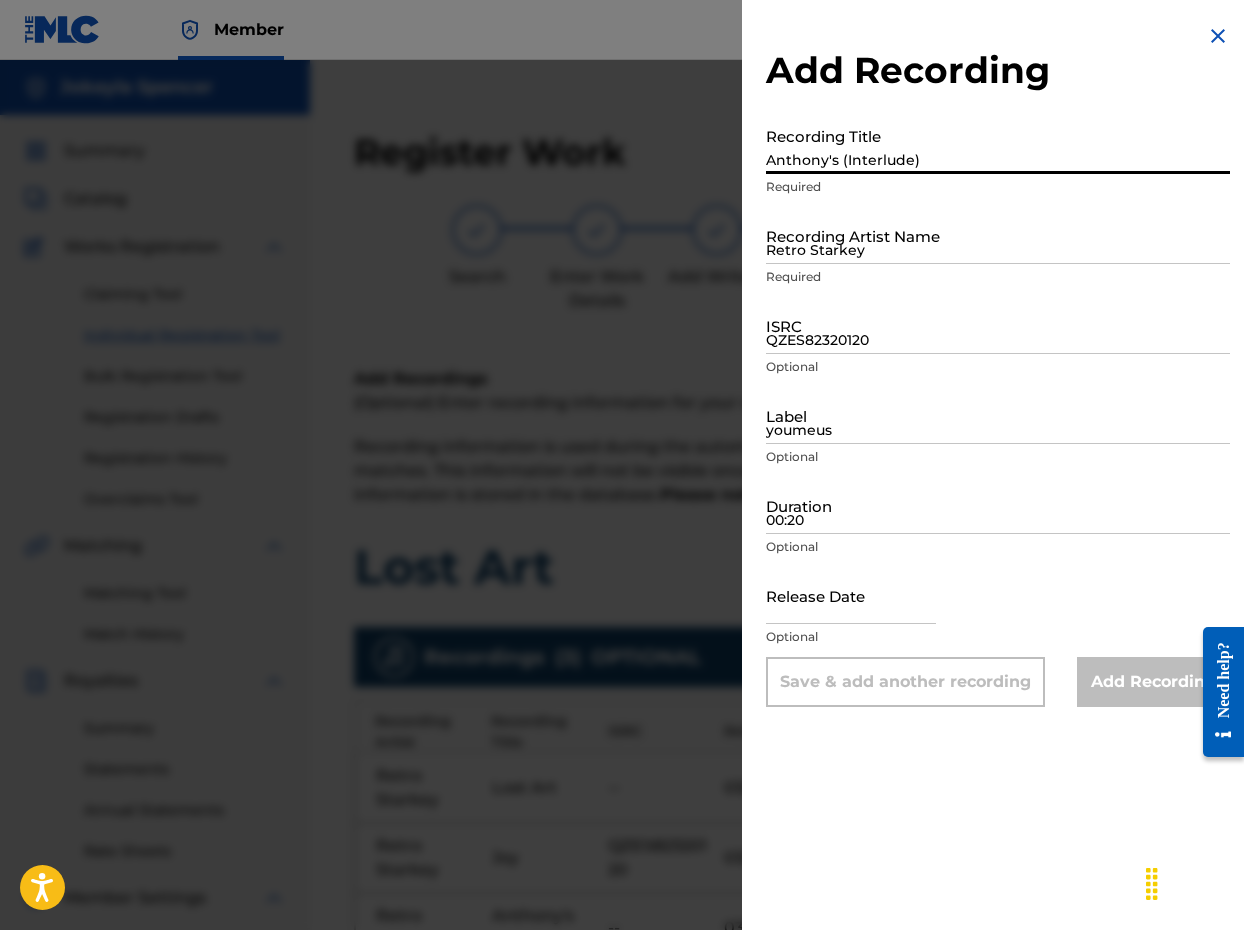 click on "Anthony's (Interlude)" at bounding box center [998, 145] 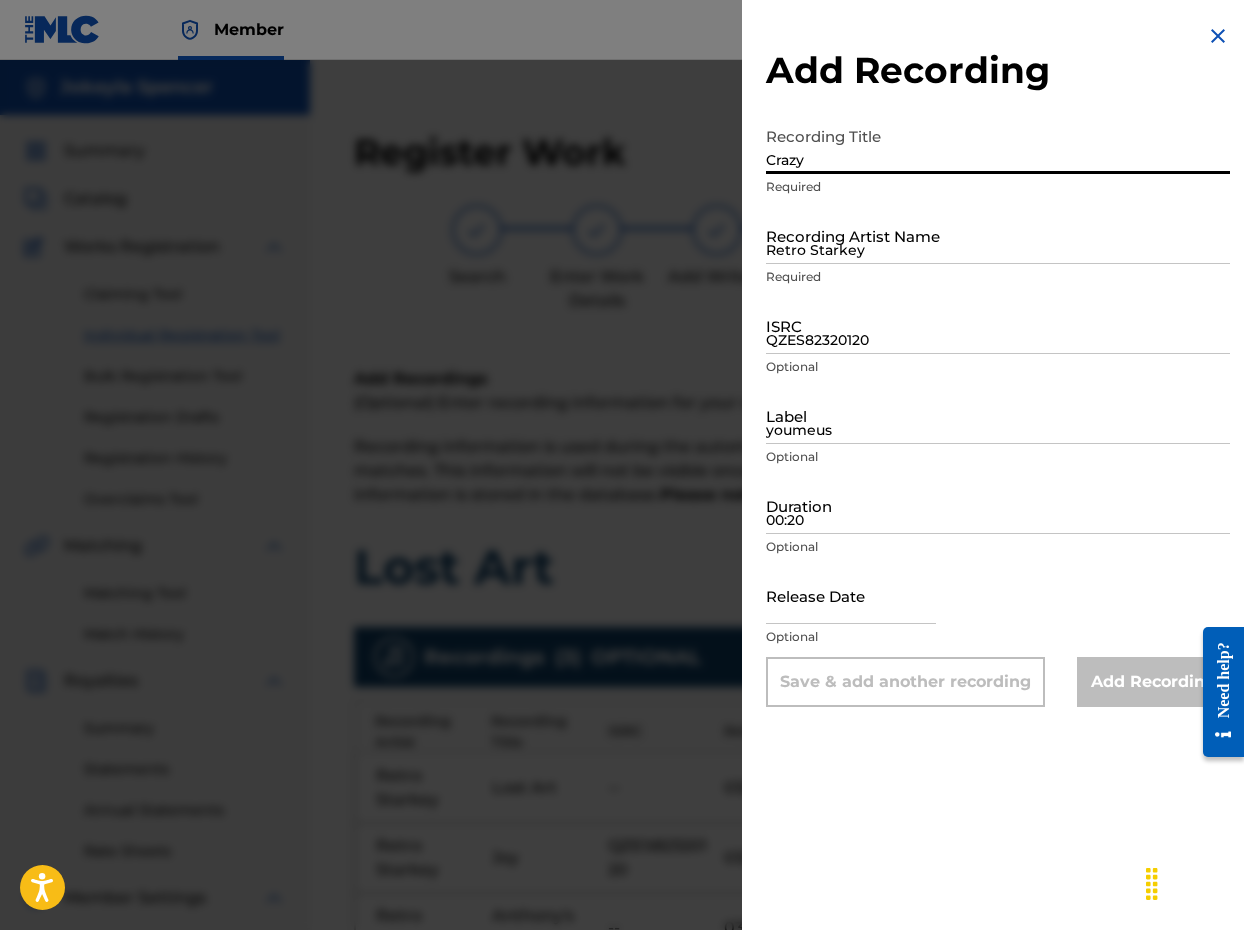 type on "Crazy" 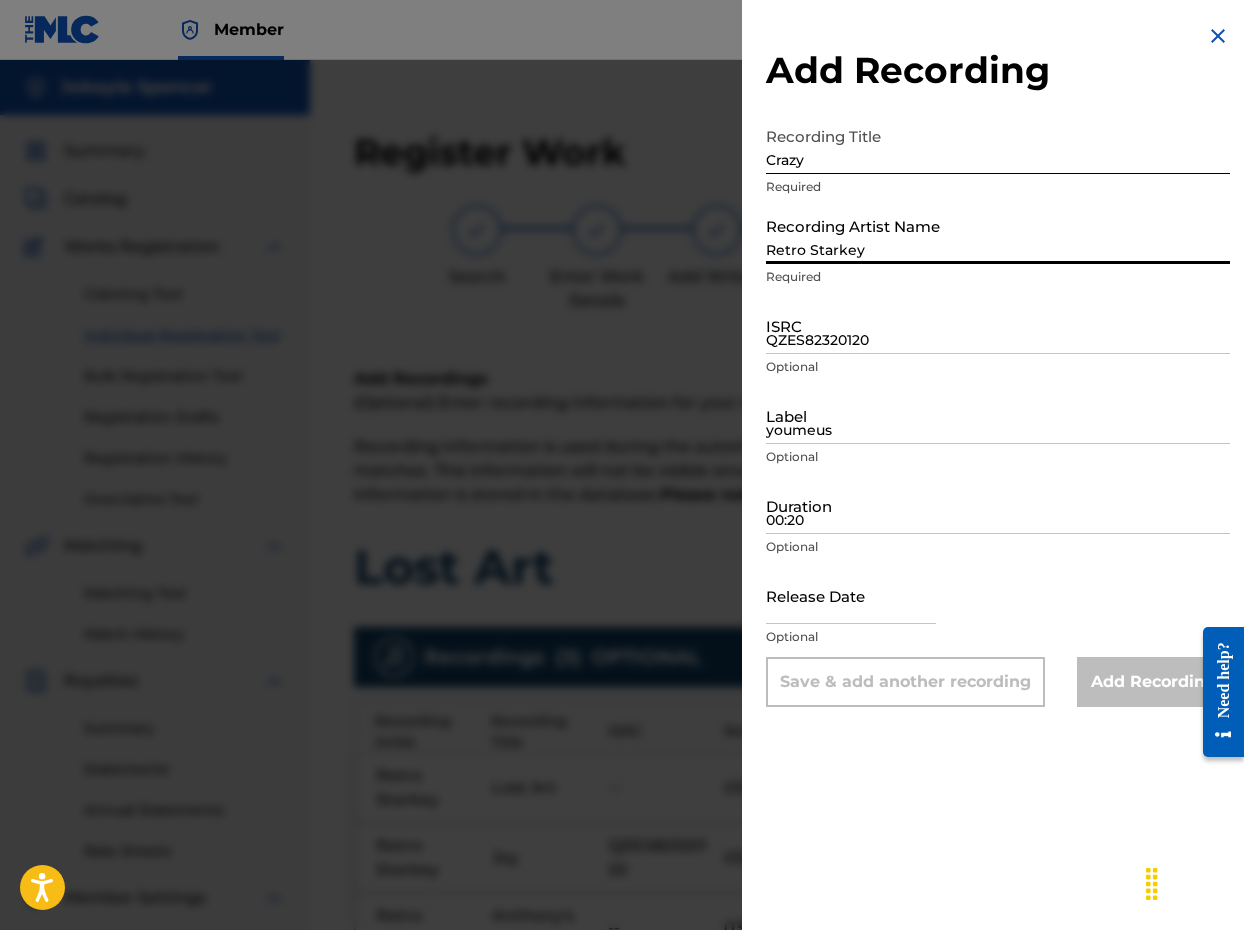 click on "Retro Starkey" at bounding box center (998, 235) 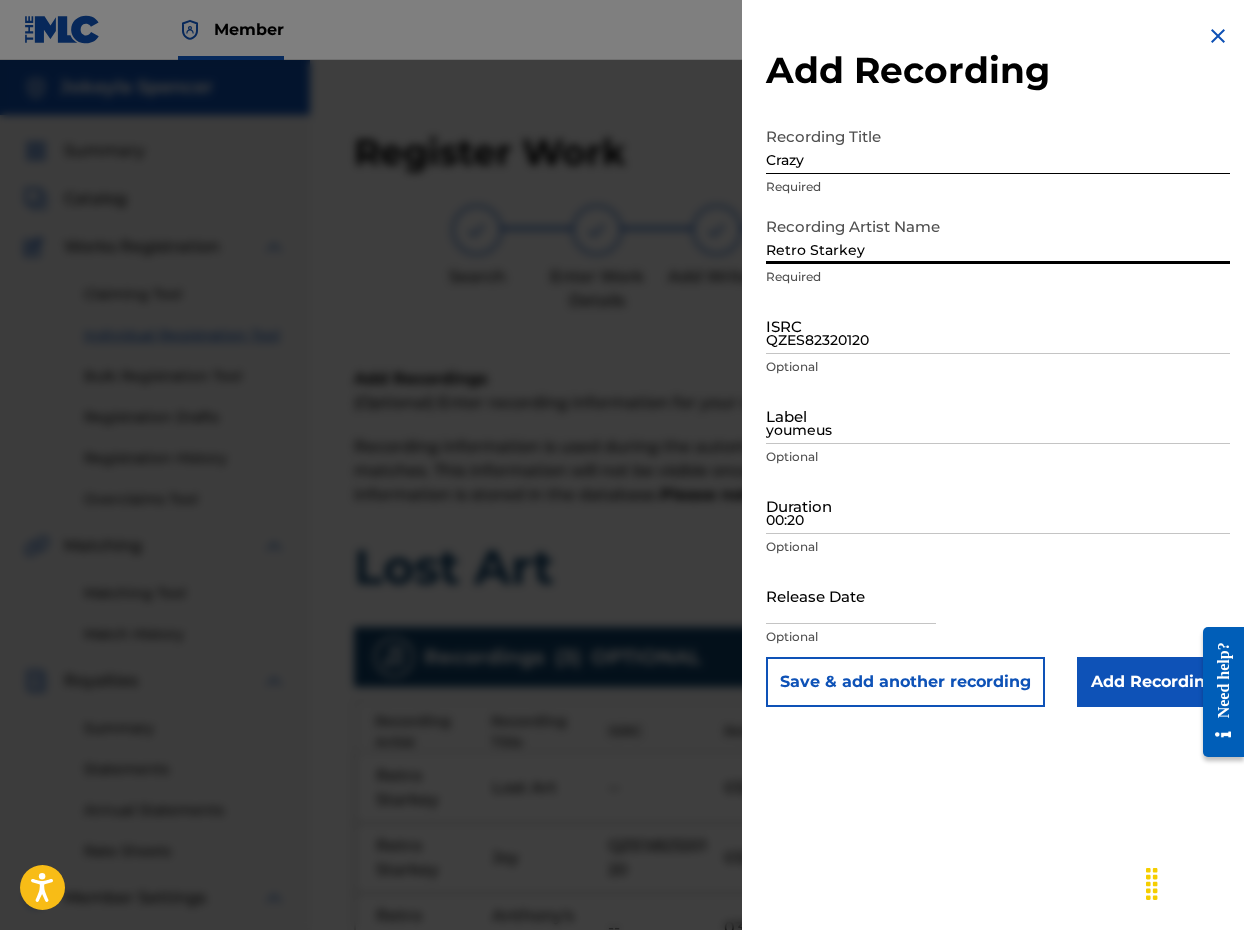 type on "Retro Starkey" 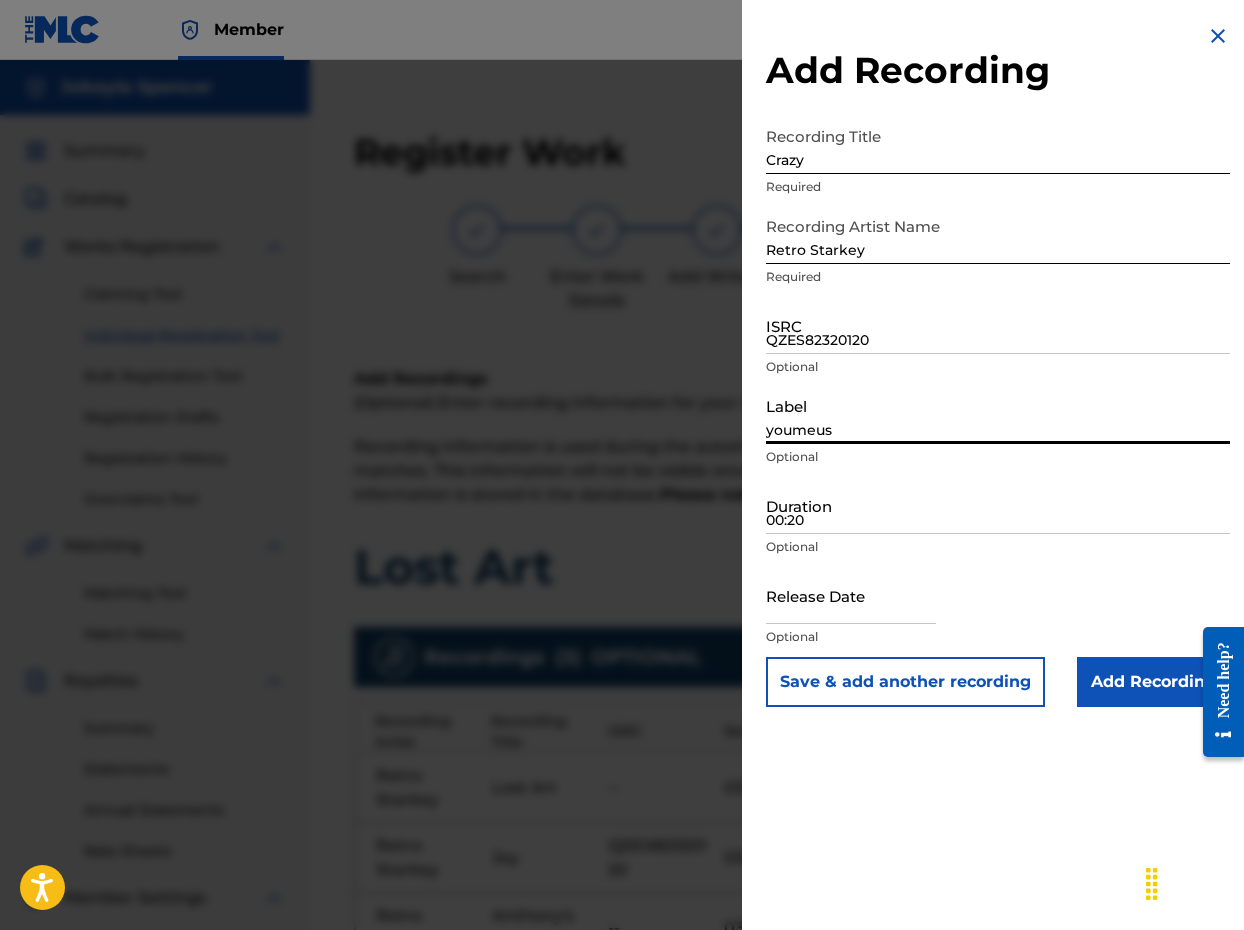 click on "youmeus" at bounding box center [998, 415] 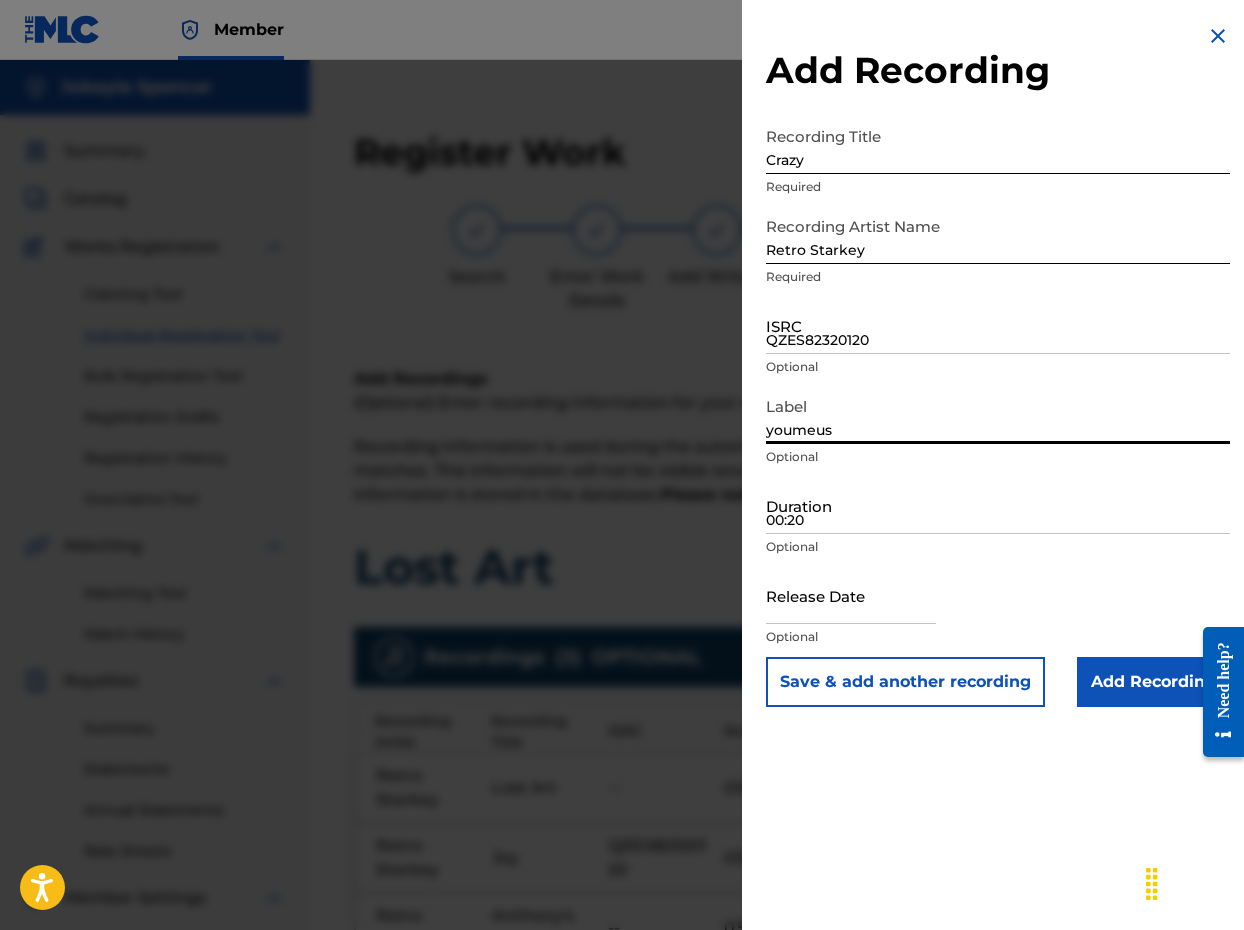 type on "youmeus" 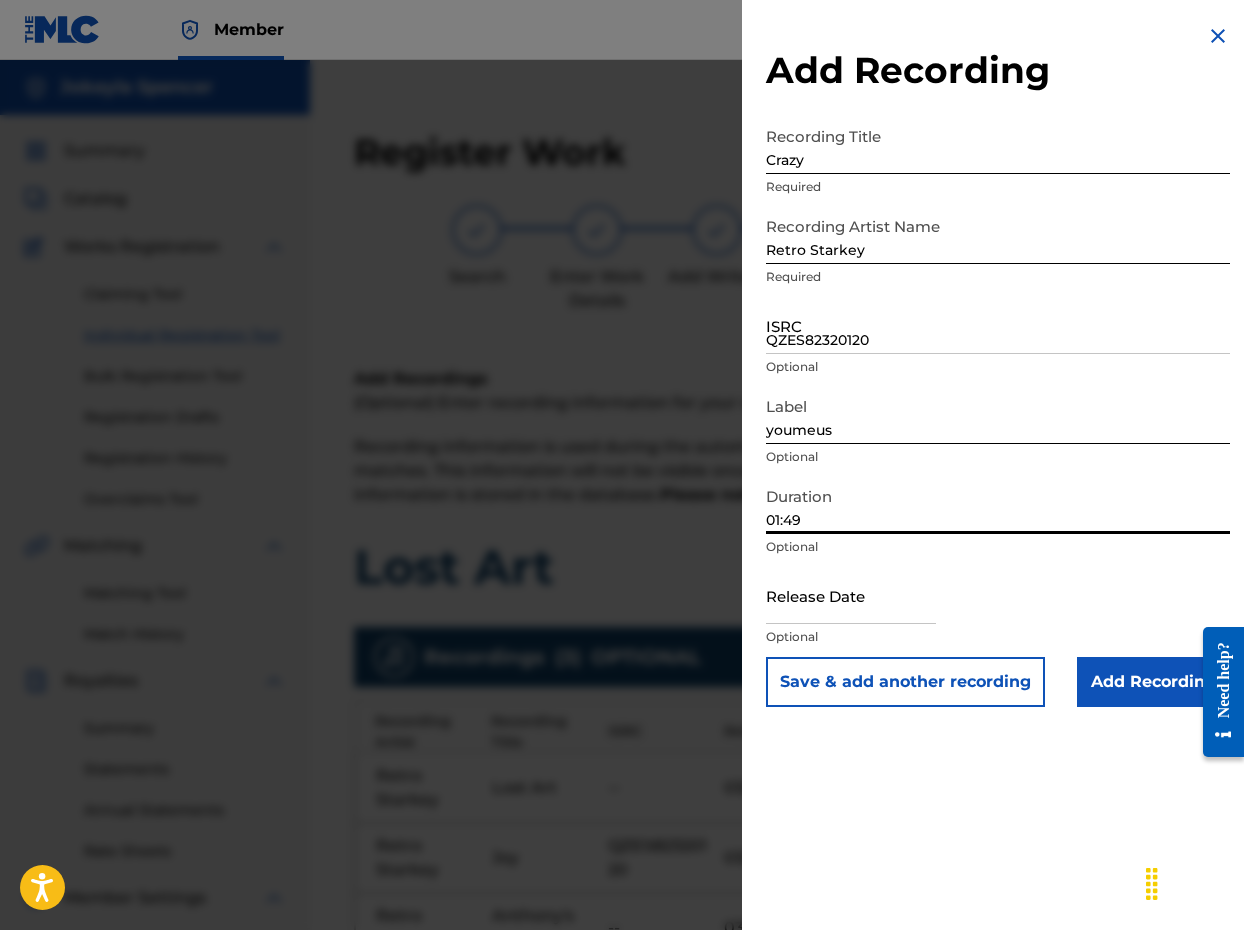 scroll, scrollTop: 0, scrollLeft: 1, axis: horizontal 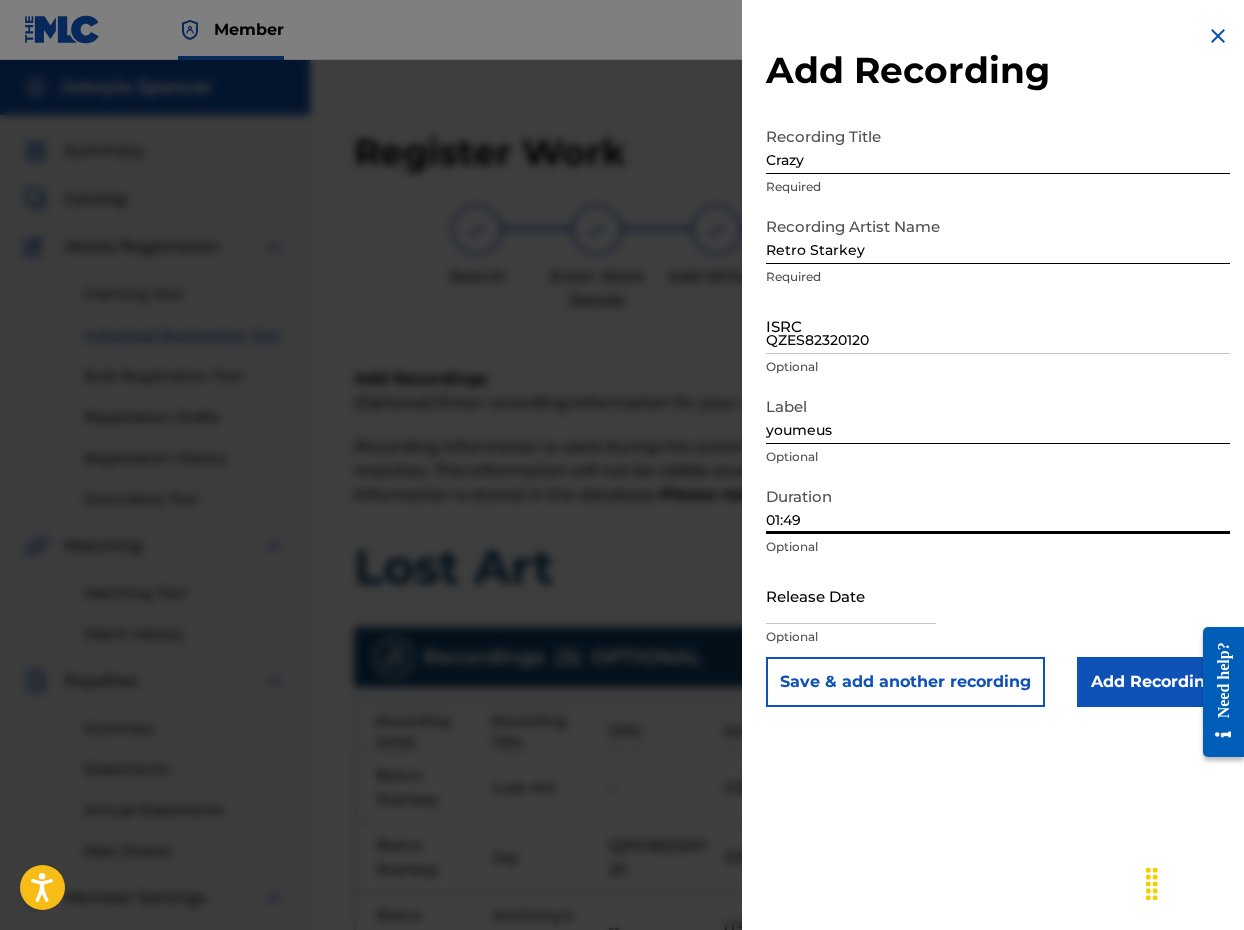 type on "01:49" 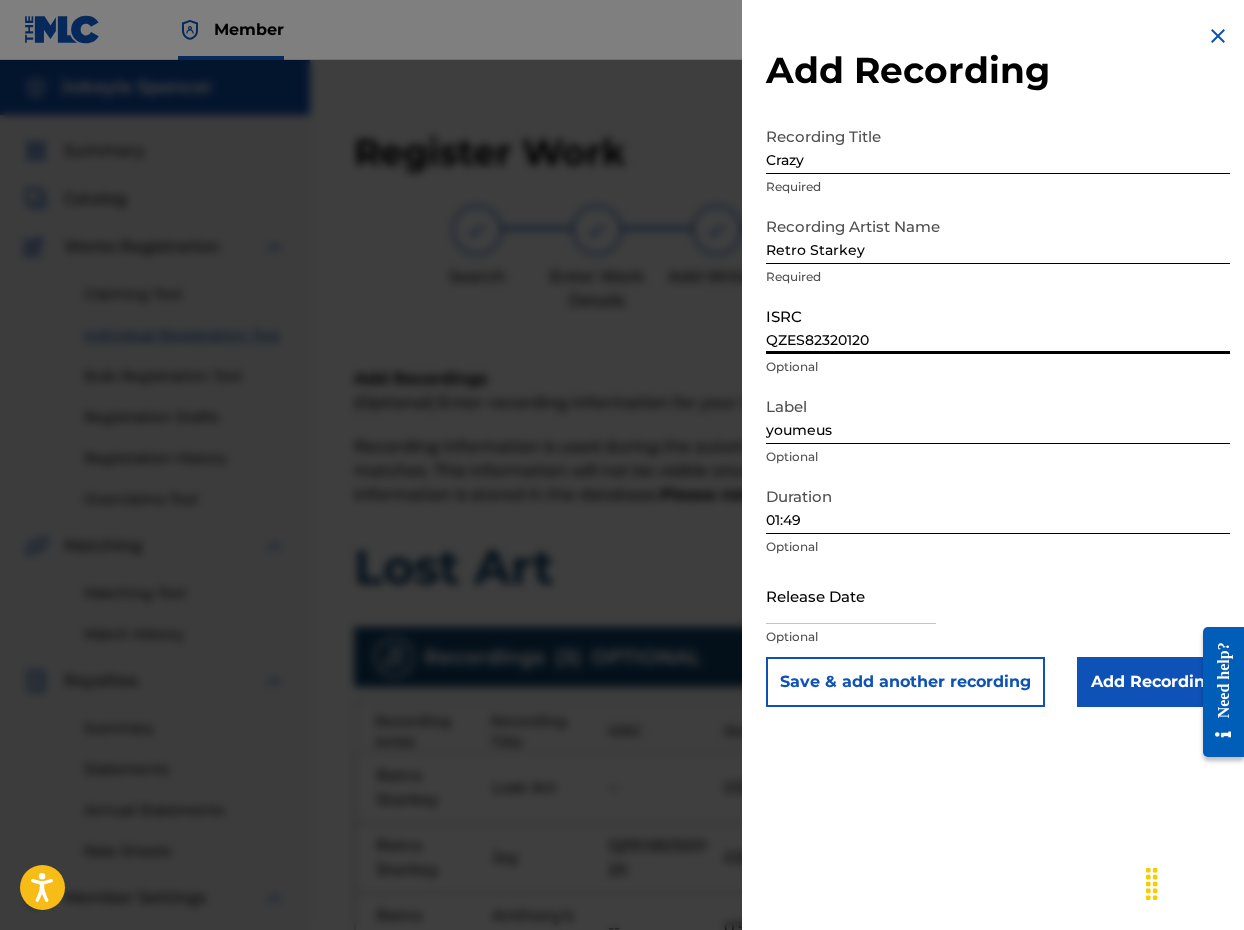 paste on "FYZ2326892" 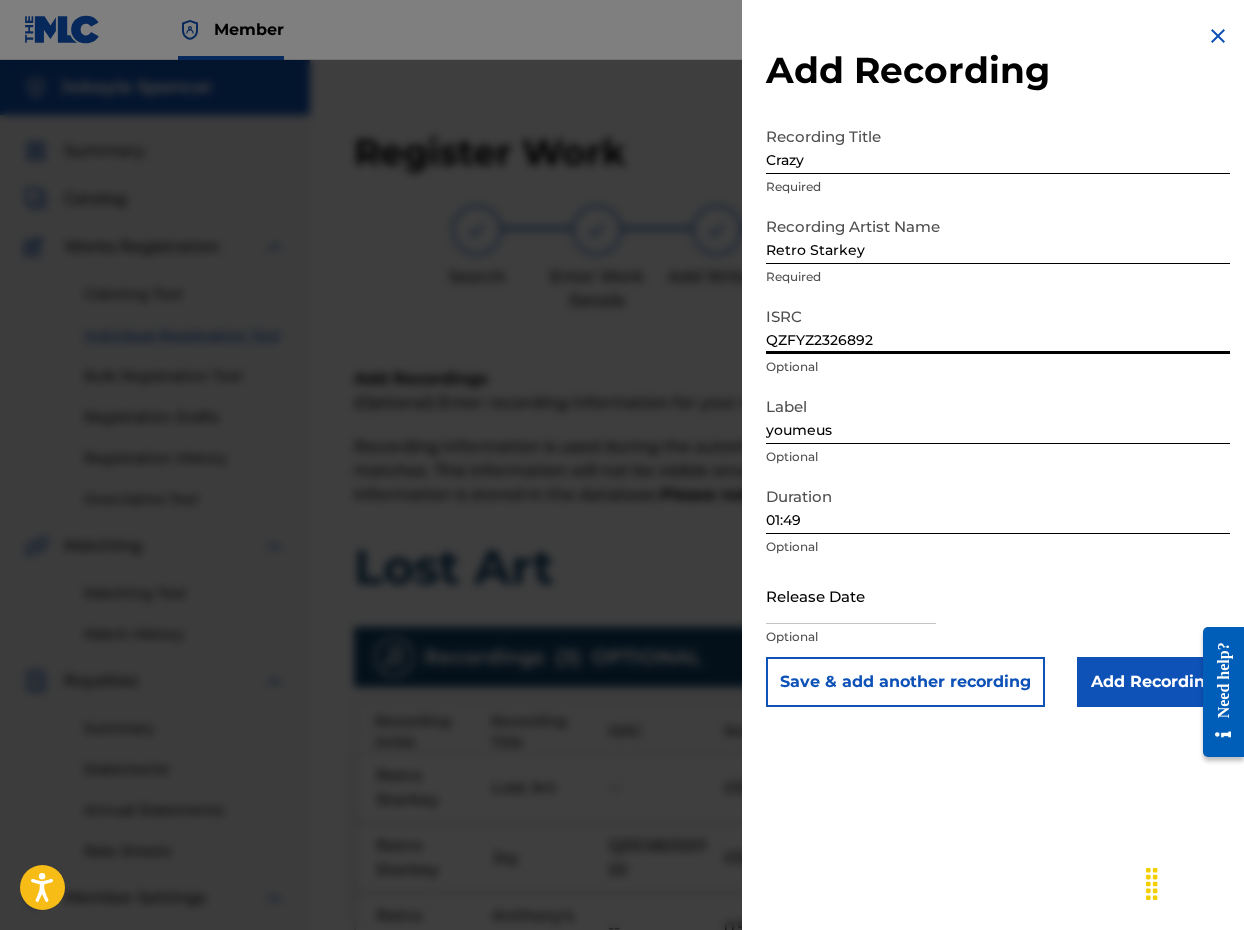 type on "QZFYZ2326892" 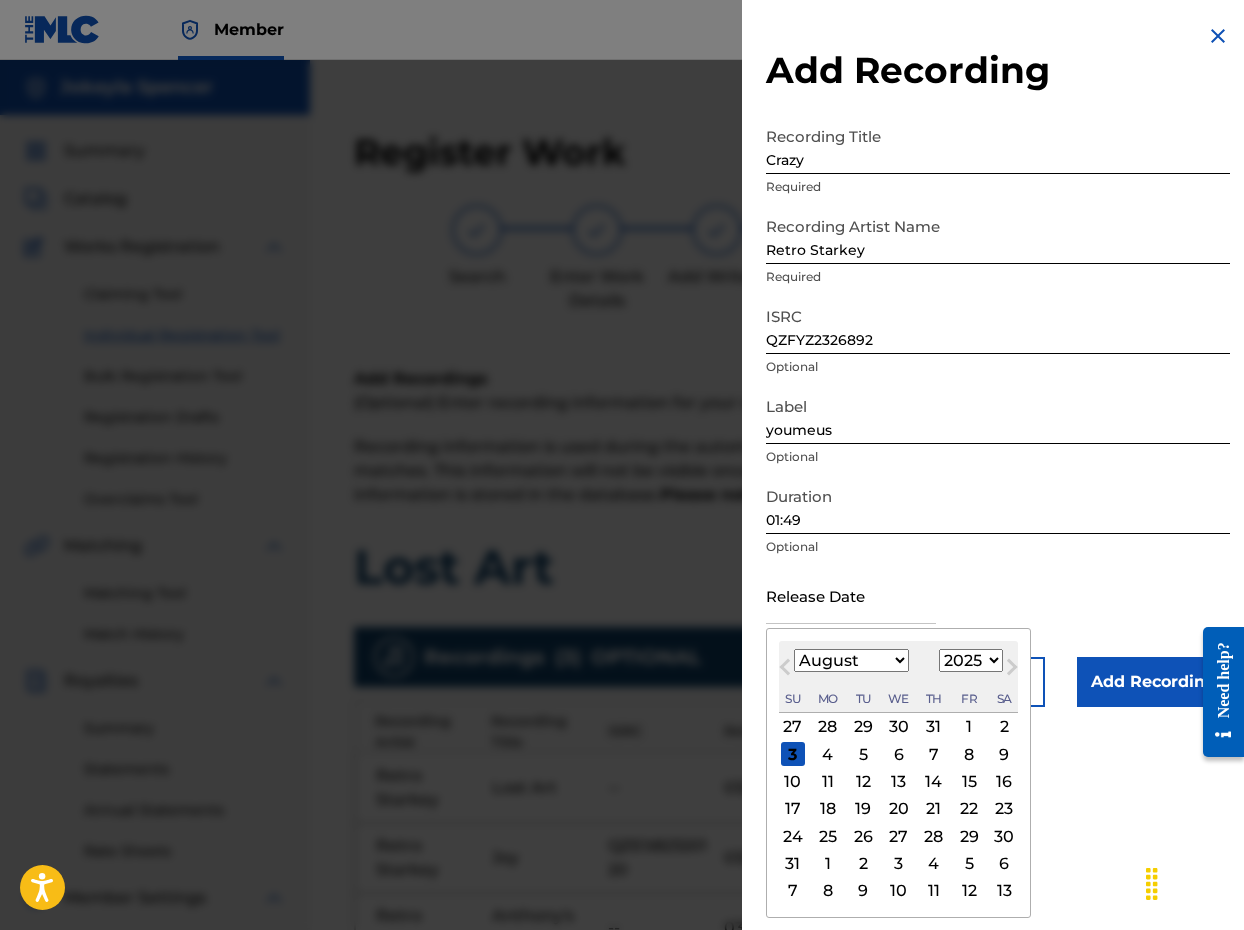 select on "2023" 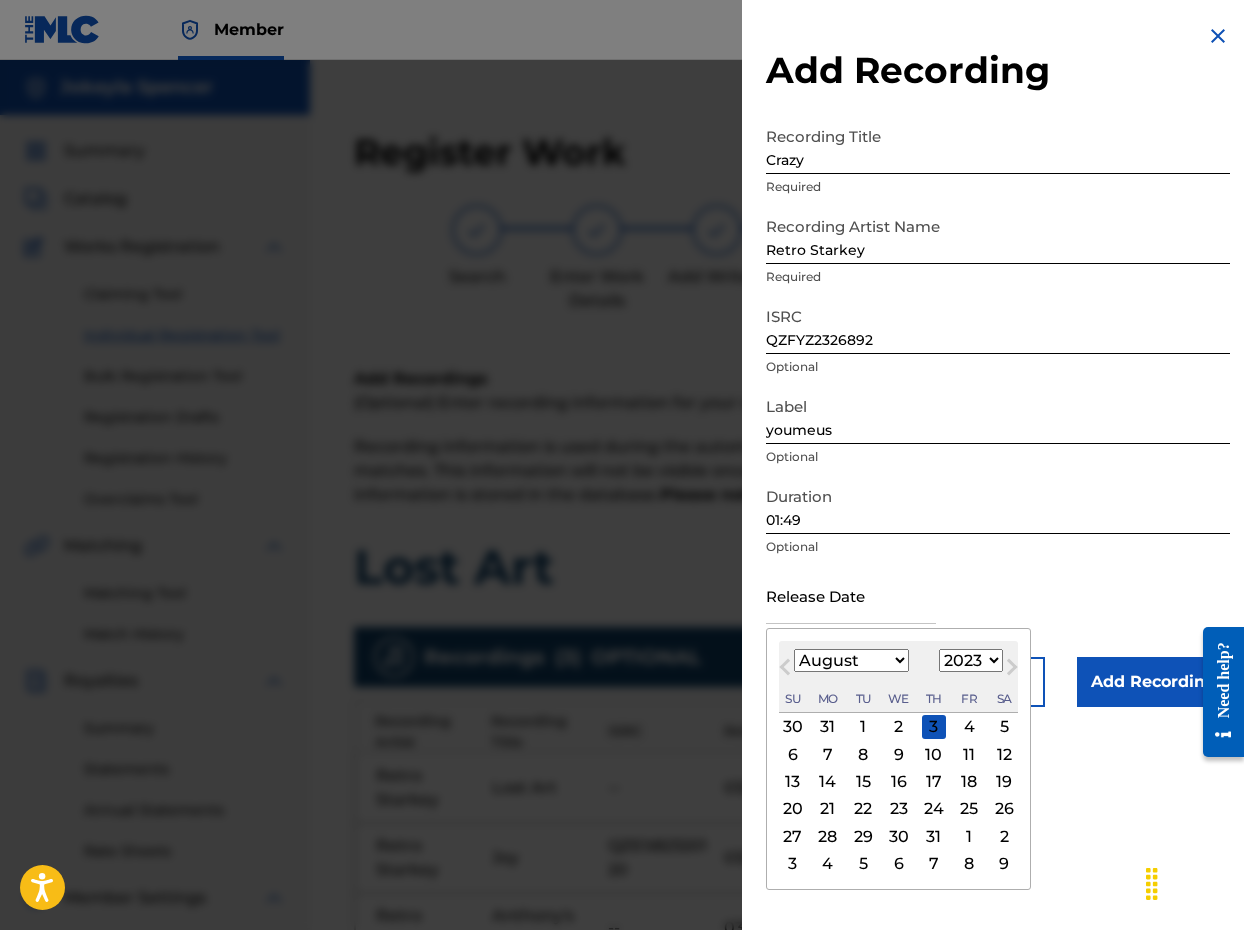 click on "10" at bounding box center [934, 754] 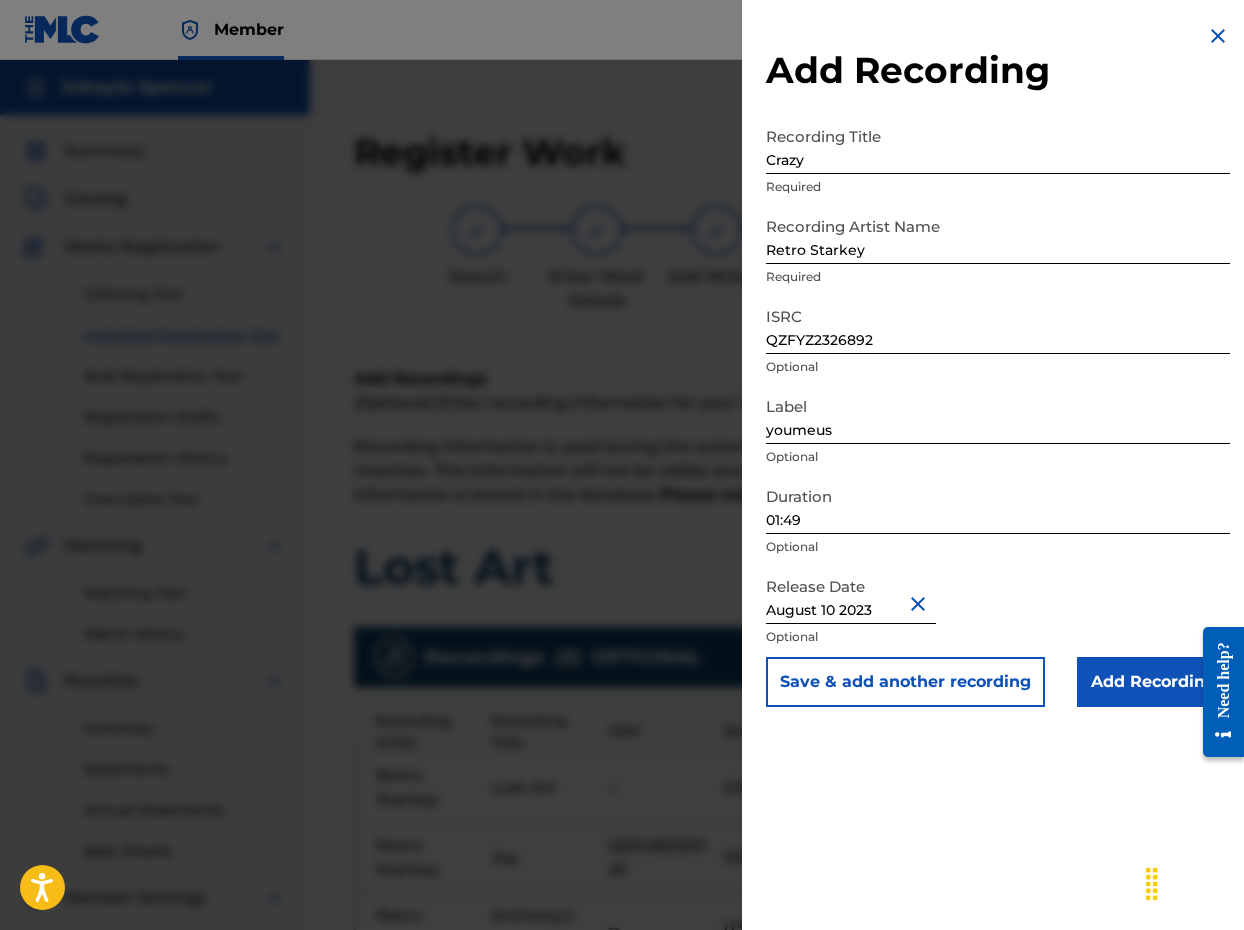 click on "August 10 2023" at bounding box center (851, 595) 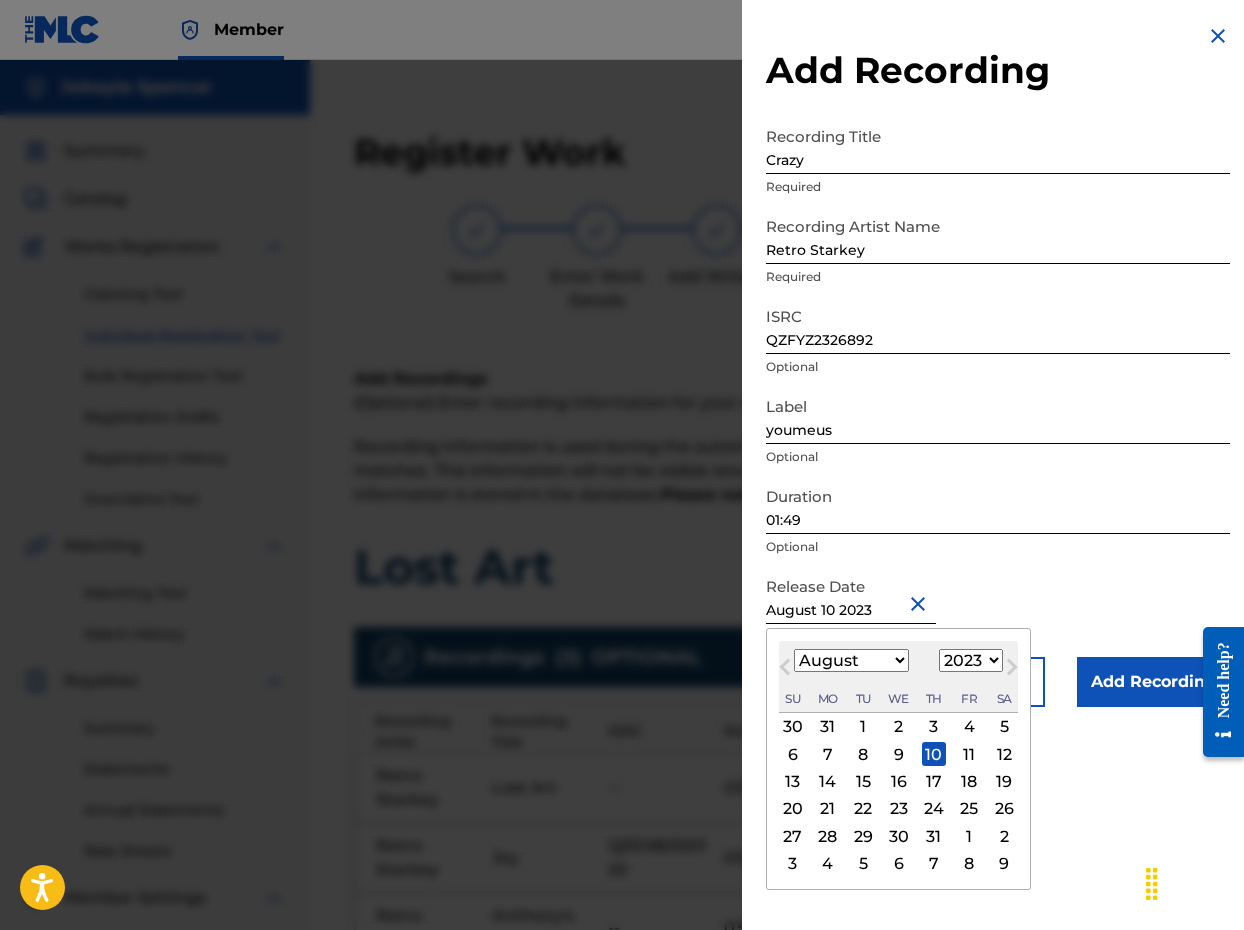 select on "2" 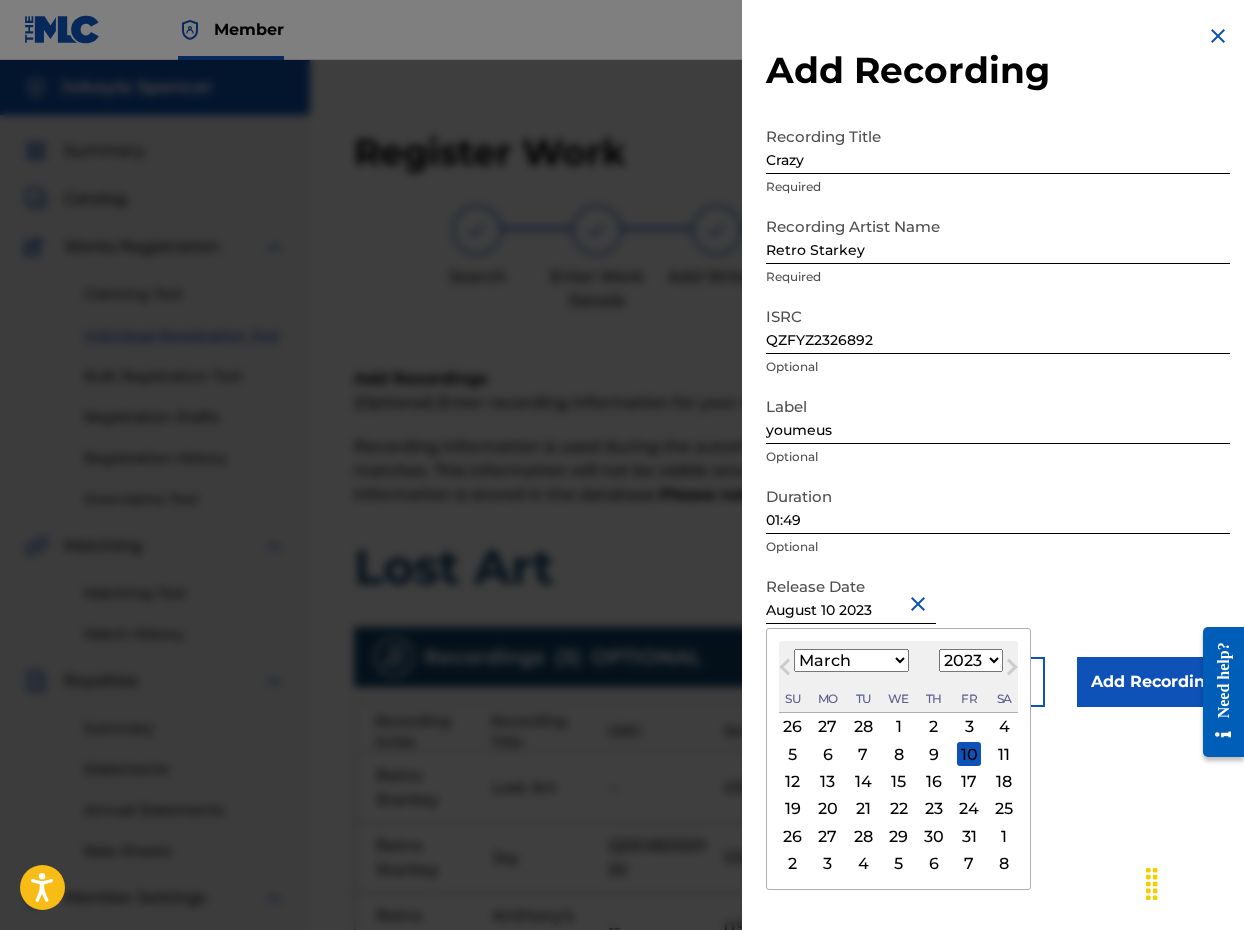 click on "10" at bounding box center (969, 754) 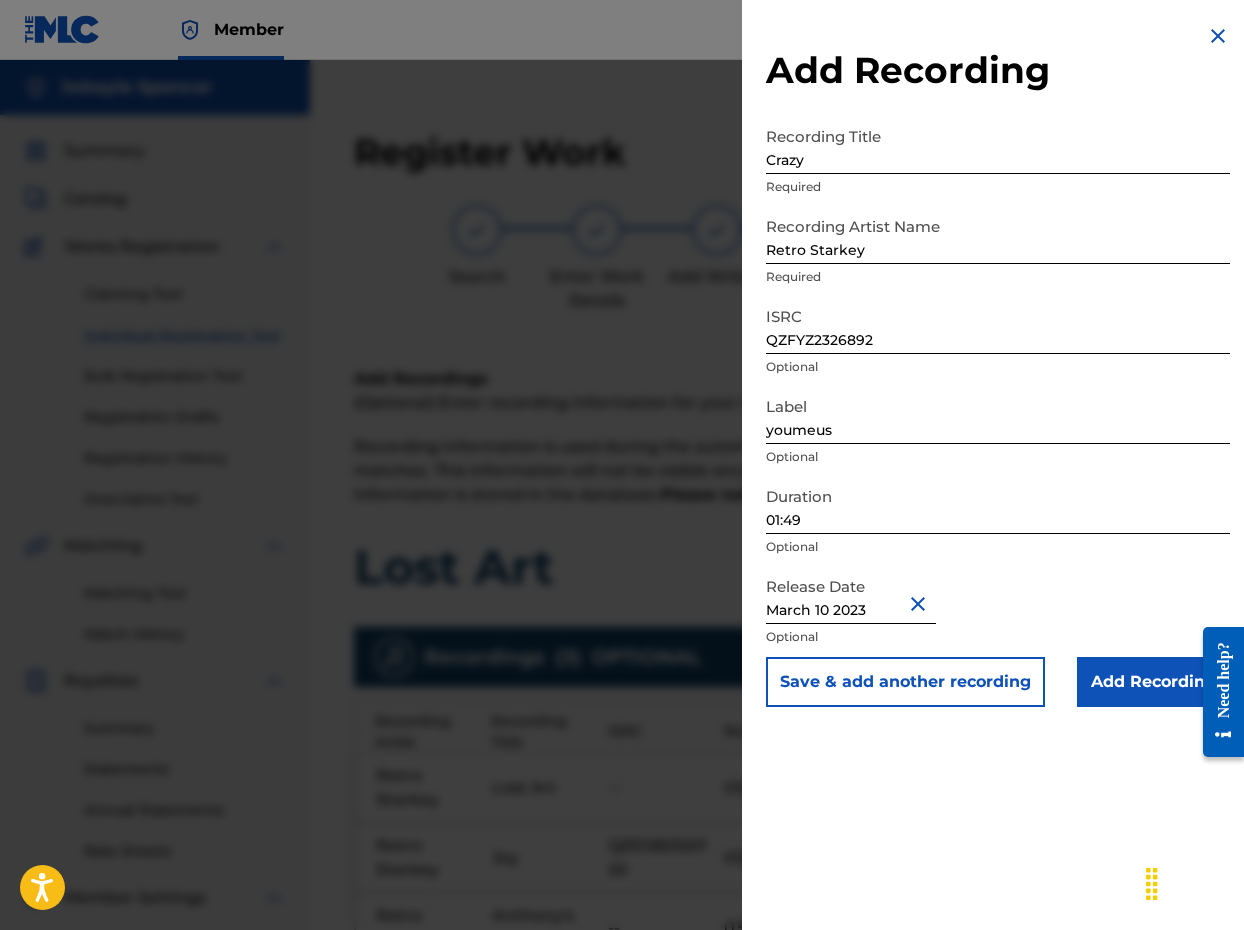 click on "Save & add another recording" at bounding box center [905, 682] 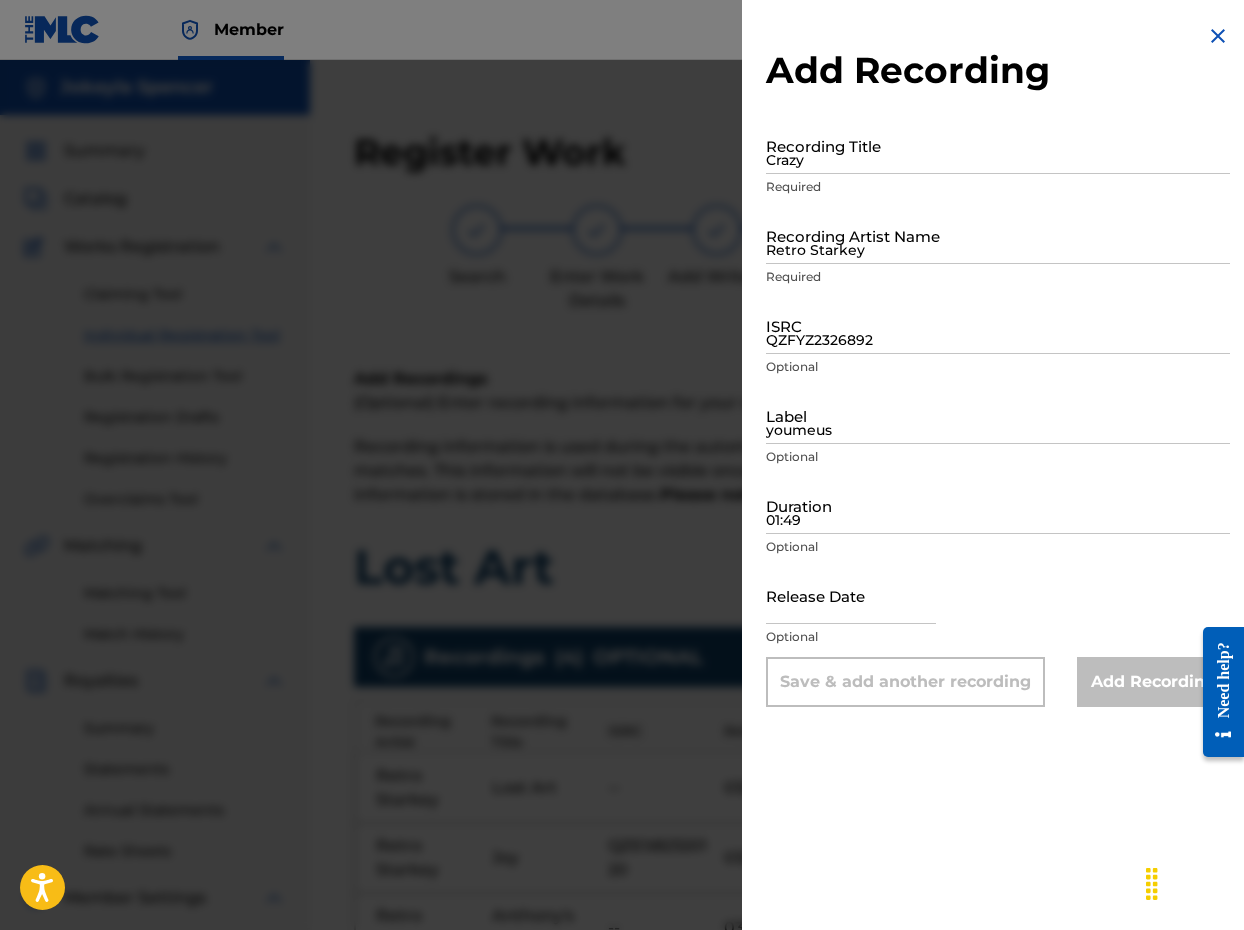 click on "Crazy" at bounding box center (998, 145) 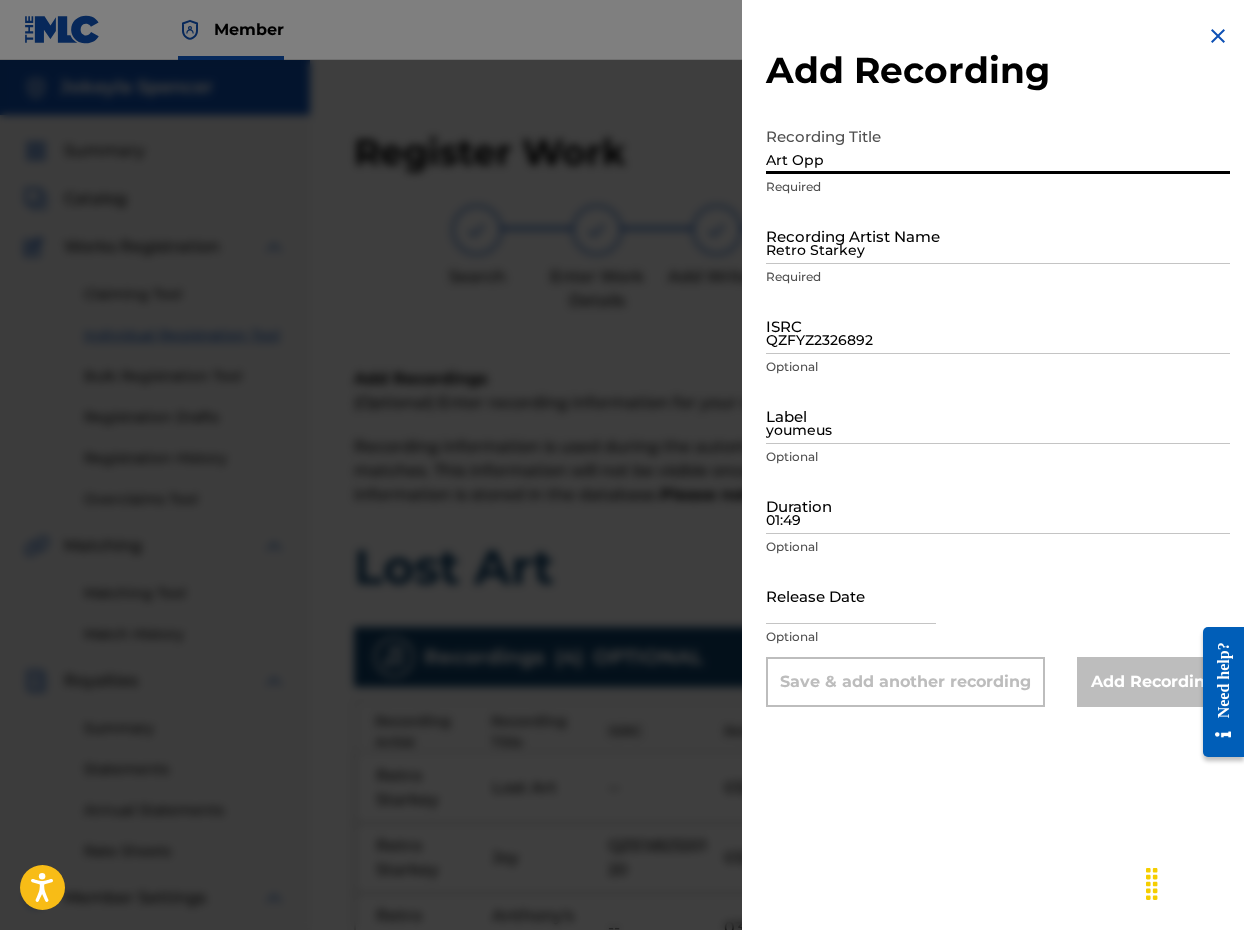 scroll, scrollTop: 0, scrollLeft: 0, axis: both 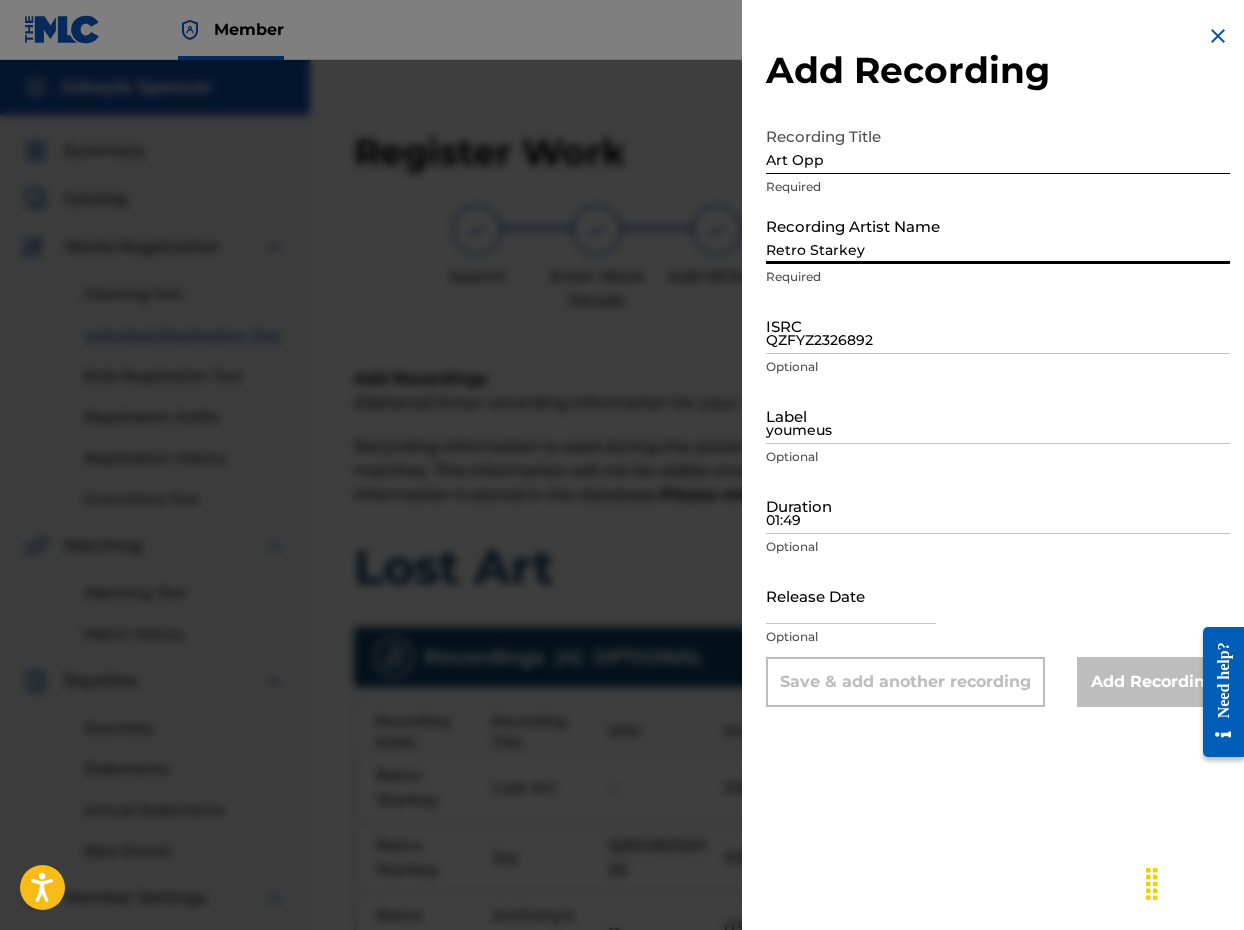 click on "Retro Starkey" at bounding box center (998, 235) 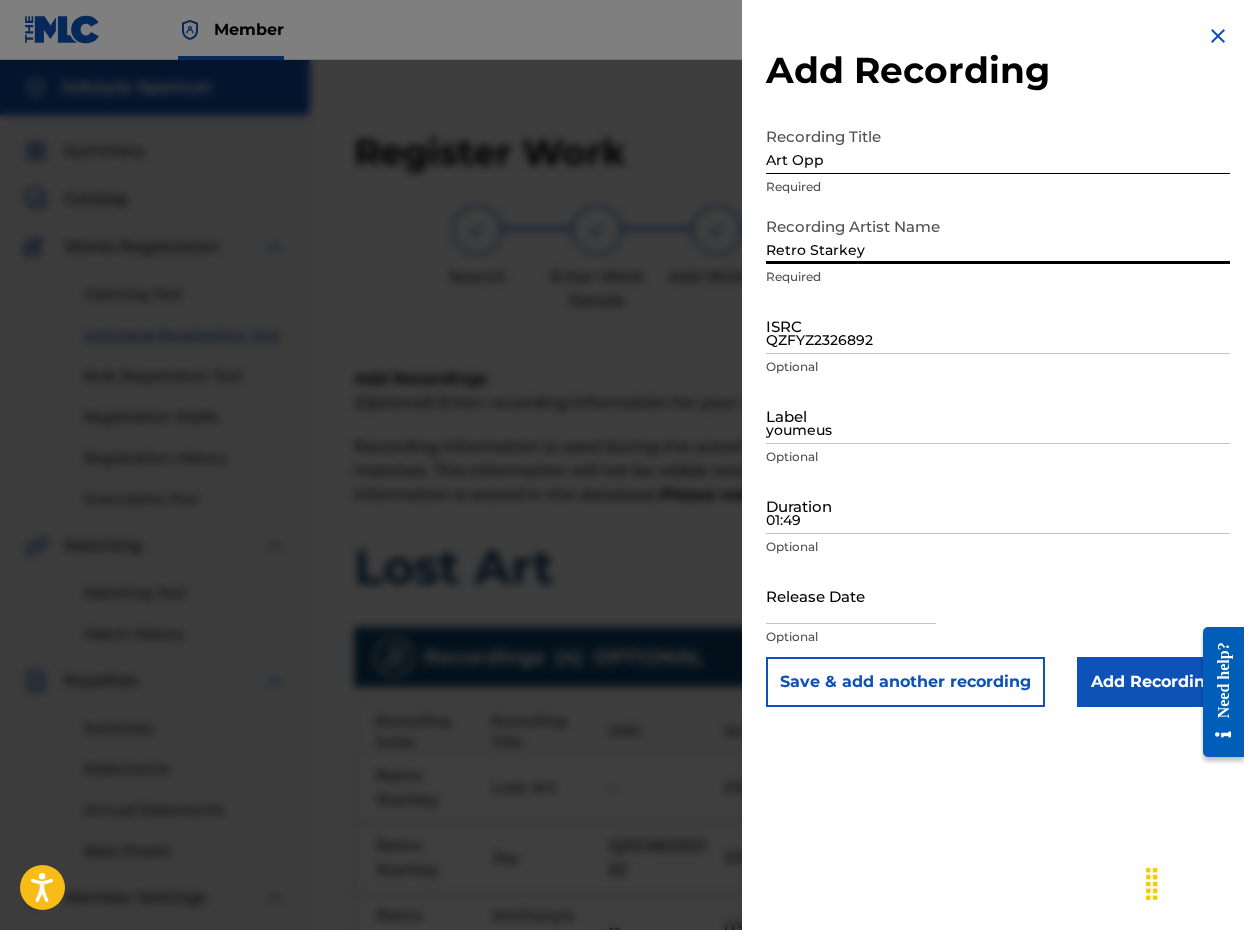 type on "Retro Starkey" 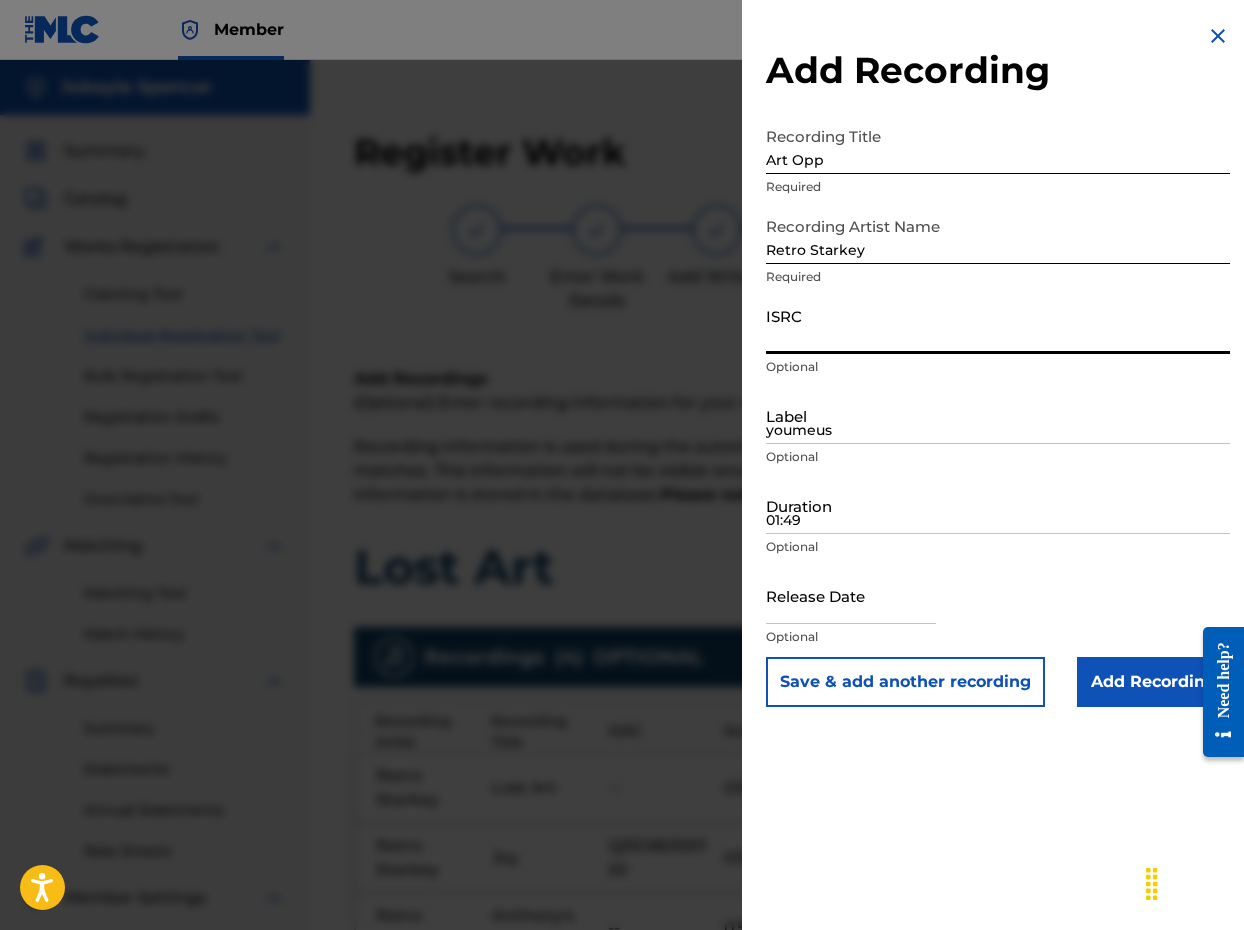 paste on "QZES82320122" 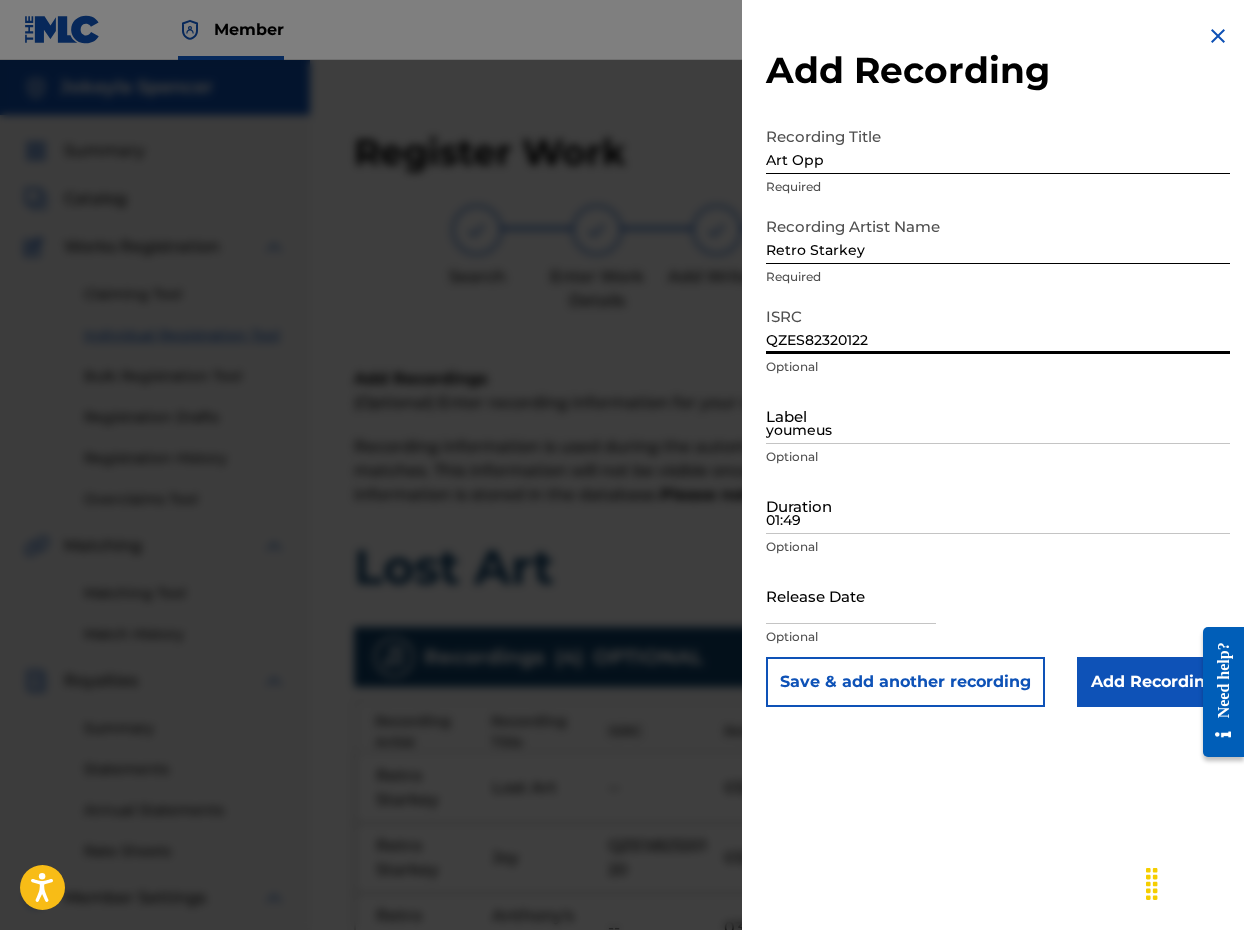 scroll, scrollTop: 1, scrollLeft: 0, axis: vertical 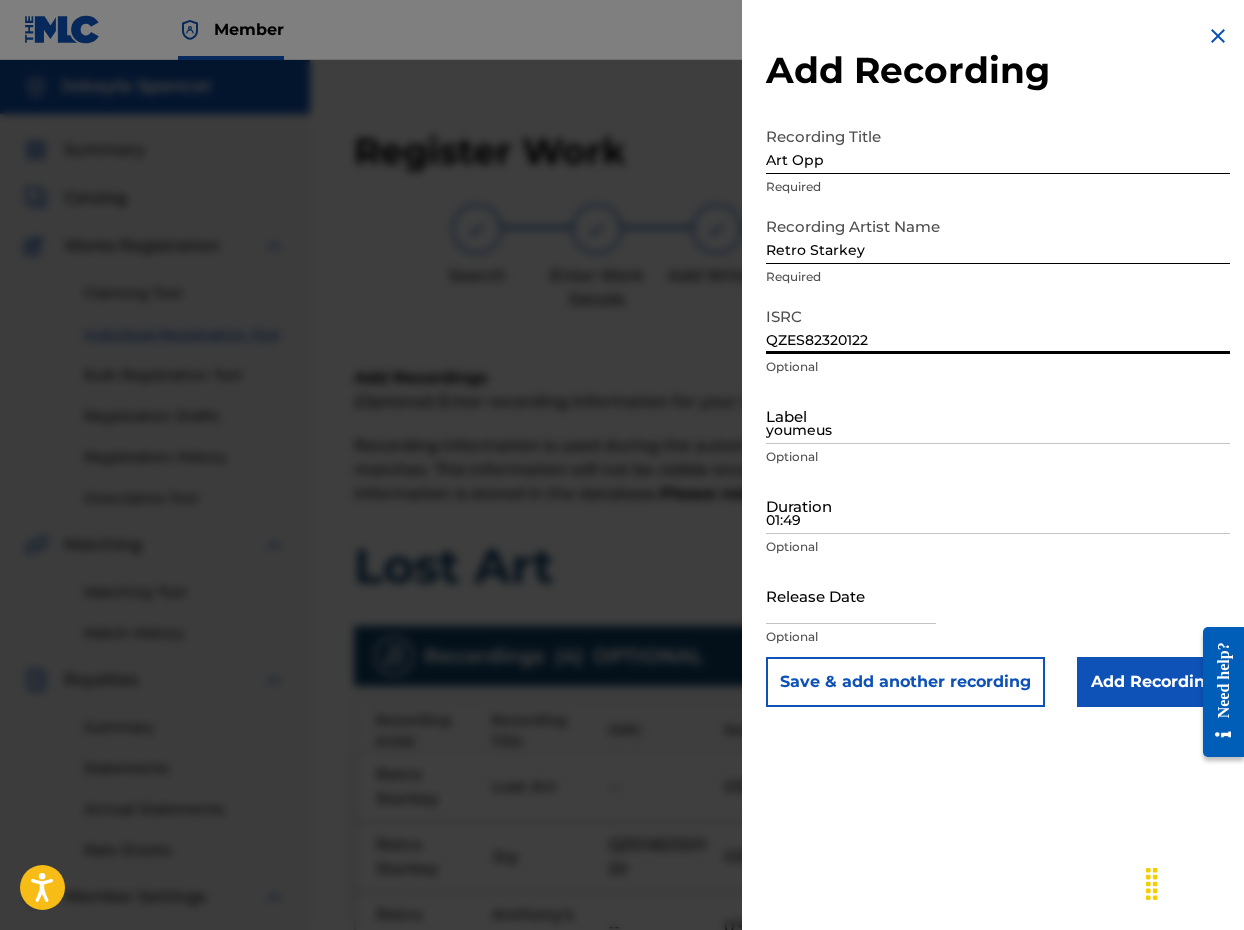 type on "QZES82320122" 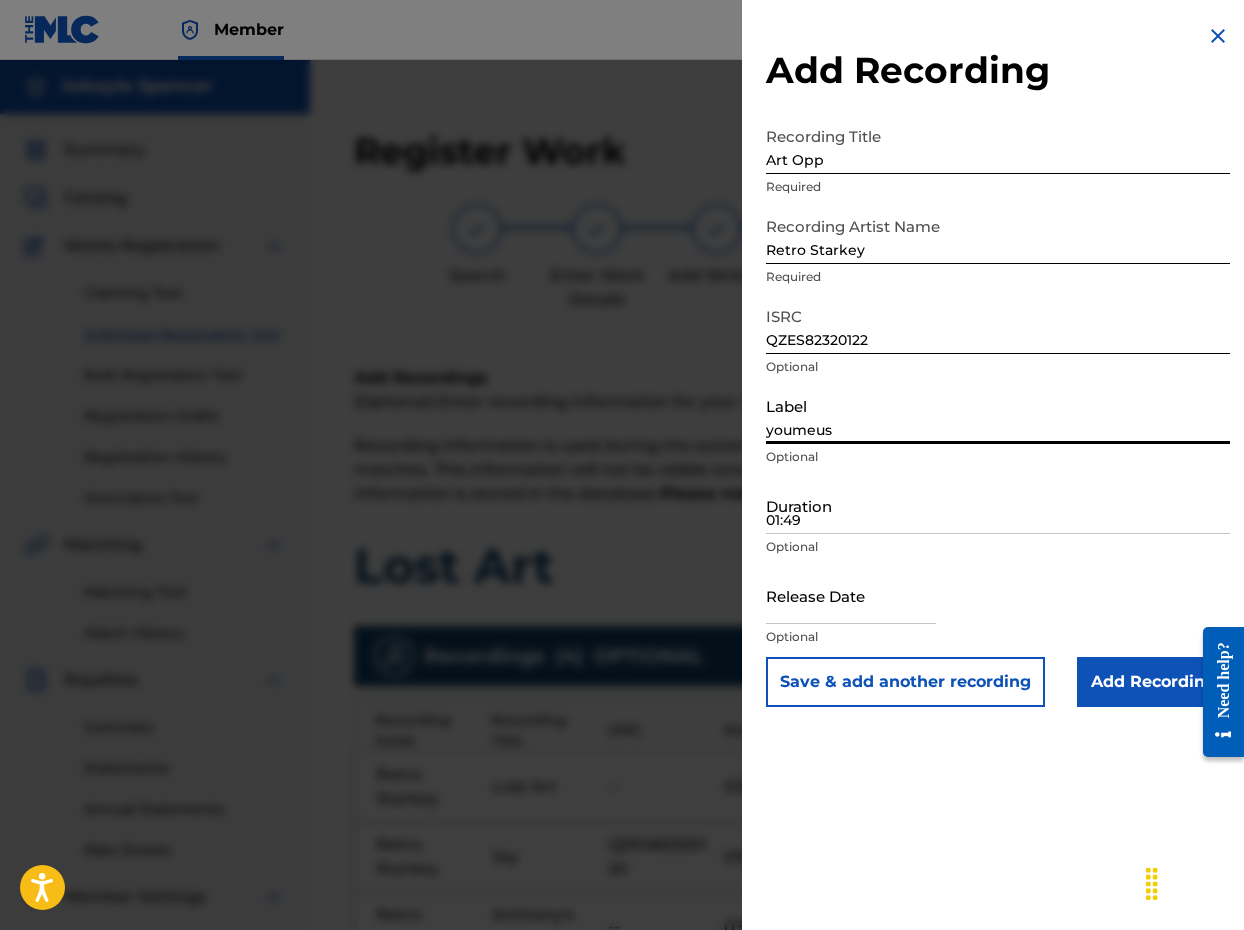 click on "youmeus" at bounding box center [998, 415] 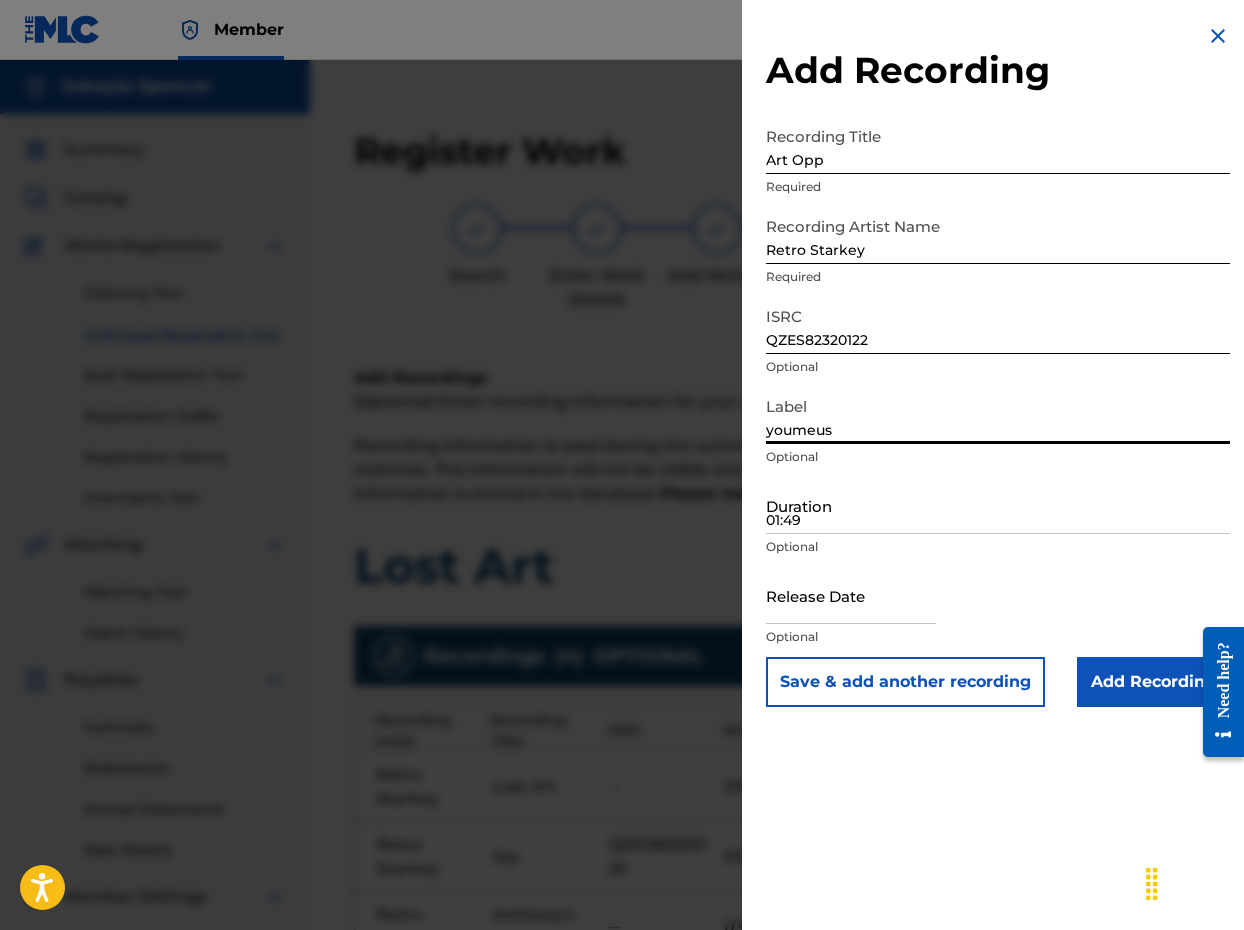 type on "youmeus" 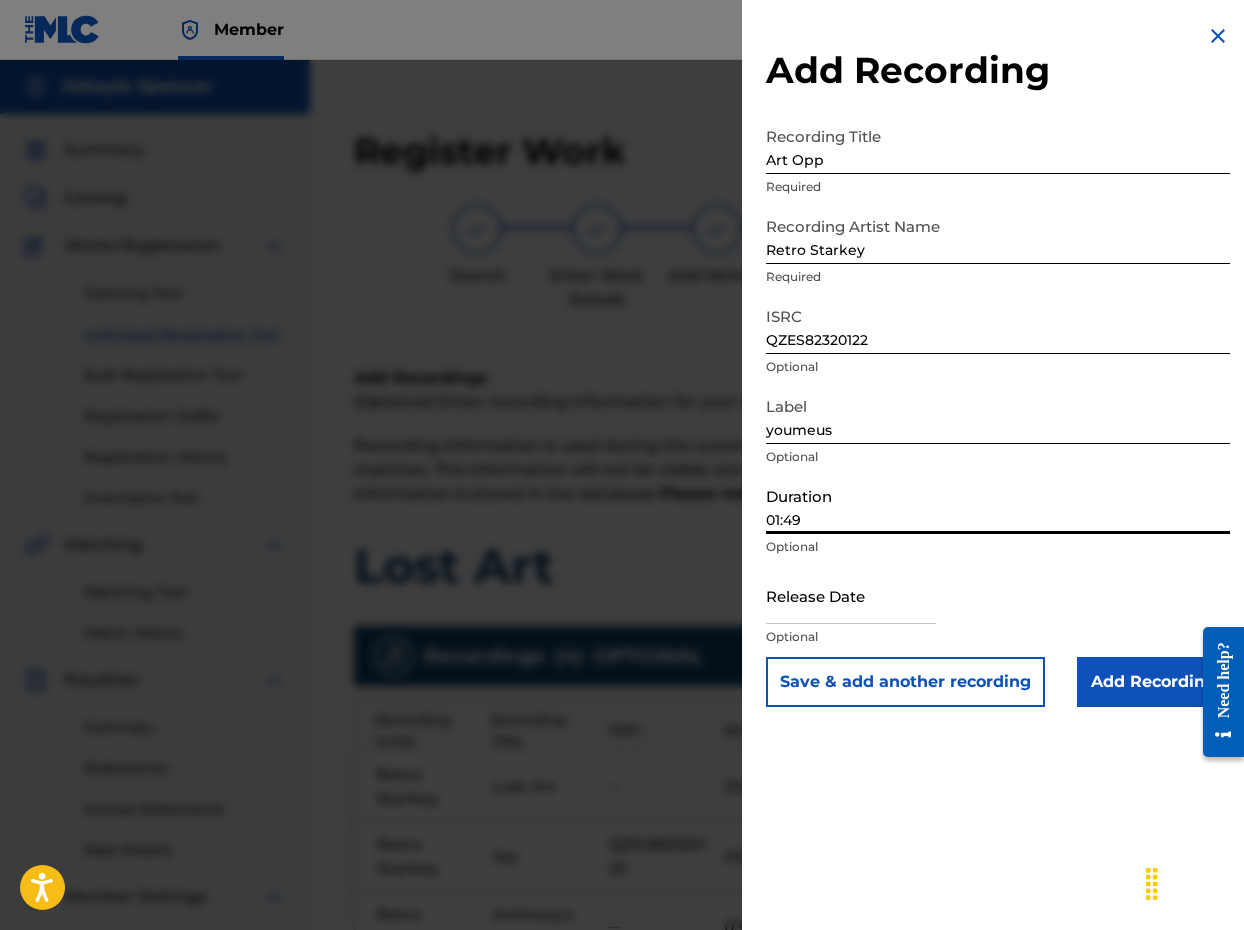 click on "01:49" at bounding box center (998, 505) 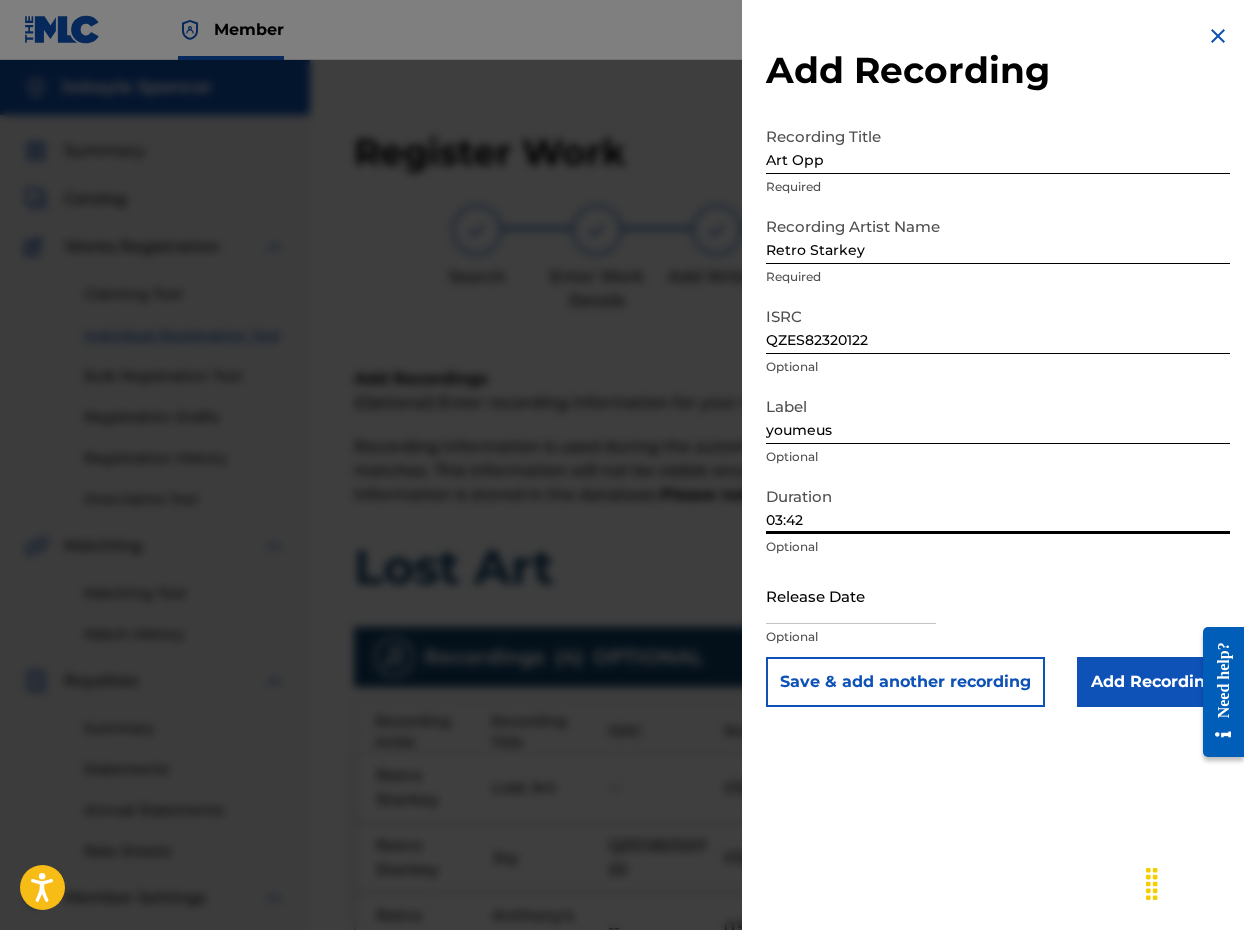 scroll, scrollTop: 0, scrollLeft: 0, axis: both 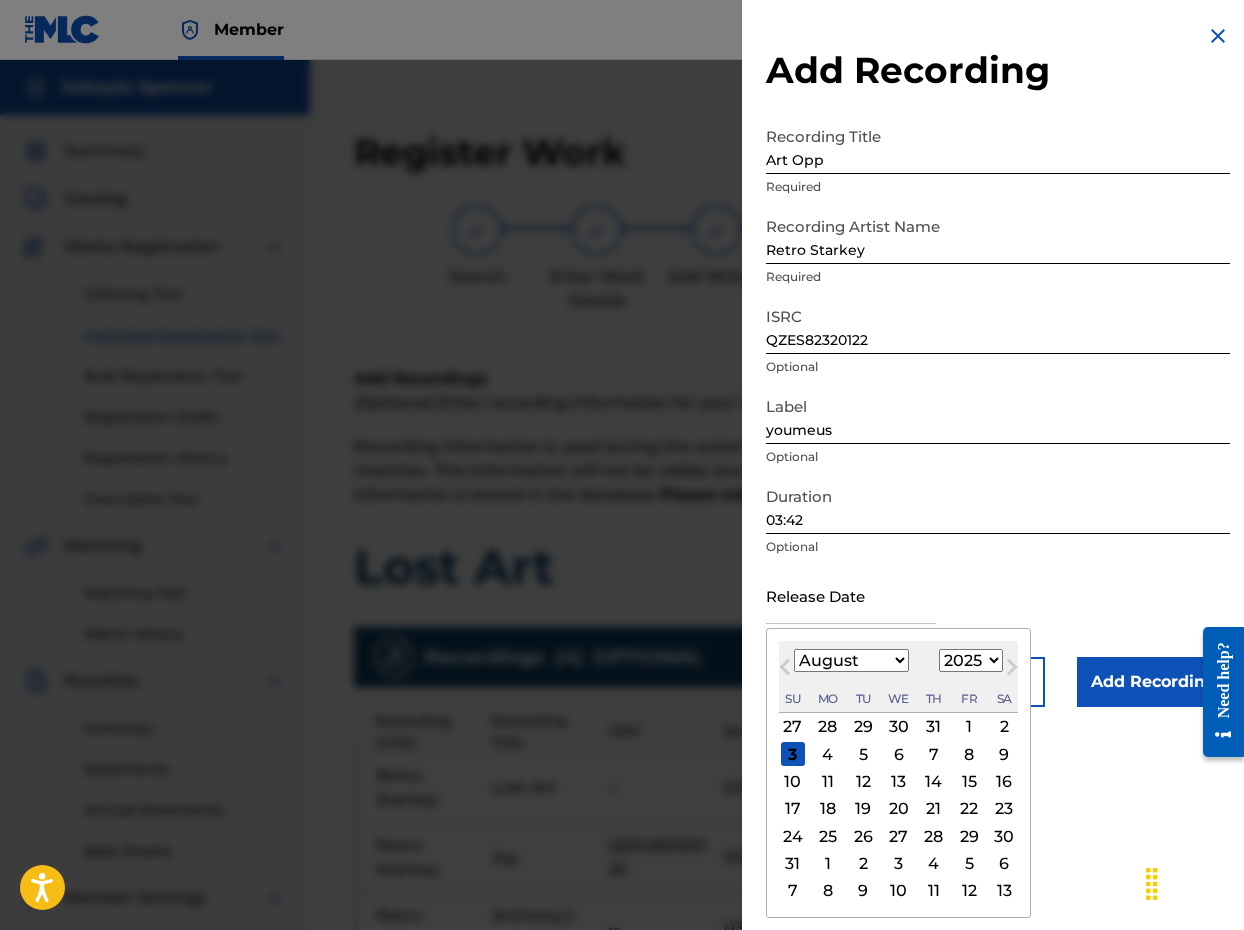 select on "2023" 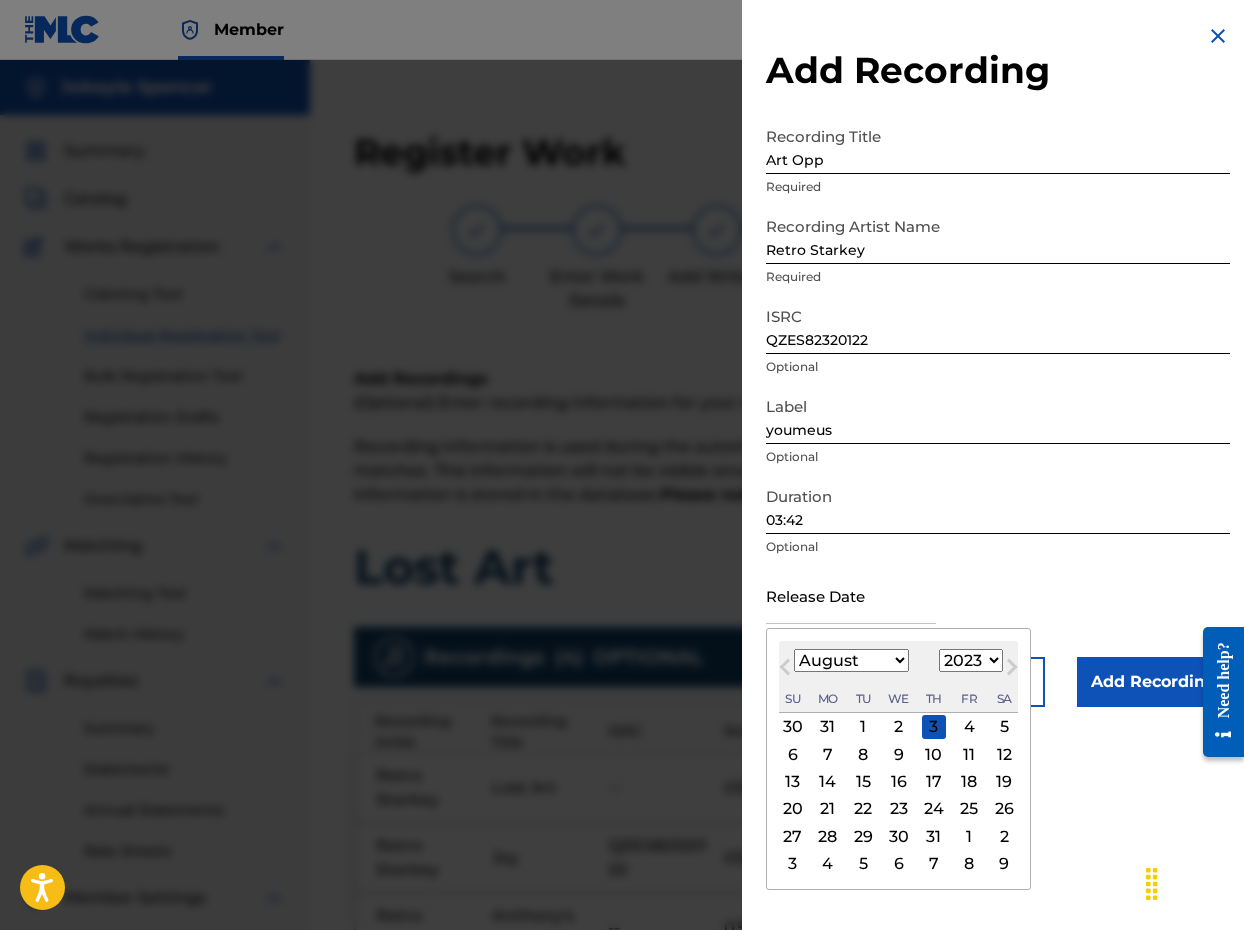 select on "2" 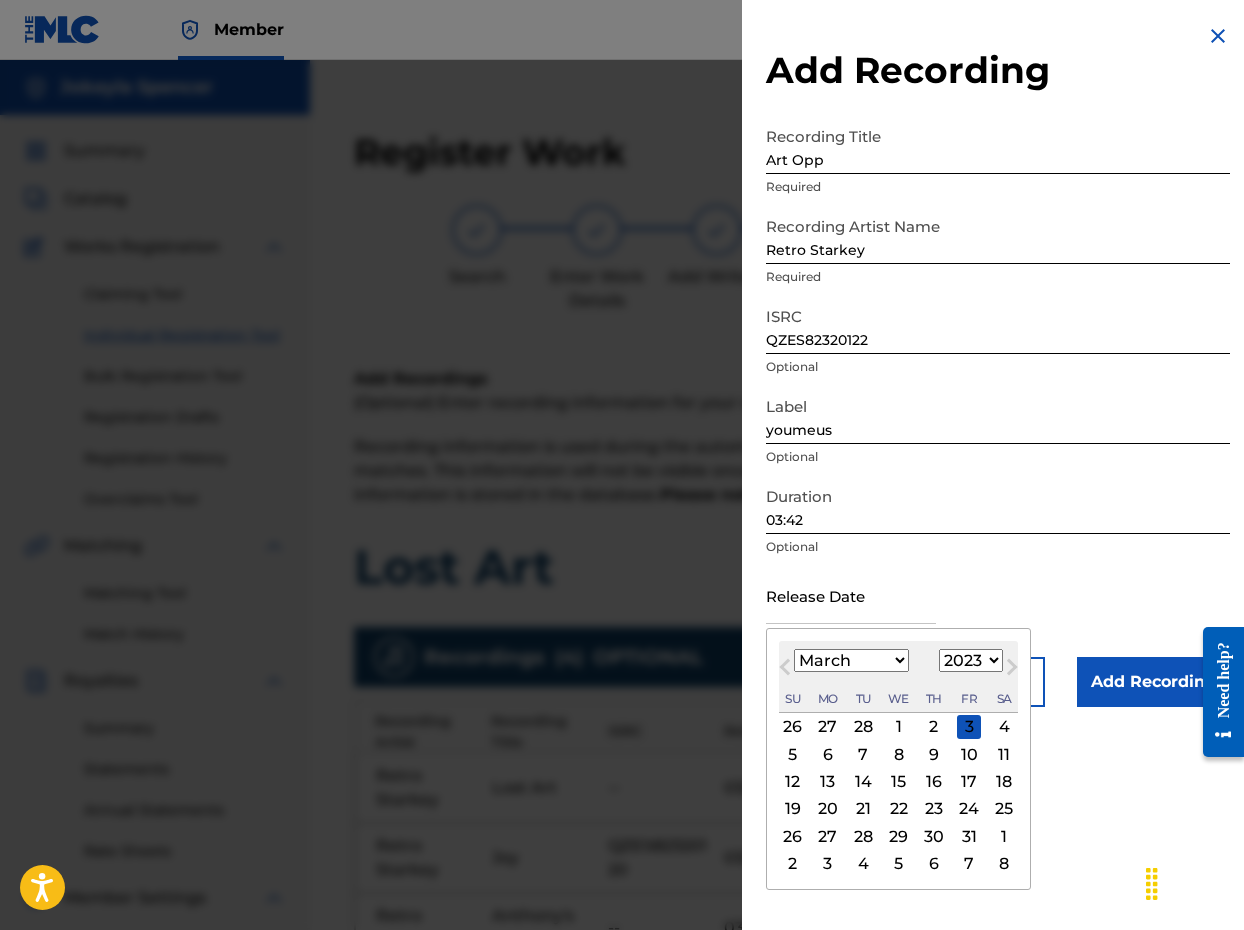 click on "10" at bounding box center (969, 754) 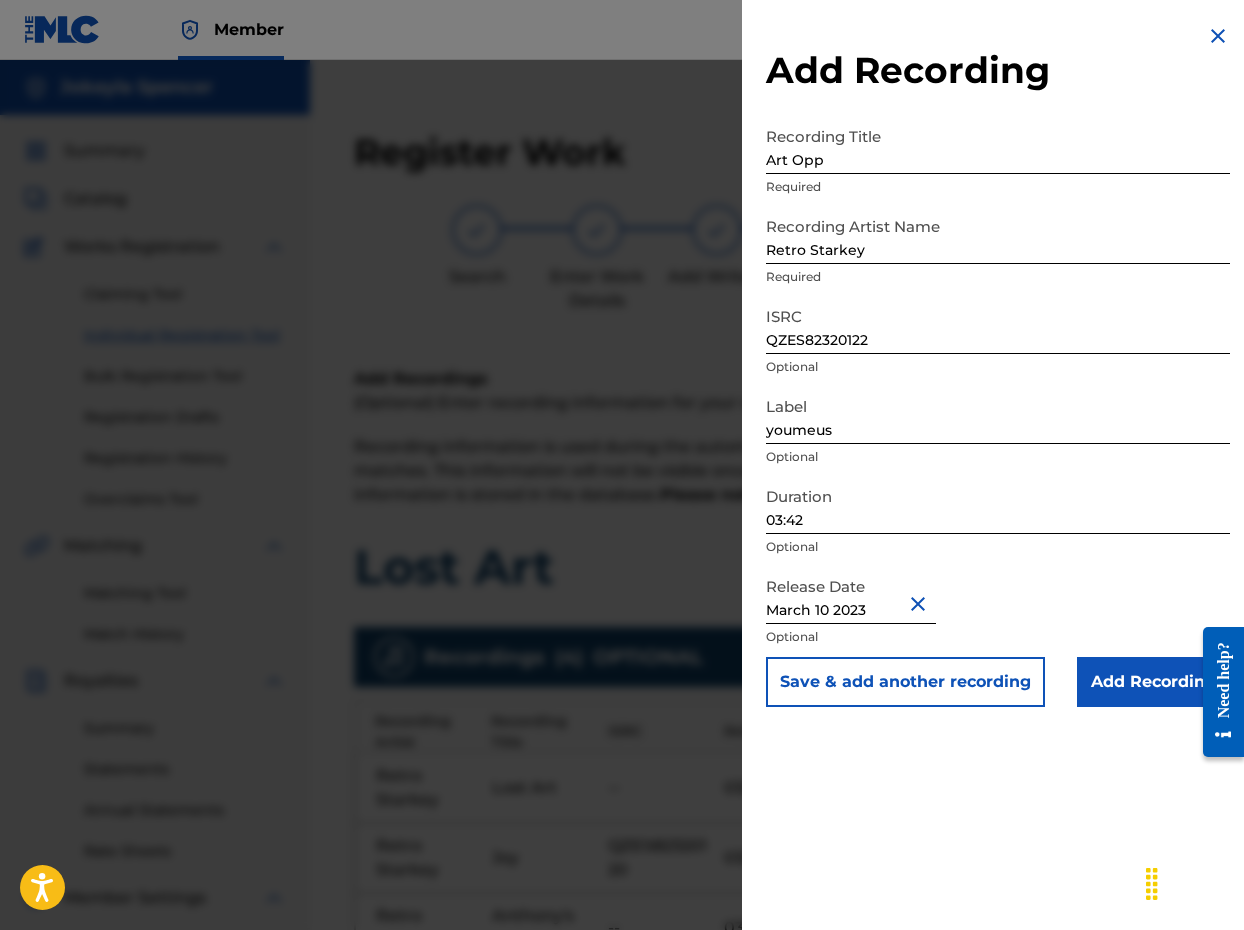 click on "Save & add another recording" at bounding box center (905, 682) 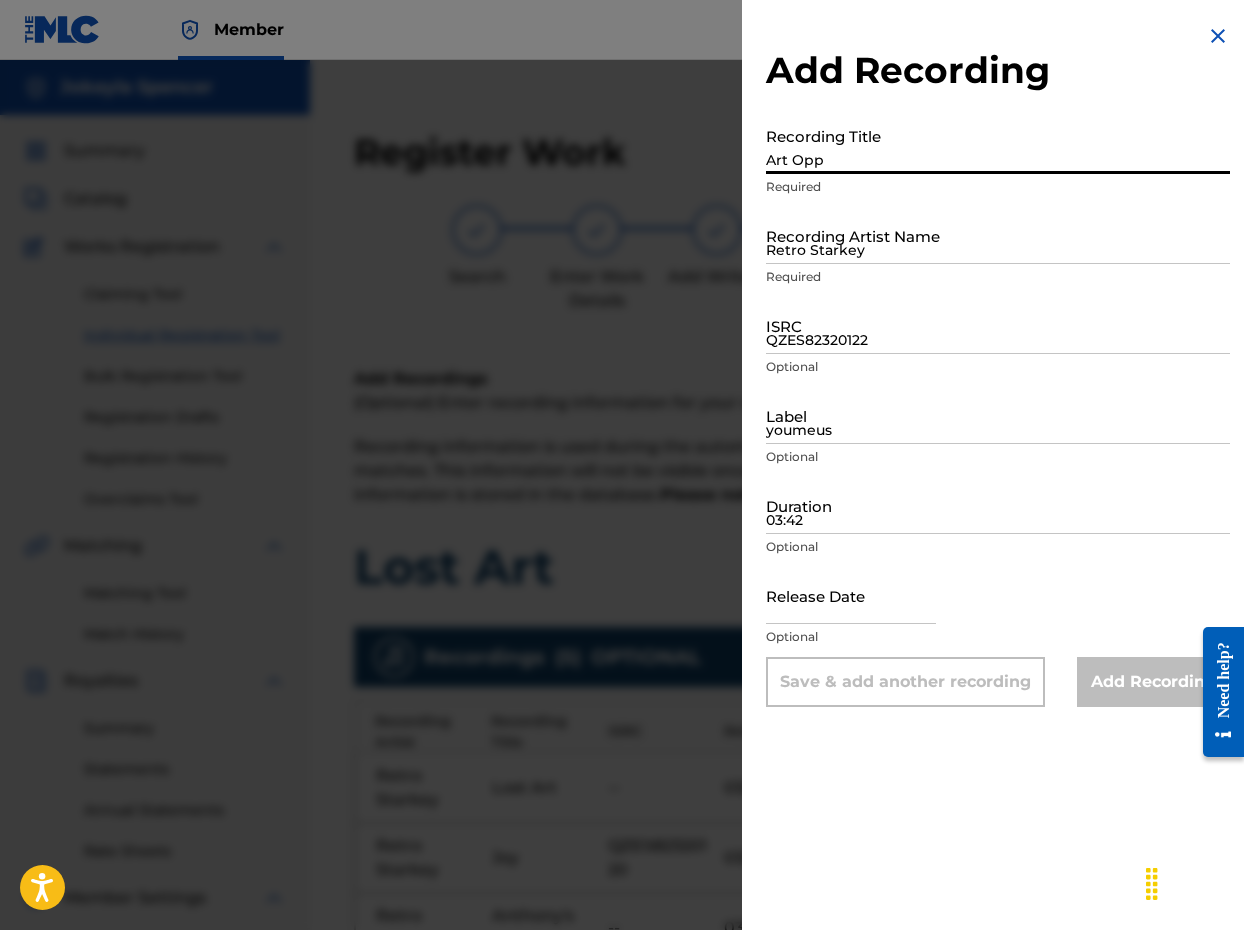 click on "Art Opp" at bounding box center [998, 145] 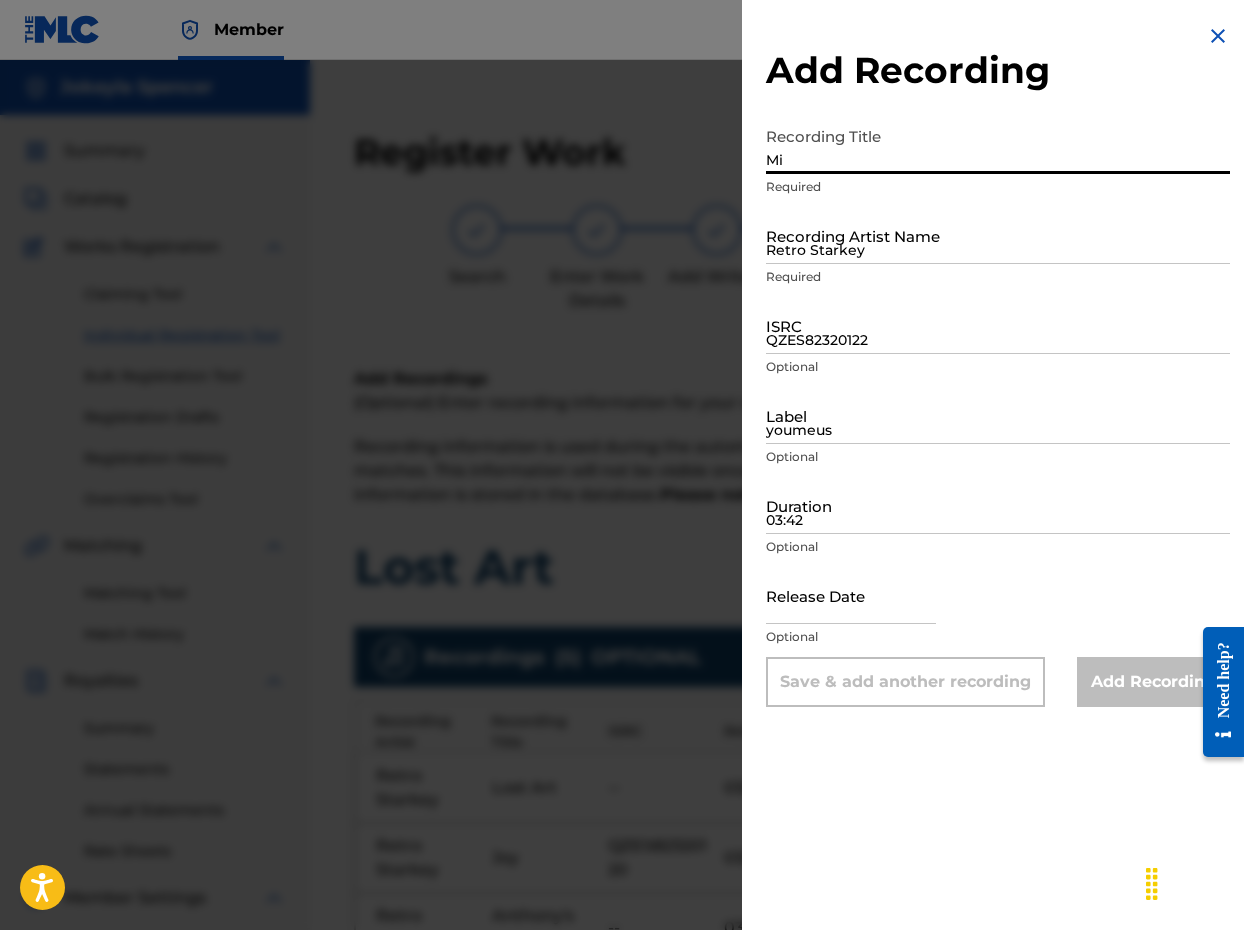 type on "M" 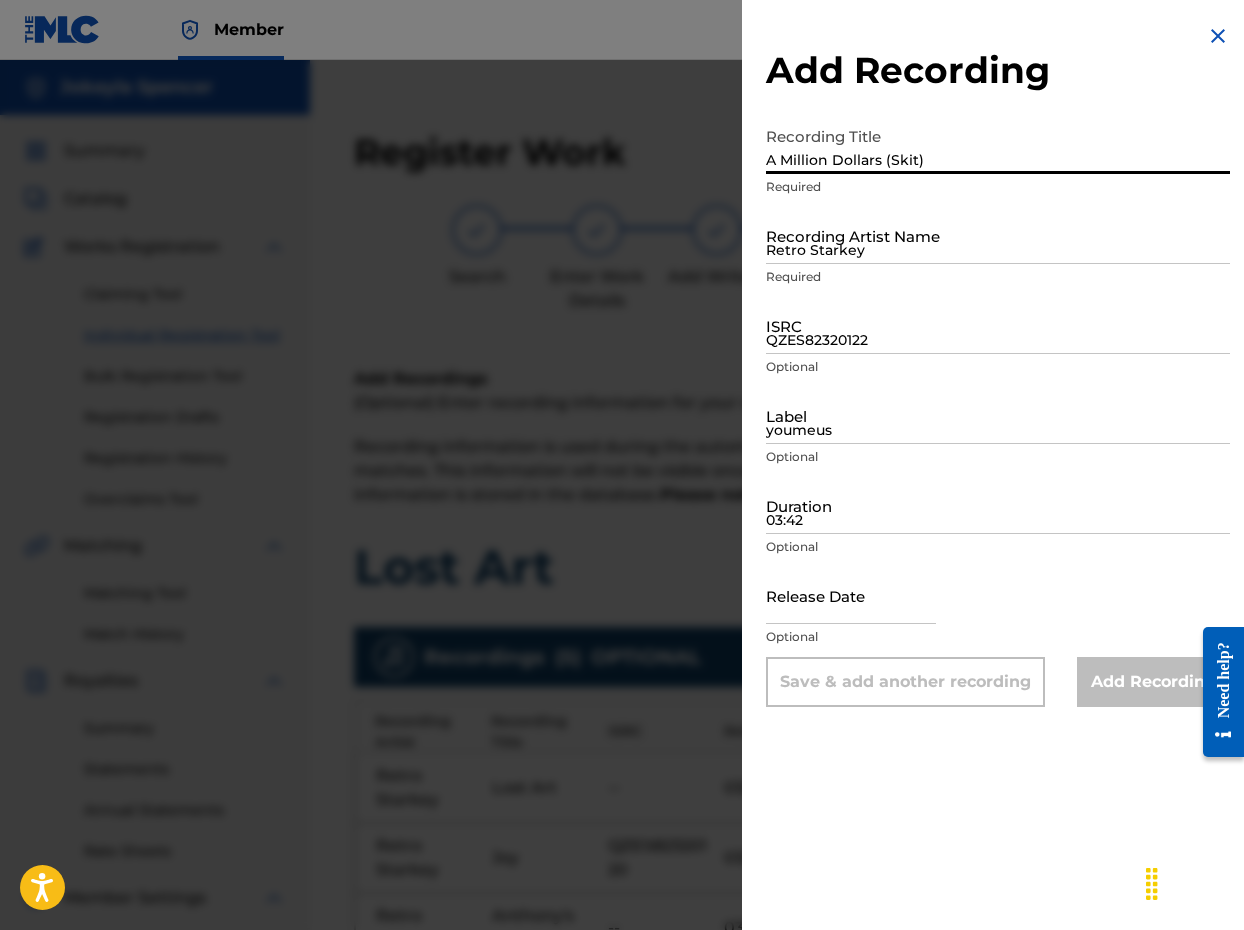 type on "A Million Dollars (Skit)" 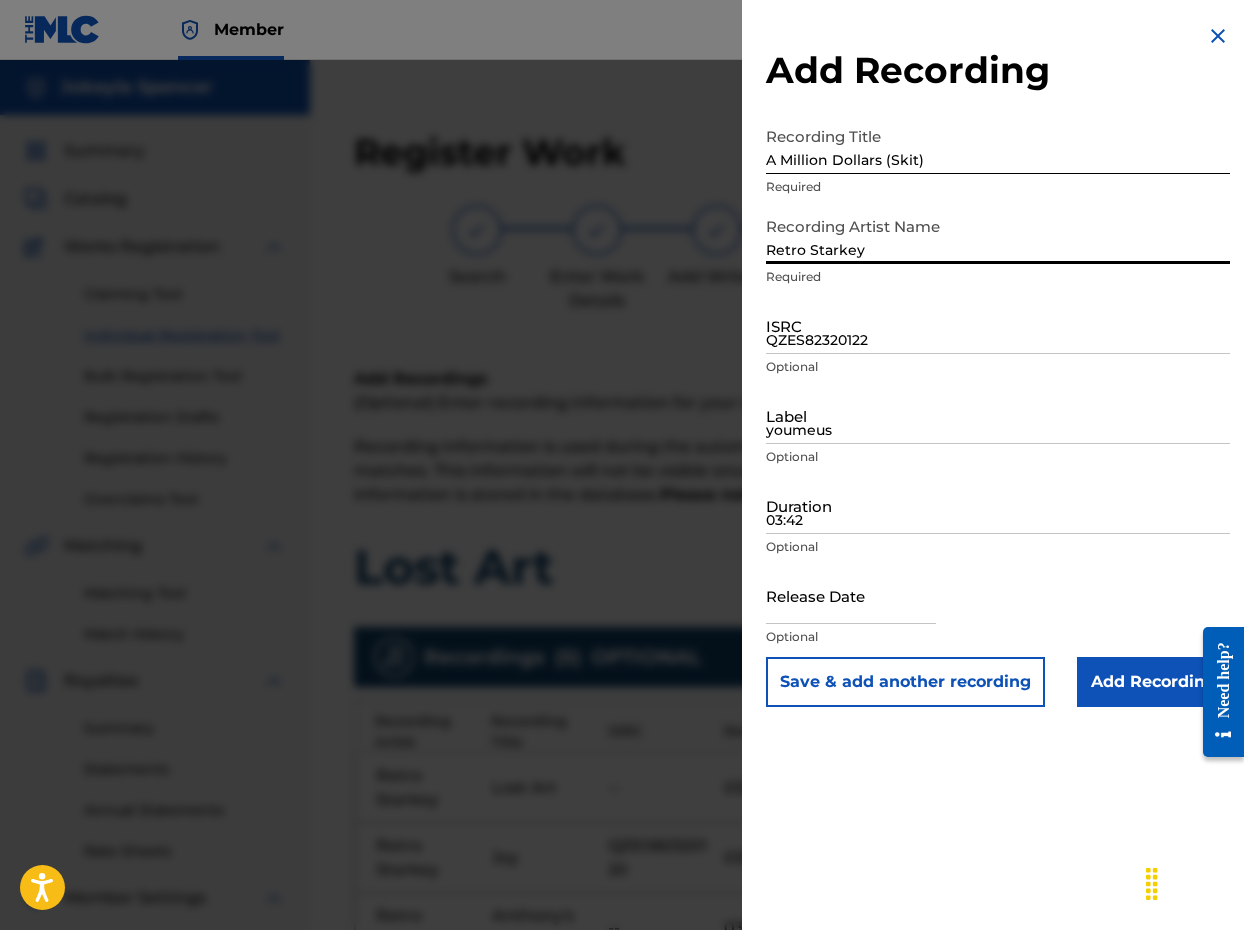 type on "Retro Starkey" 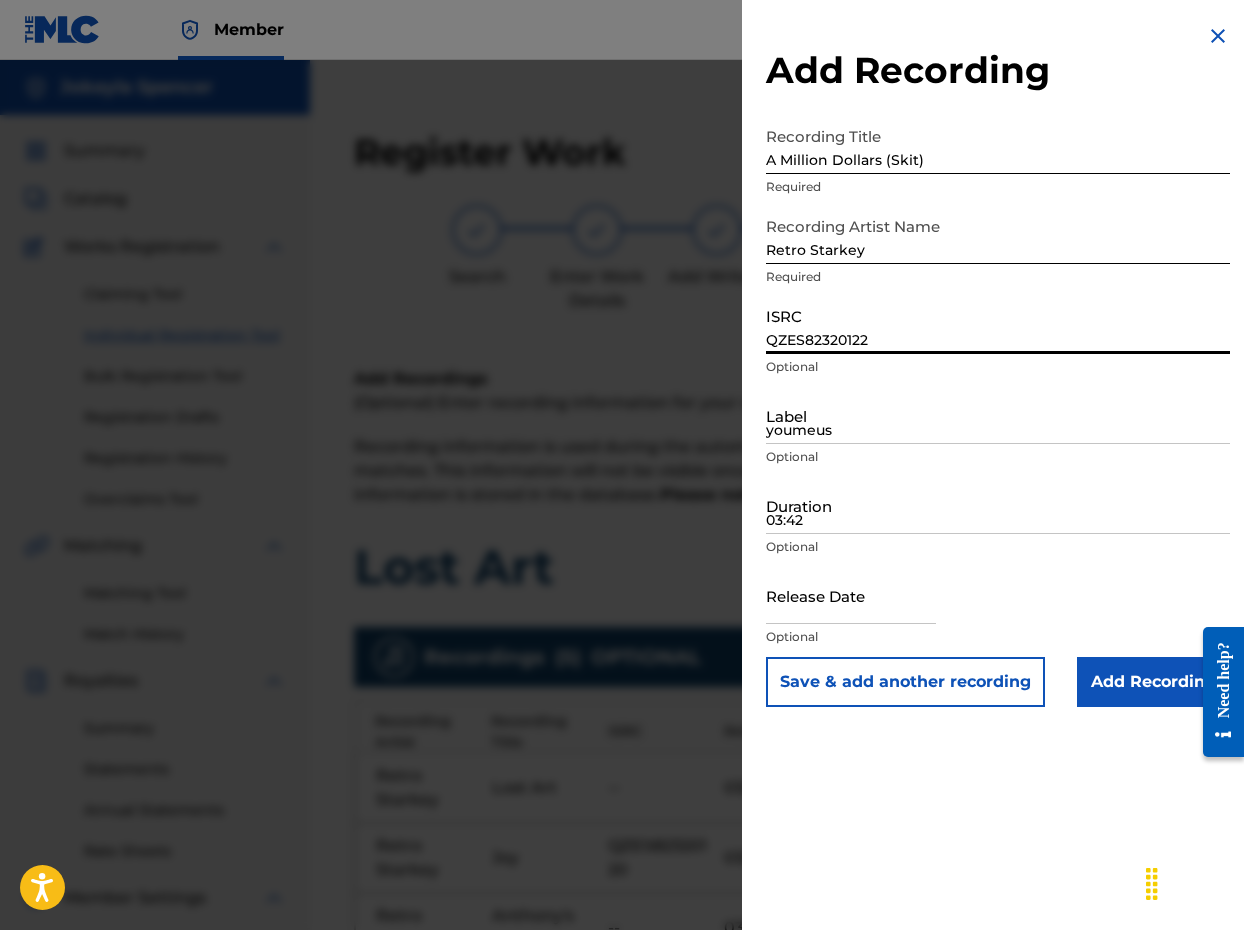 paste on "3" 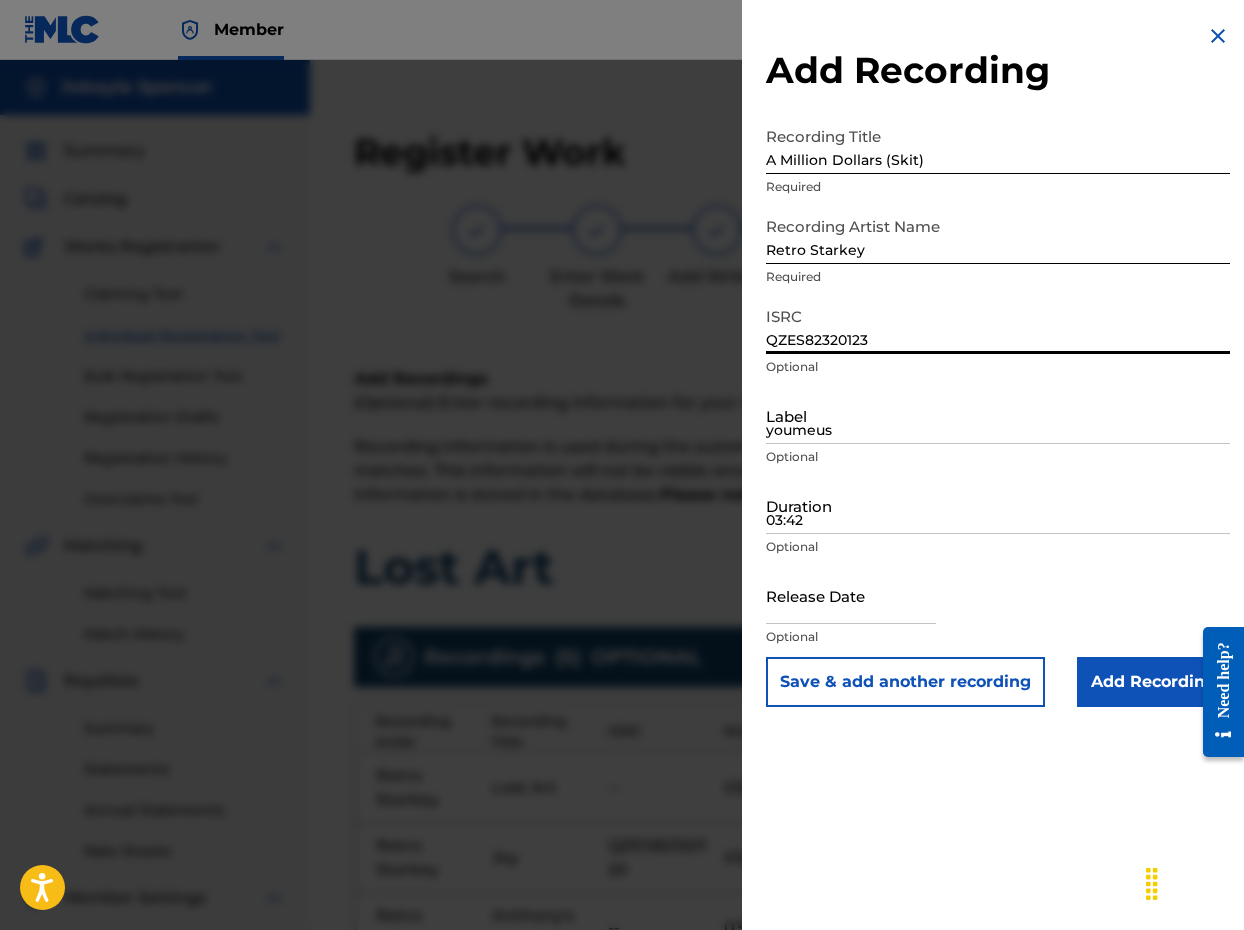 type on "QZES82320123" 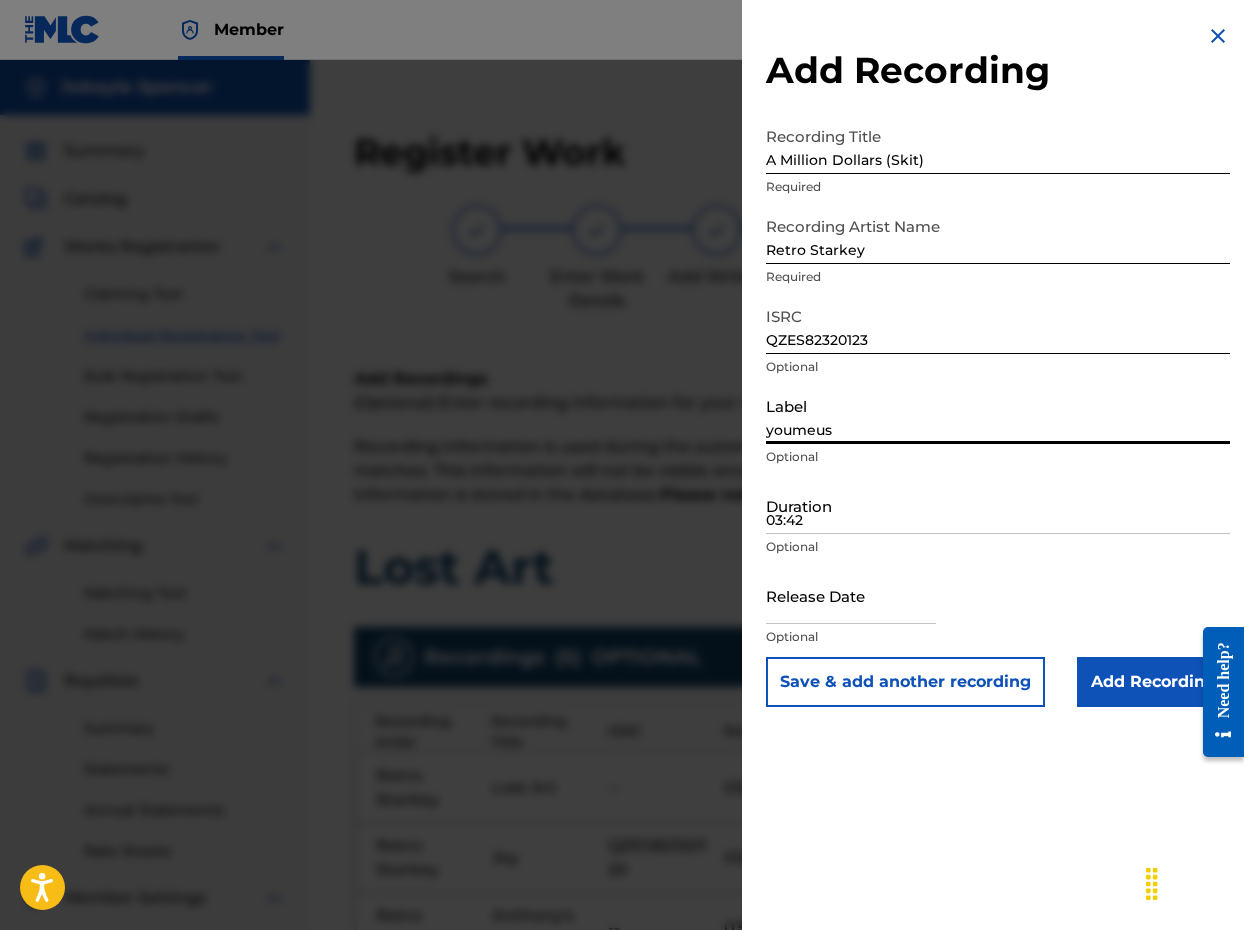 click on "youmeus" at bounding box center (998, 415) 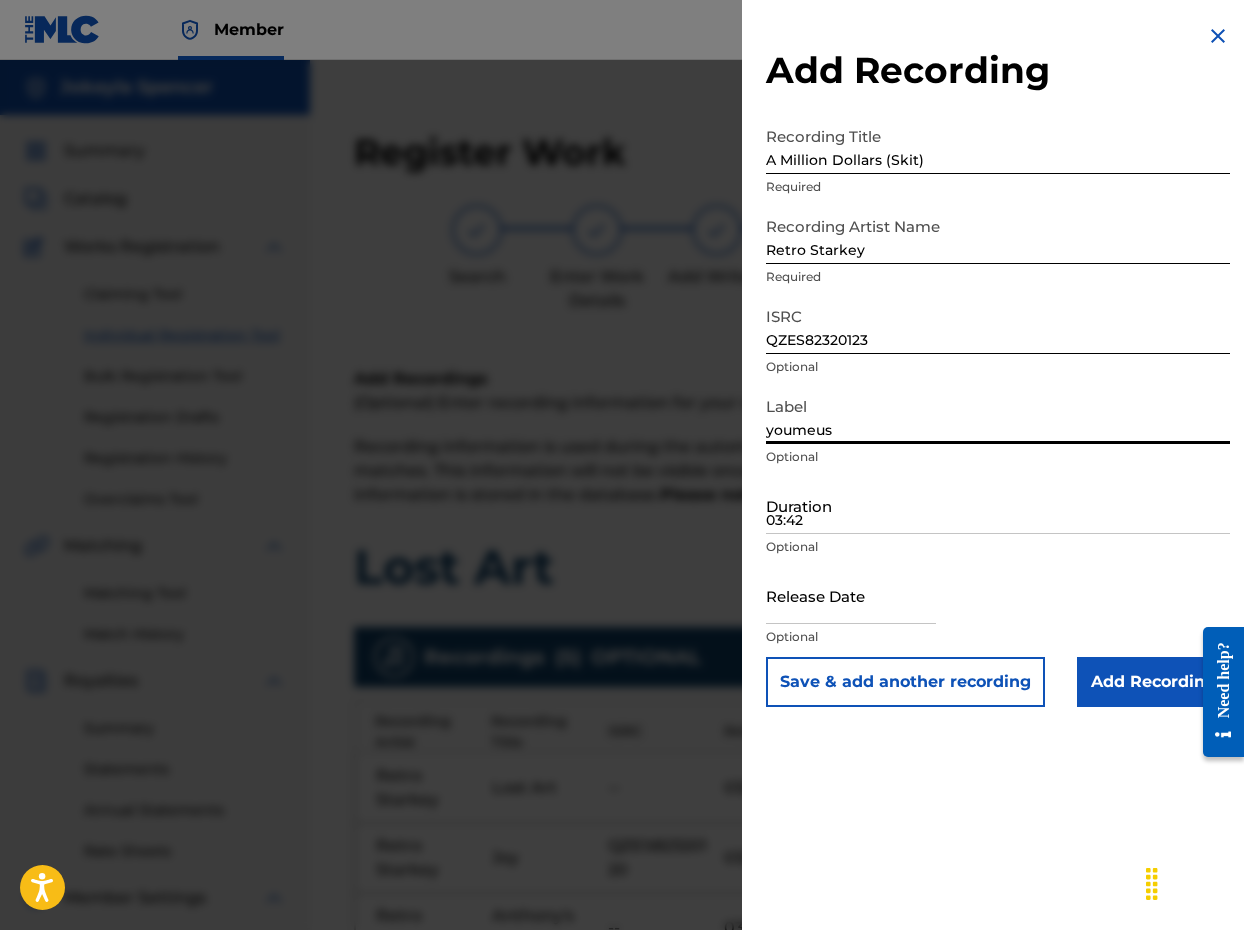 type on "youmeus" 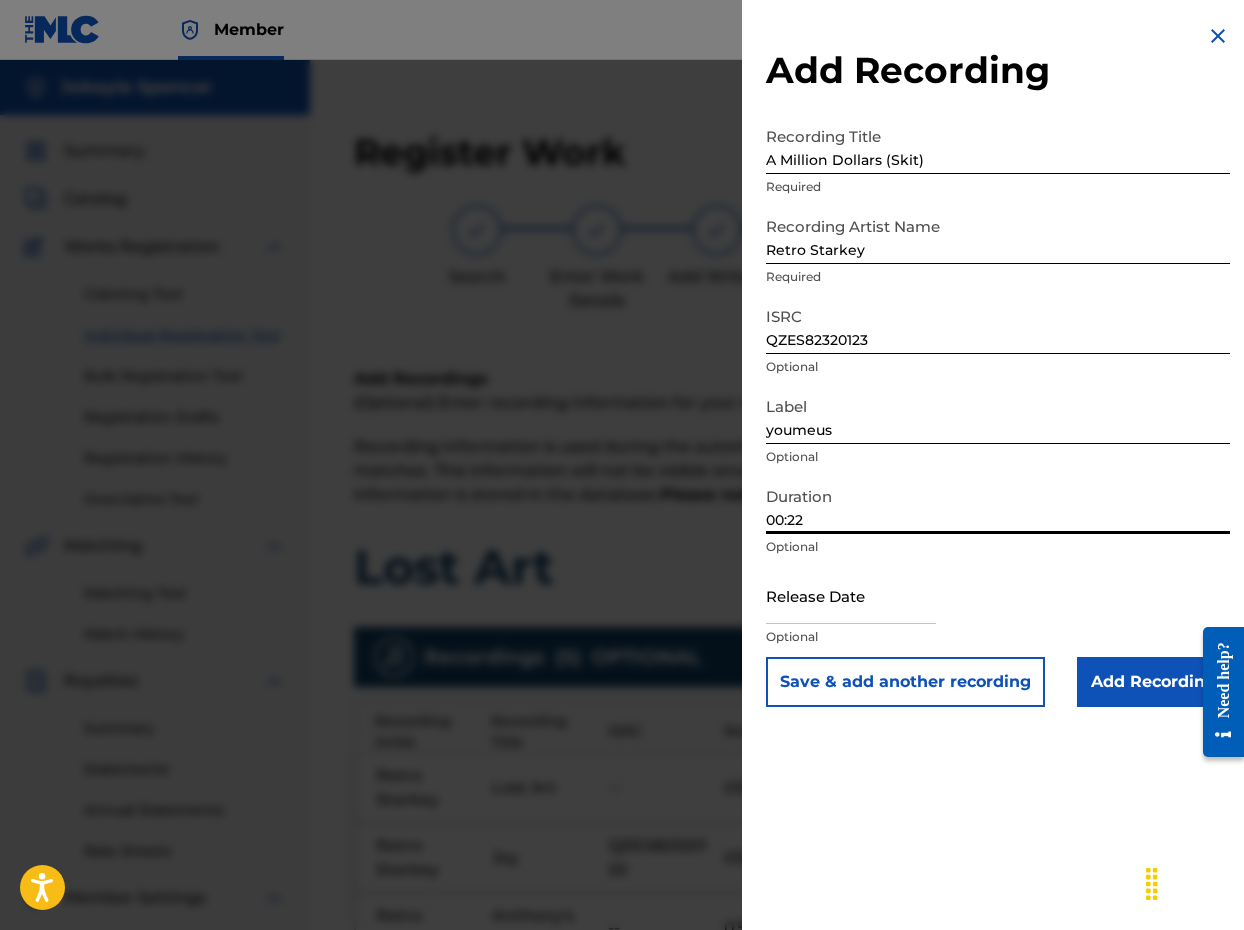 type on "00:22" 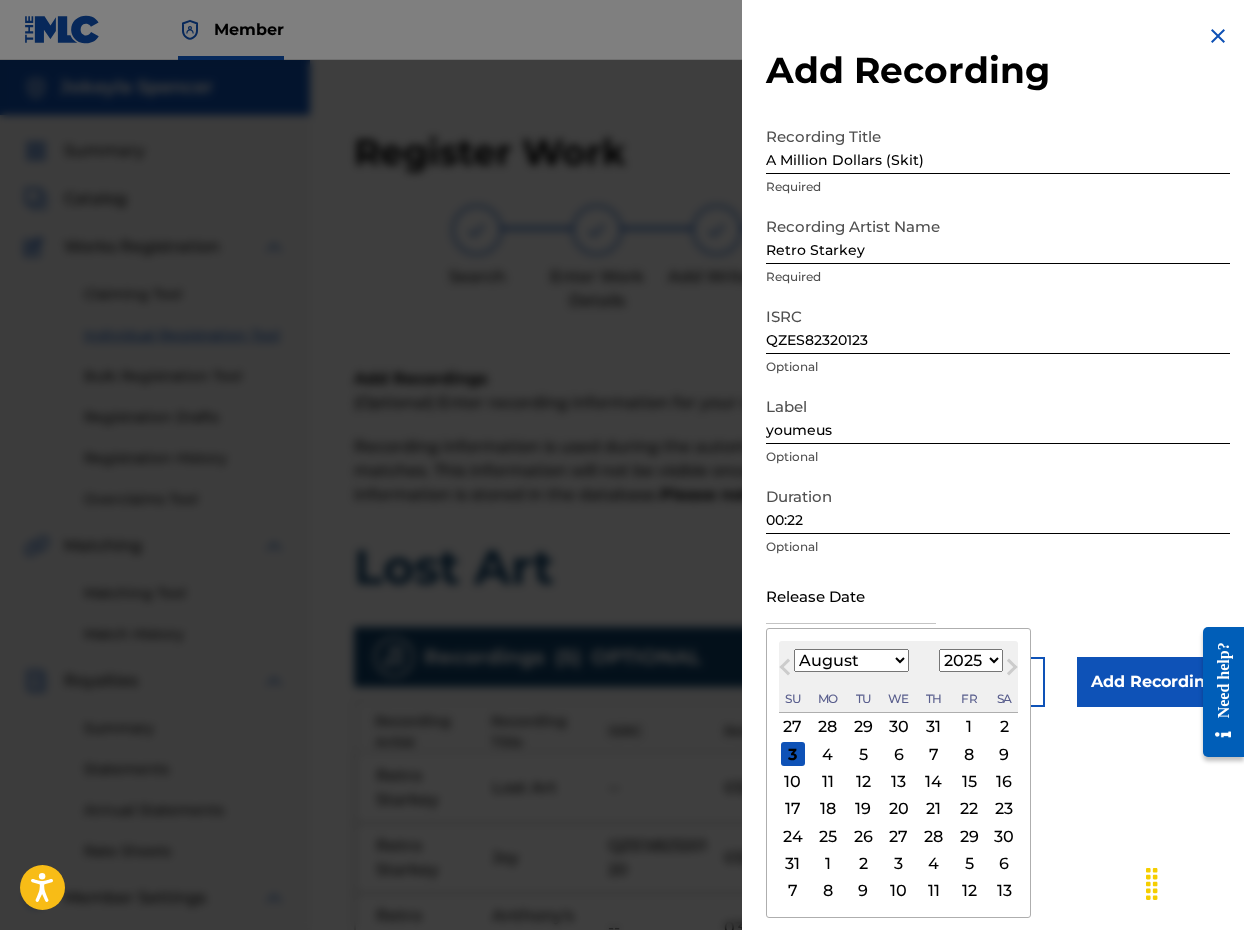 select on "2023" 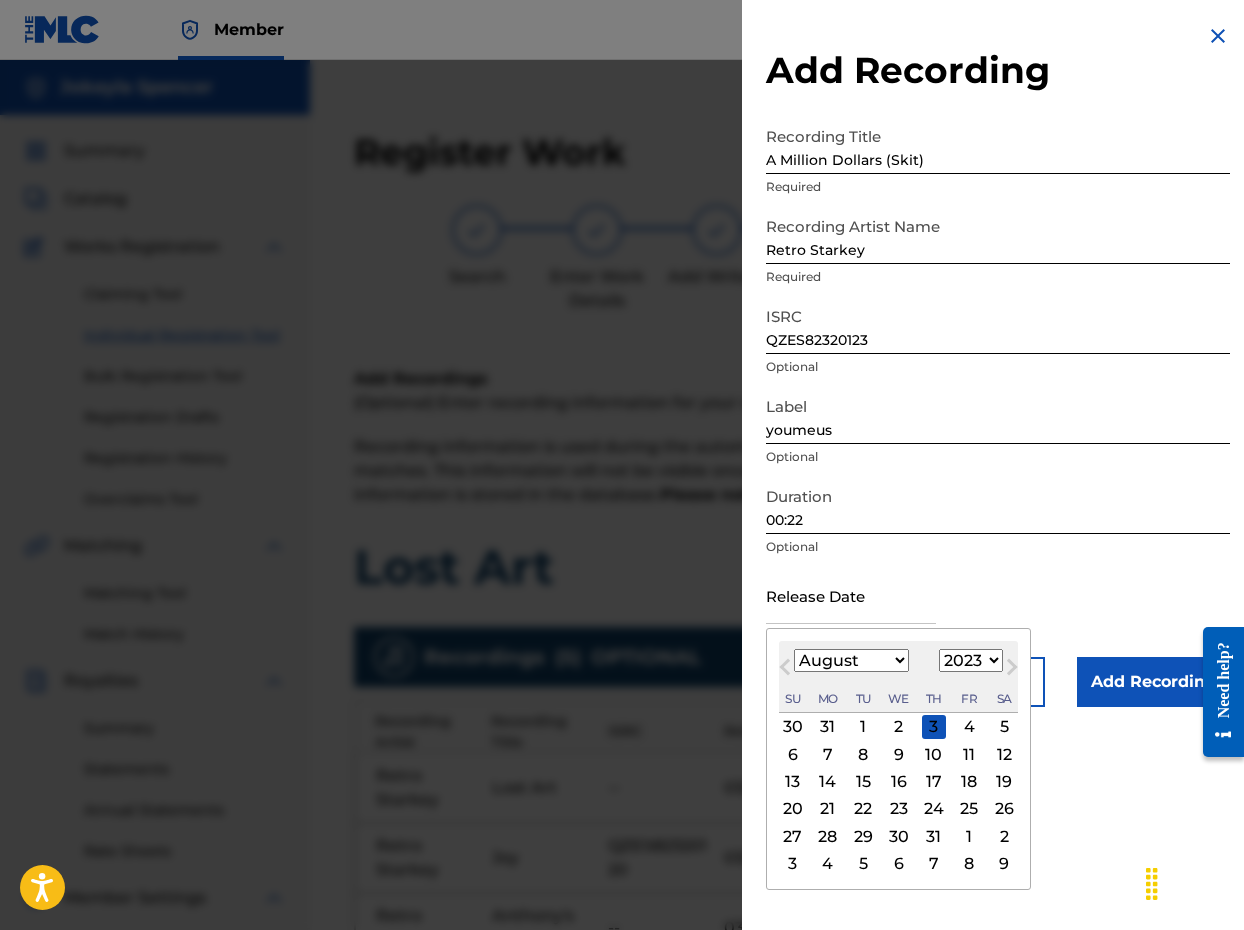 select on "2" 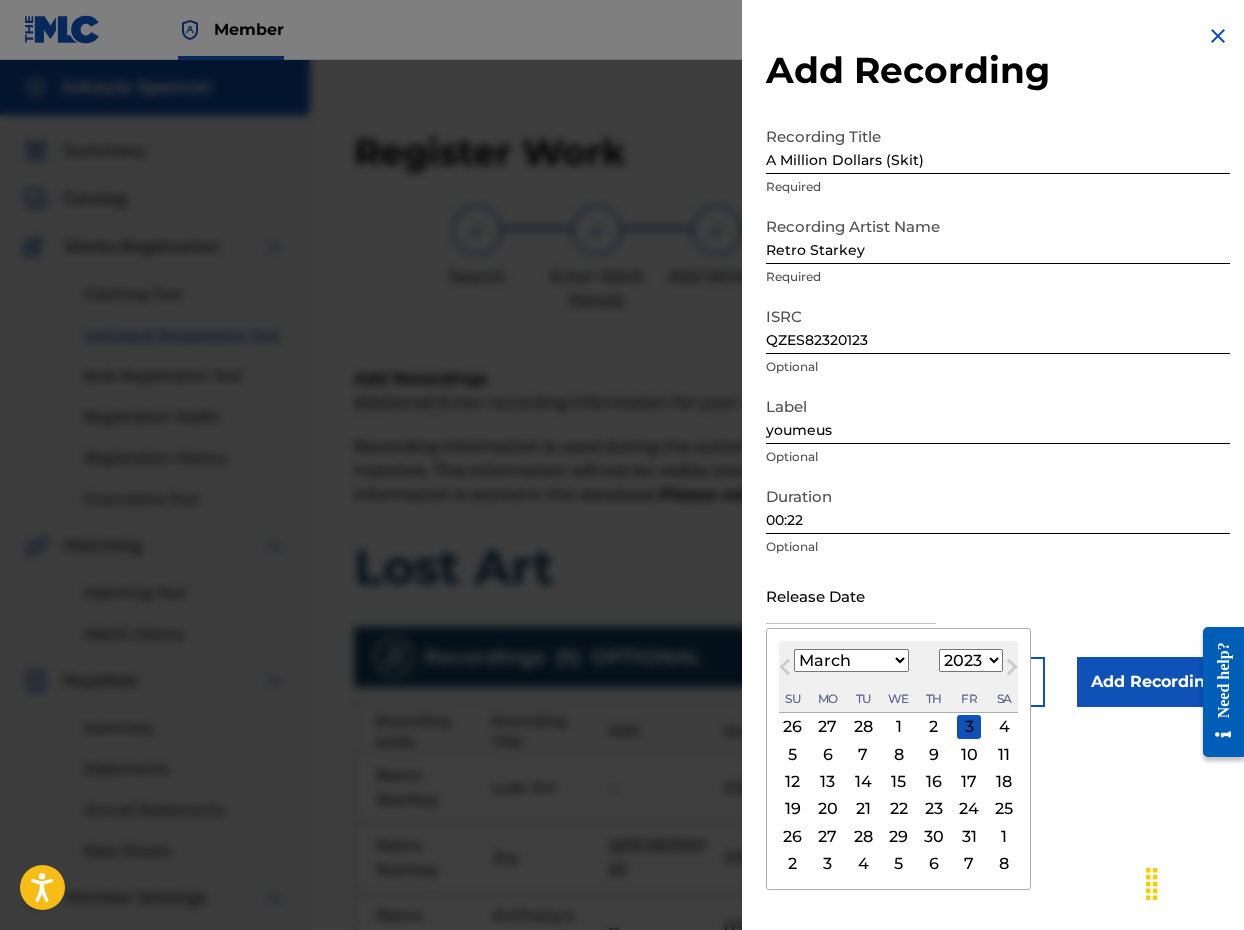 click on "10" at bounding box center (969, 754) 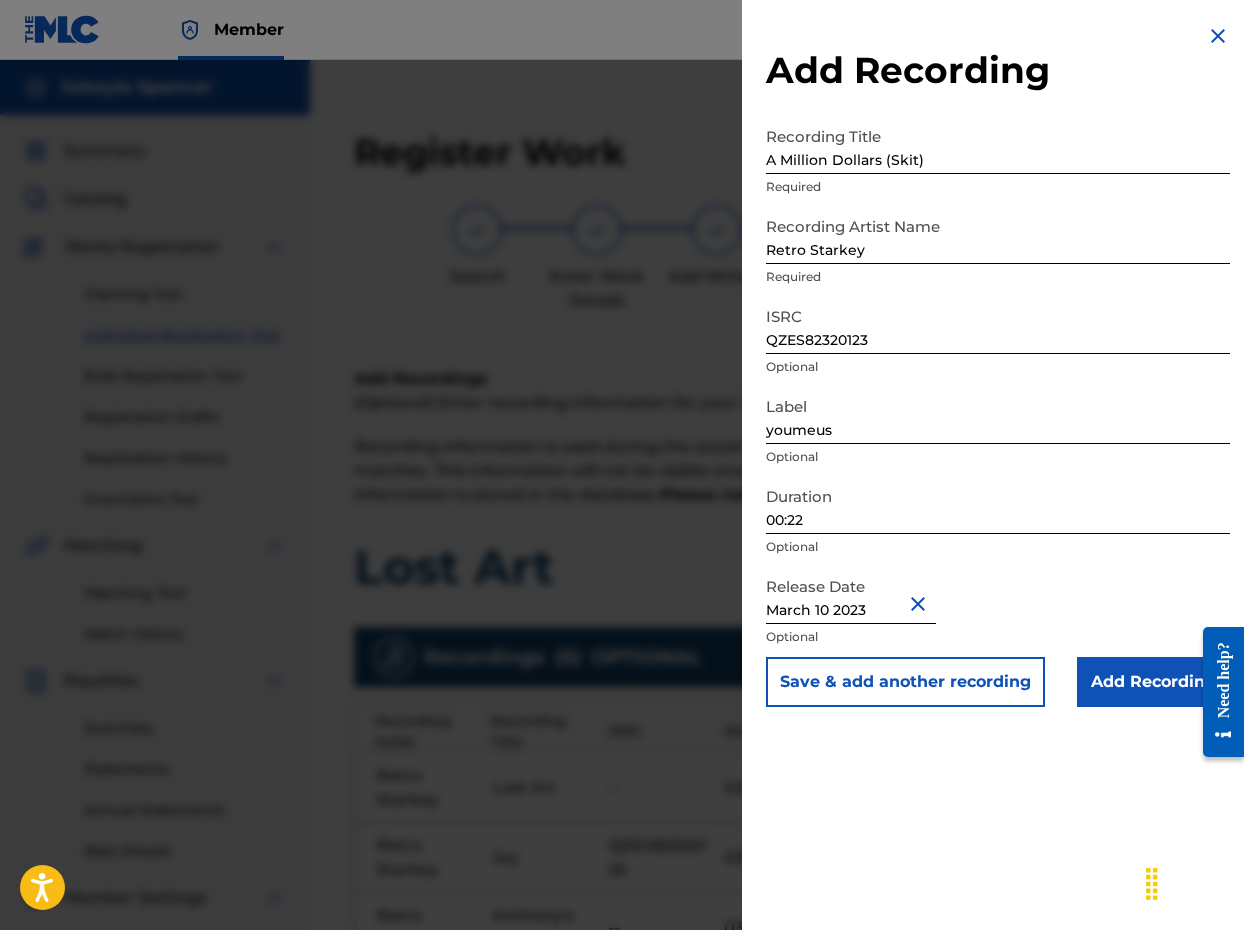 click on "Save & add another recording" at bounding box center (905, 682) 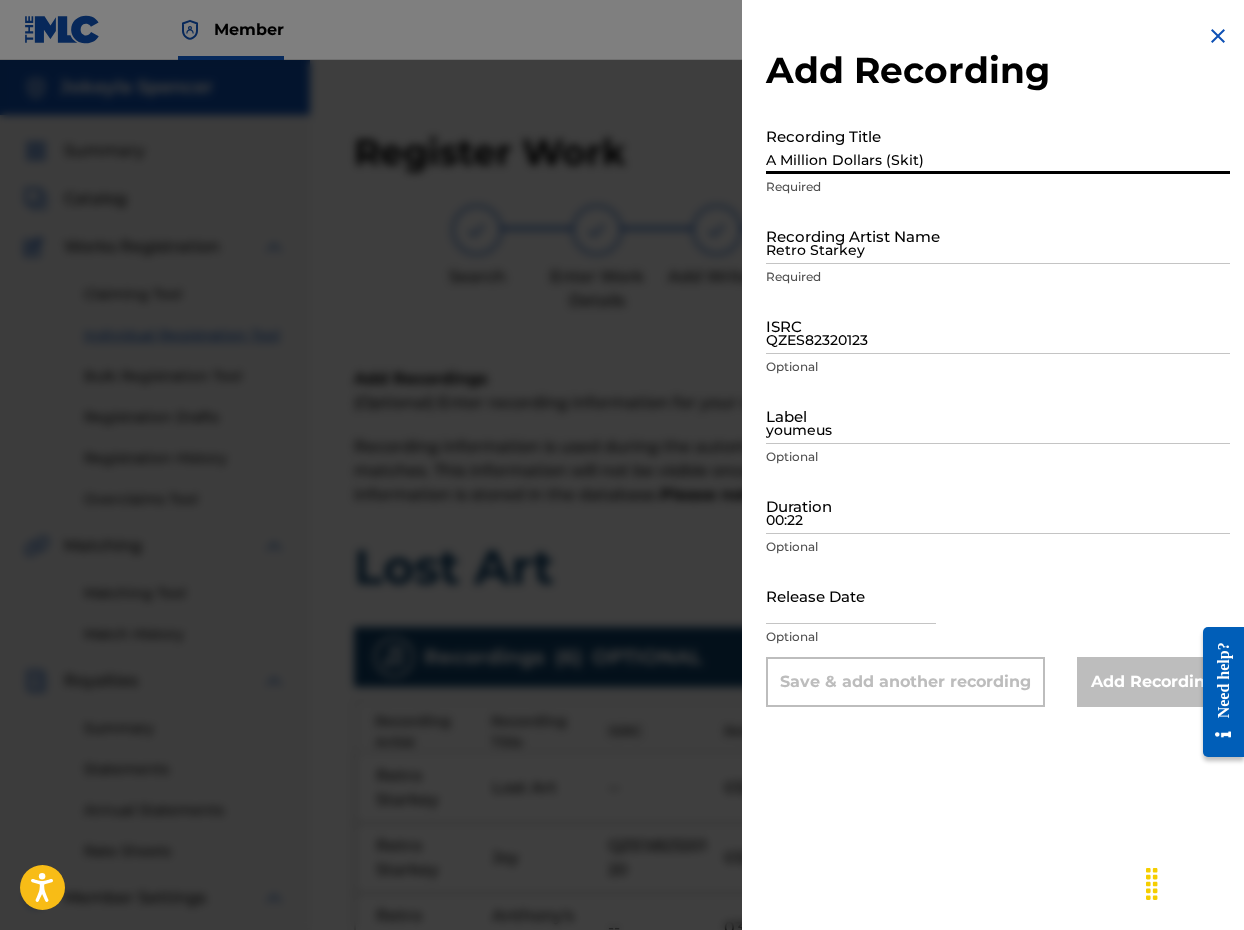 click on "A Million Dollars (Skit)" at bounding box center (998, 145) 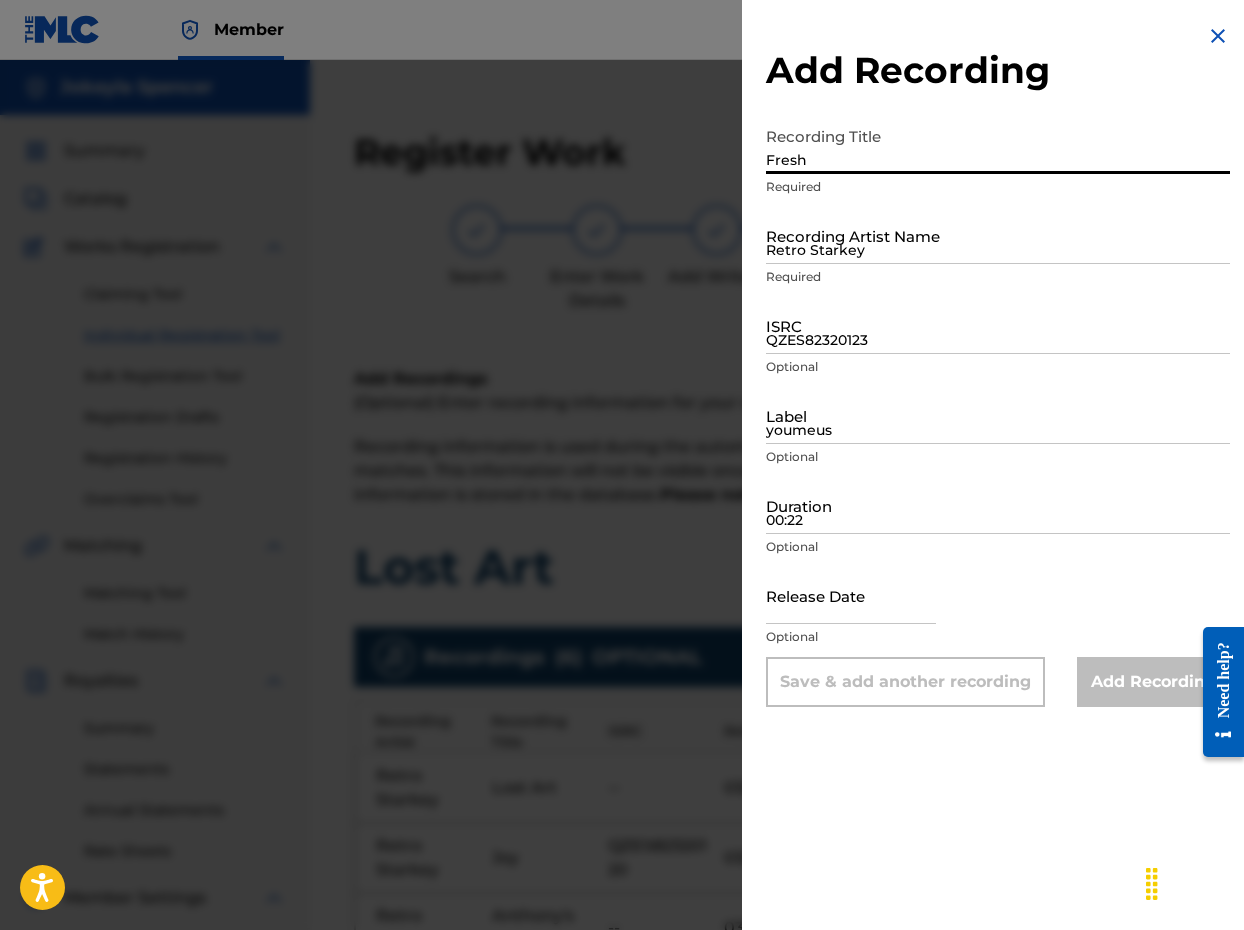 type on "Fresh" 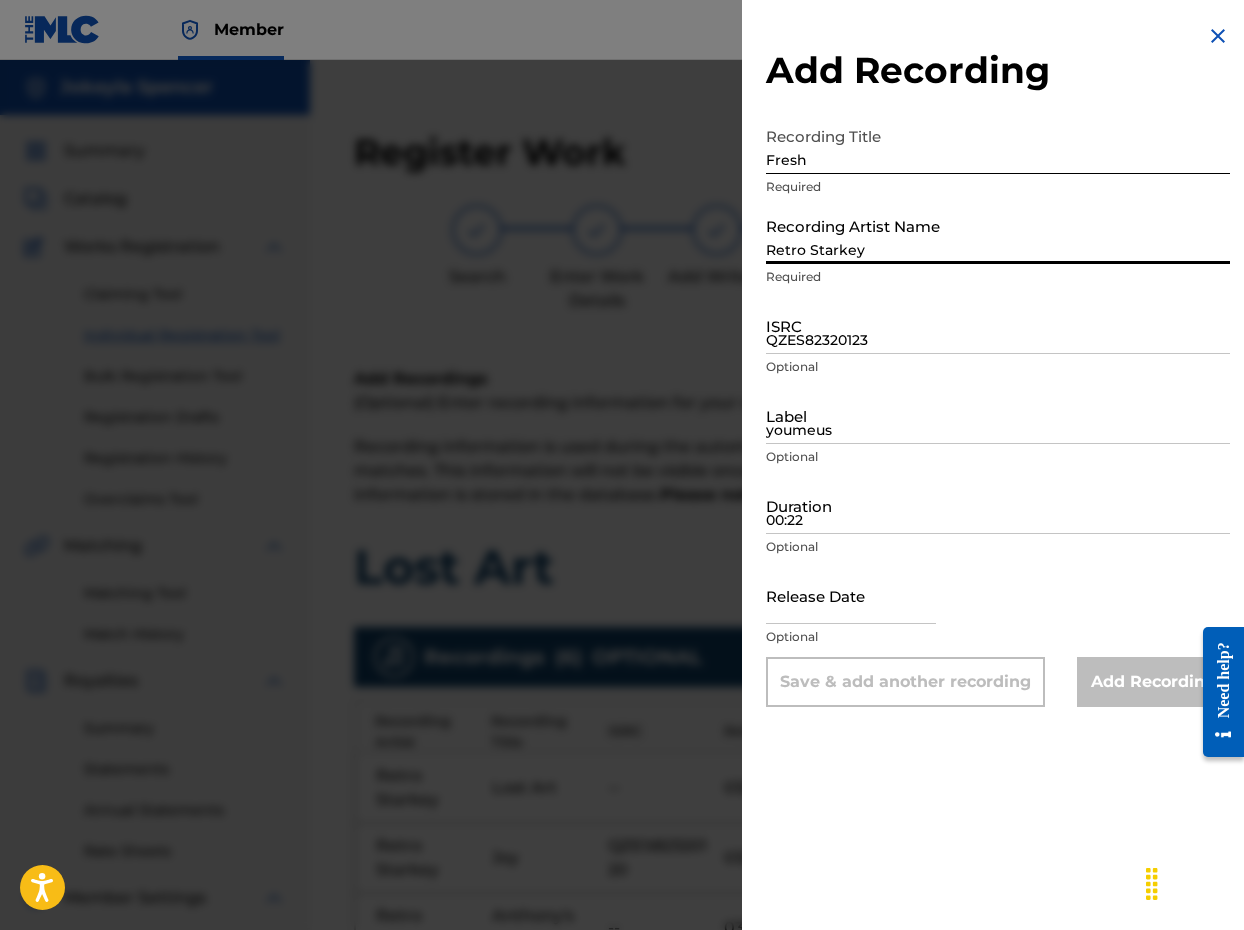 click on "Retro Starkey" at bounding box center [998, 235] 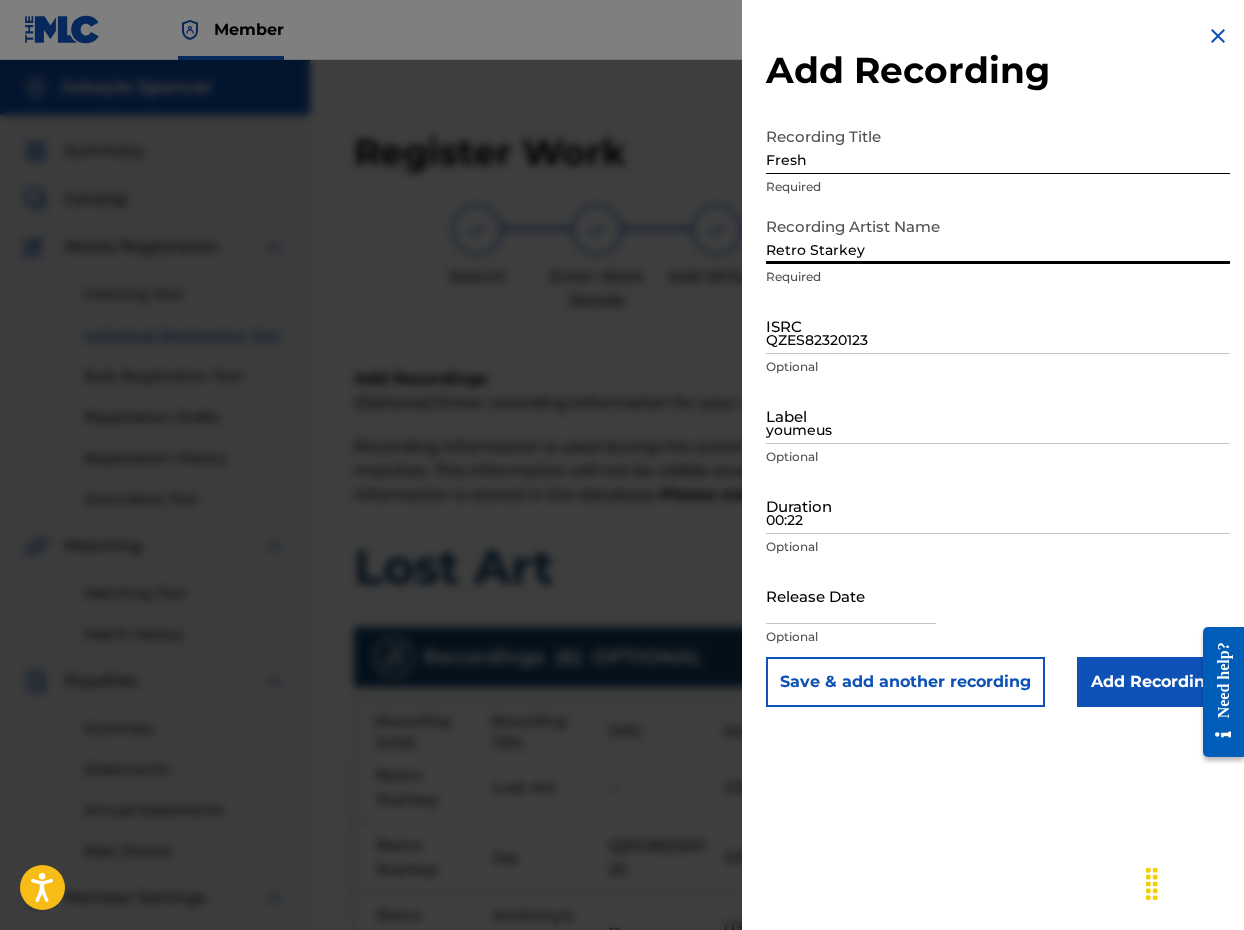 click on "Retro Starkey" at bounding box center (998, 235) 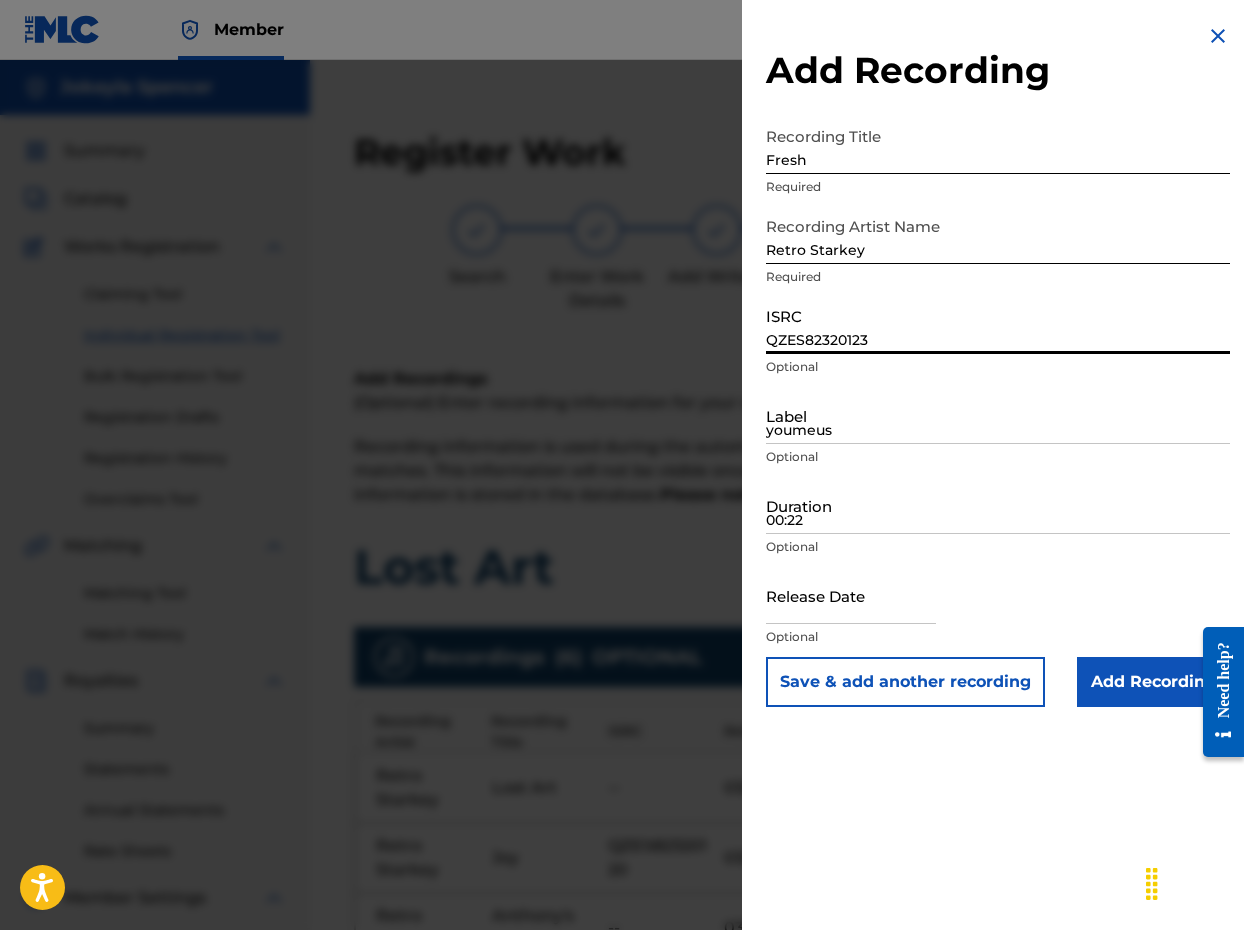click on "Retro Starkey" at bounding box center [998, 235] 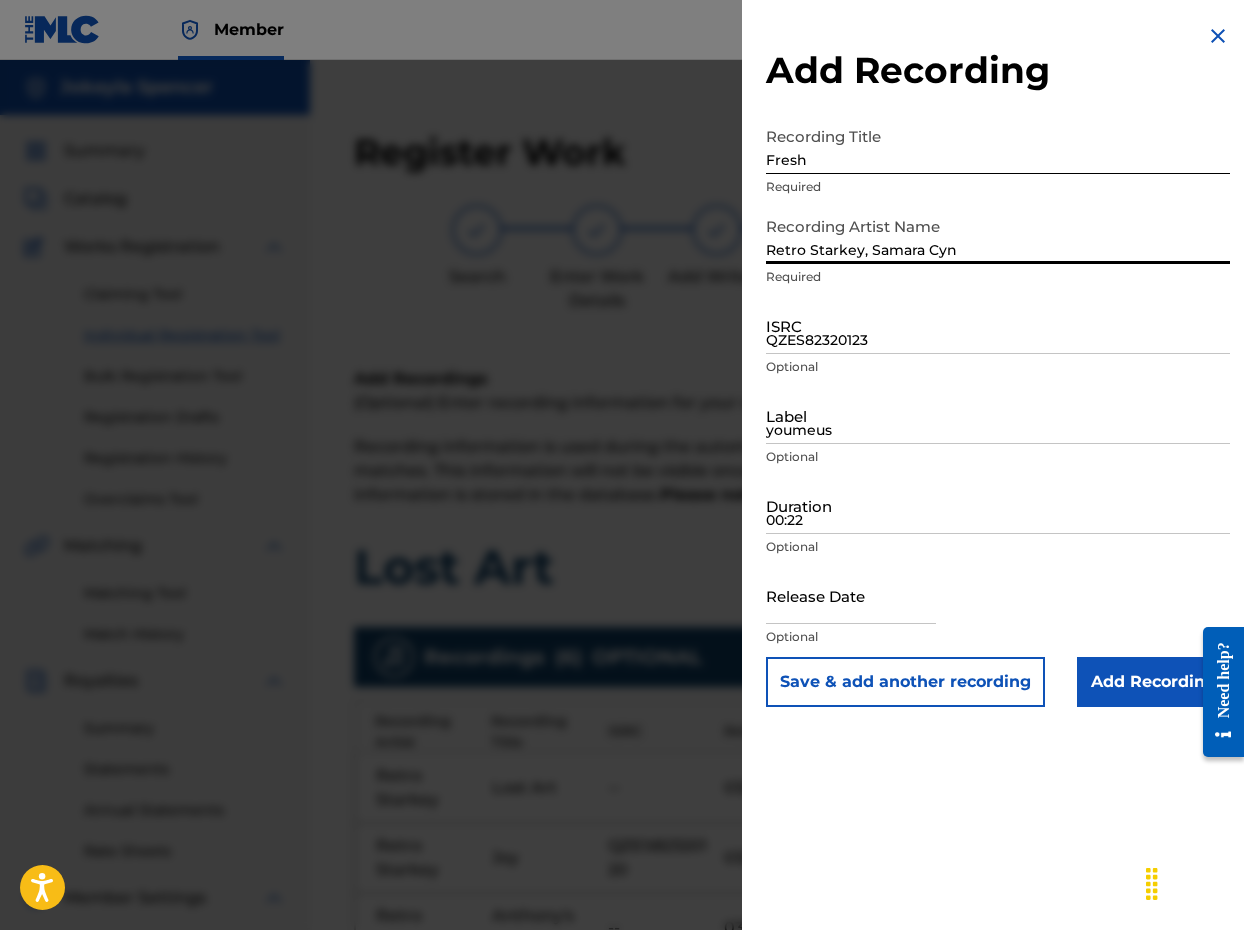 type on "Retro Starkey, Samara Cyn" 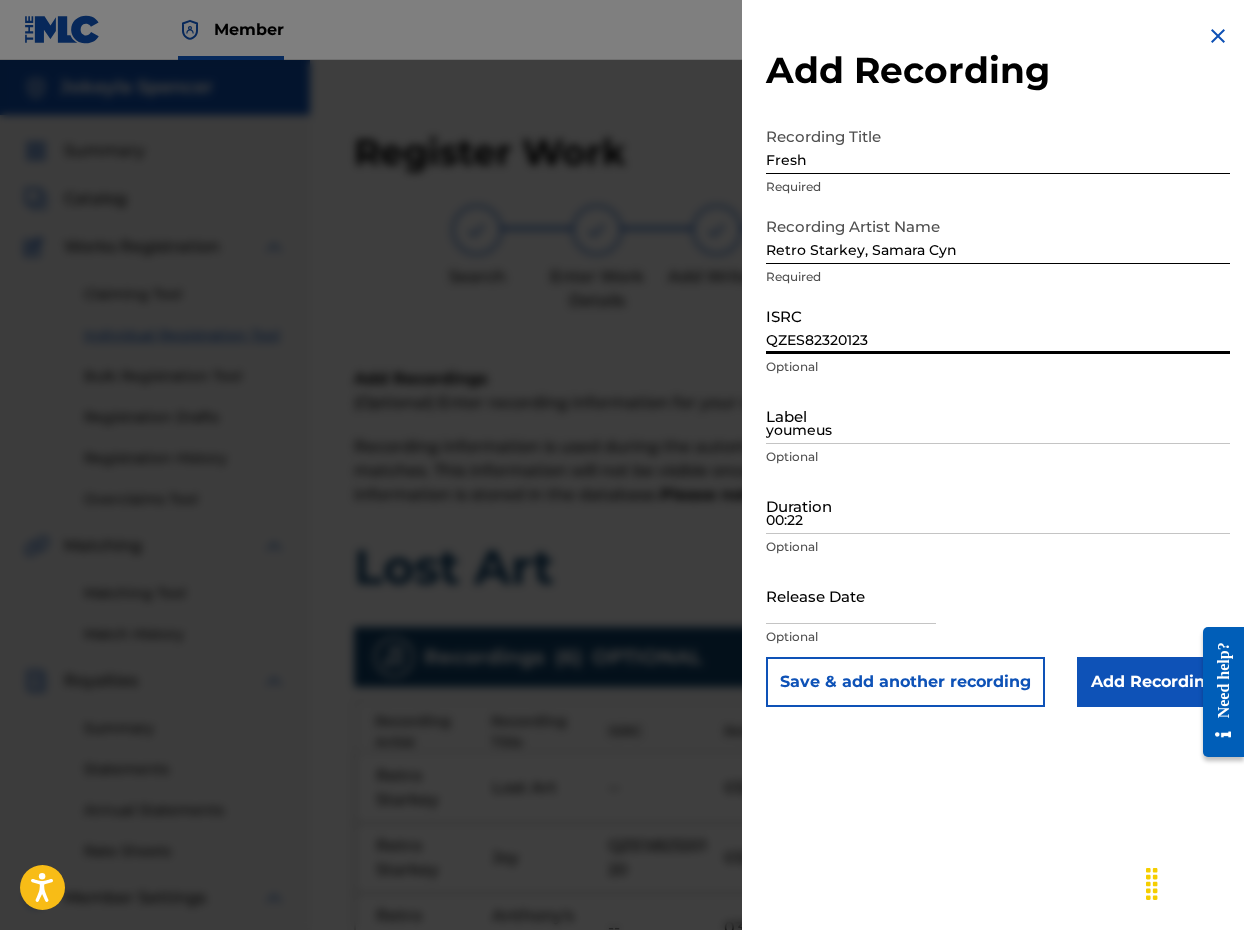 click on "QZES82320123" at bounding box center (998, 325) 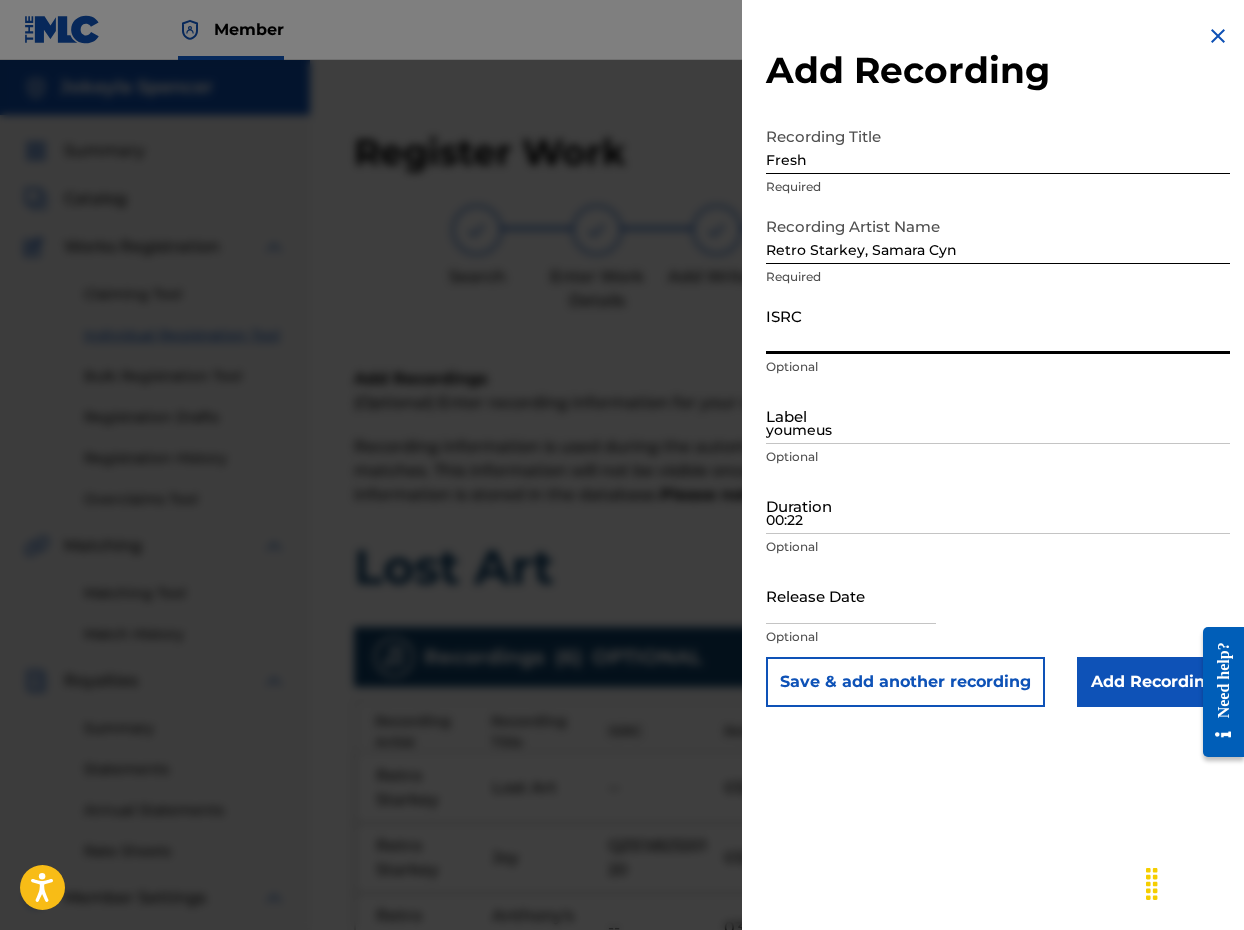 paste on "QZES82320124" 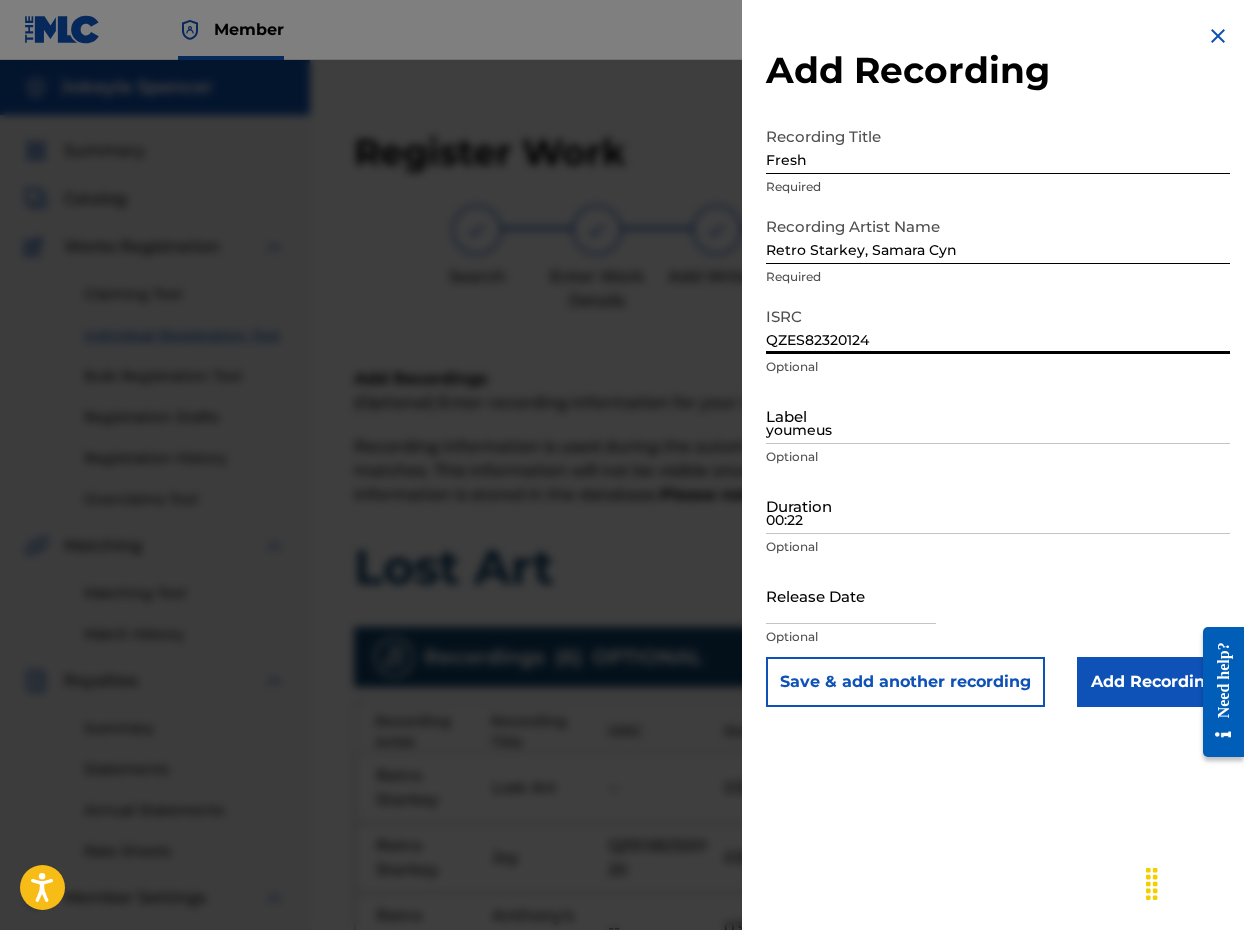 type on "QZES82320124" 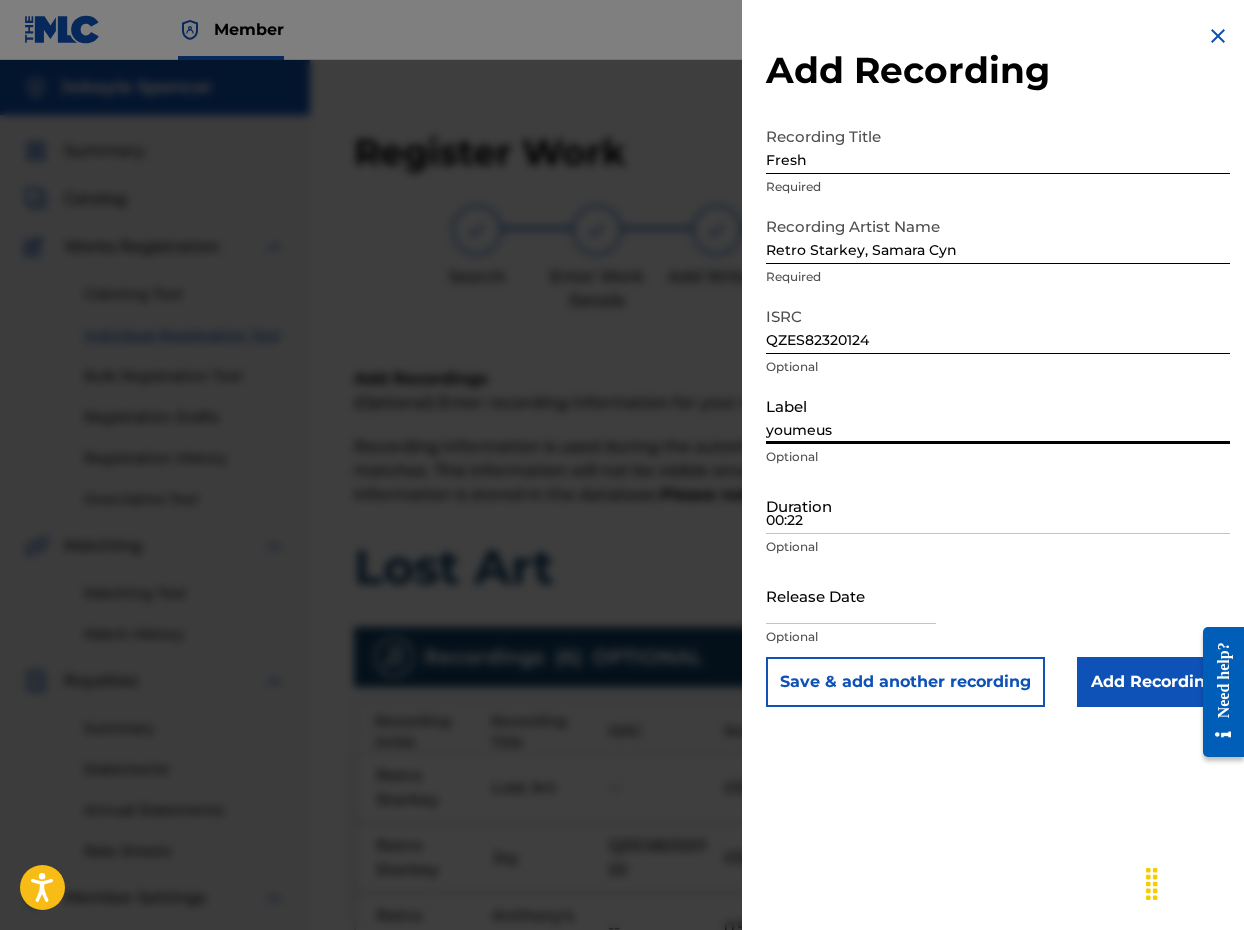 click on "youmeus" at bounding box center [998, 415] 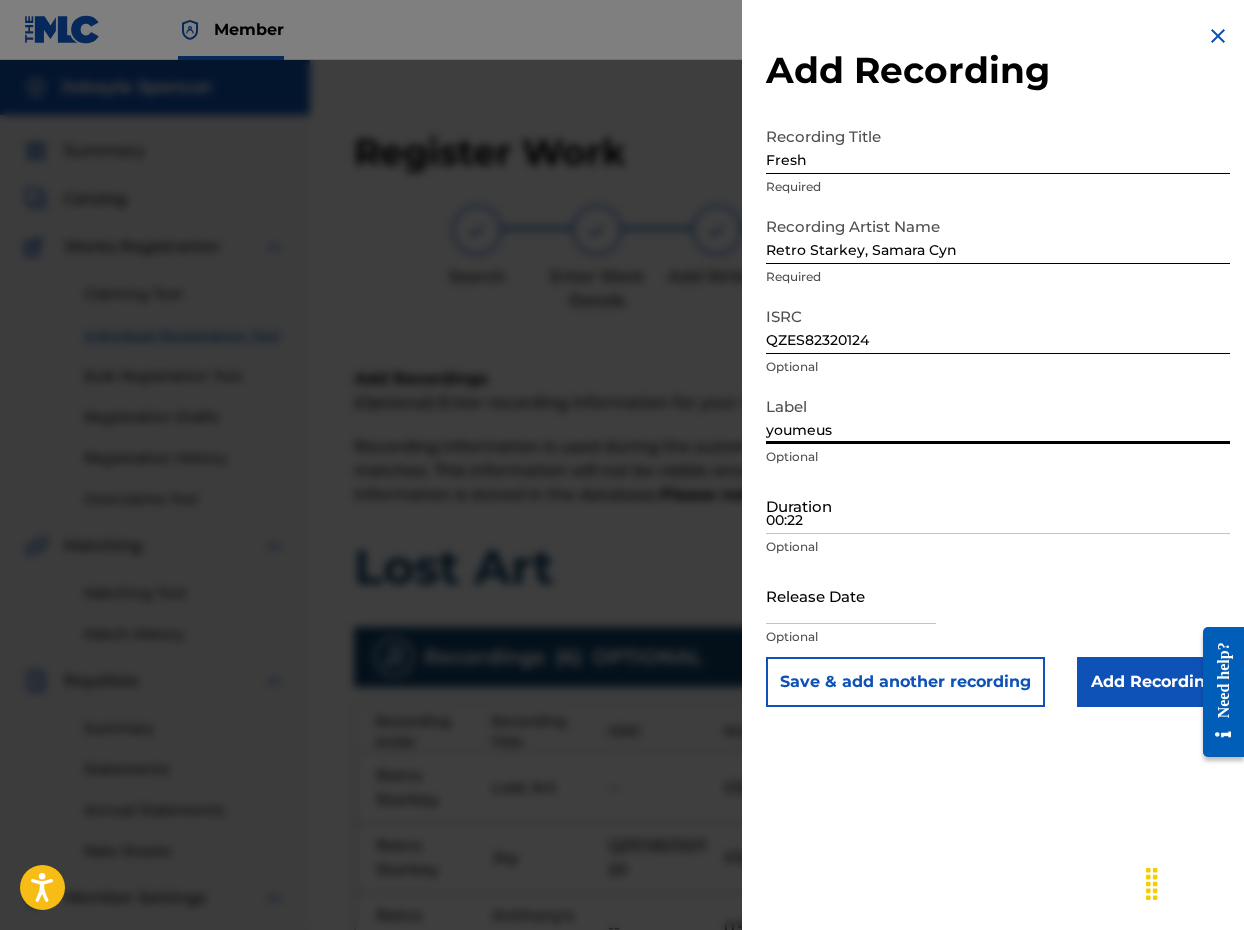 type on "youmeus" 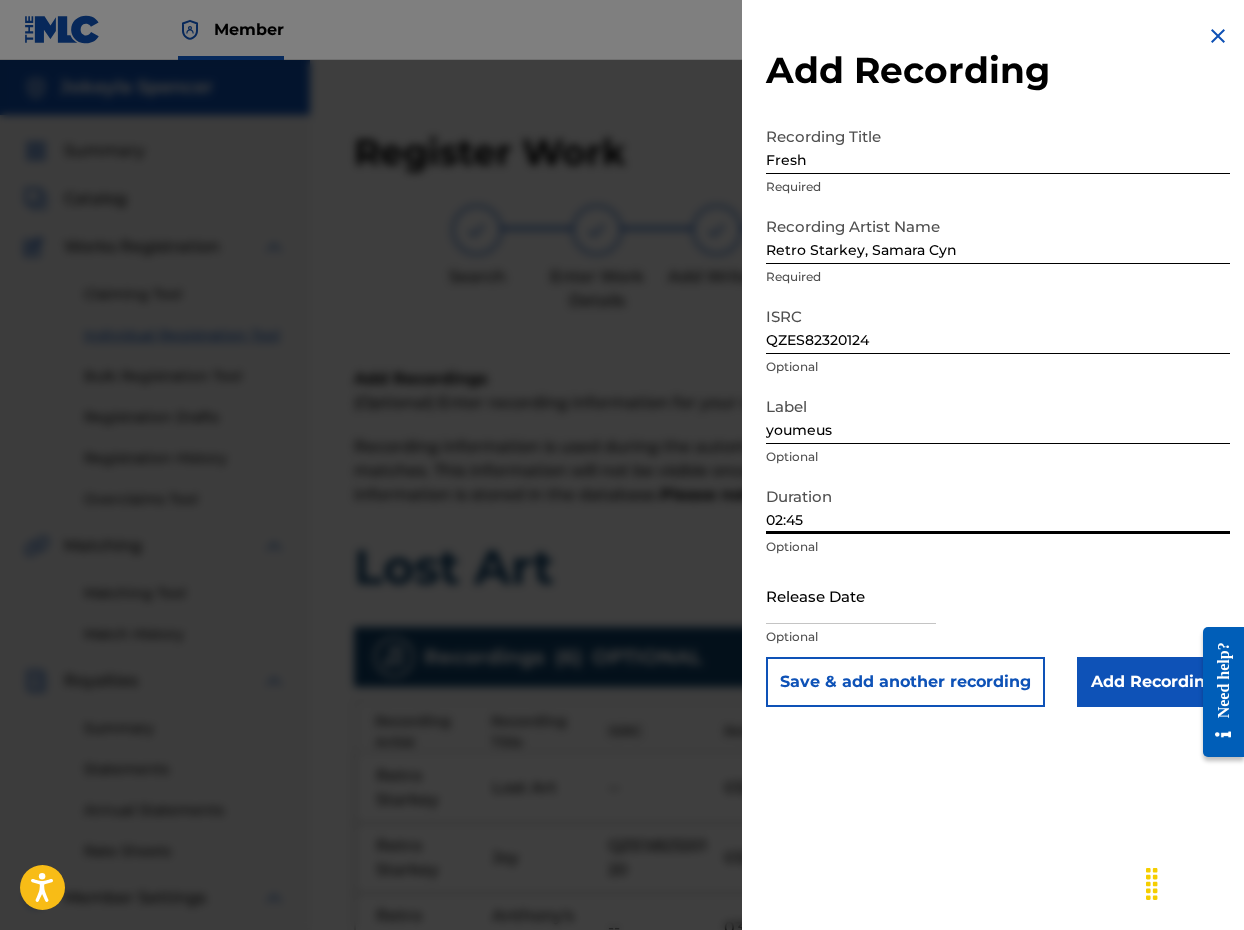type on "02:45" 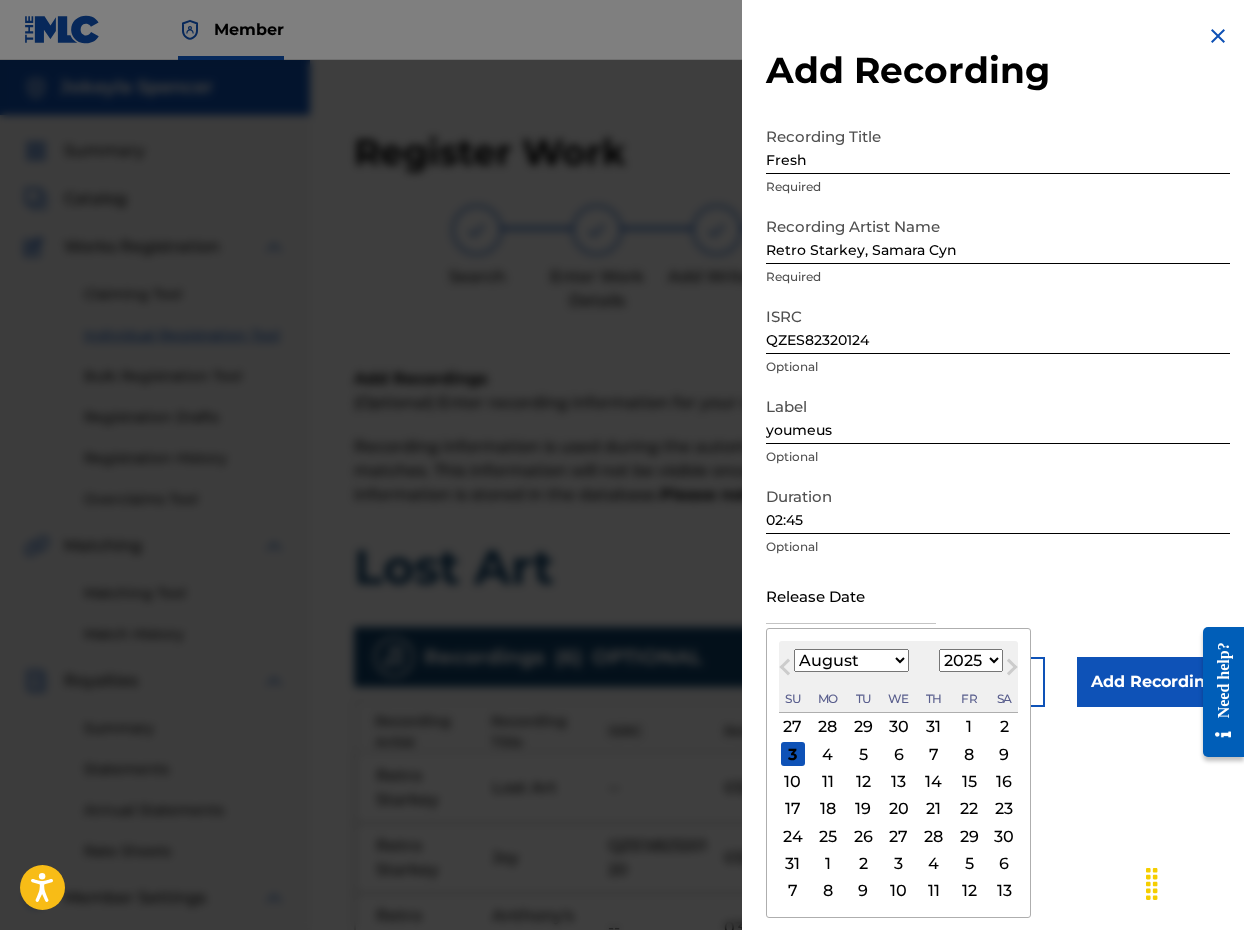select on "2023" 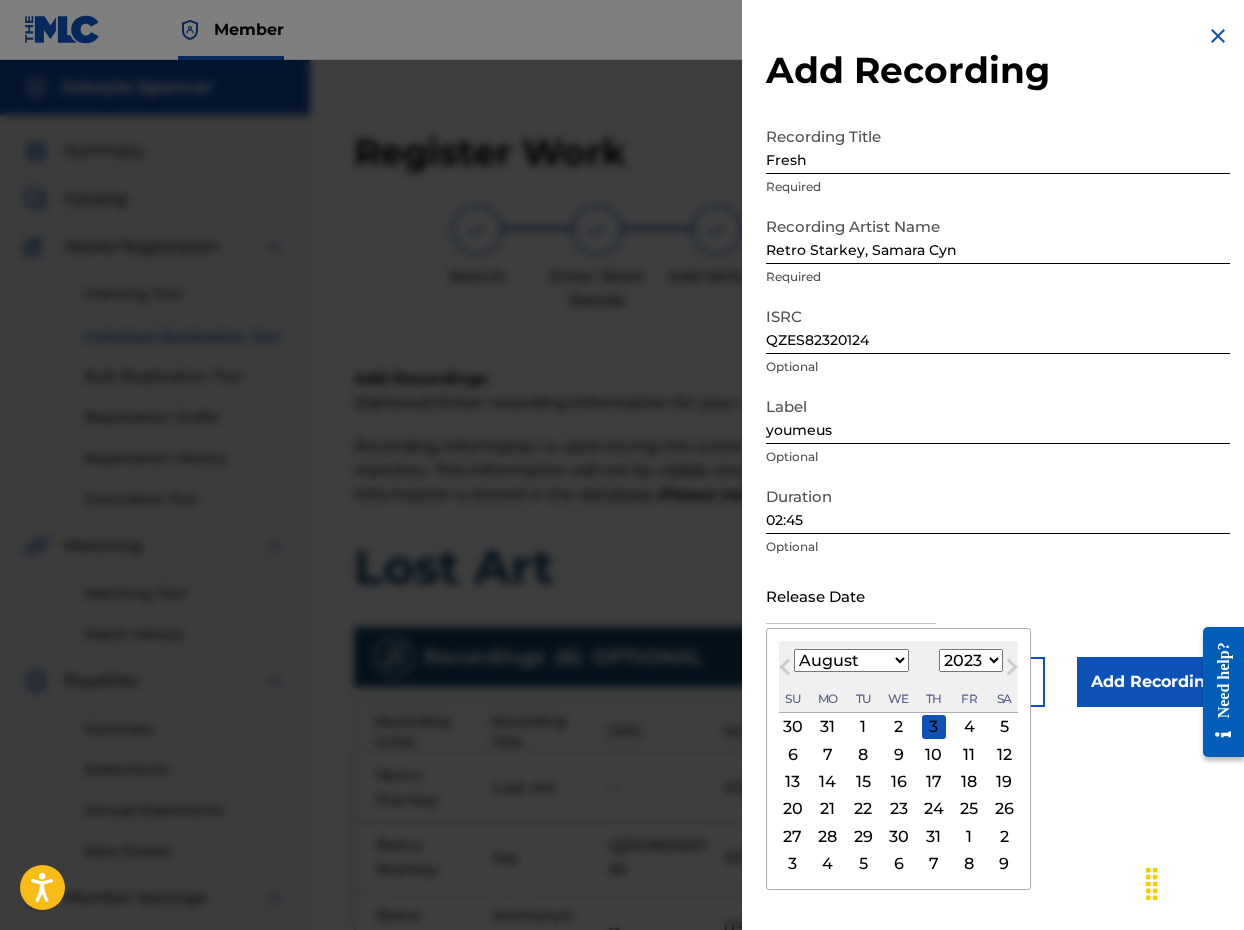 select on "2" 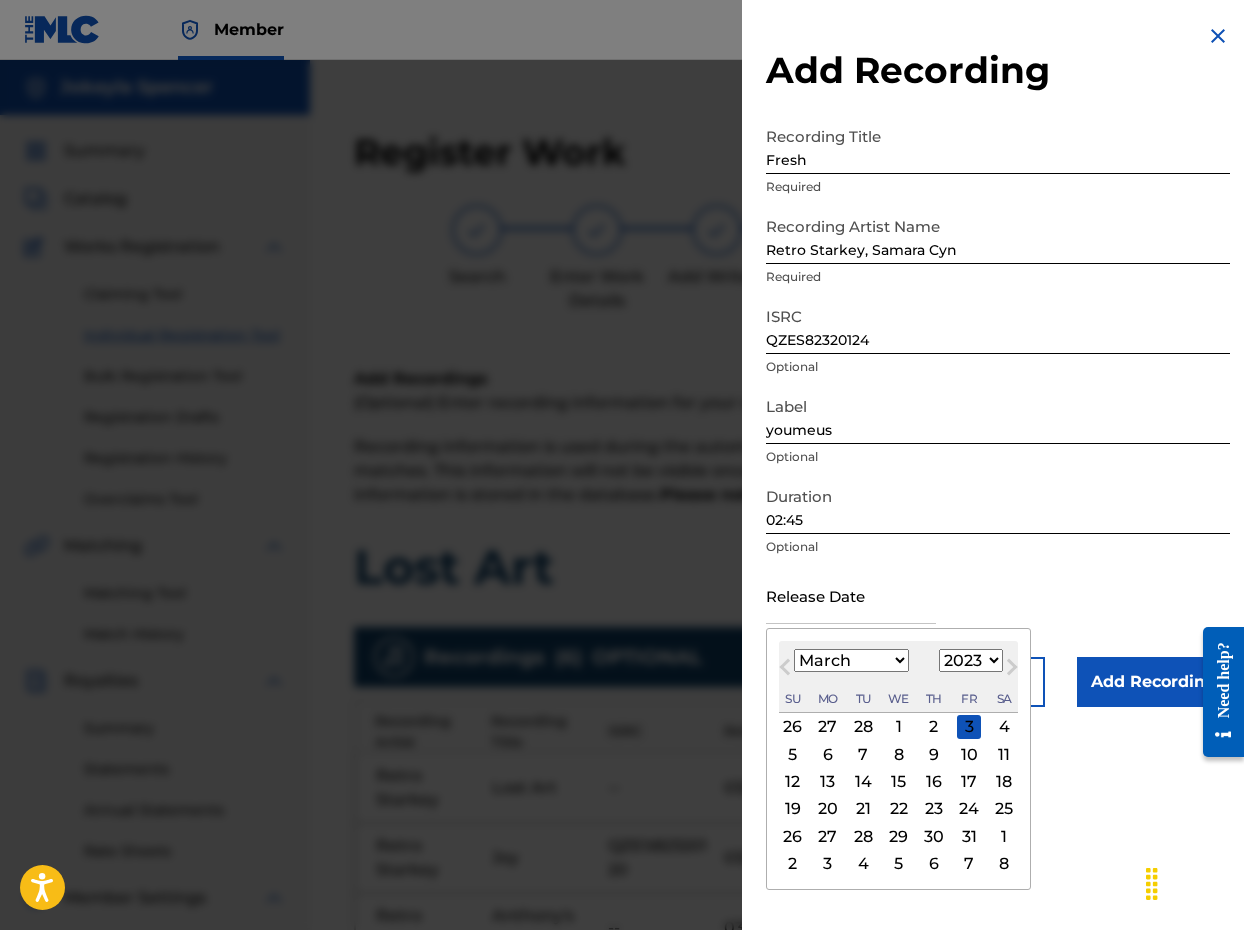 click on "10" at bounding box center [969, 754] 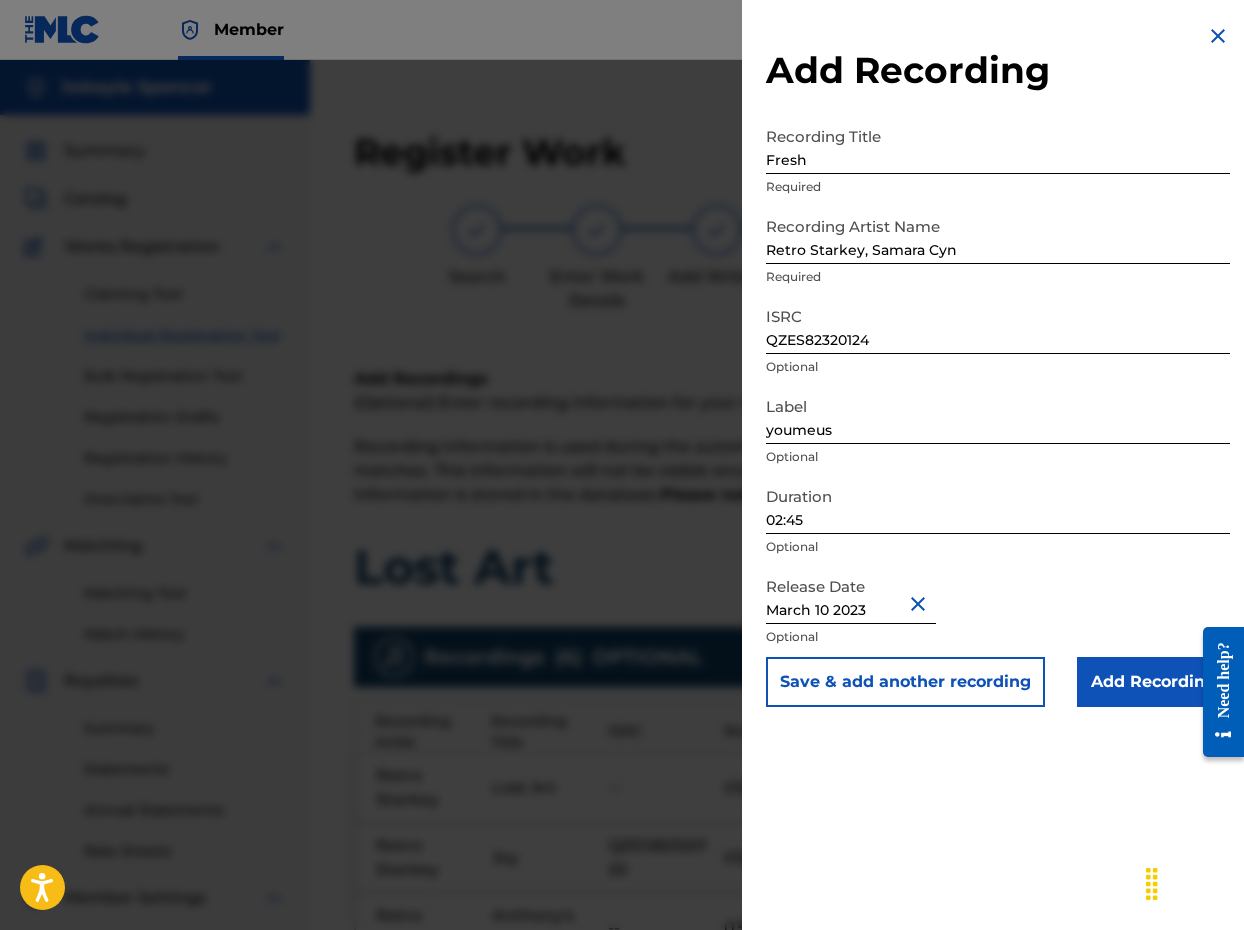 scroll, scrollTop: 8, scrollLeft: 1, axis: both 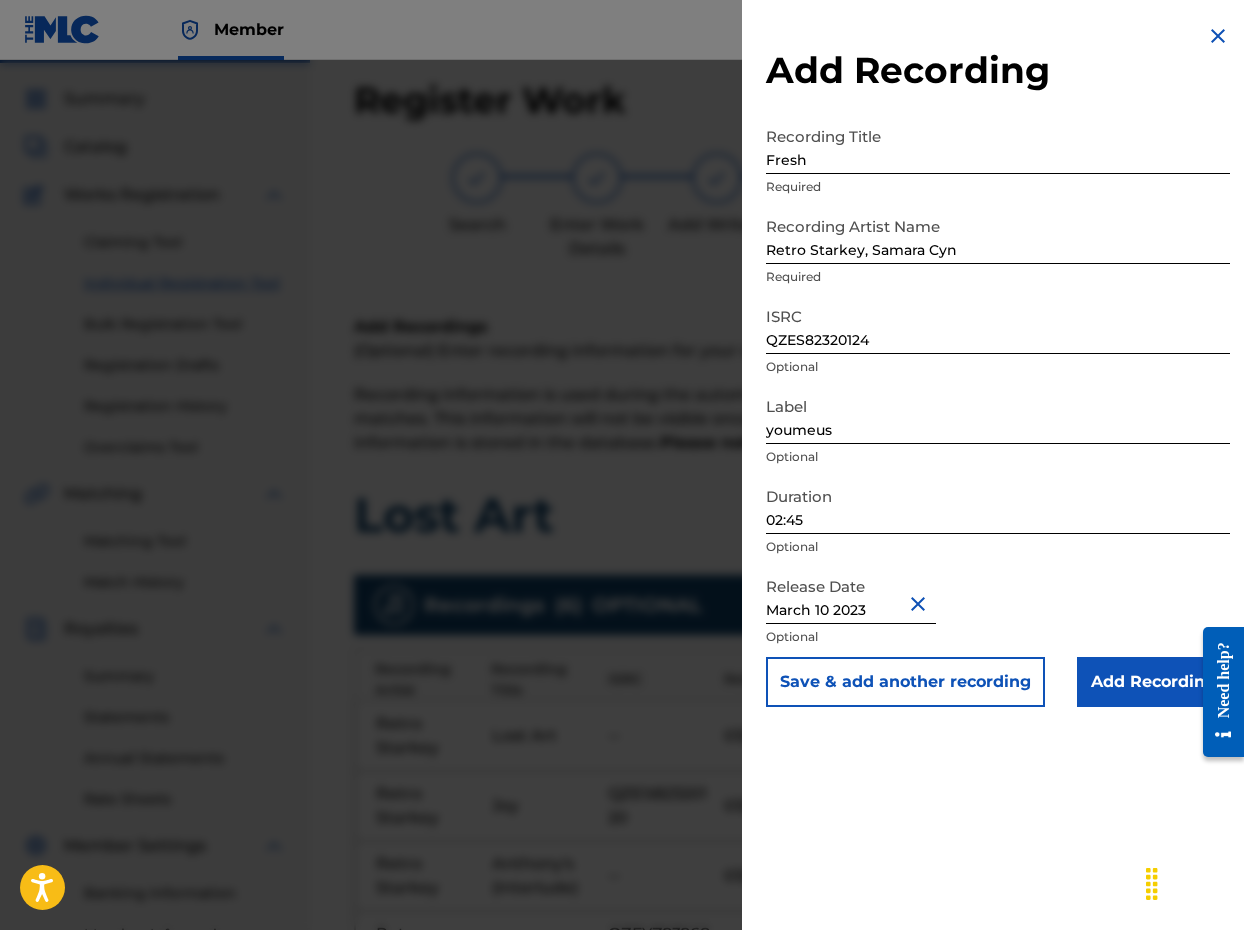 click on "Save & add another recording" at bounding box center [905, 682] 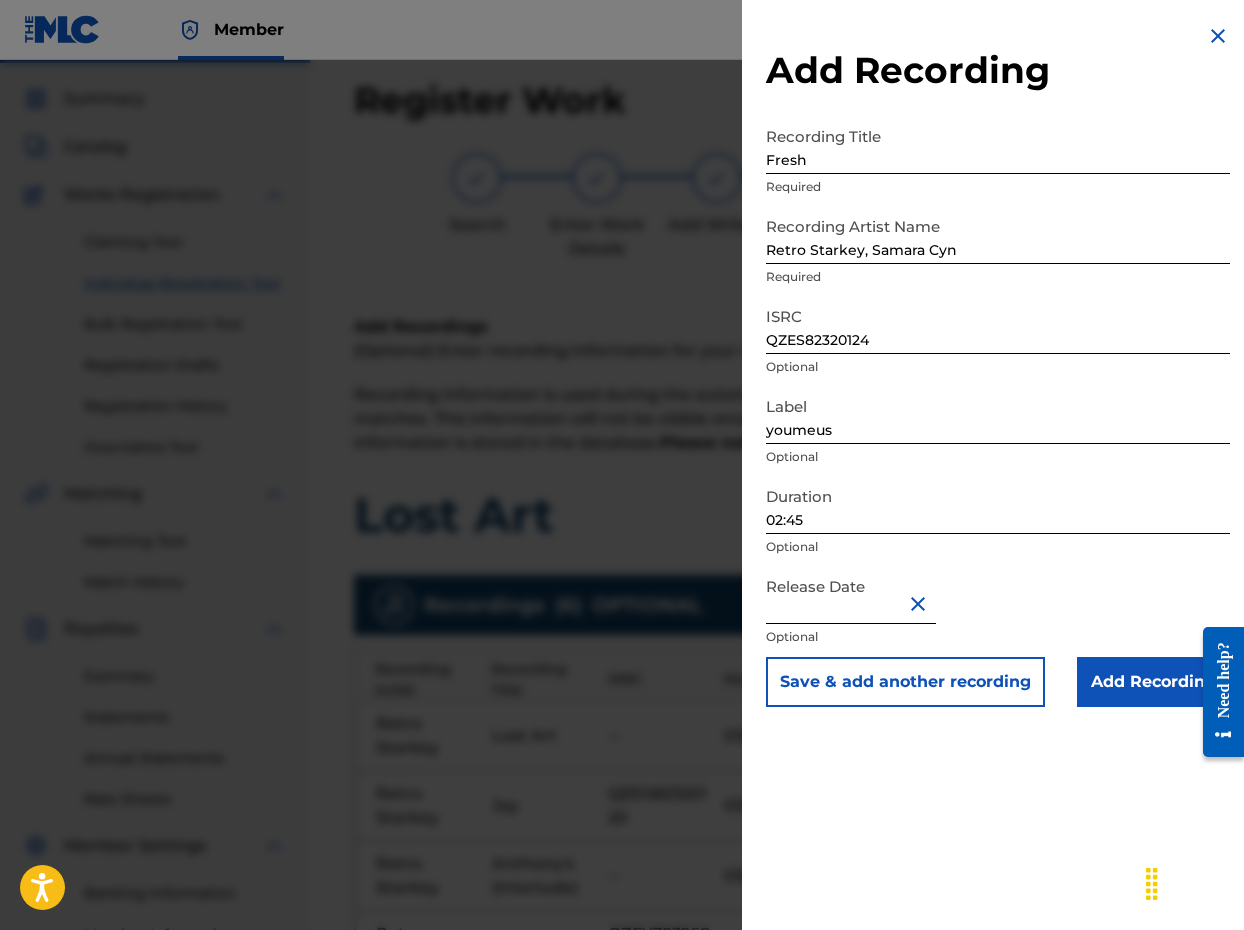 scroll, scrollTop: 57, scrollLeft: 0, axis: vertical 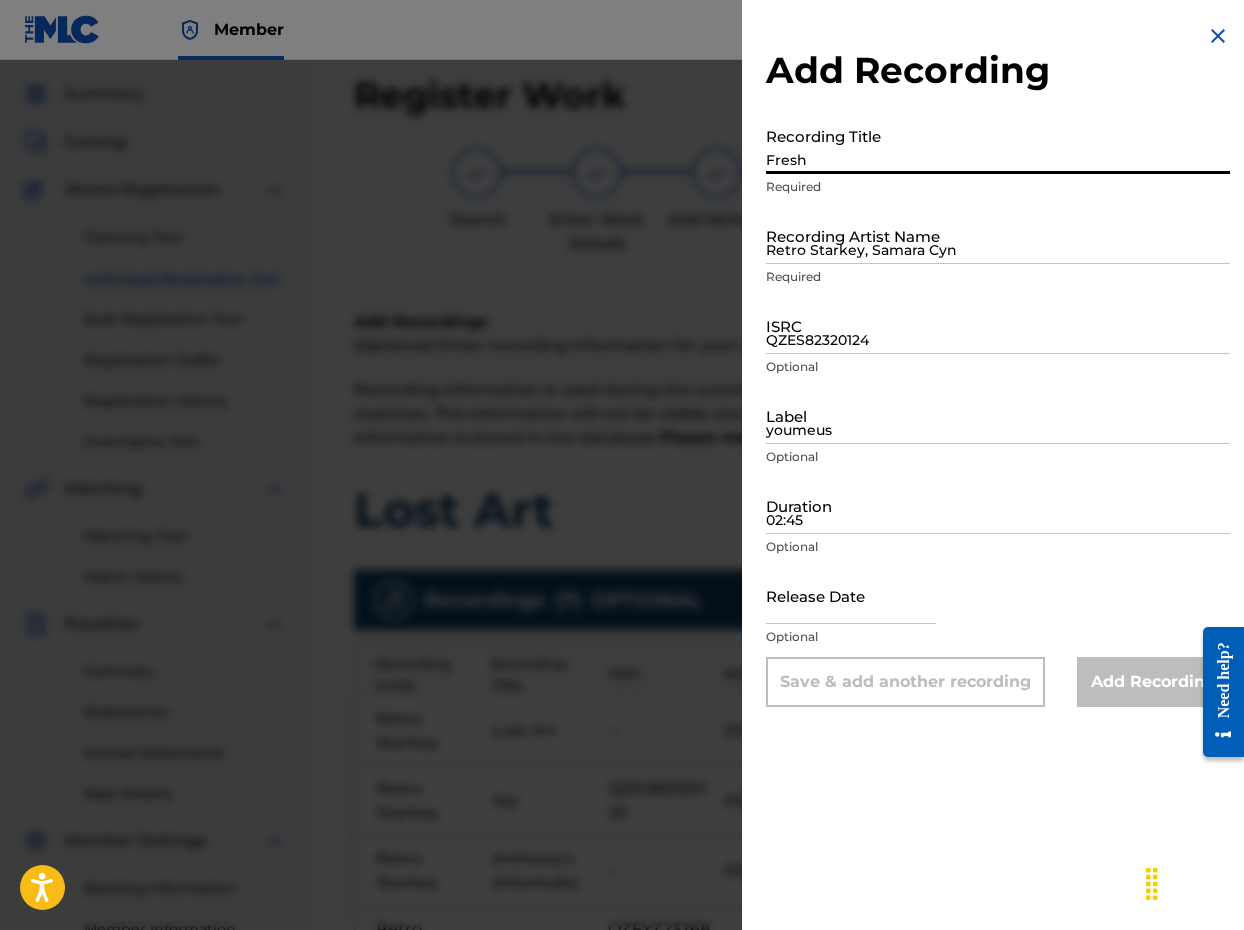 click on "Fresh" at bounding box center (998, 145) 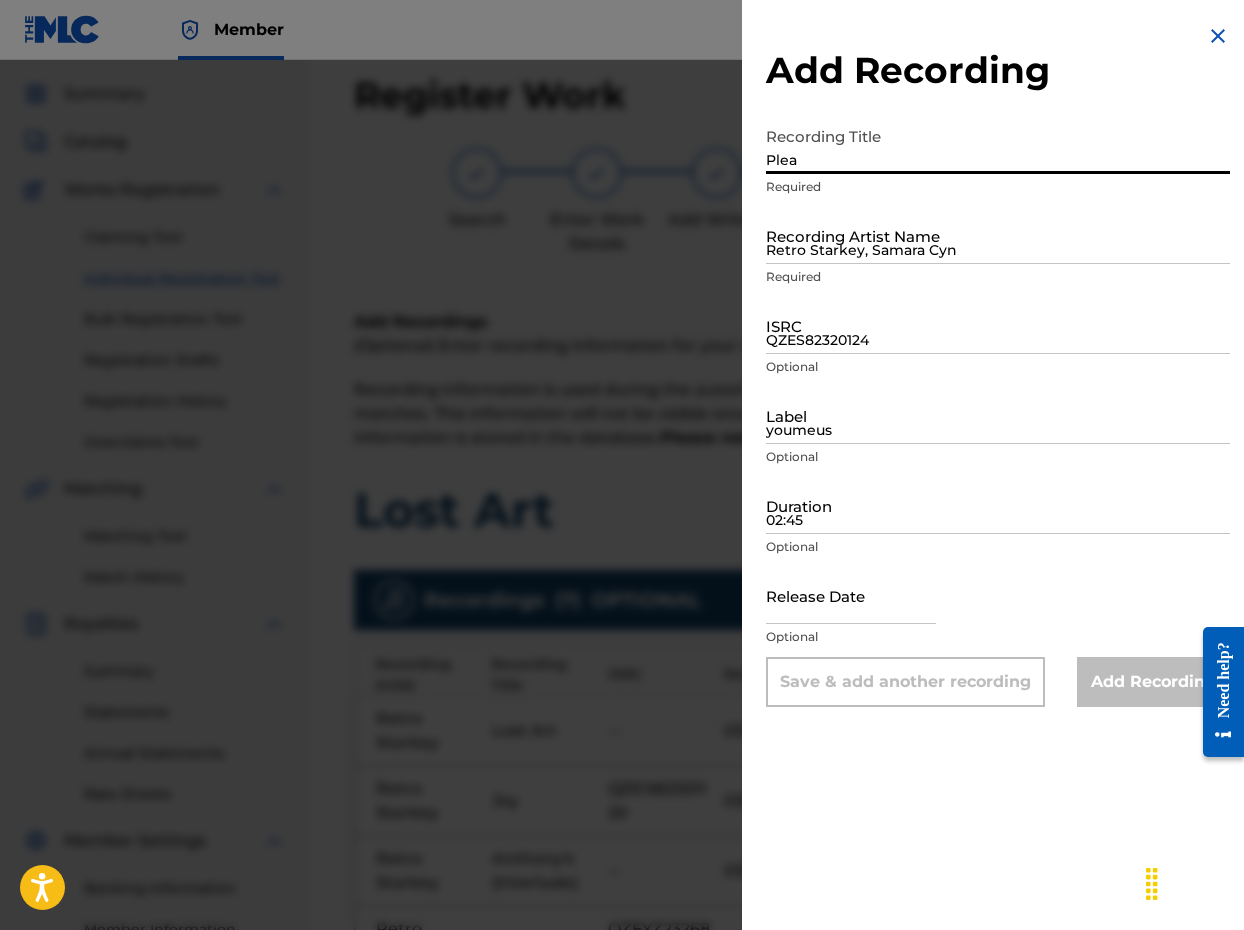 type on "Plea" 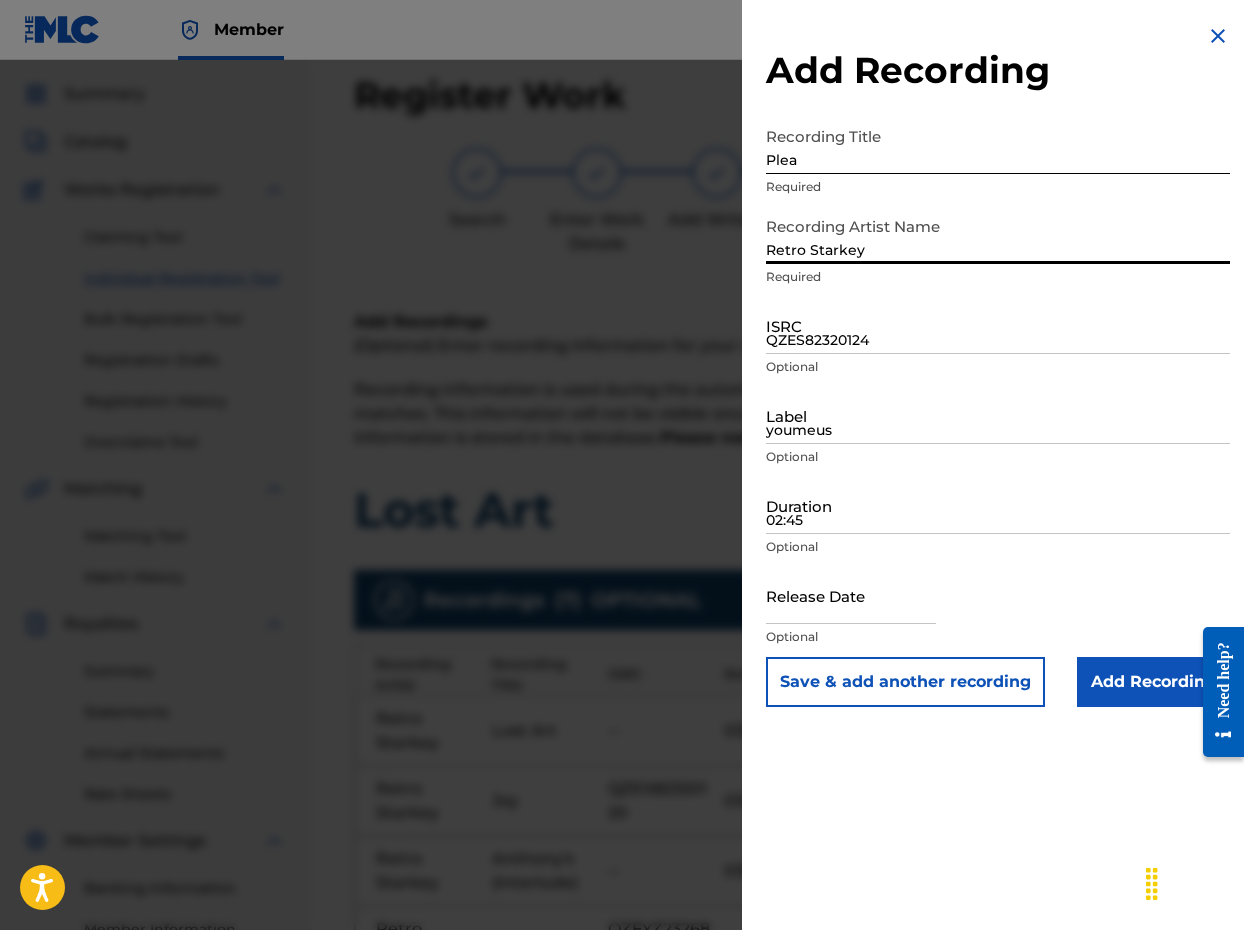 type on "Retro Starkey" 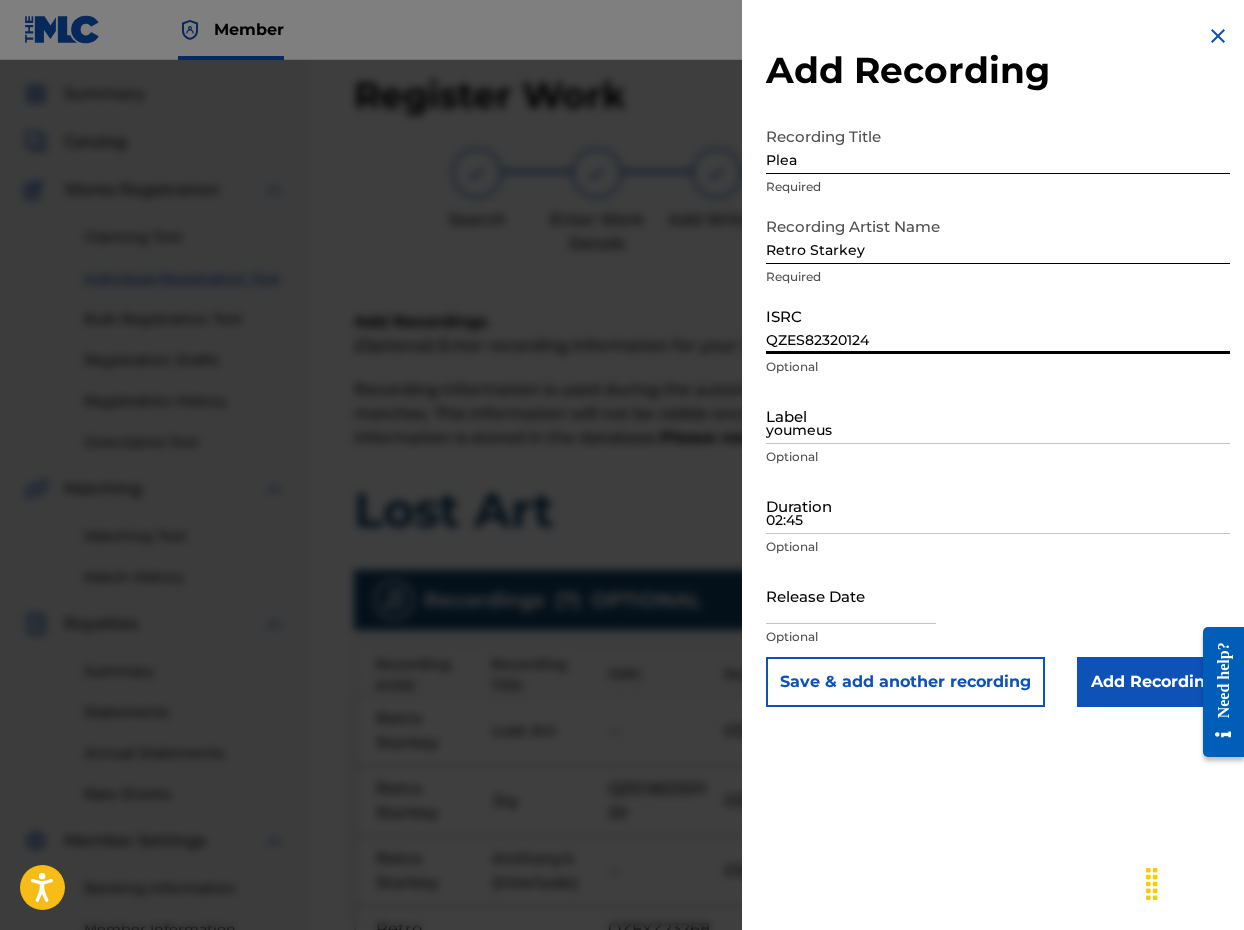 click on "QZES82320124" at bounding box center [998, 325] 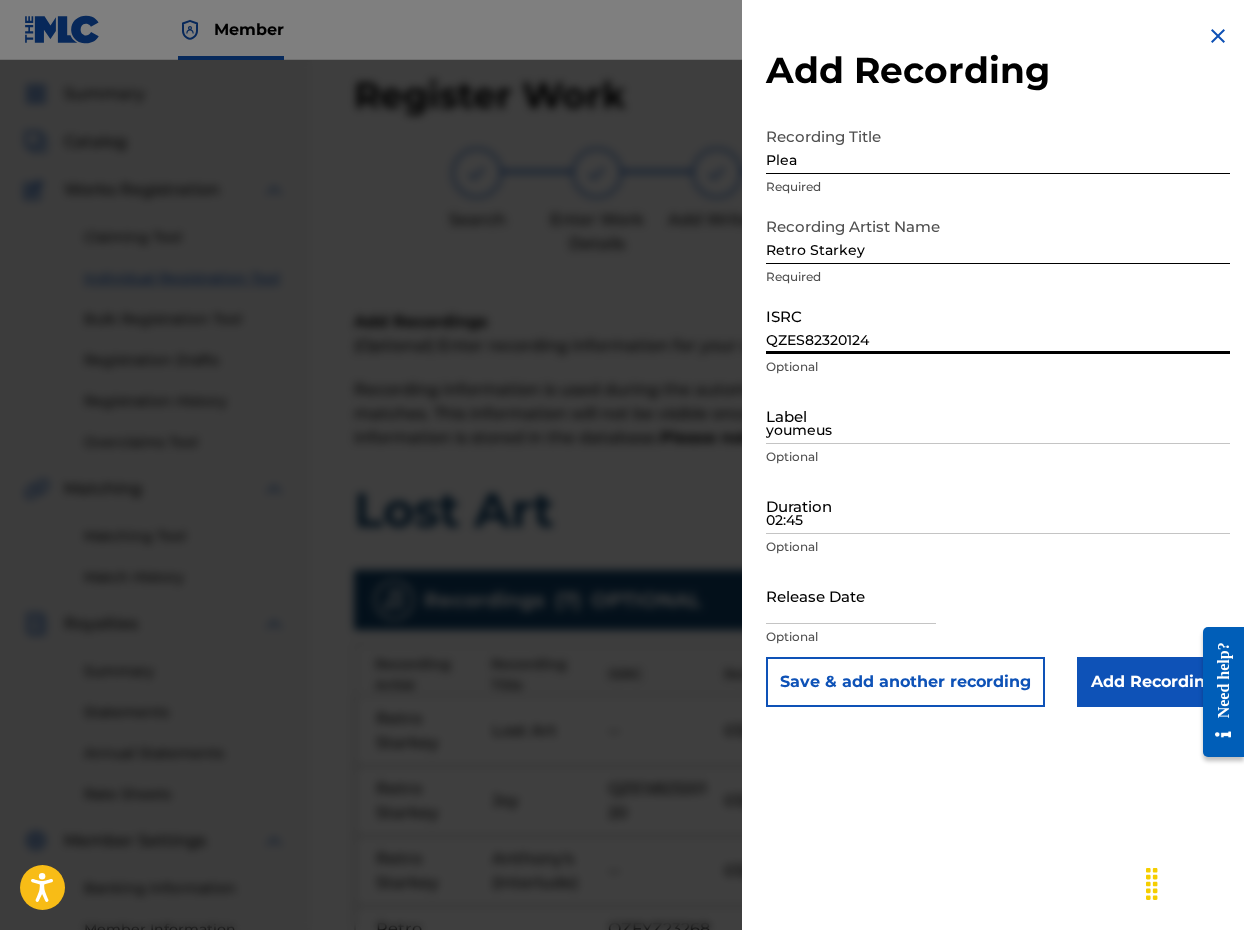 paste on "TB32216898" 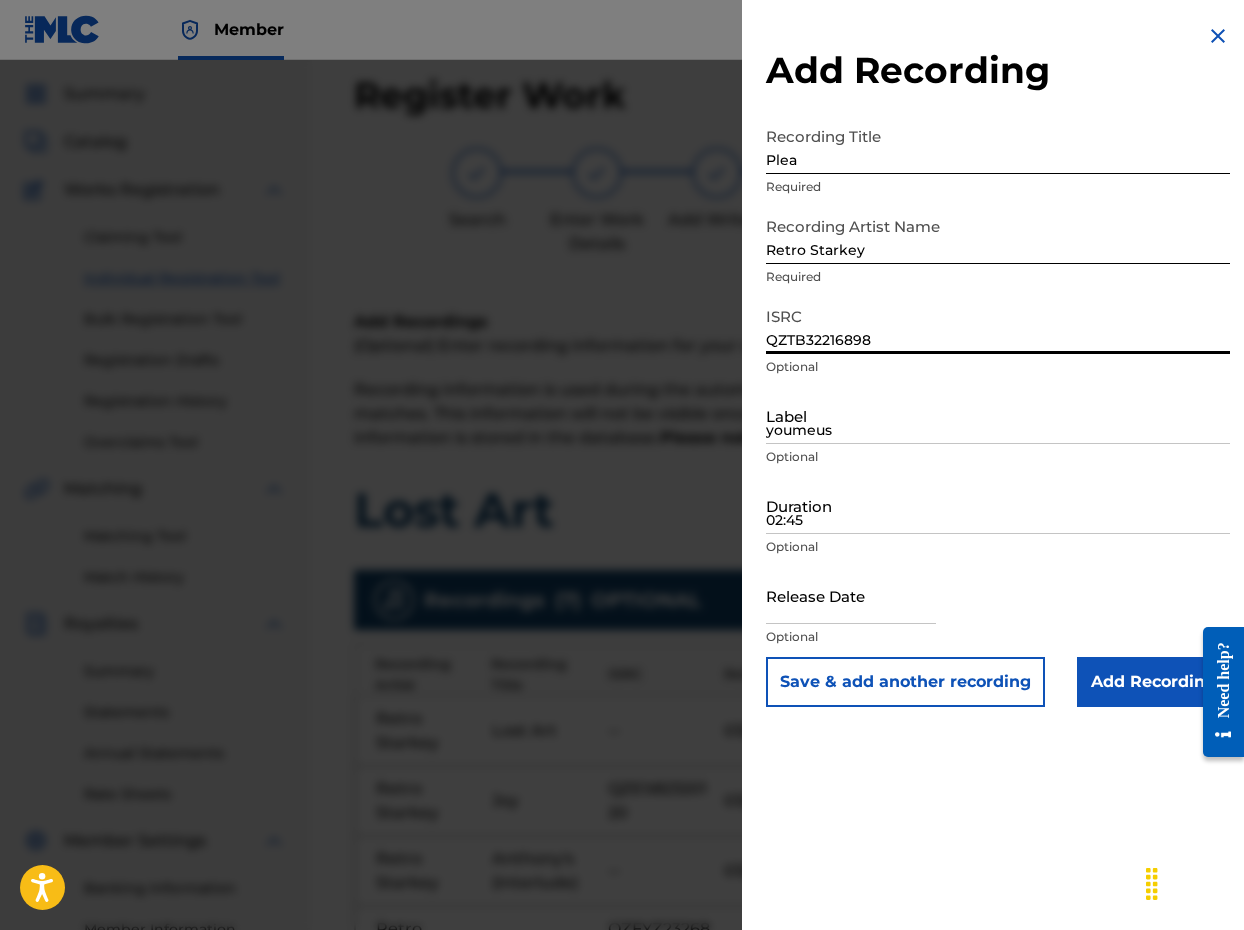 type on "QZTB32216898" 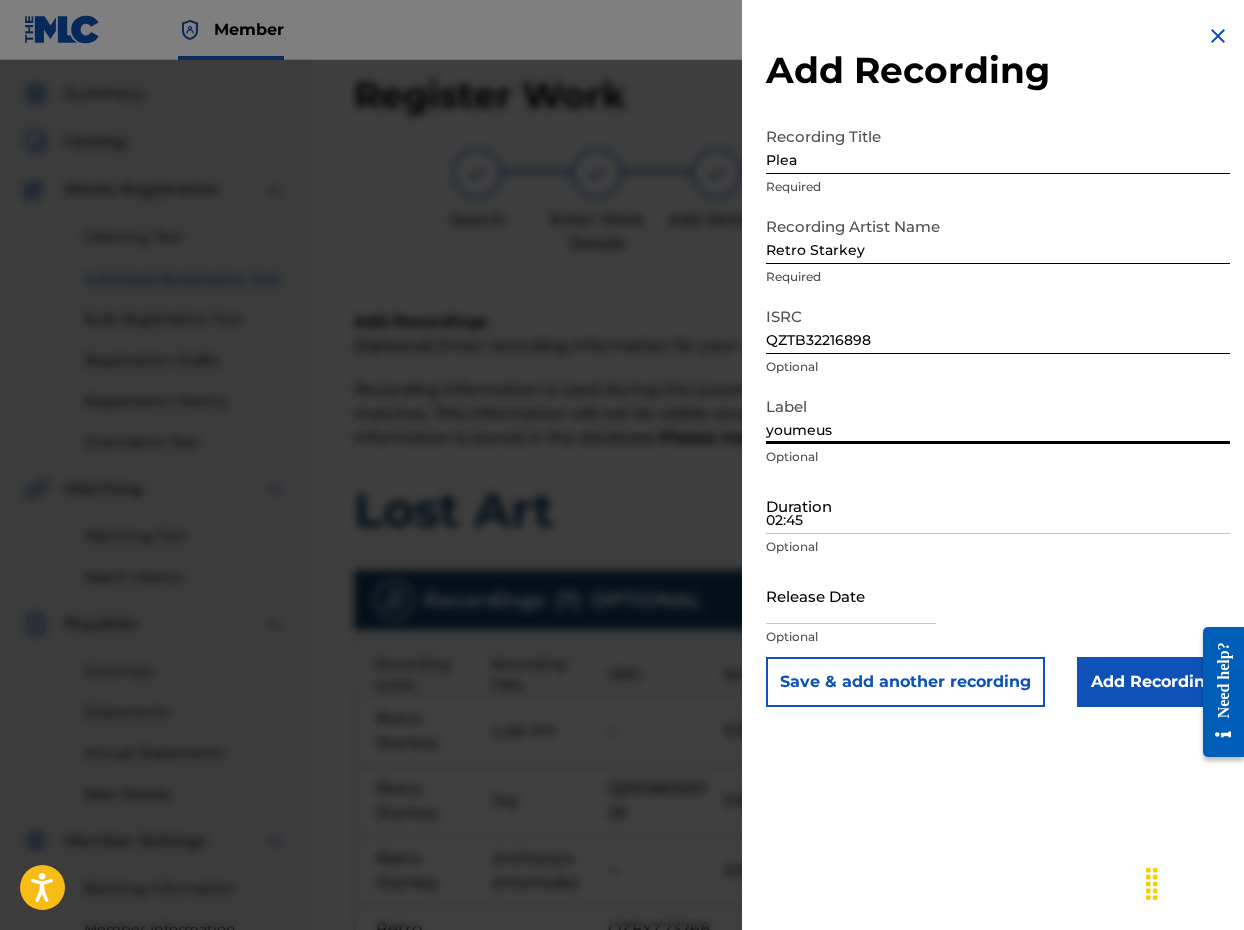 type on "youmeus" 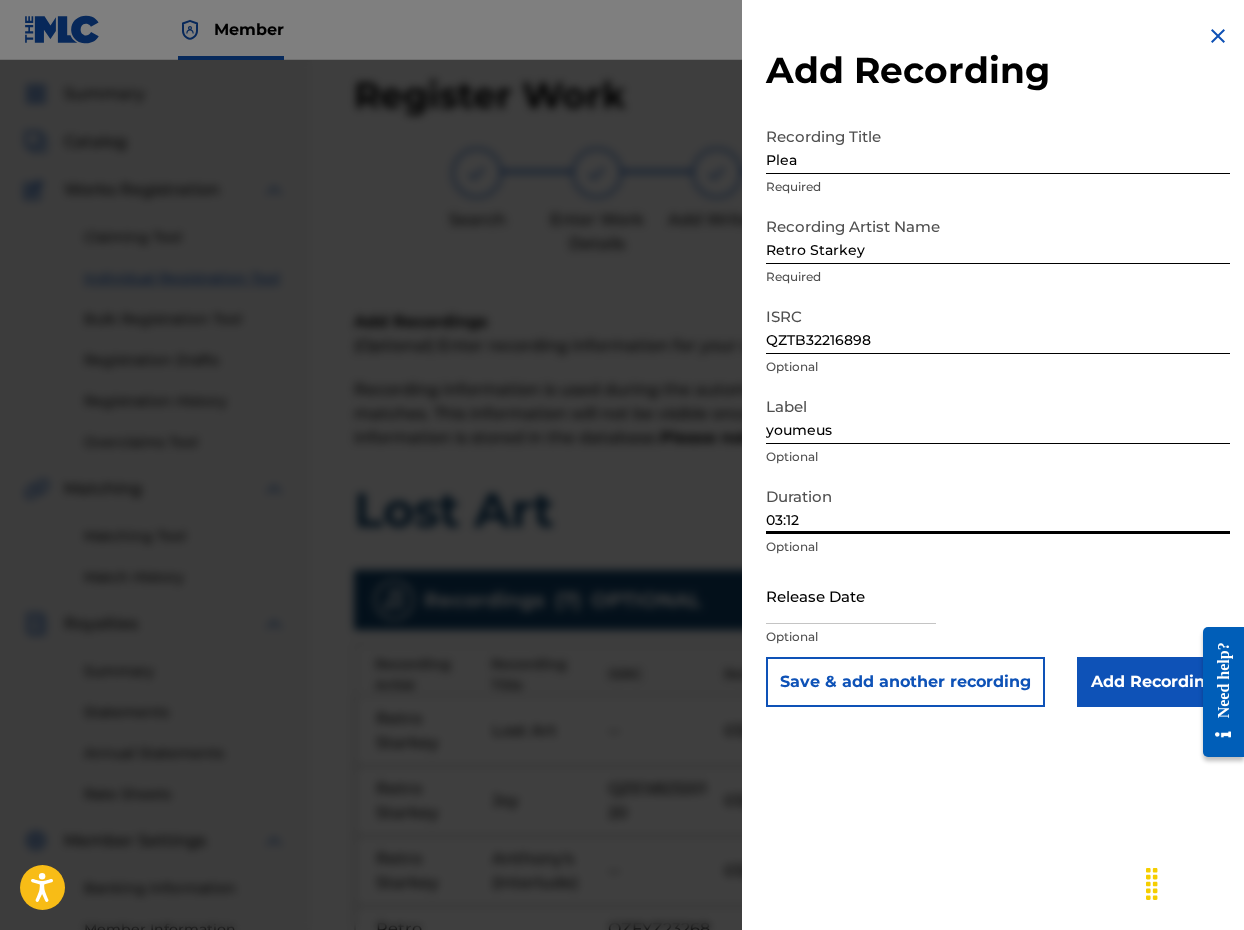 type on "03:12" 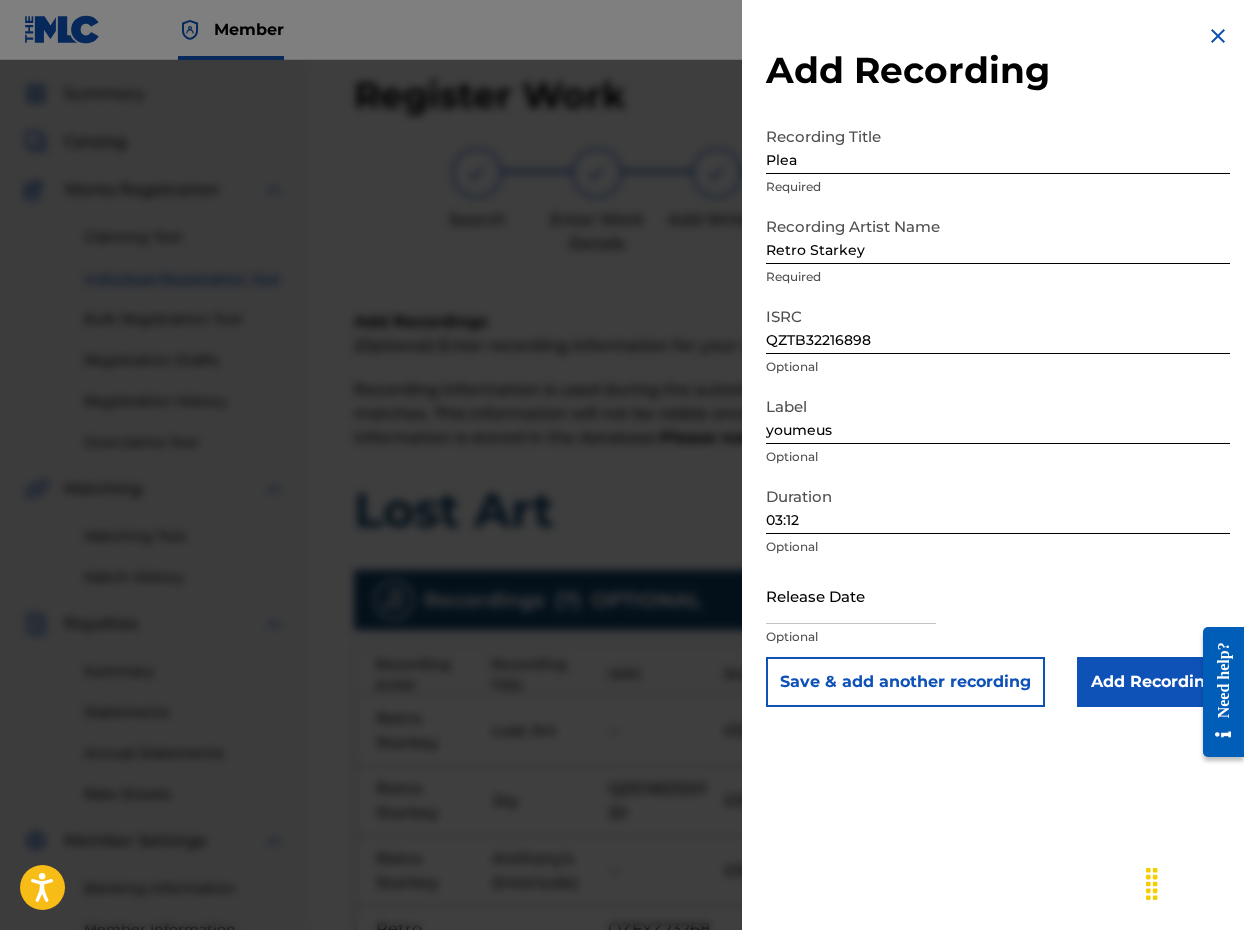 click at bounding box center (851, 595) 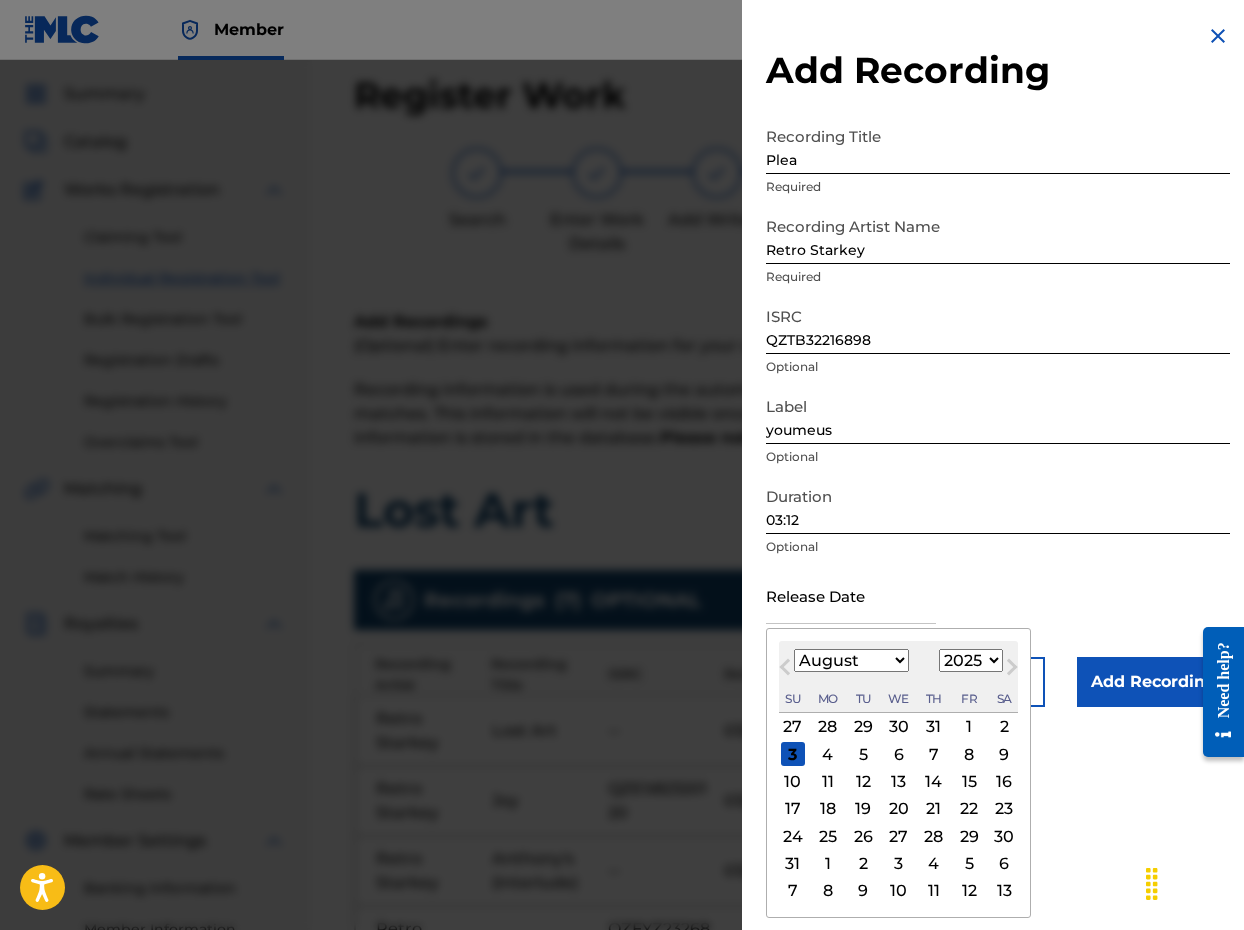 select on "2023" 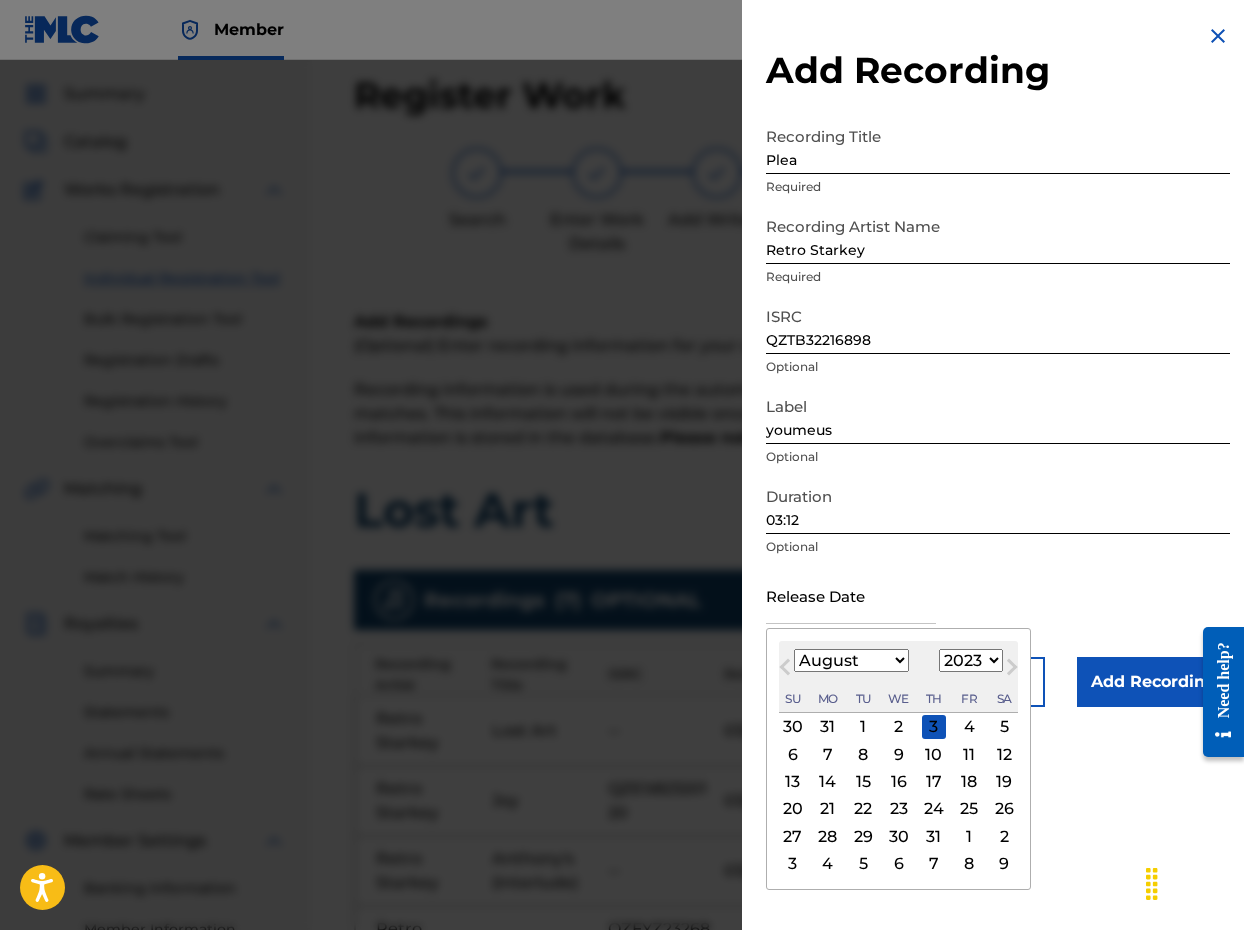 select on "2" 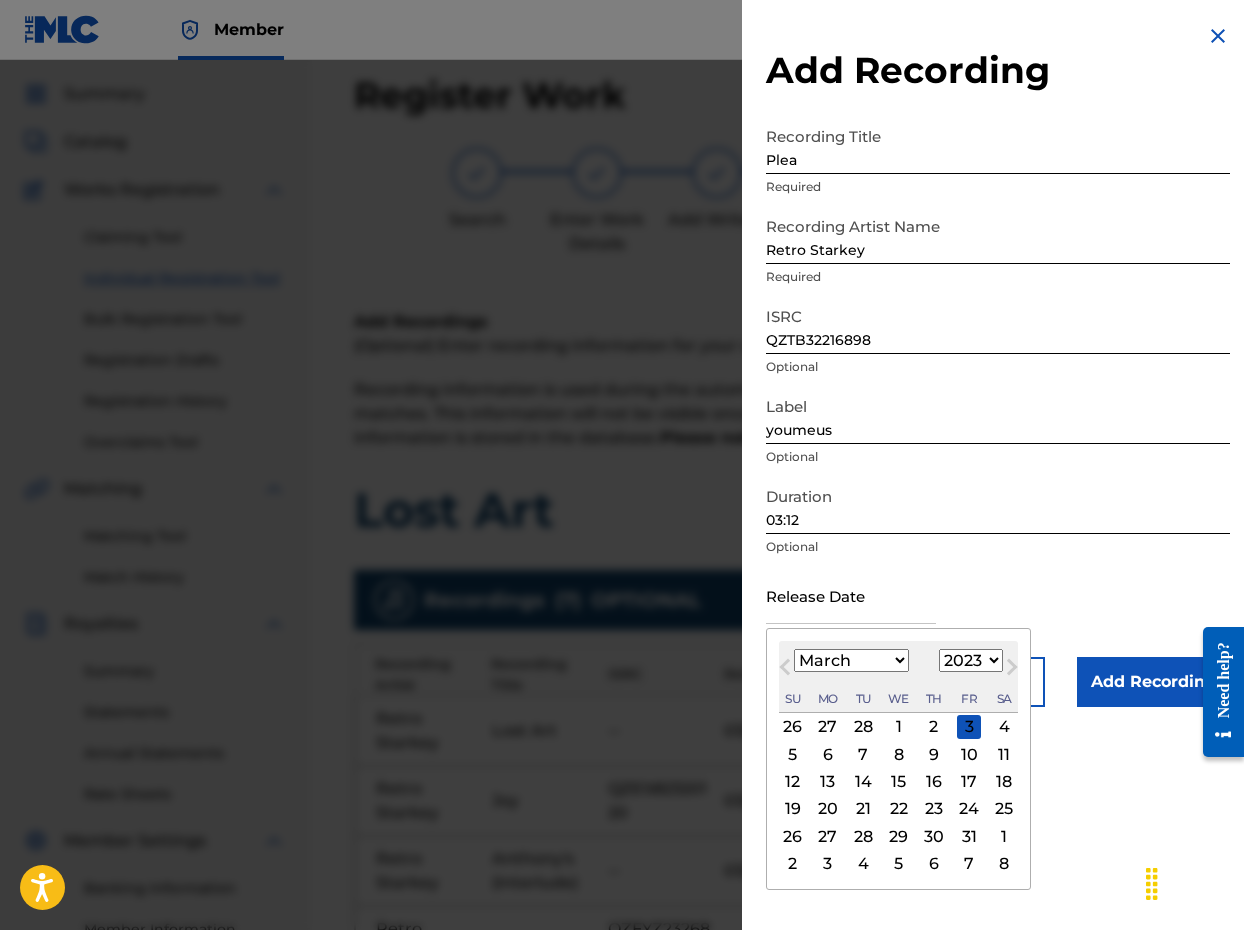 click on "10" at bounding box center (969, 754) 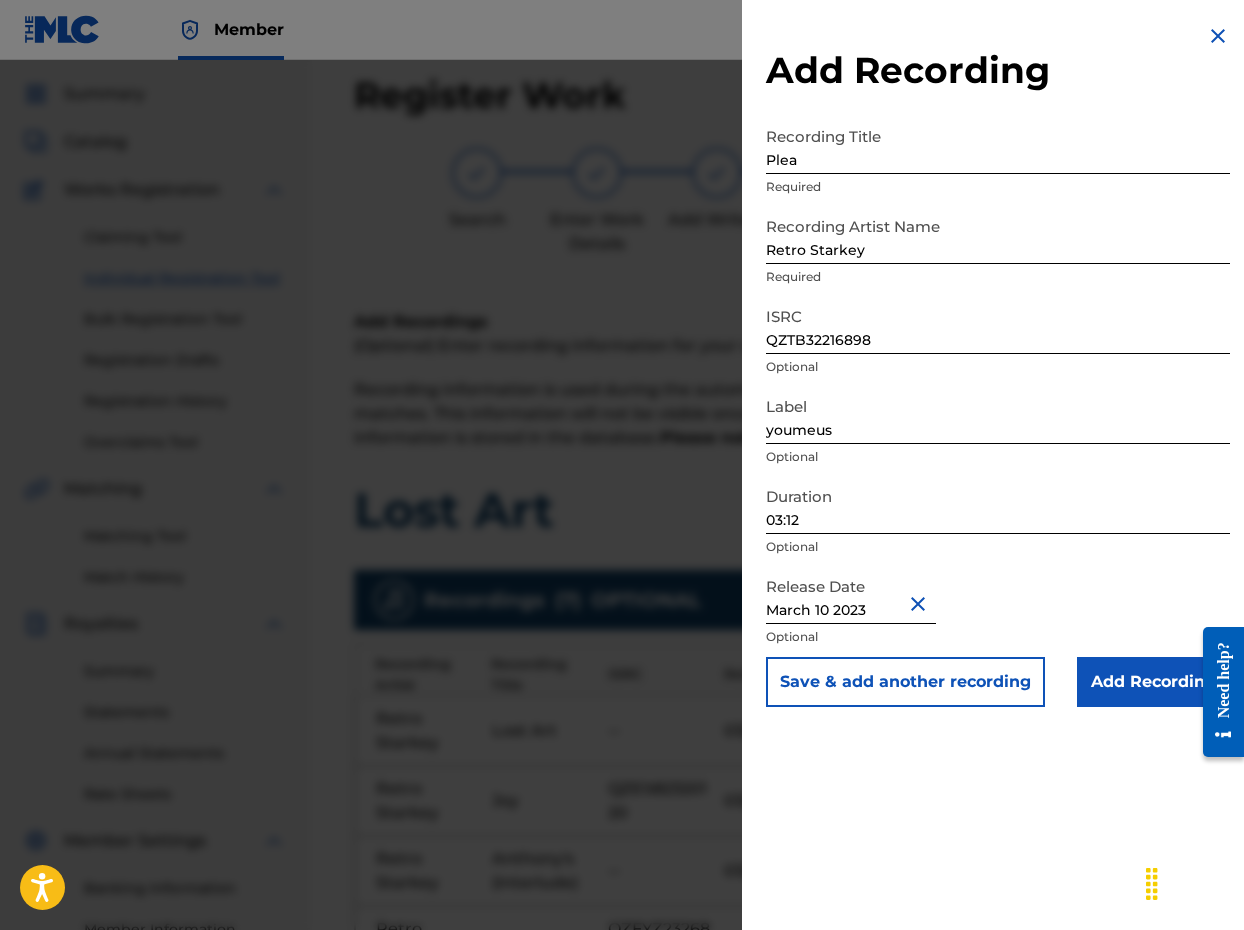 click on "Save & add another recording" at bounding box center (905, 682) 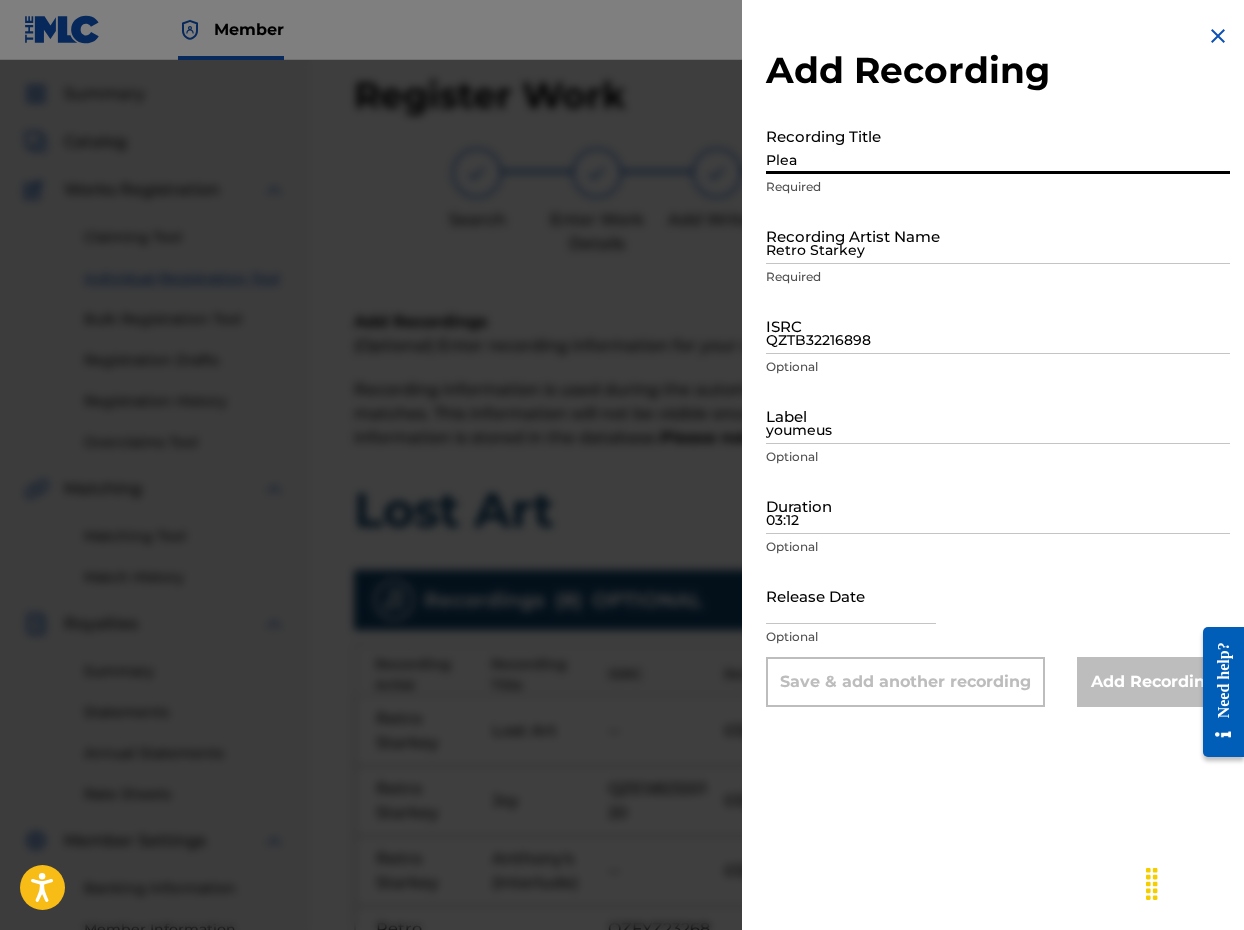 click on "Plea" at bounding box center [998, 145] 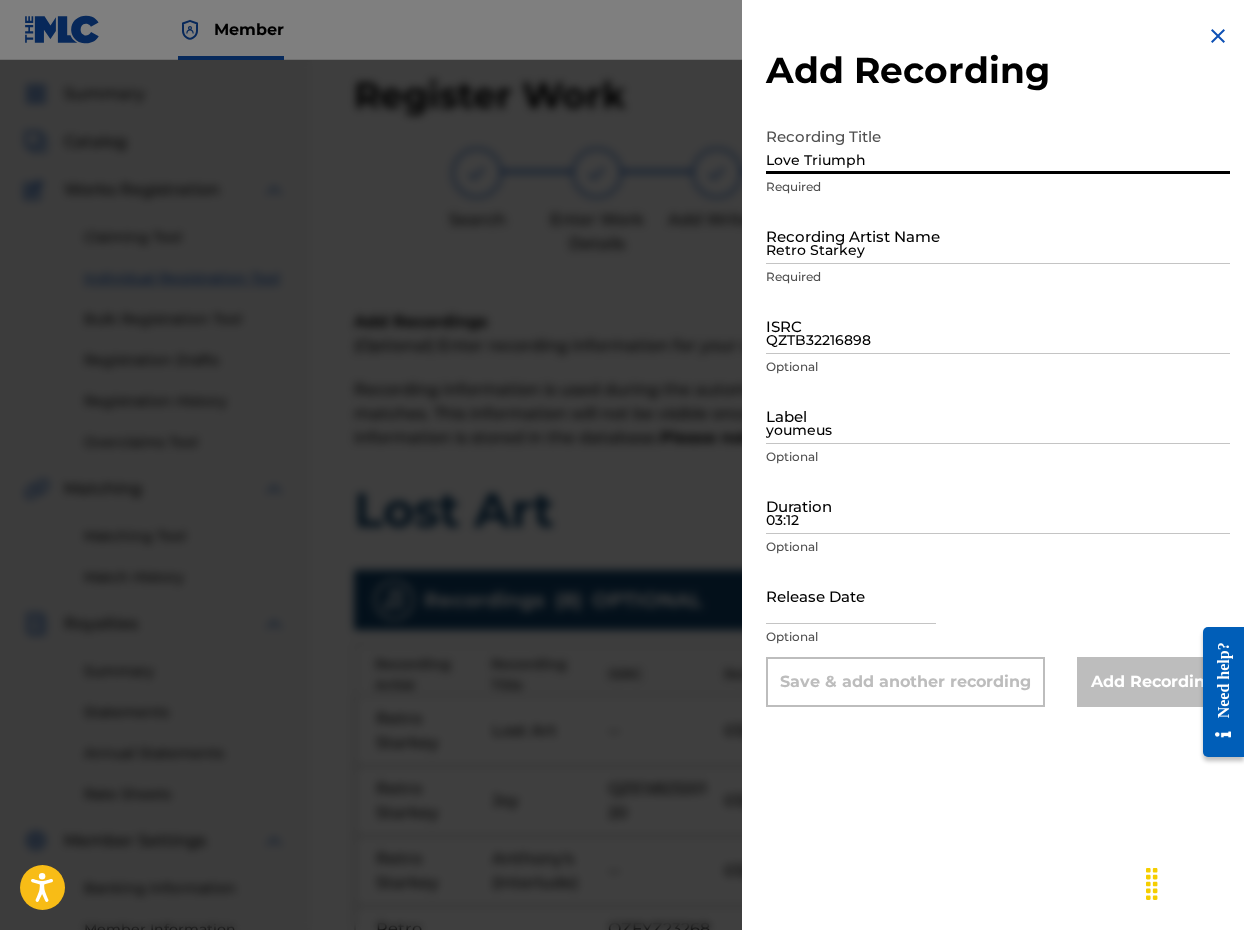 type on "Love Triumph" 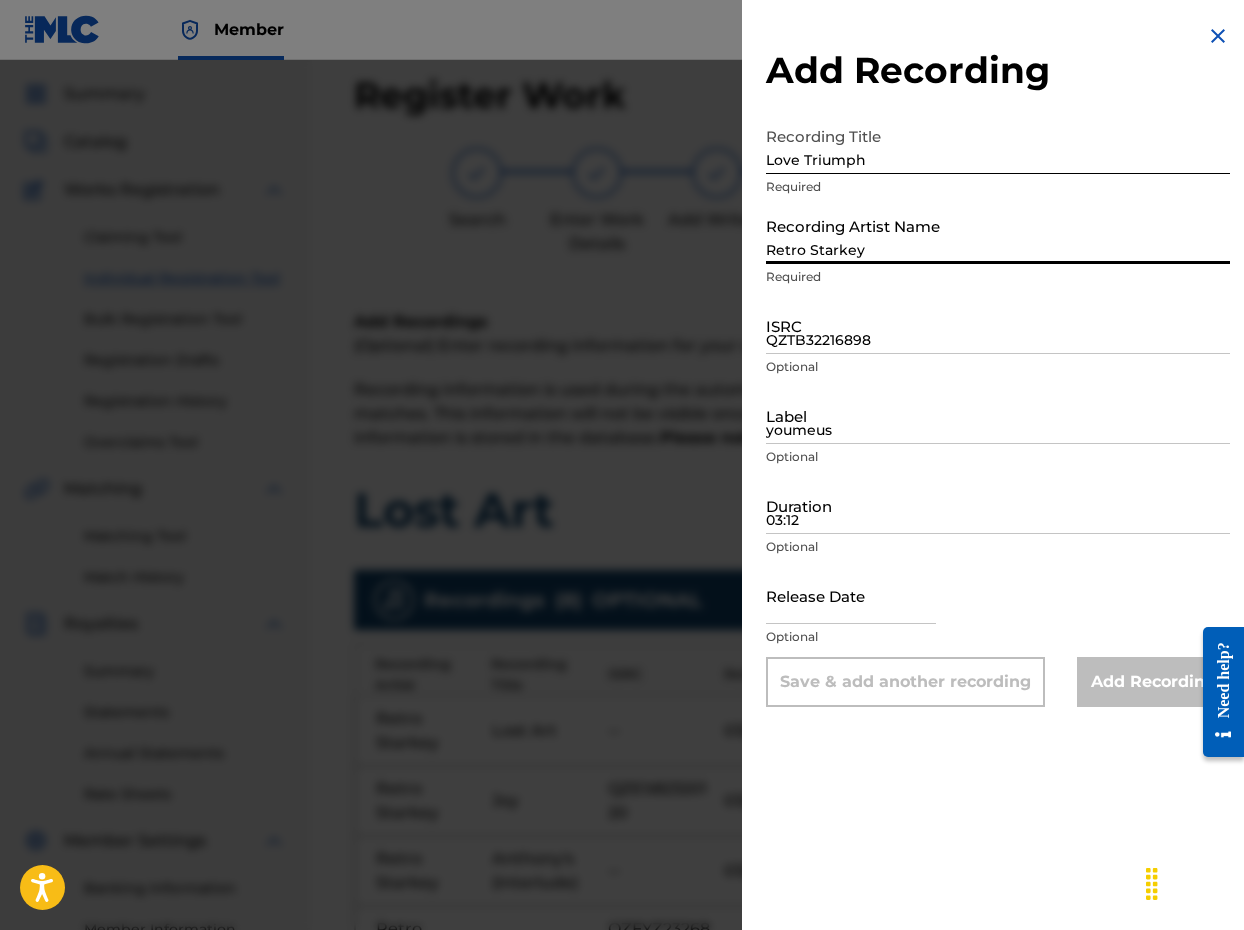 click on "Retro Starkey" at bounding box center [998, 235] 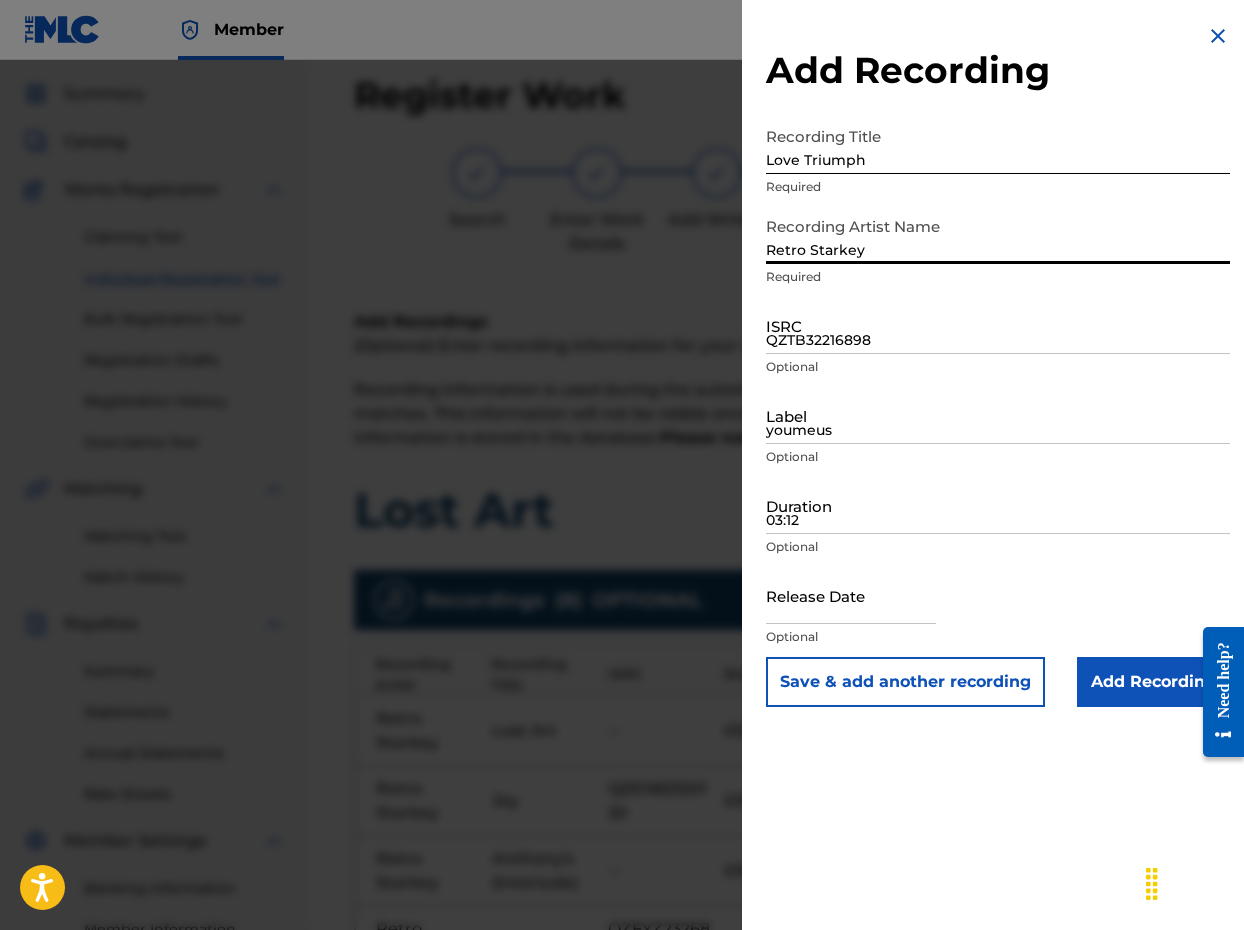 type on "Retro Starkey" 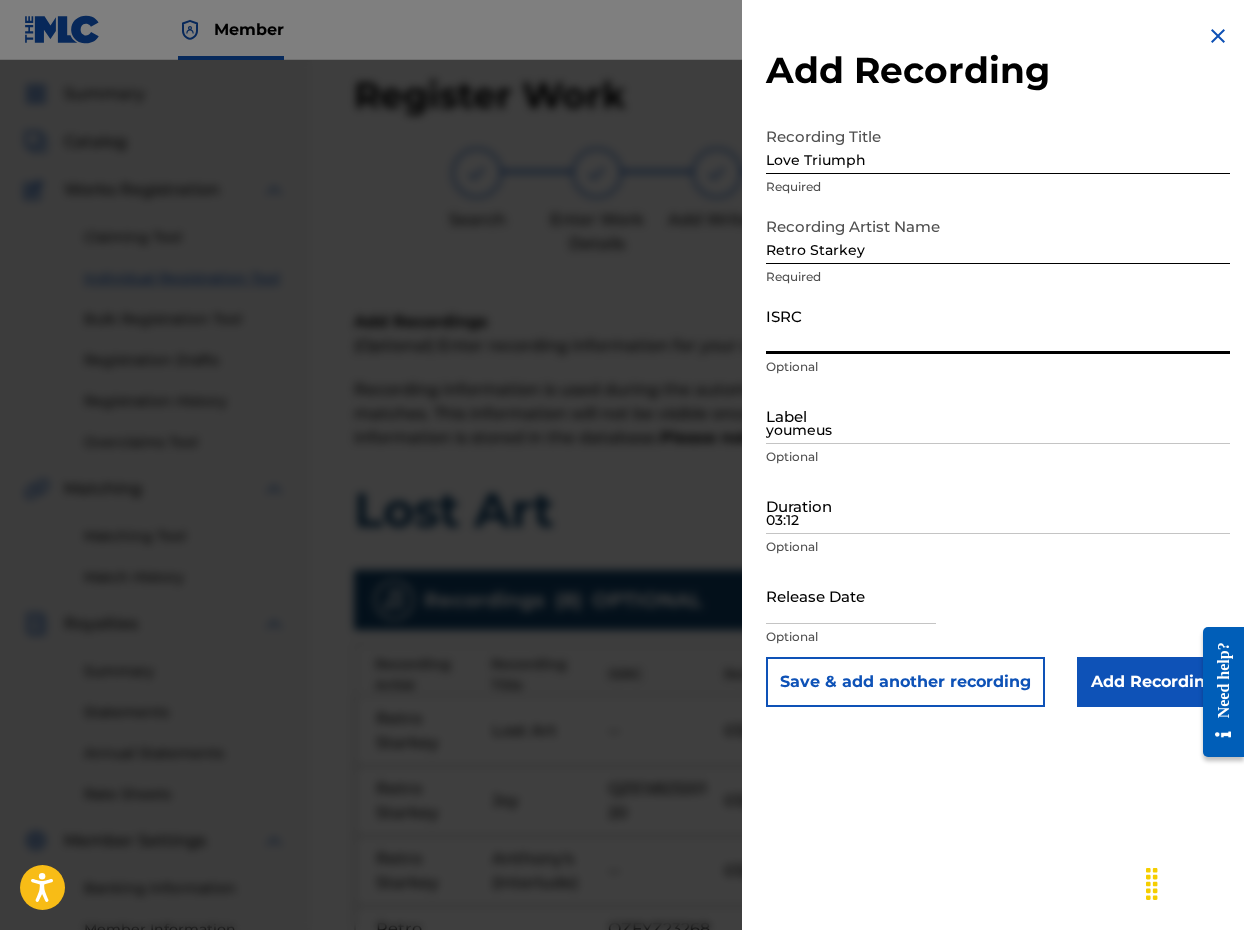 paste on "QZES82320125" 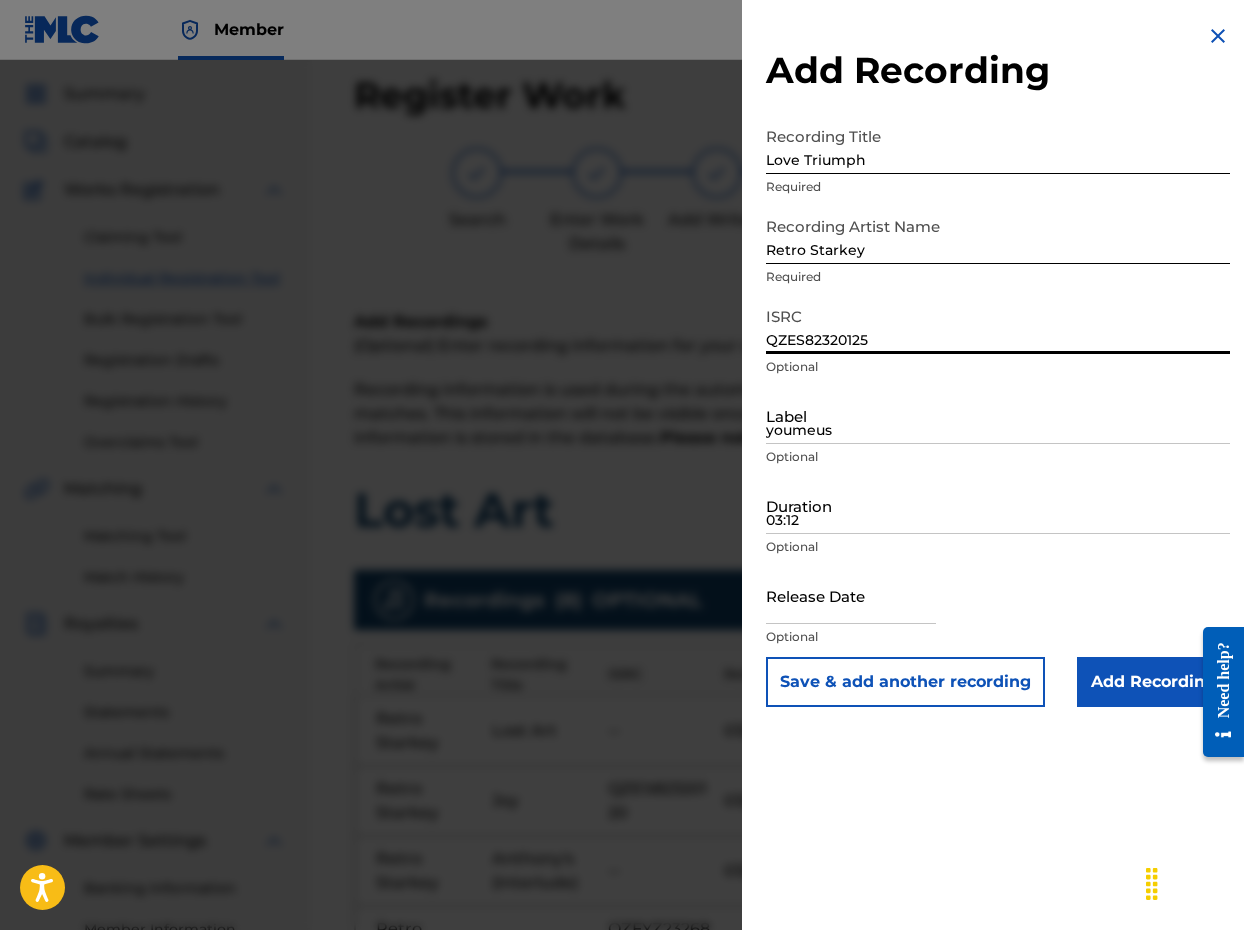 type on "QZES82320125" 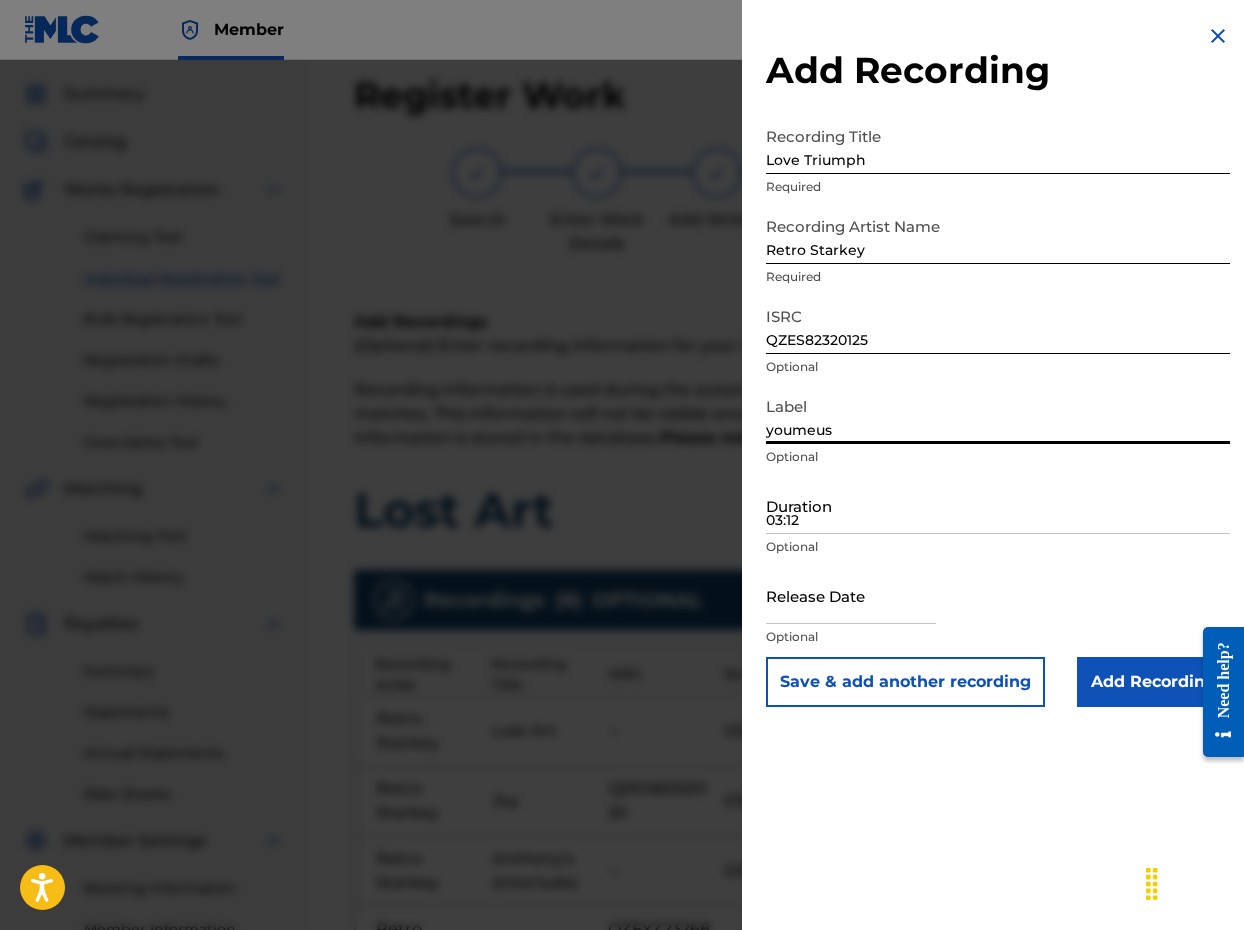 type on "youmeus" 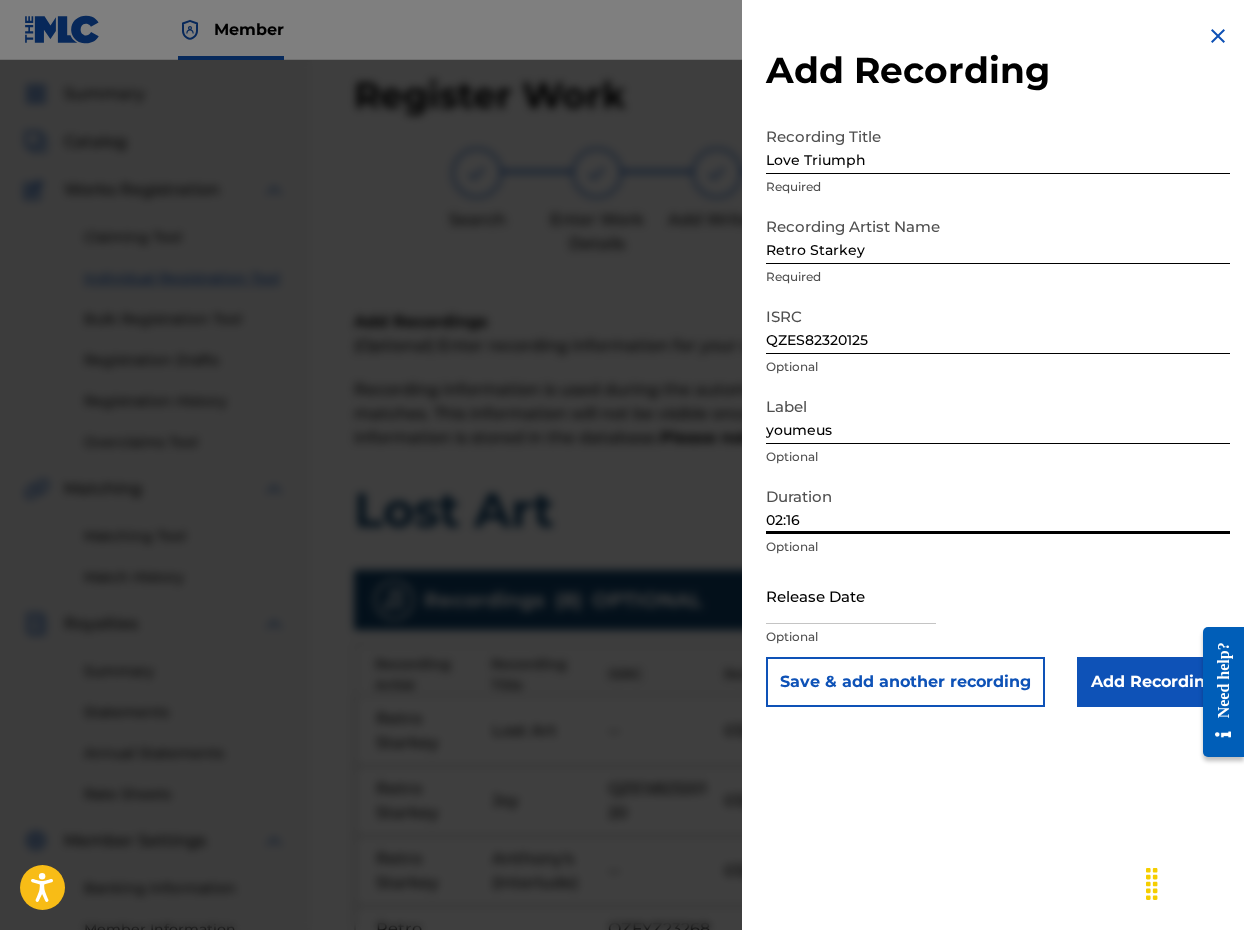 type on "02:16" 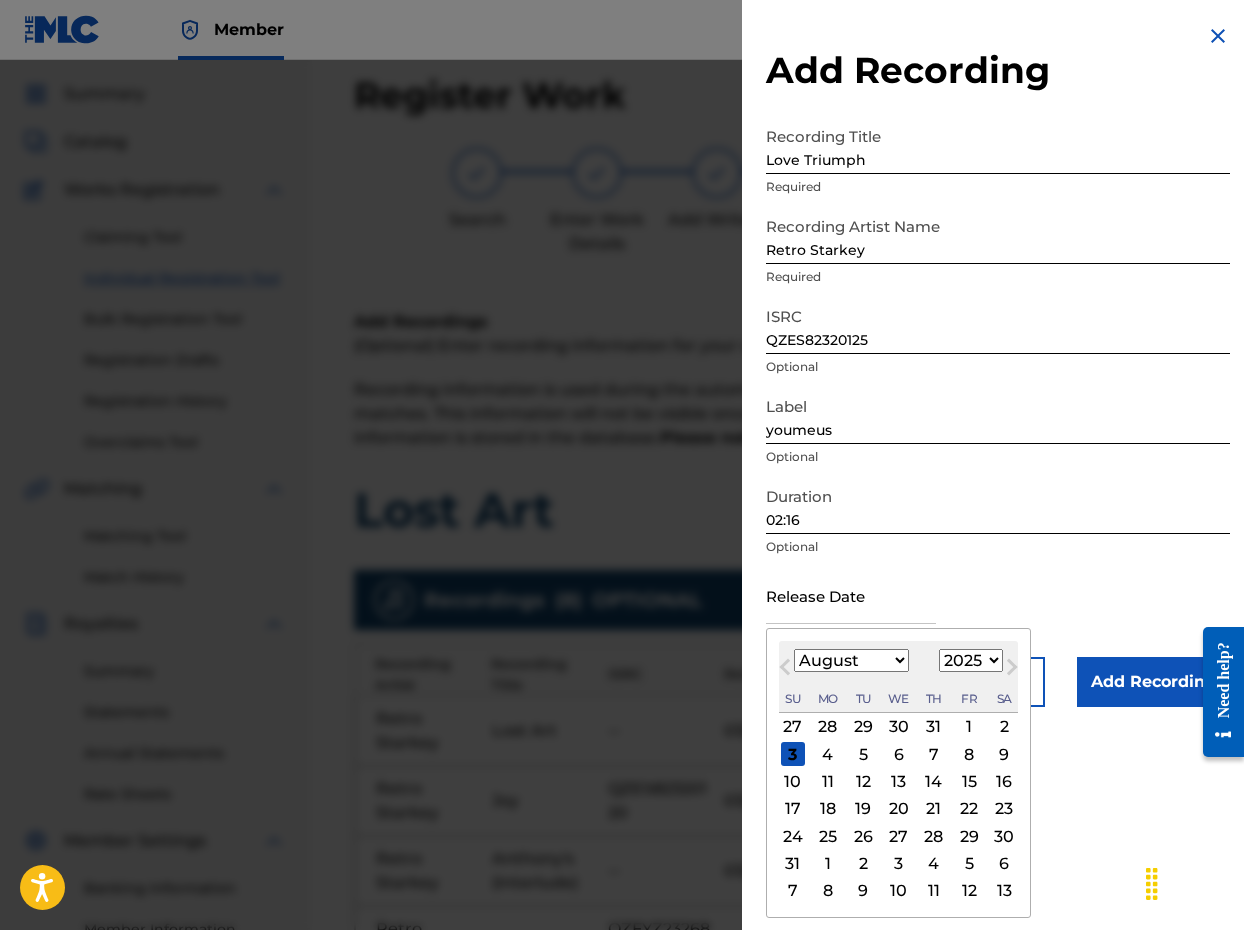 click on "Next Month" at bounding box center (1012, 671) 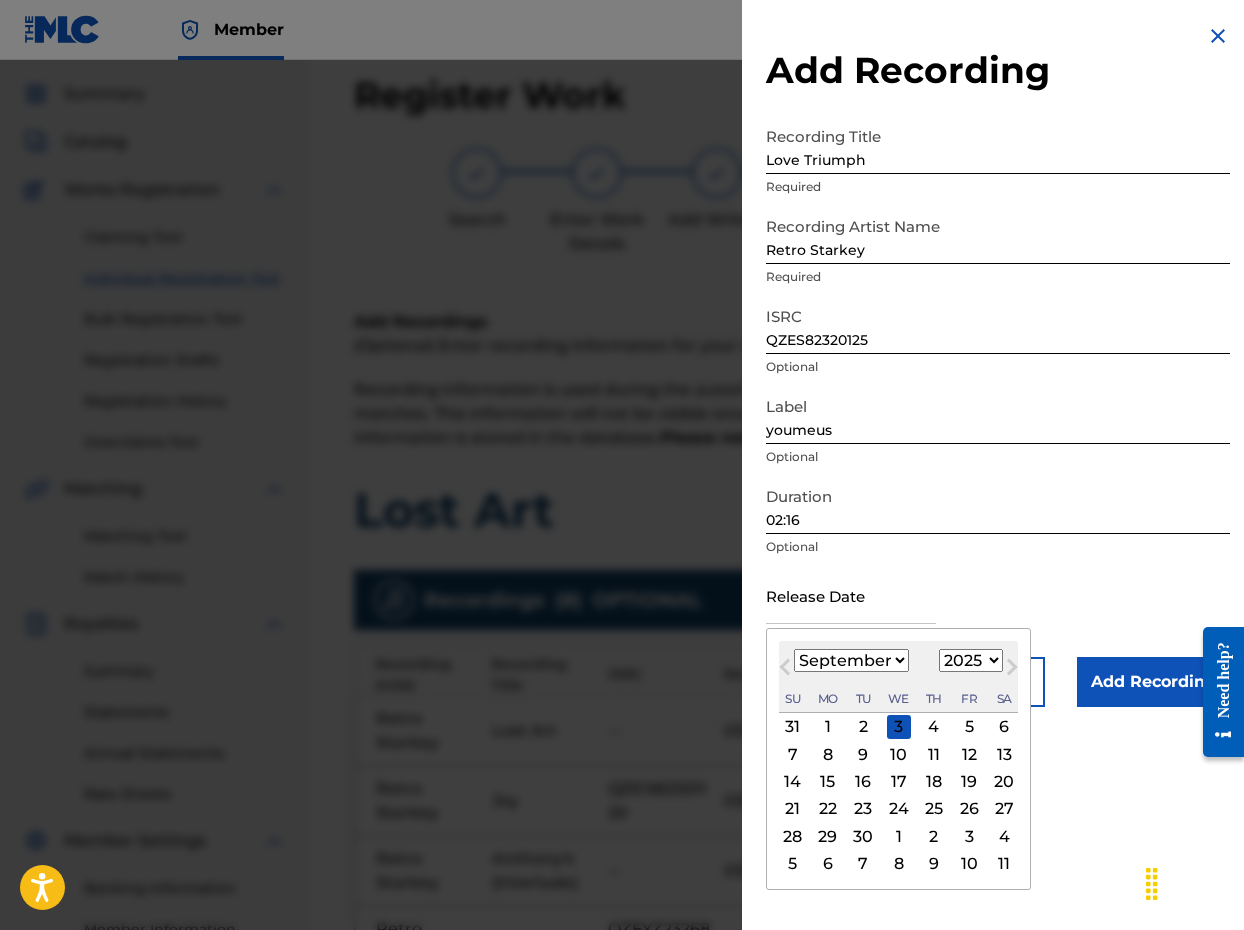 select on "2023" 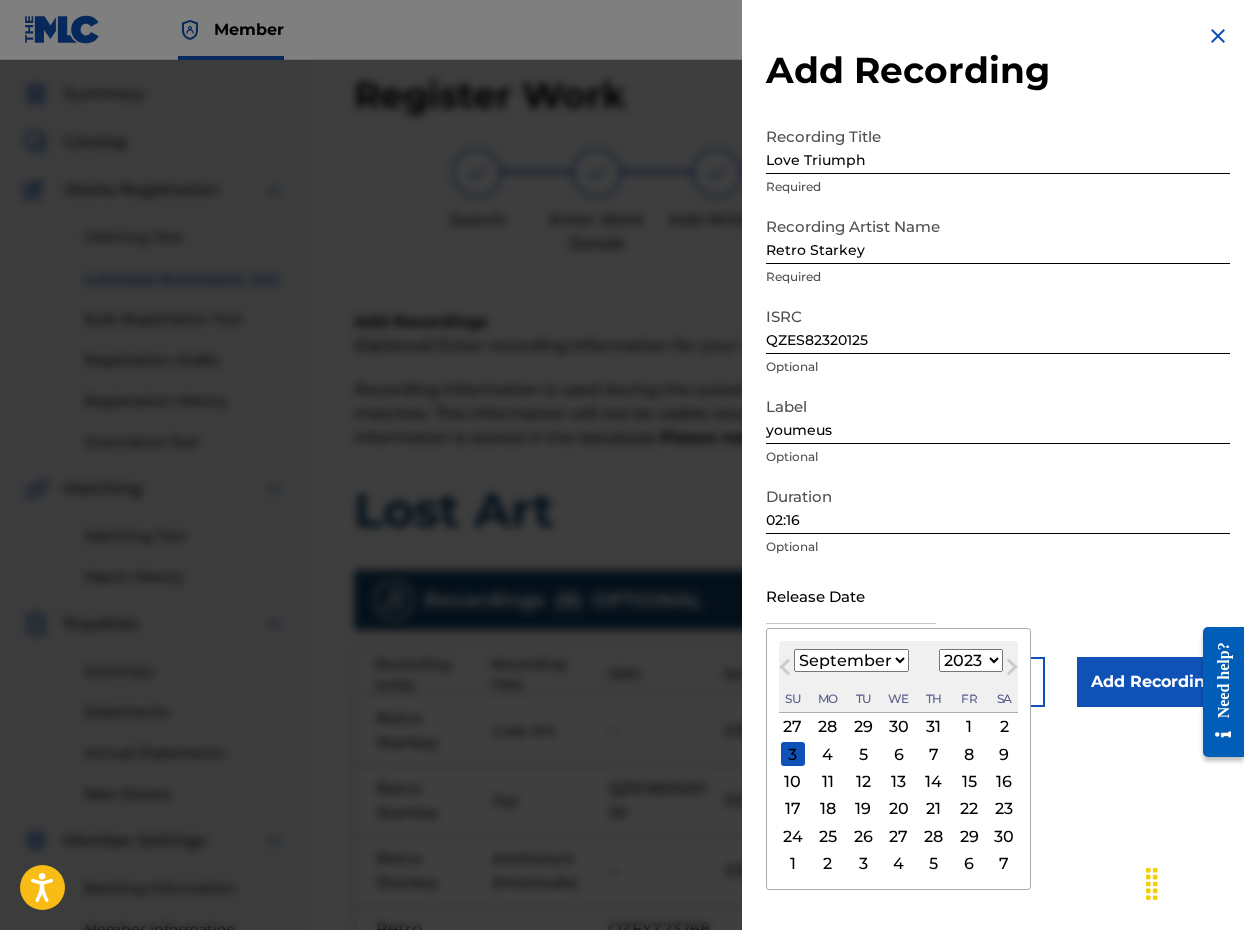 select on "2" 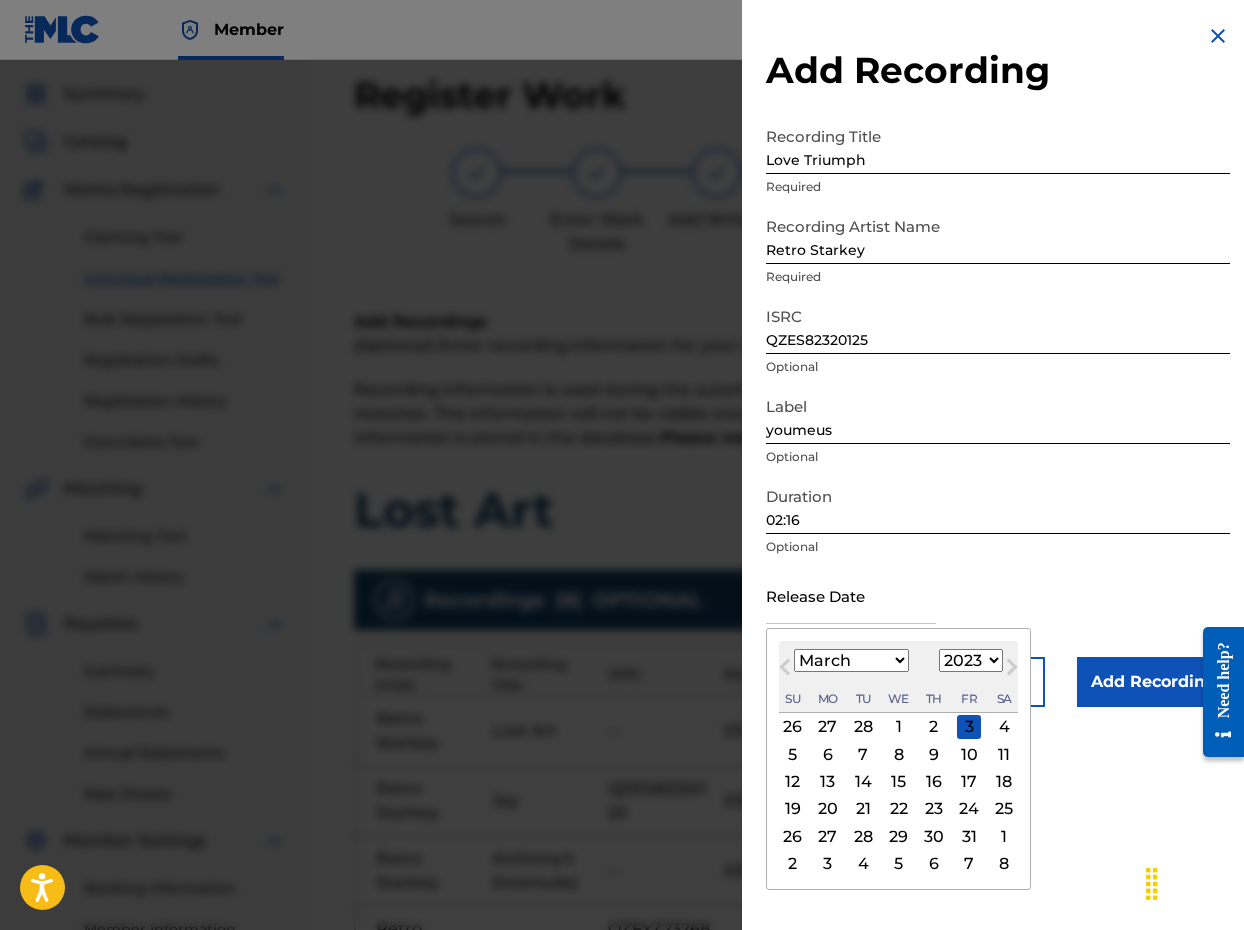 click on "10" at bounding box center [969, 754] 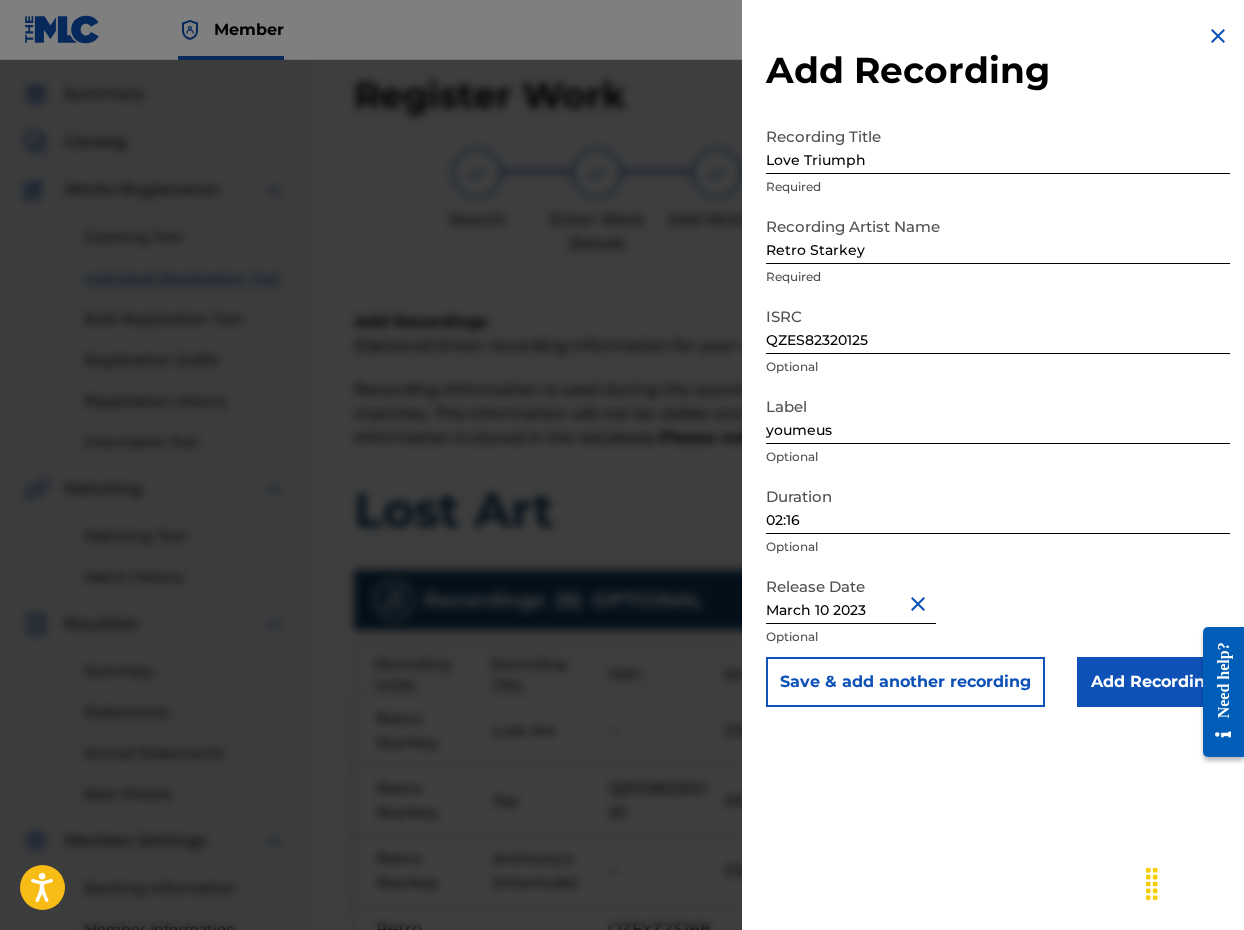 click on "Save & add another recording" at bounding box center [905, 682] 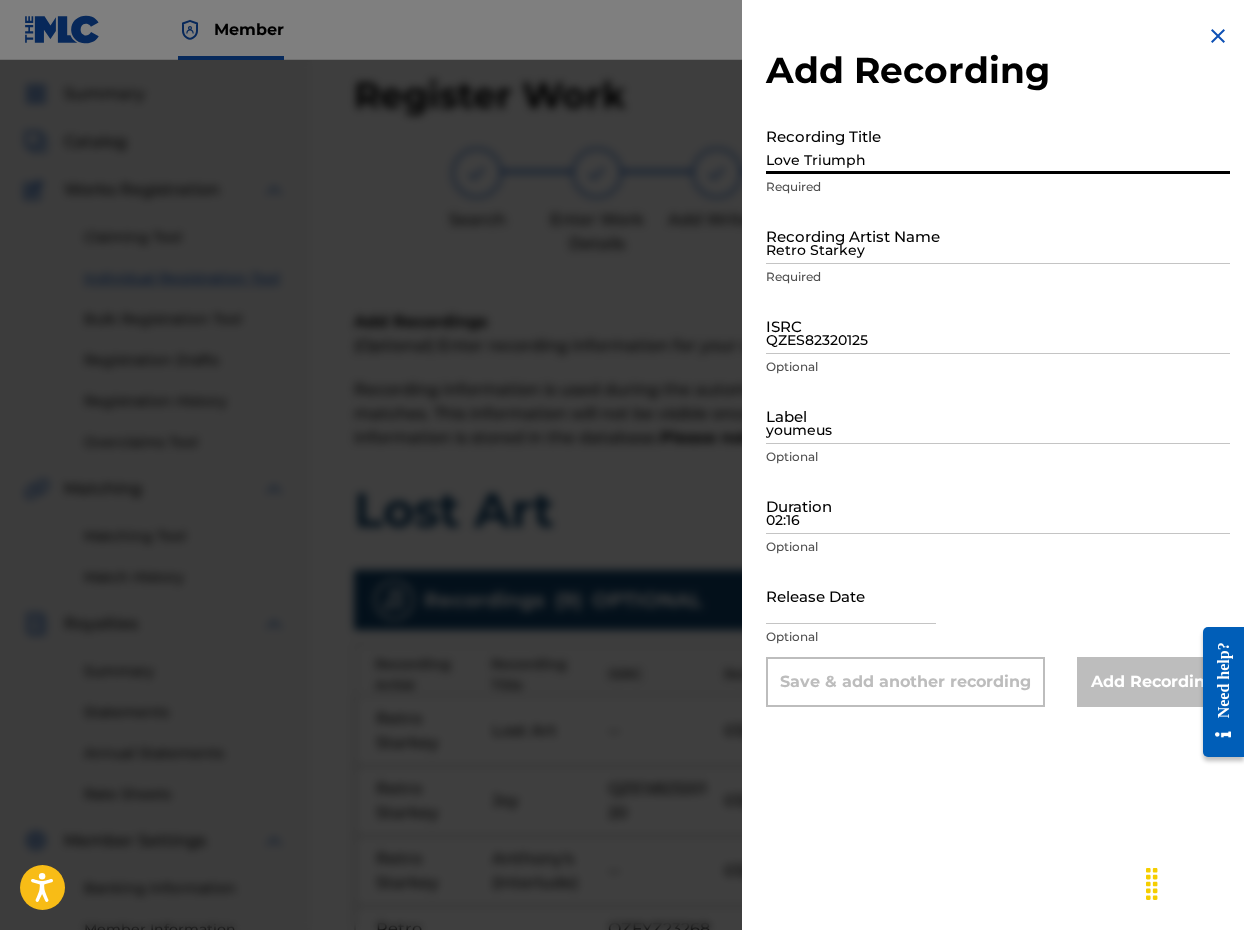 click on "Love Triumph" at bounding box center [998, 145] 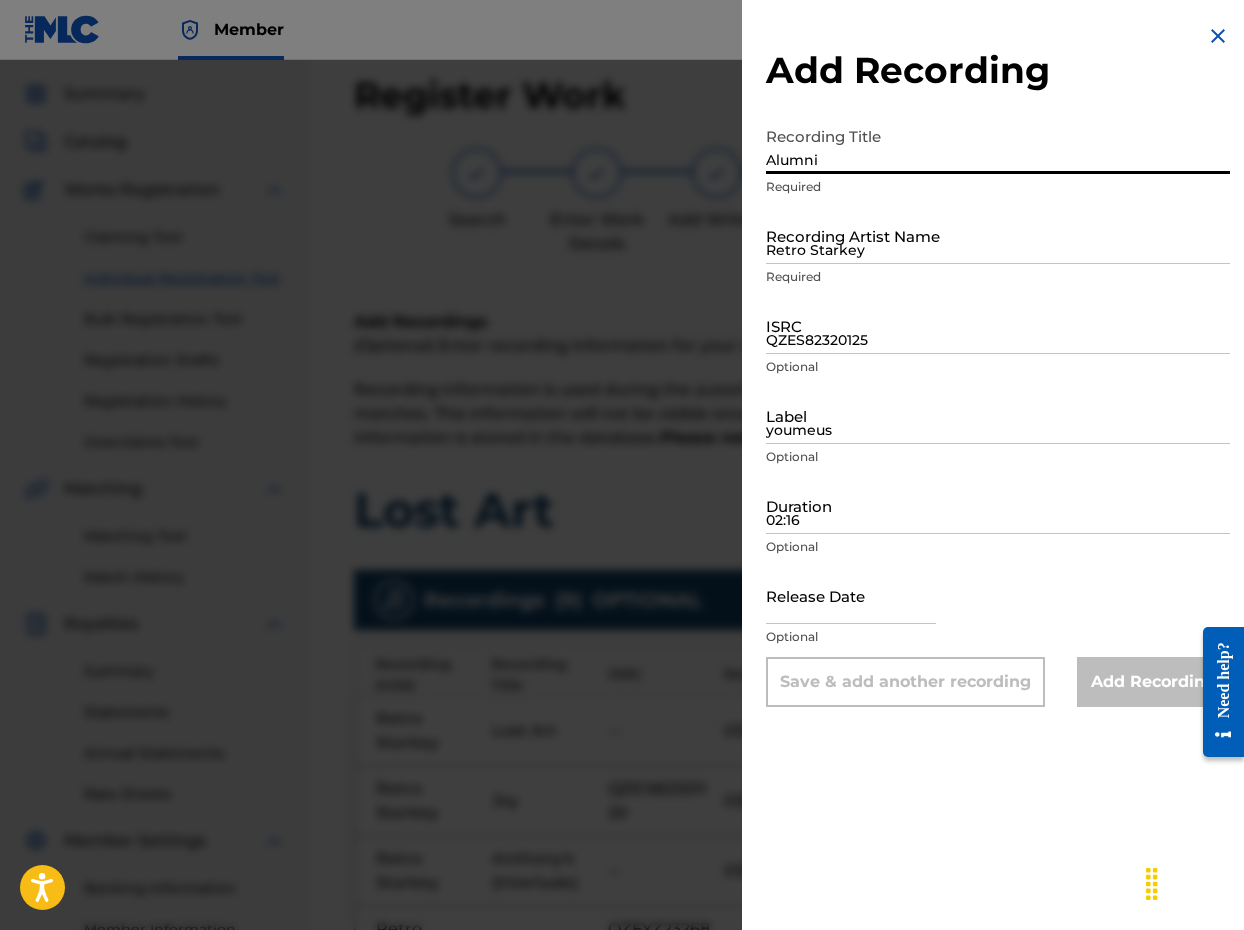 type on "Alumni" 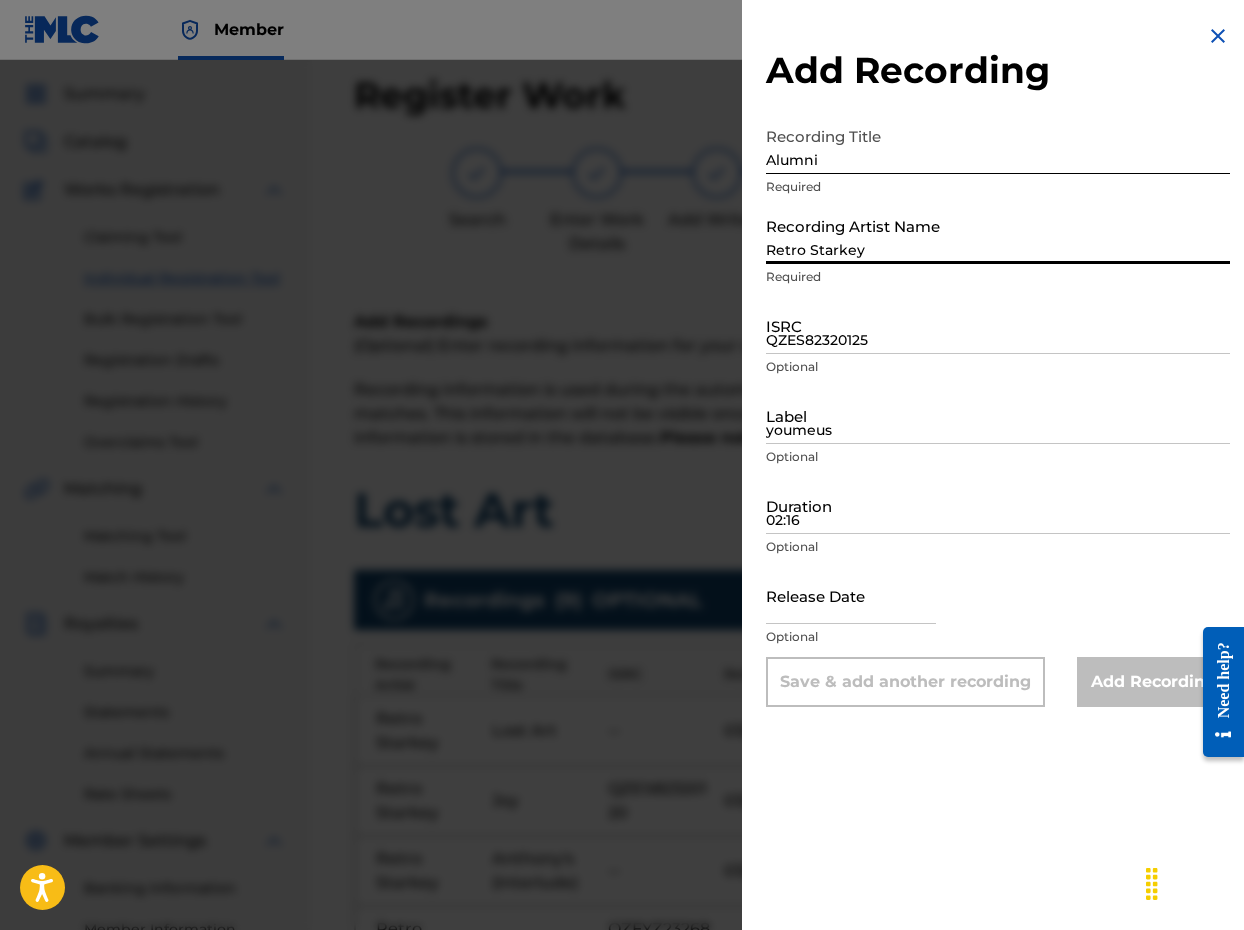 click on "Retro Starkey" at bounding box center (998, 235) 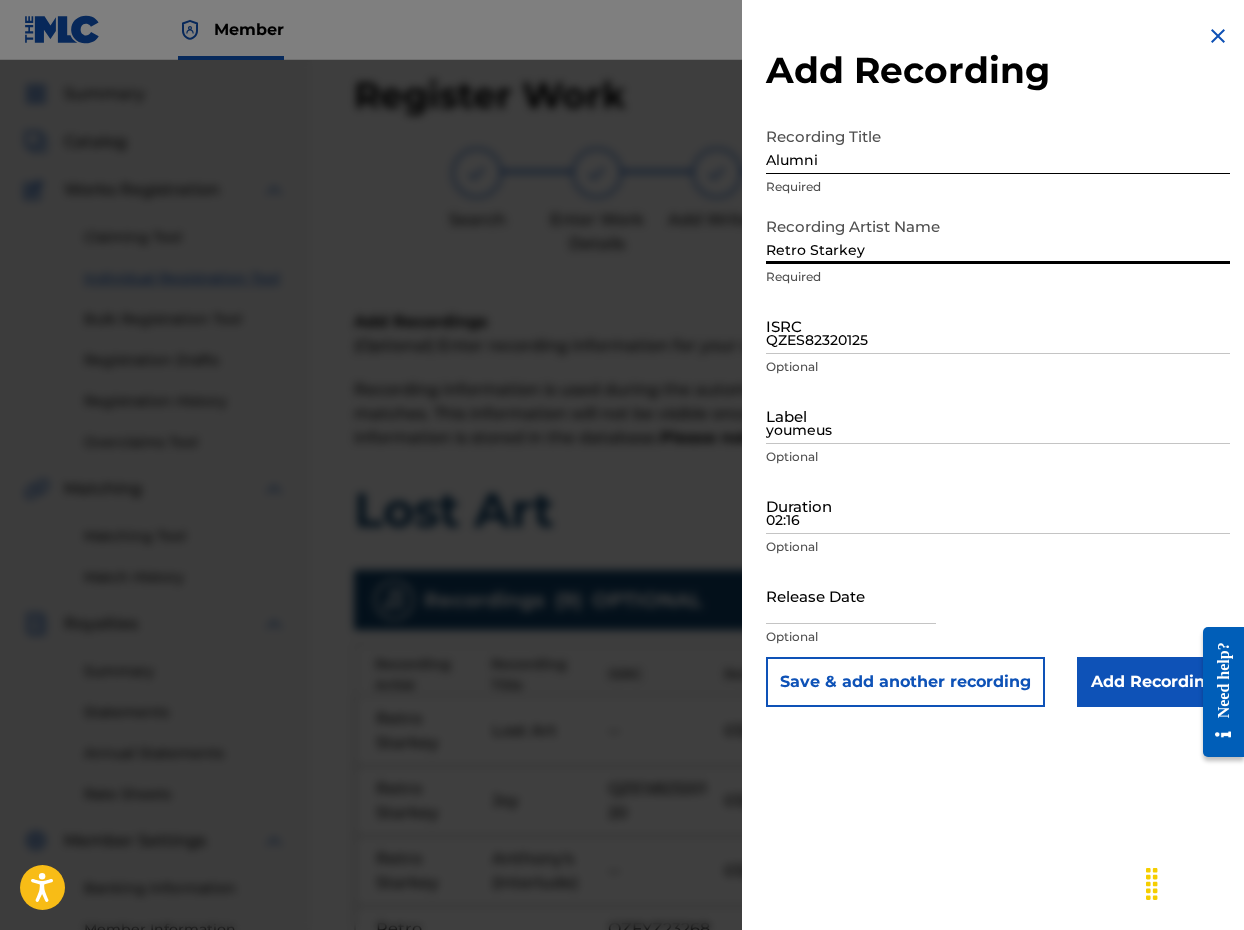 type on "Retro Starkey" 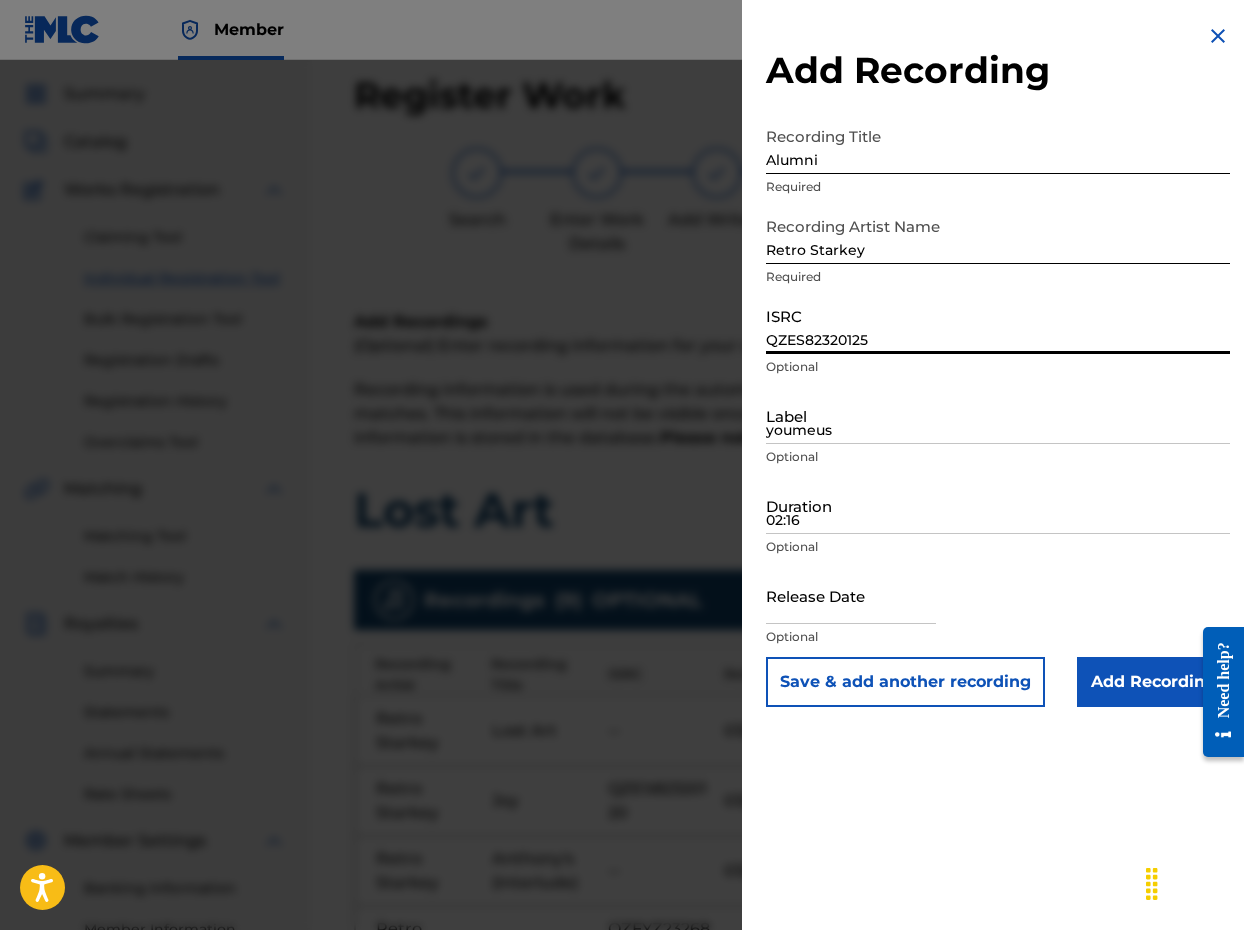 click on "QZES82320125" at bounding box center (998, 325) 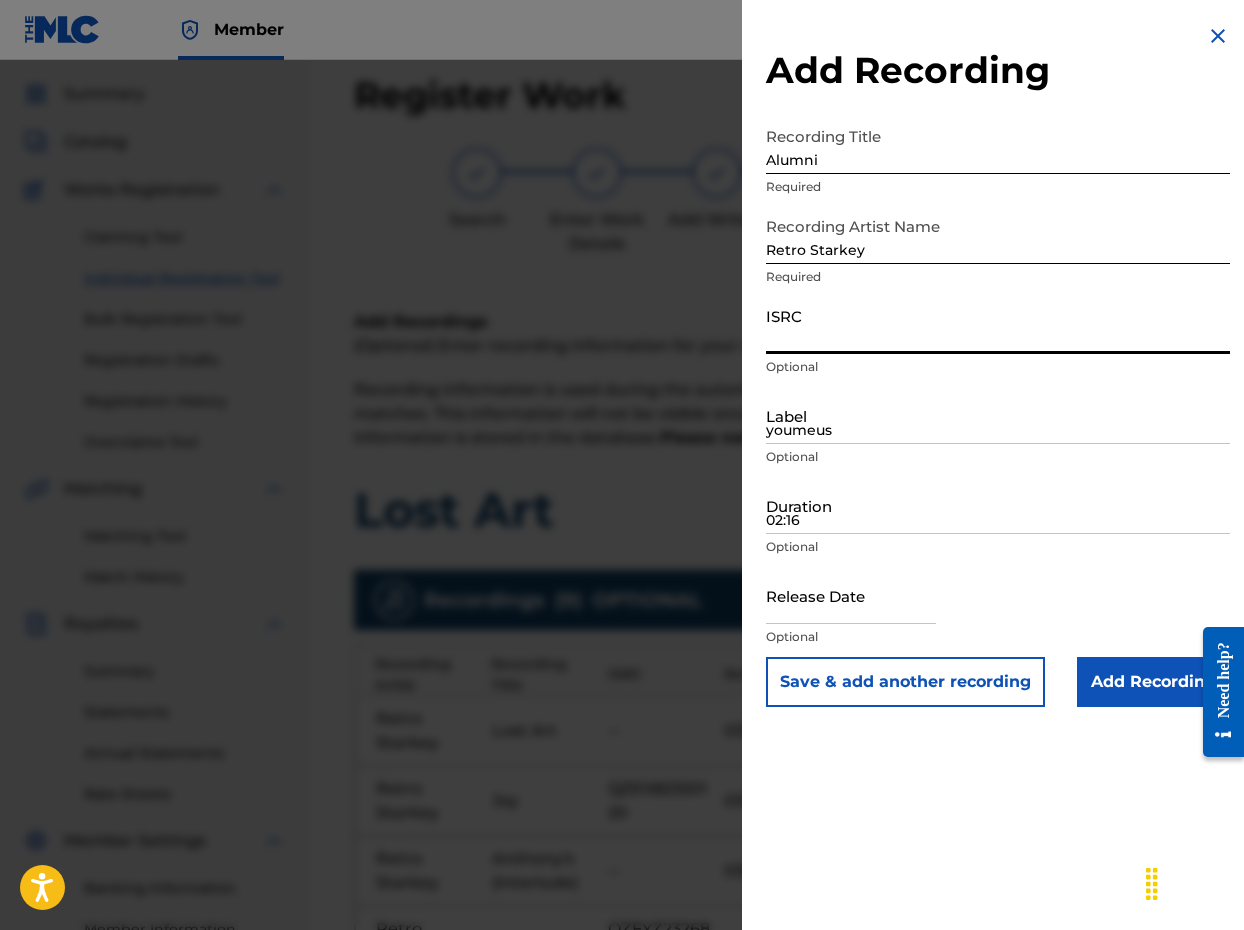 paste on "QZES82320126" 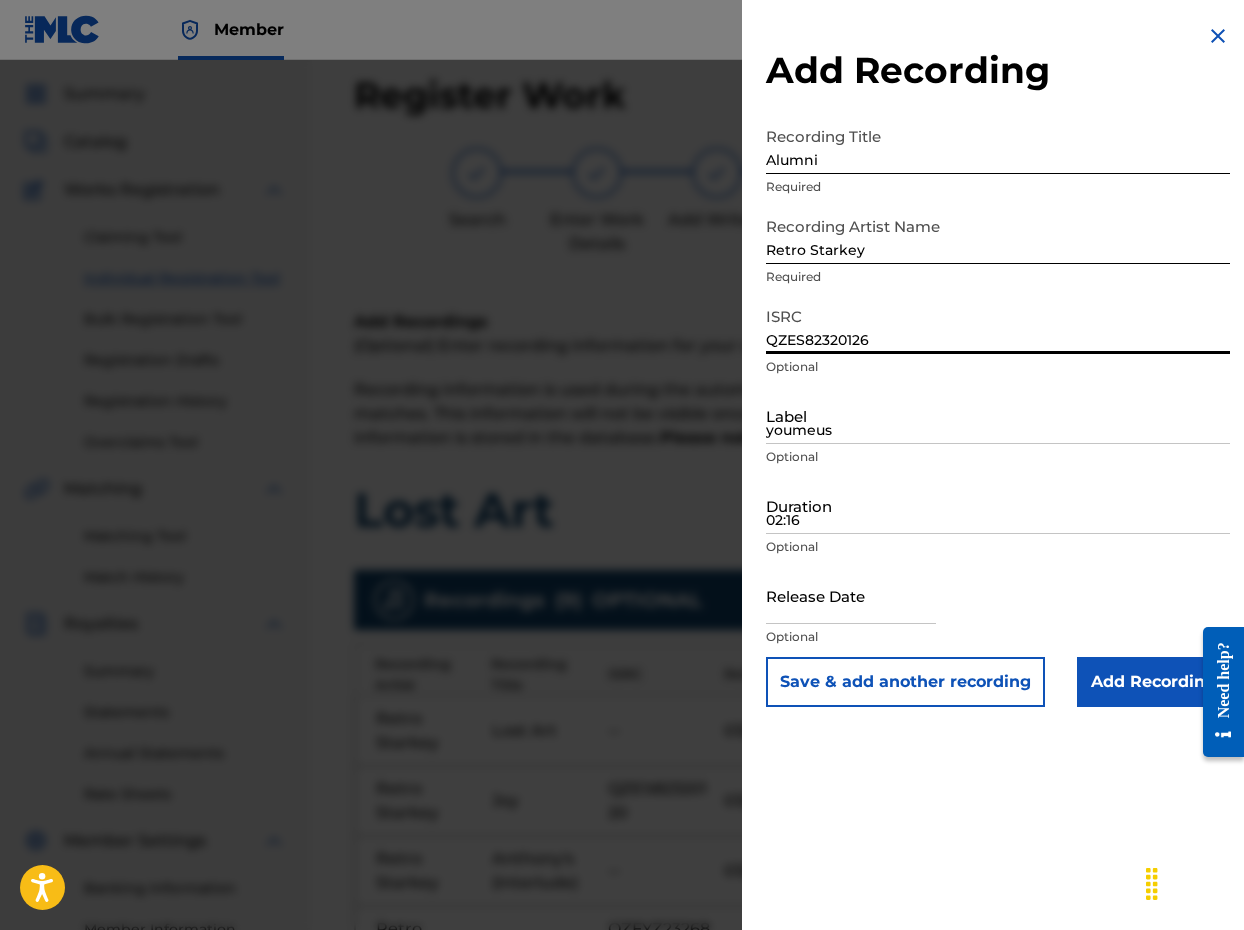 type on "QZES82320126" 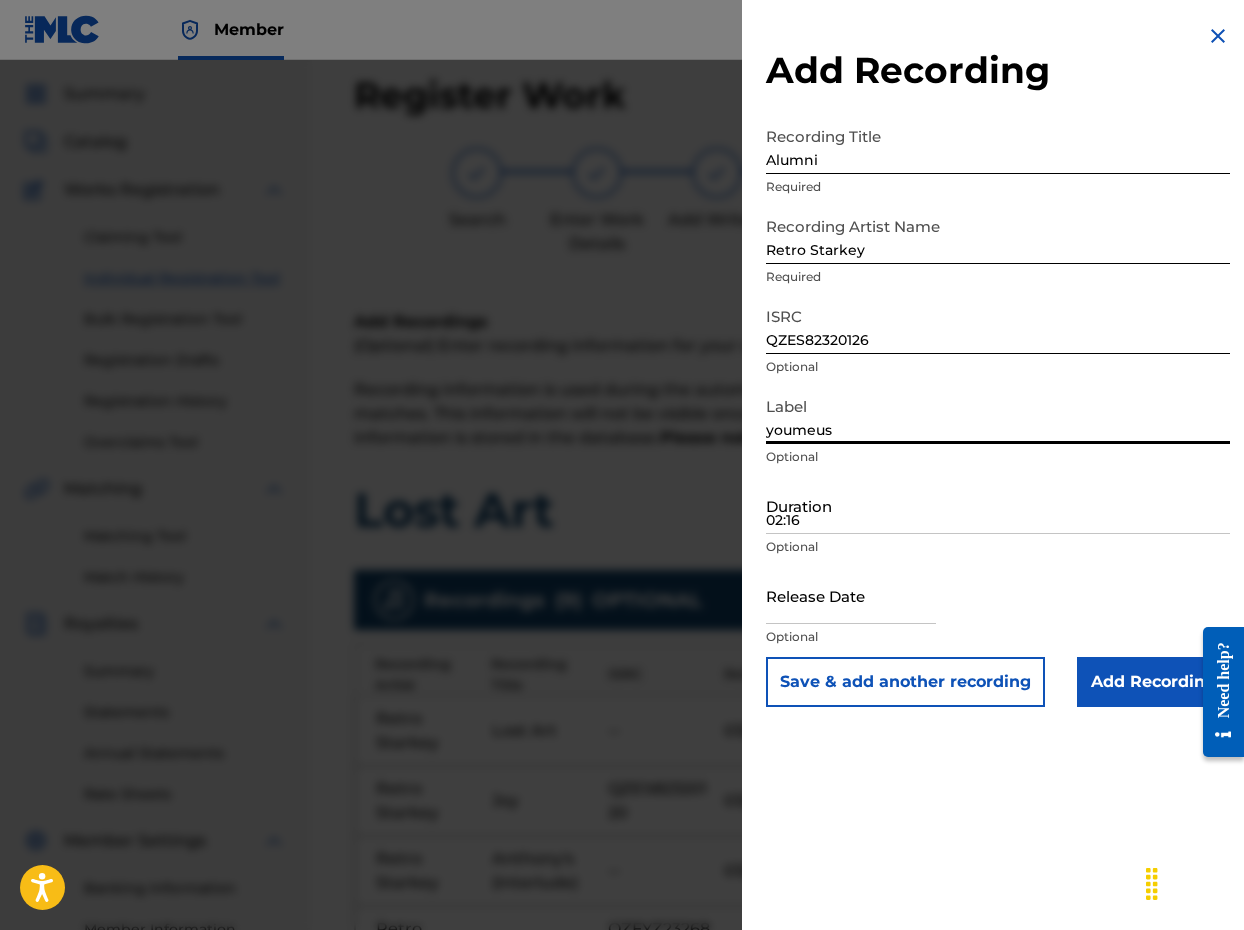 scroll, scrollTop: 54, scrollLeft: 1, axis: both 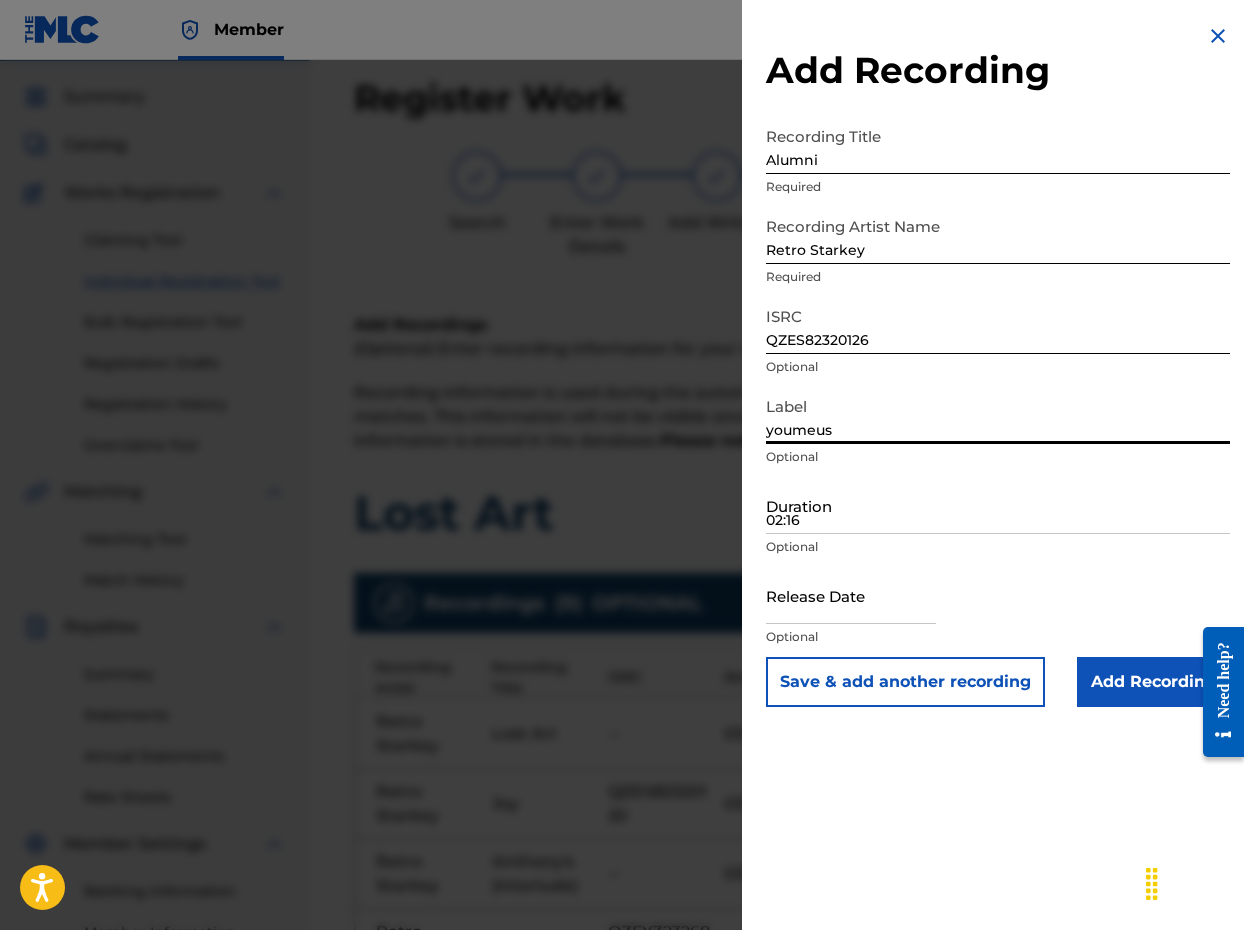 type on "youmeus" 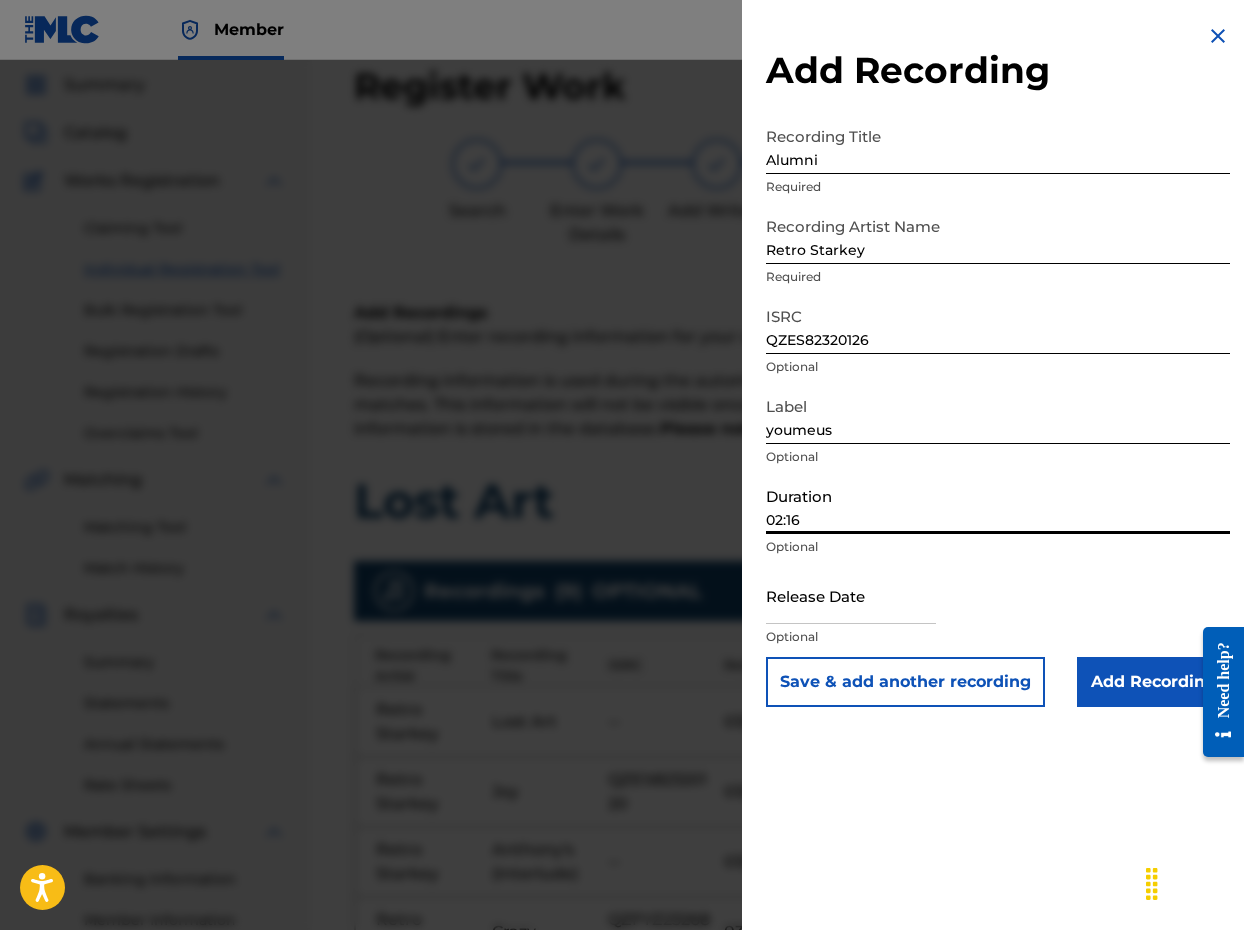 click on "02:16" at bounding box center [998, 505] 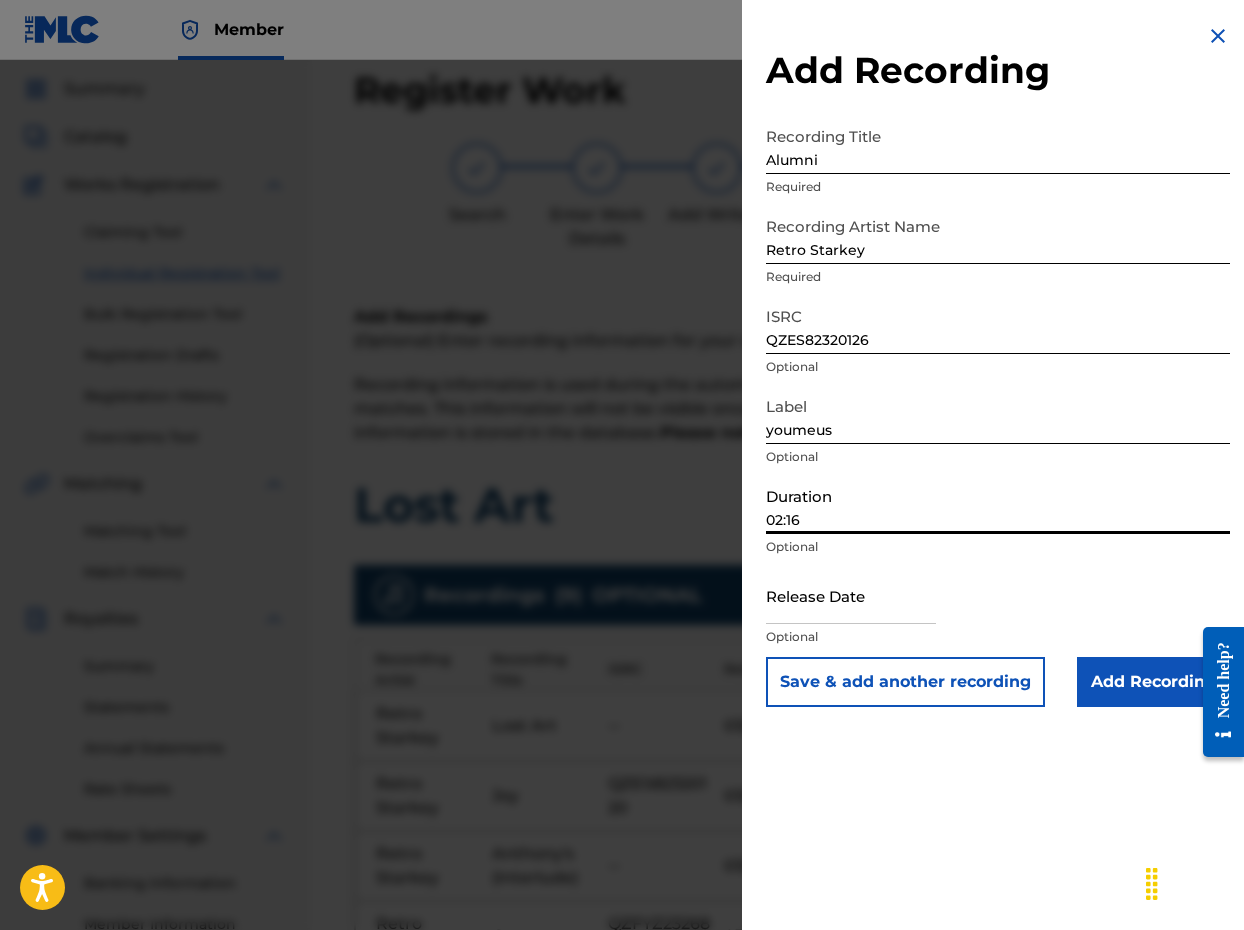 scroll, scrollTop: 62, scrollLeft: 0, axis: vertical 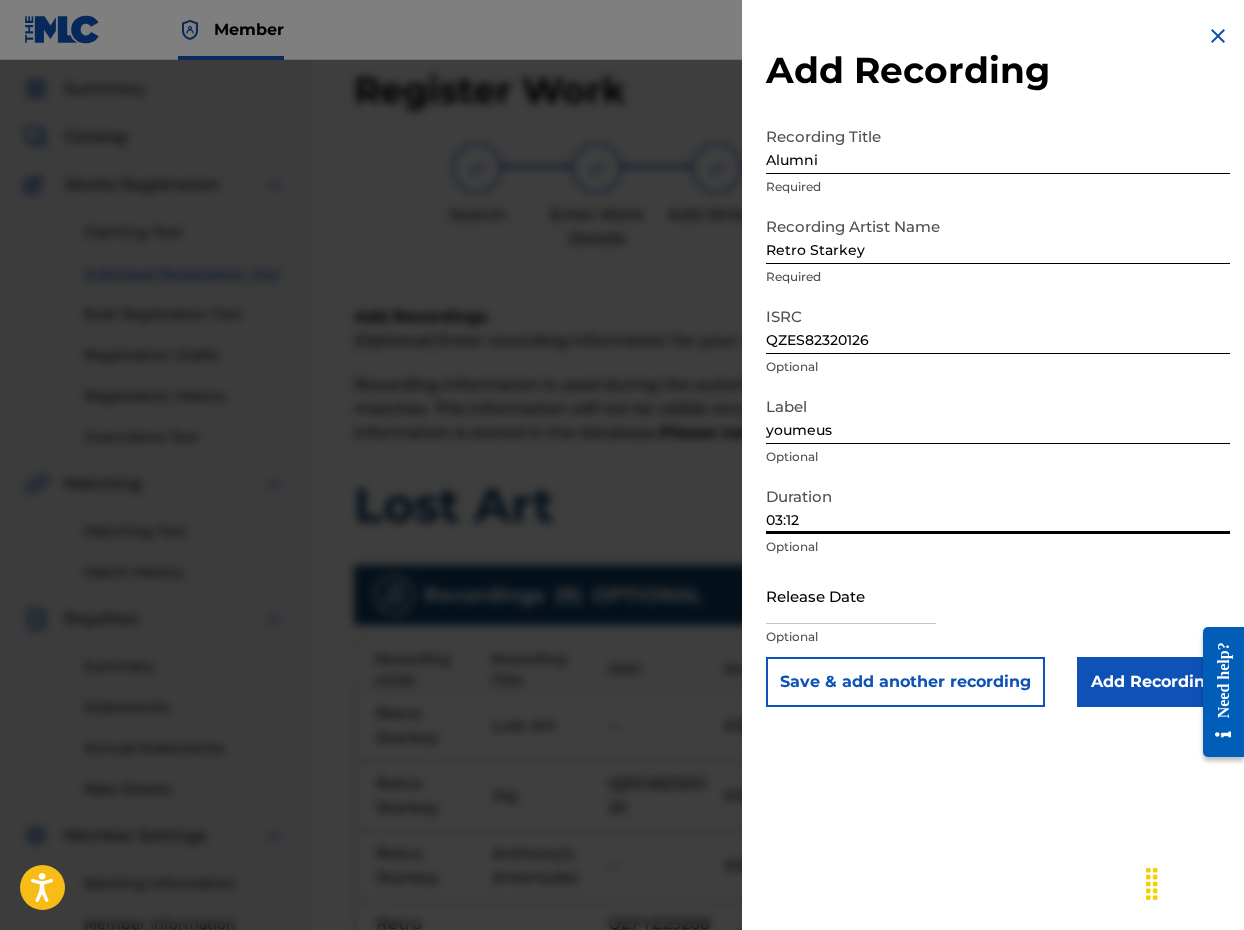 type on "03:12" 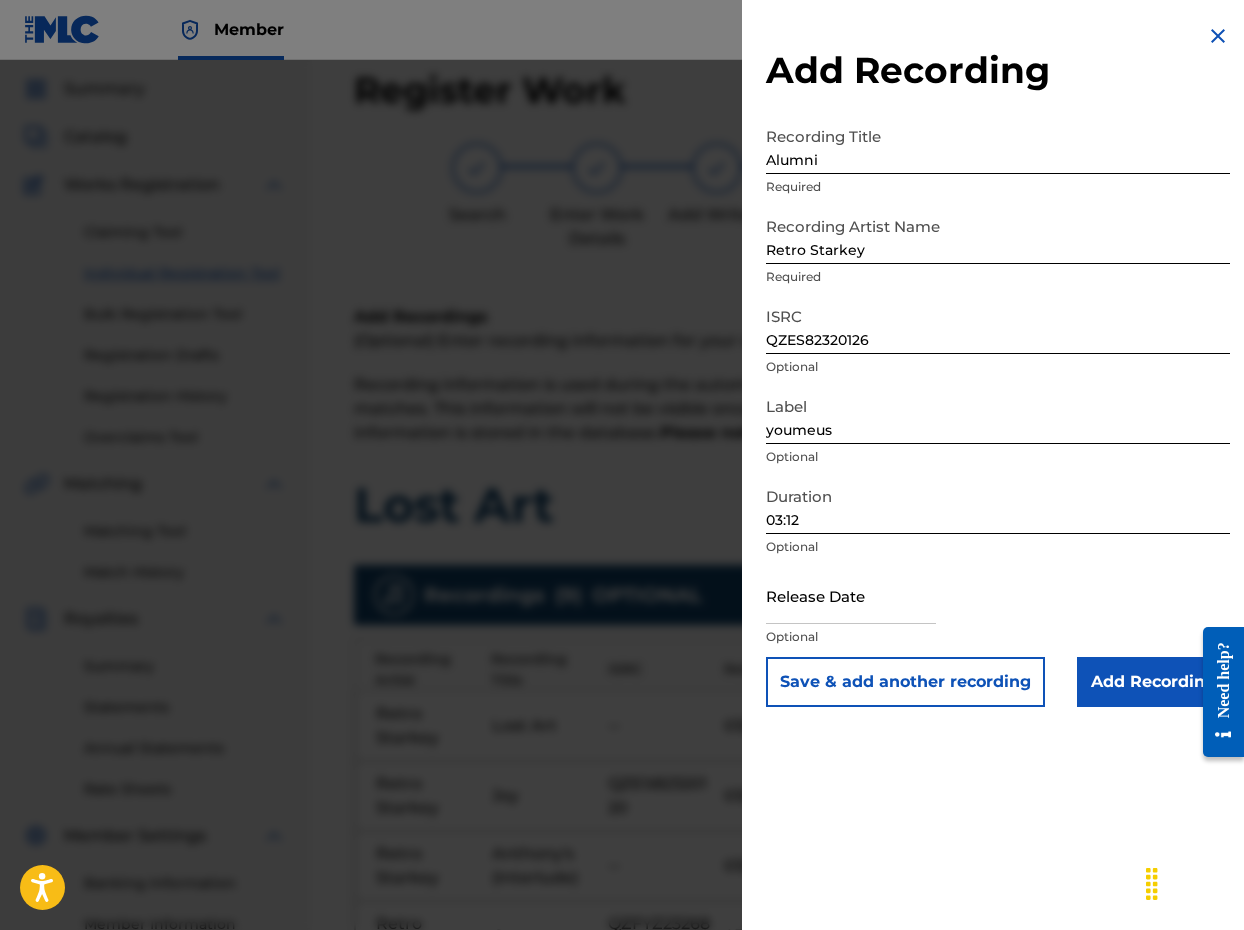 click at bounding box center (851, 595) 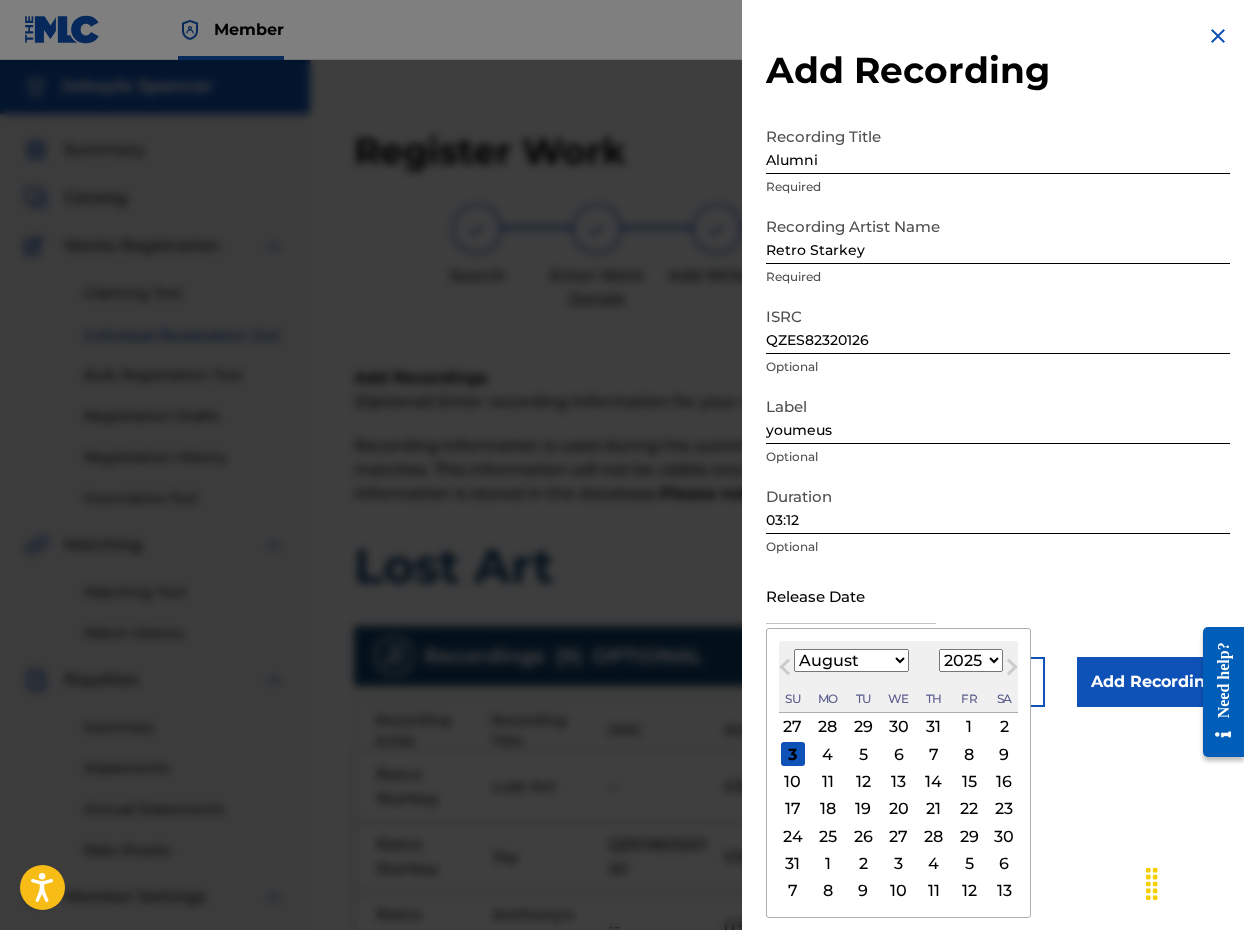 scroll, scrollTop: 8, scrollLeft: 0, axis: vertical 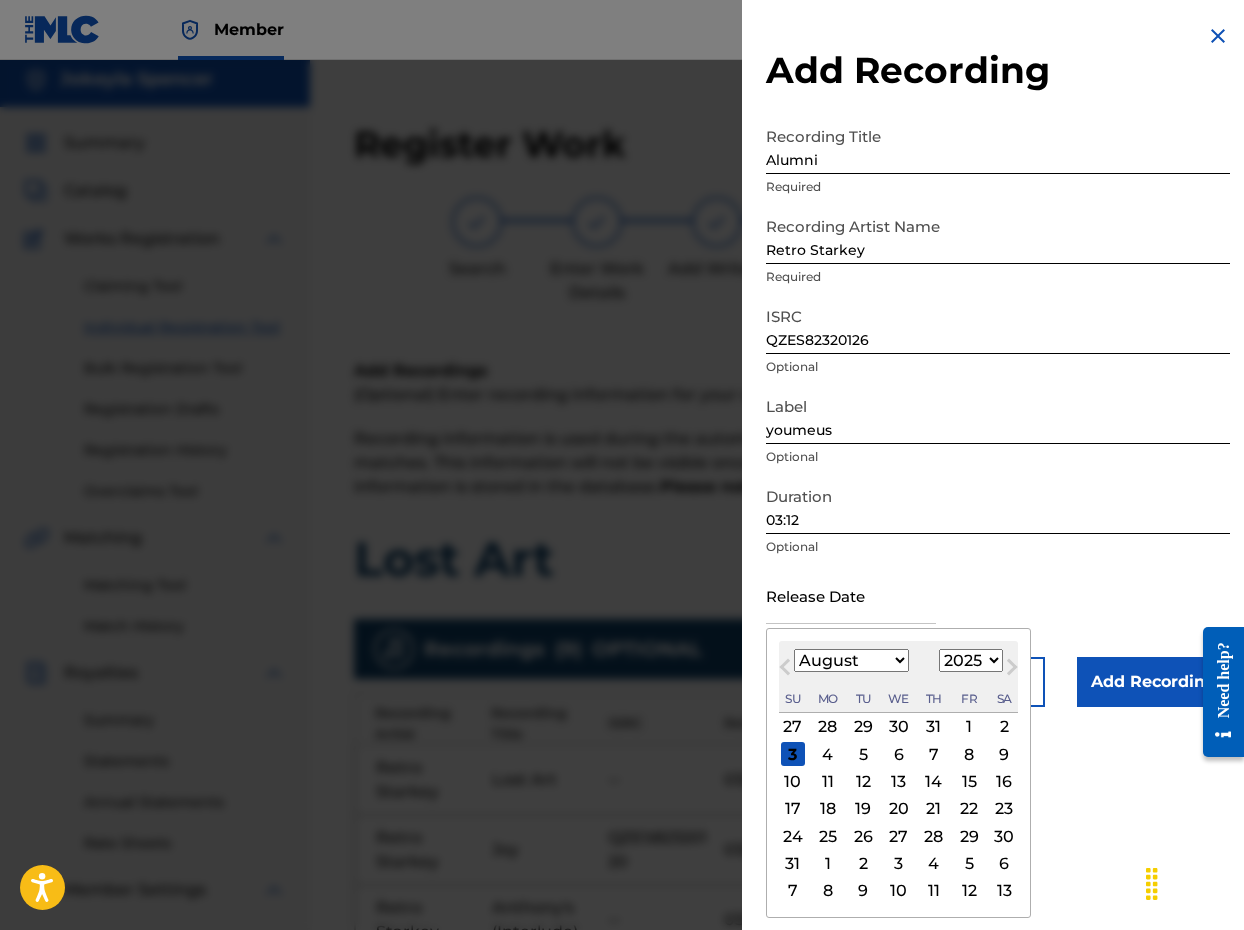 select on "2023" 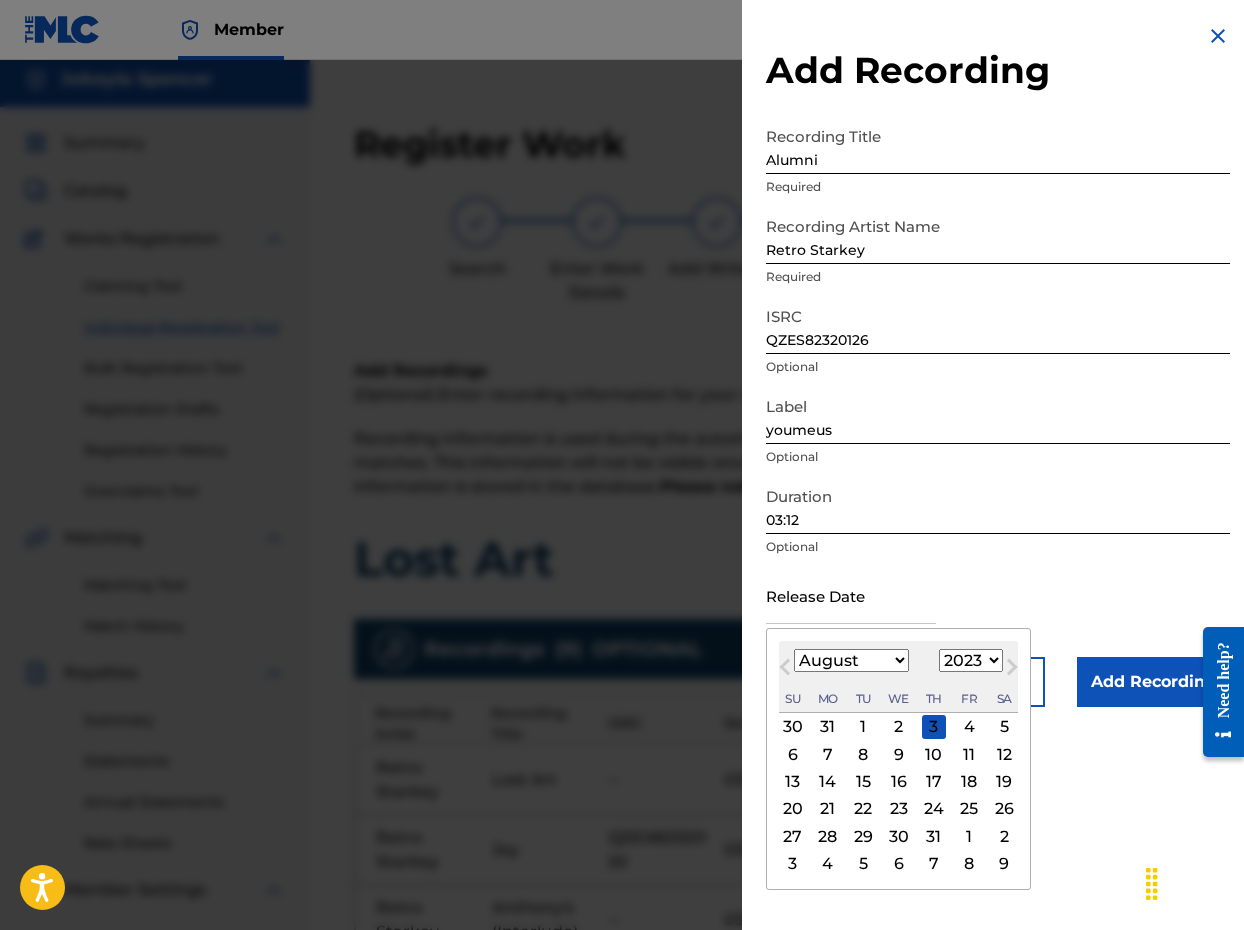 select on "2" 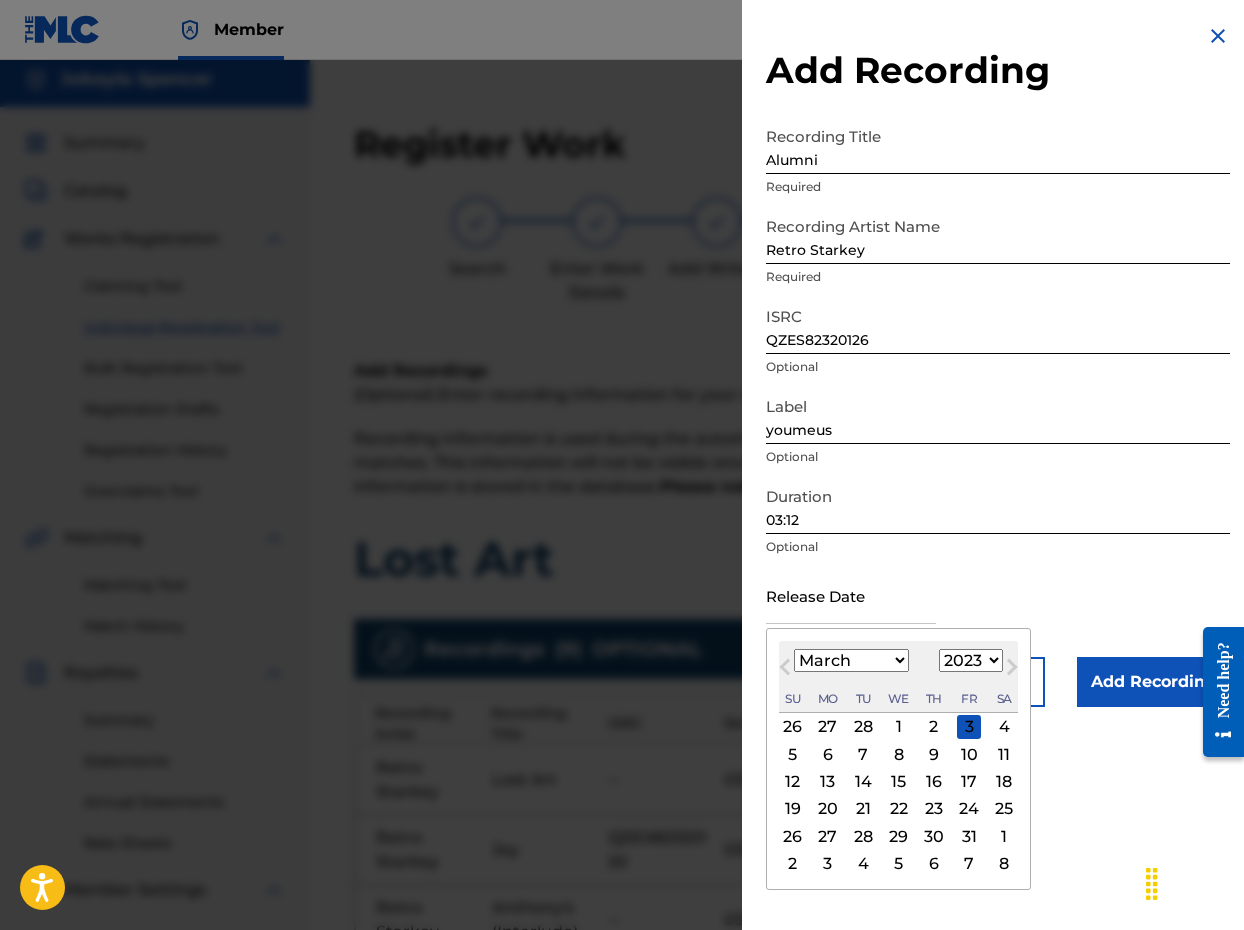 click on "10" at bounding box center [969, 754] 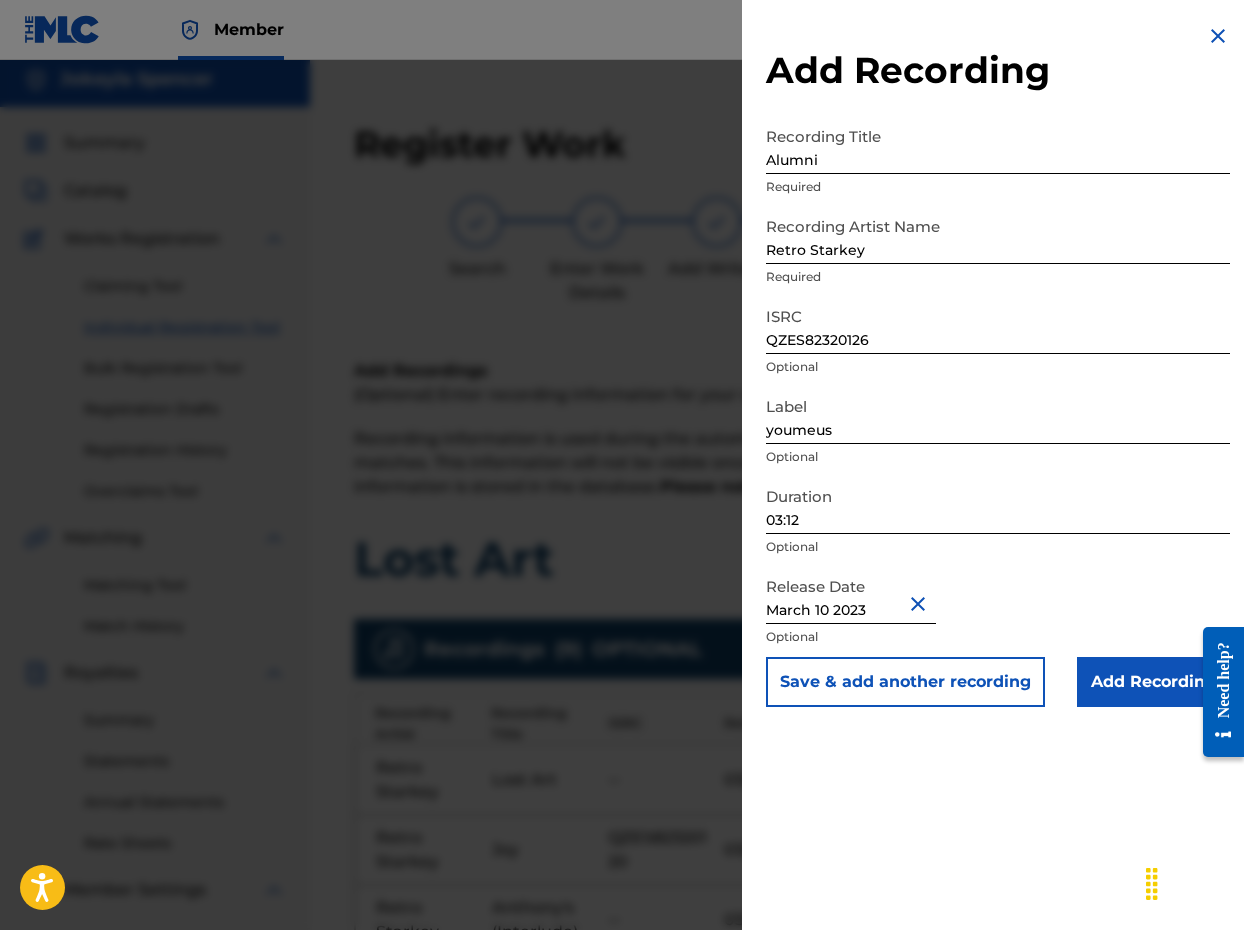 click on "Save & add another recording" at bounding box center [905, 682] 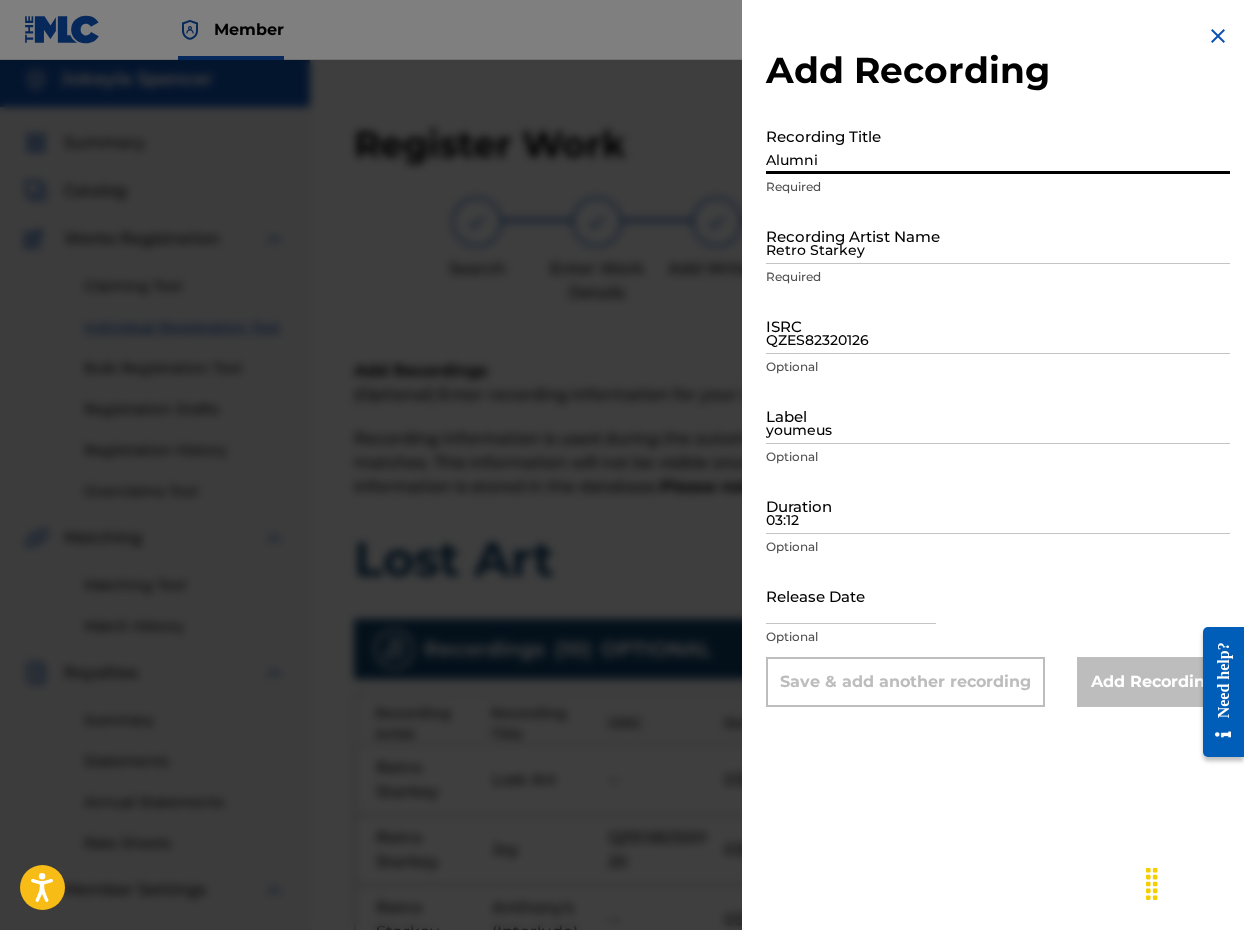 click on "Alumni" at bounding box center (998, 145) 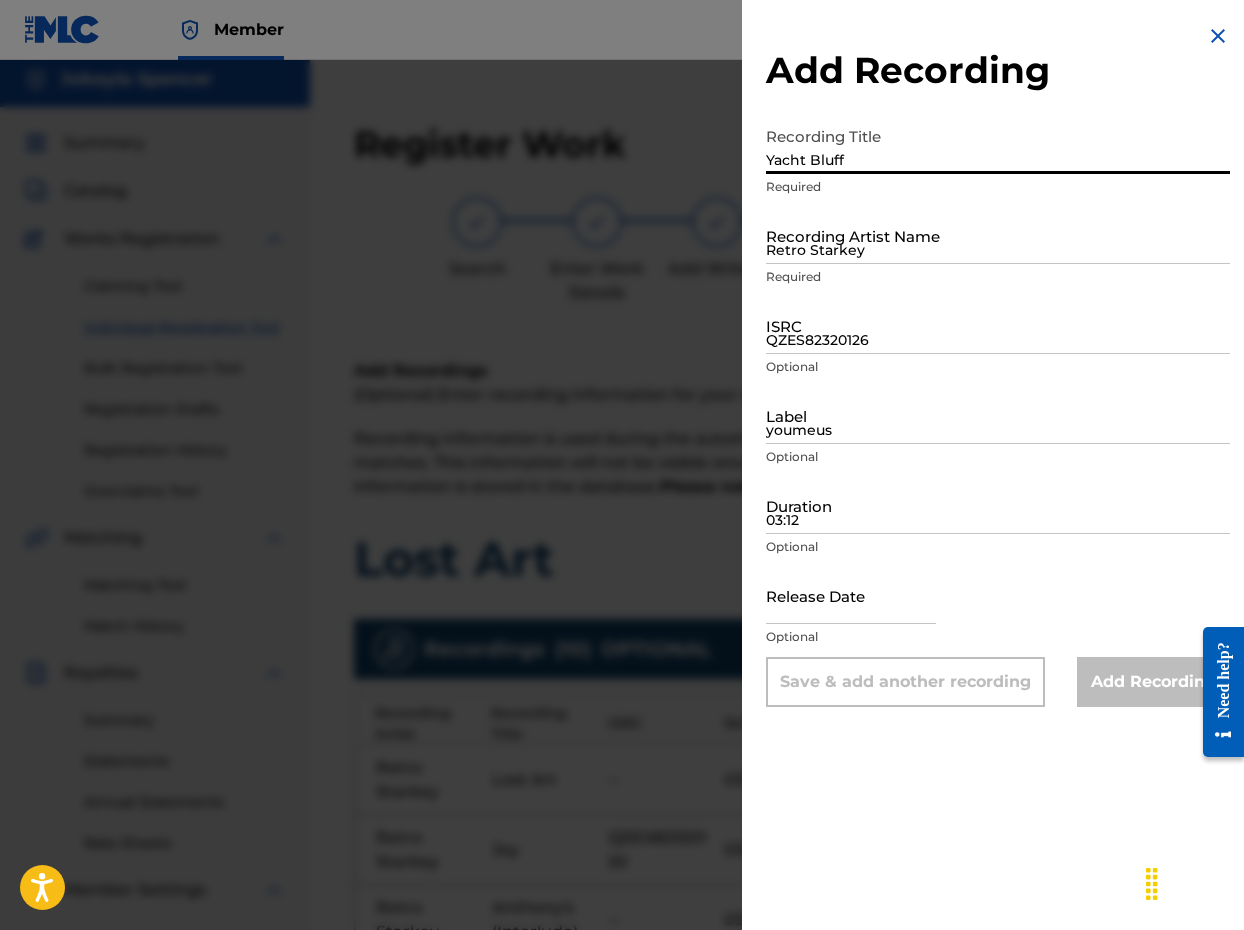 type on "Yacht Bluff" 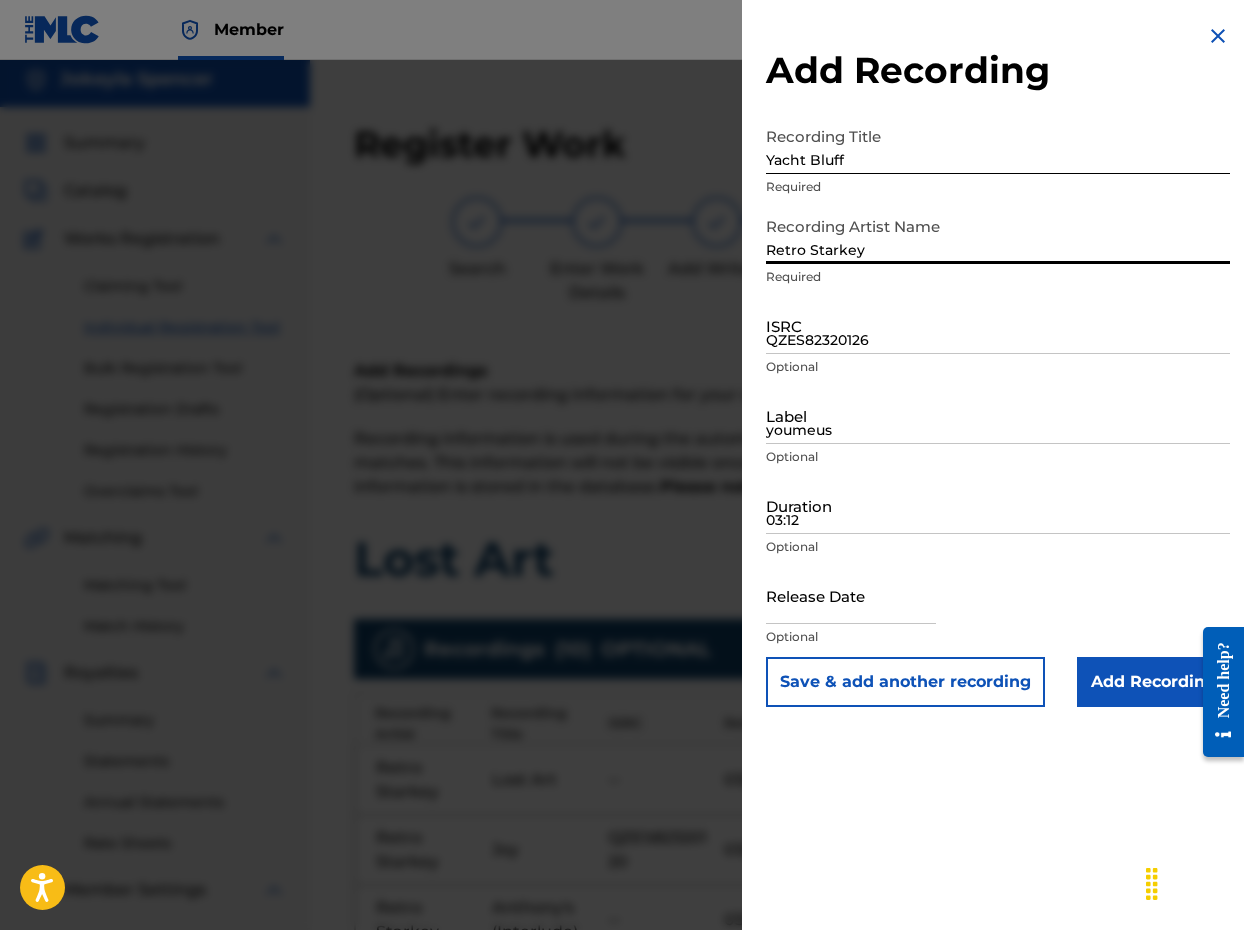 type on "Retro Starkey" 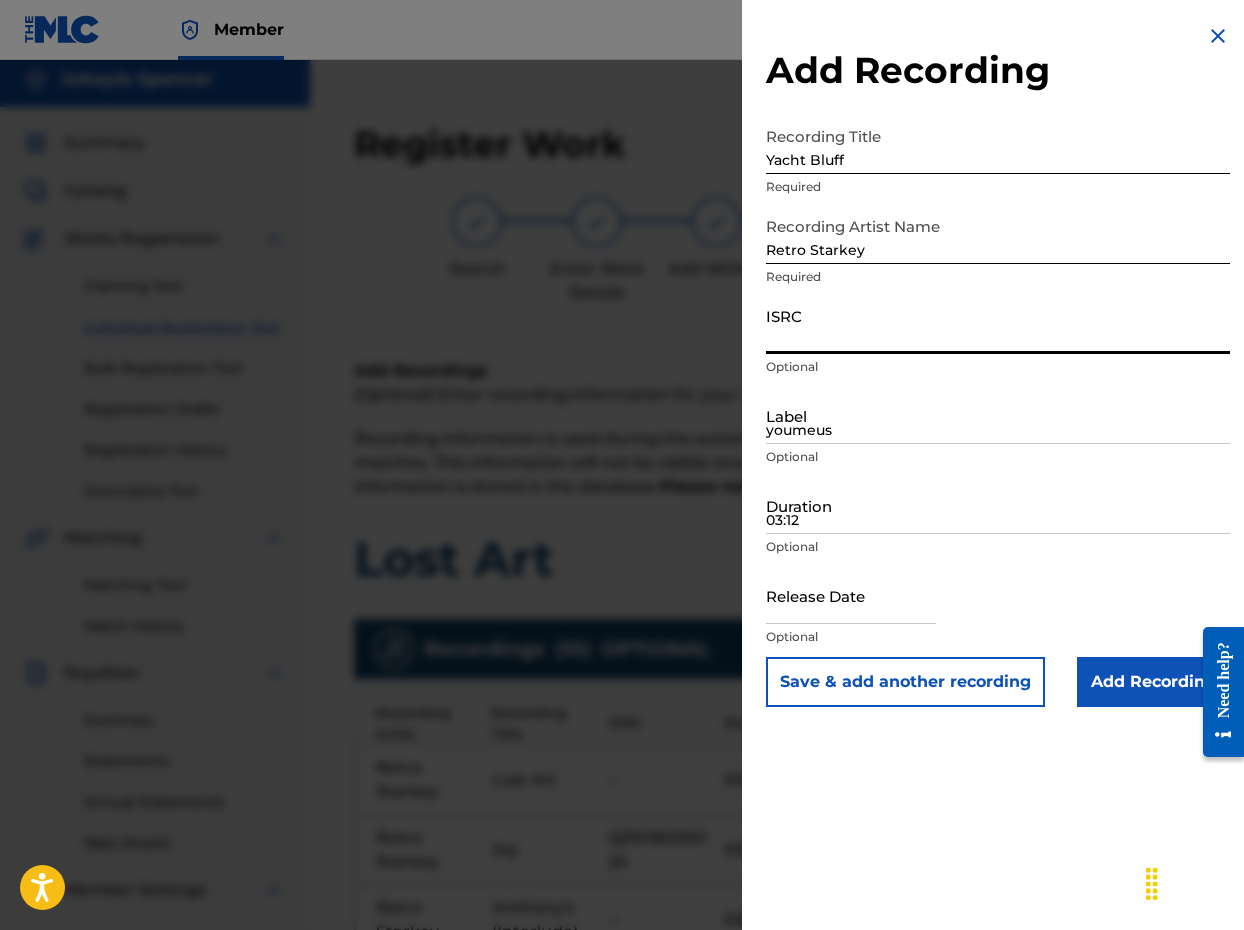 paste on "QZTB22258972" 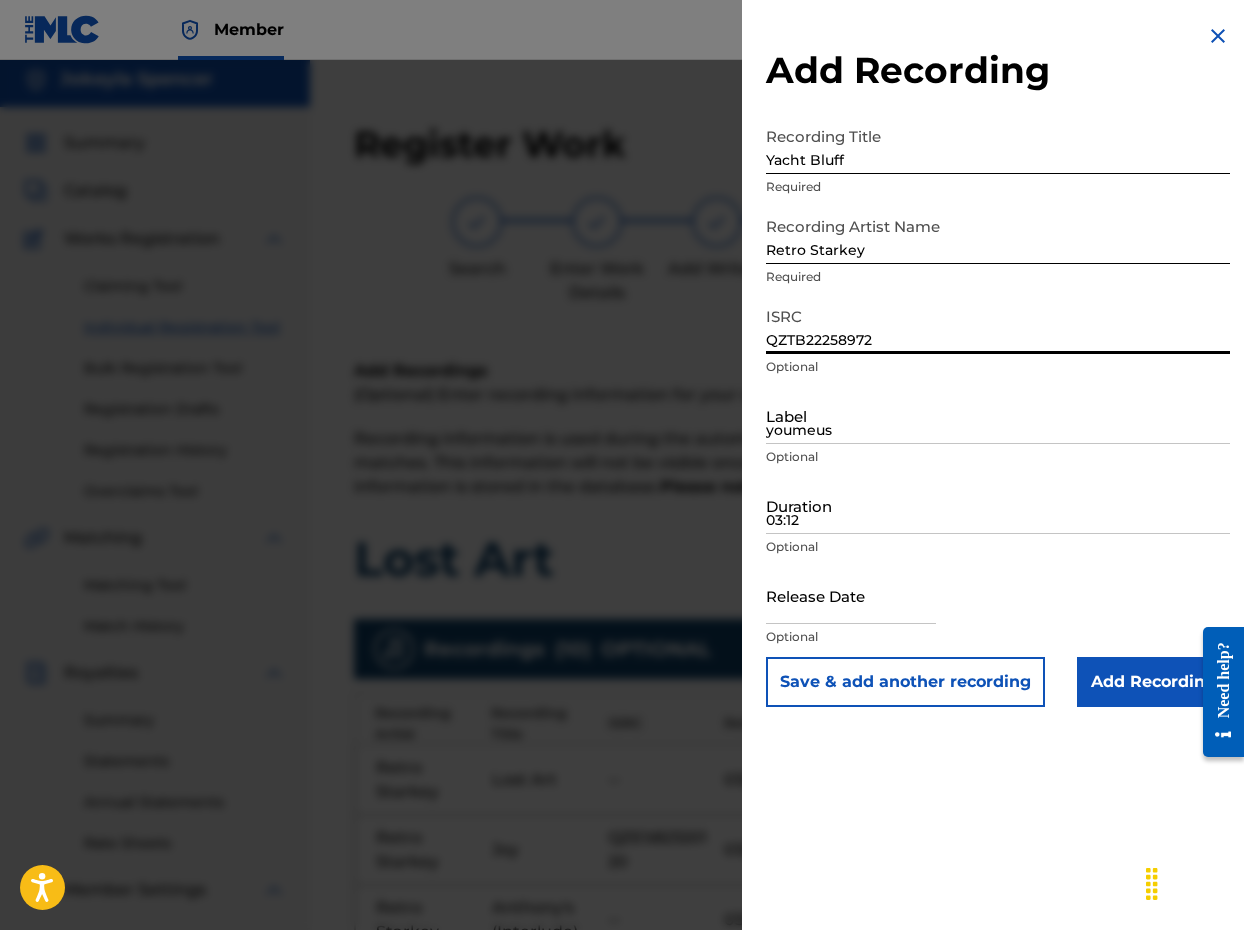 type on "QZTB22258972" 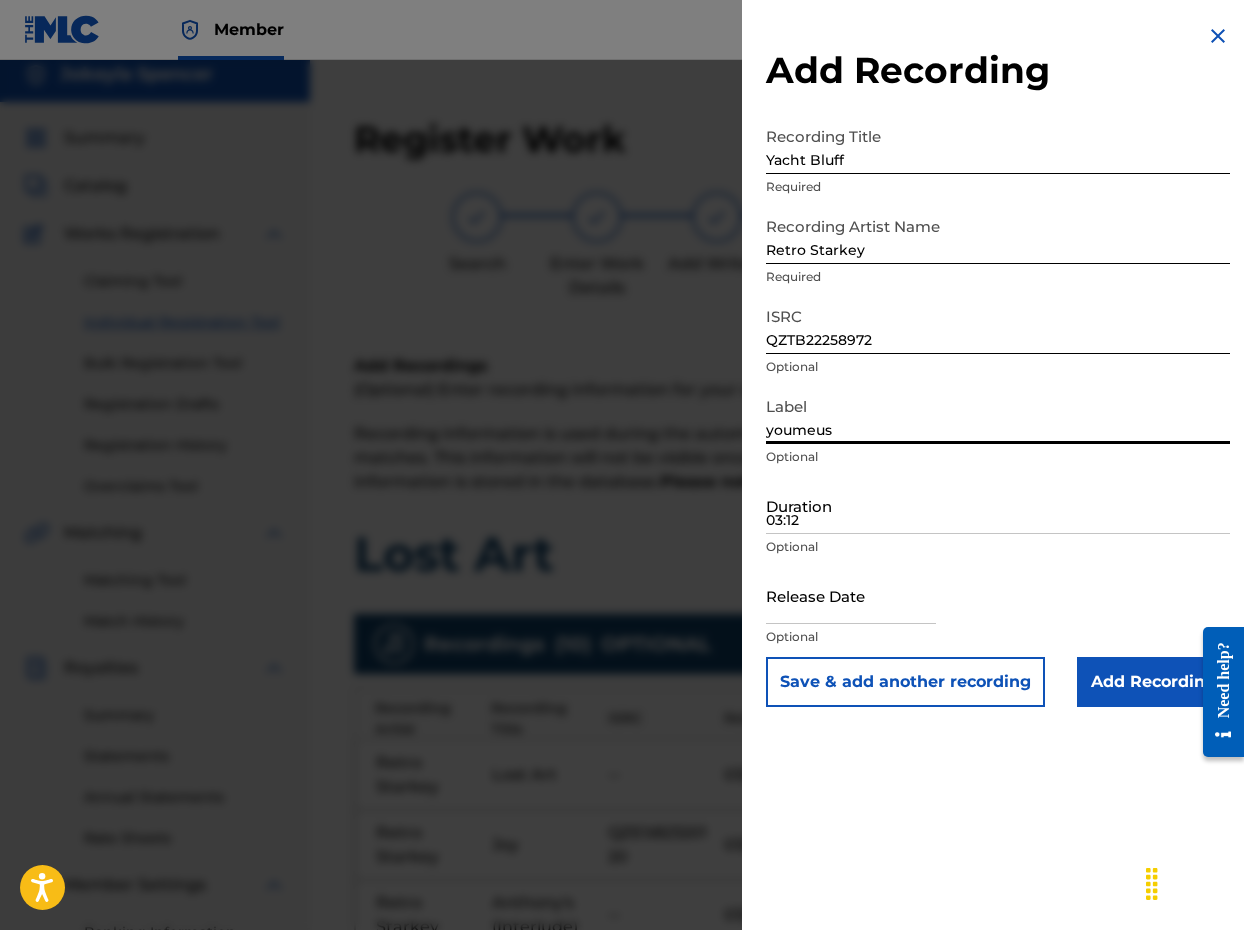 type on "youmeus" 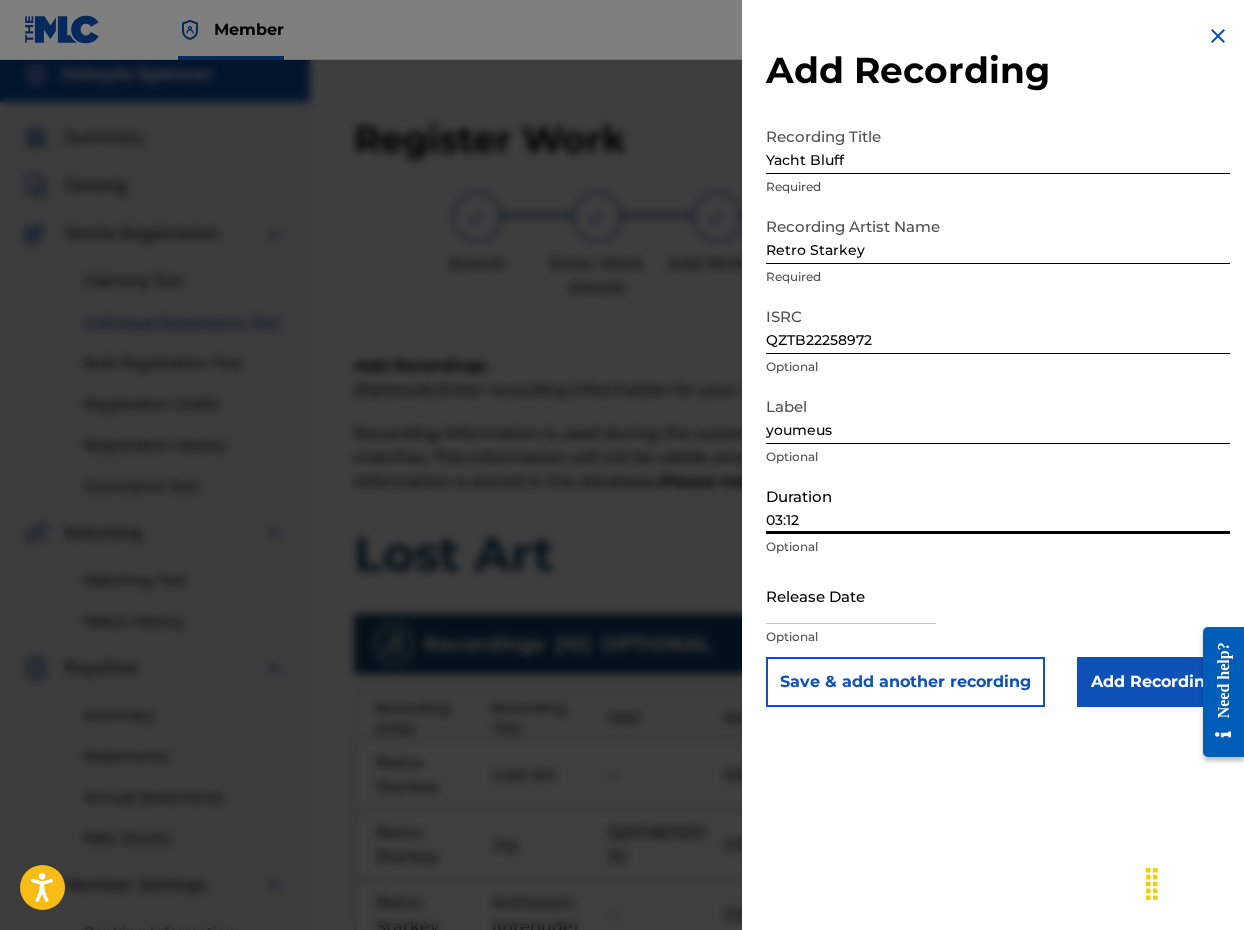 click on "03:12" at bounding box center (998, 505) 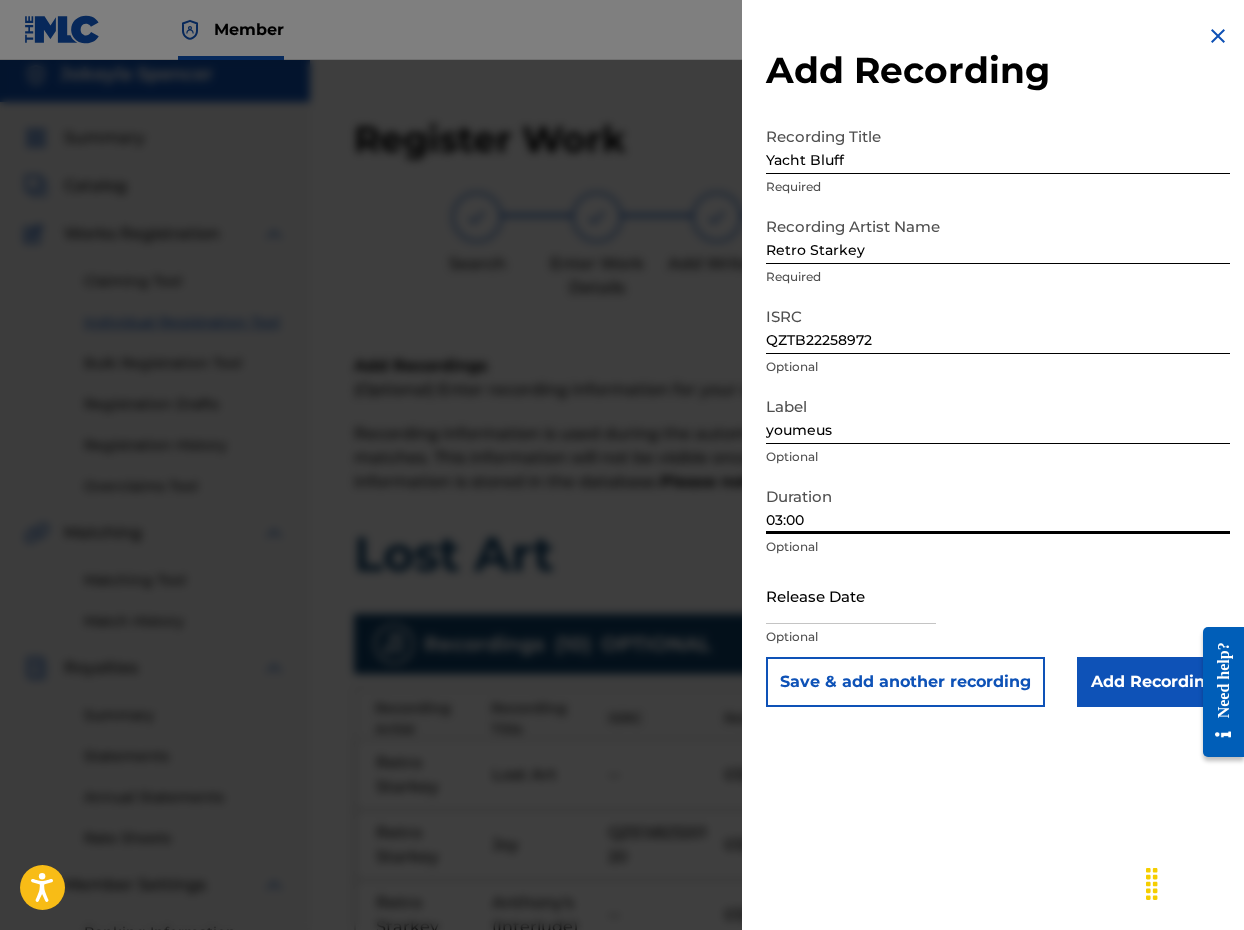 type on "03:00" 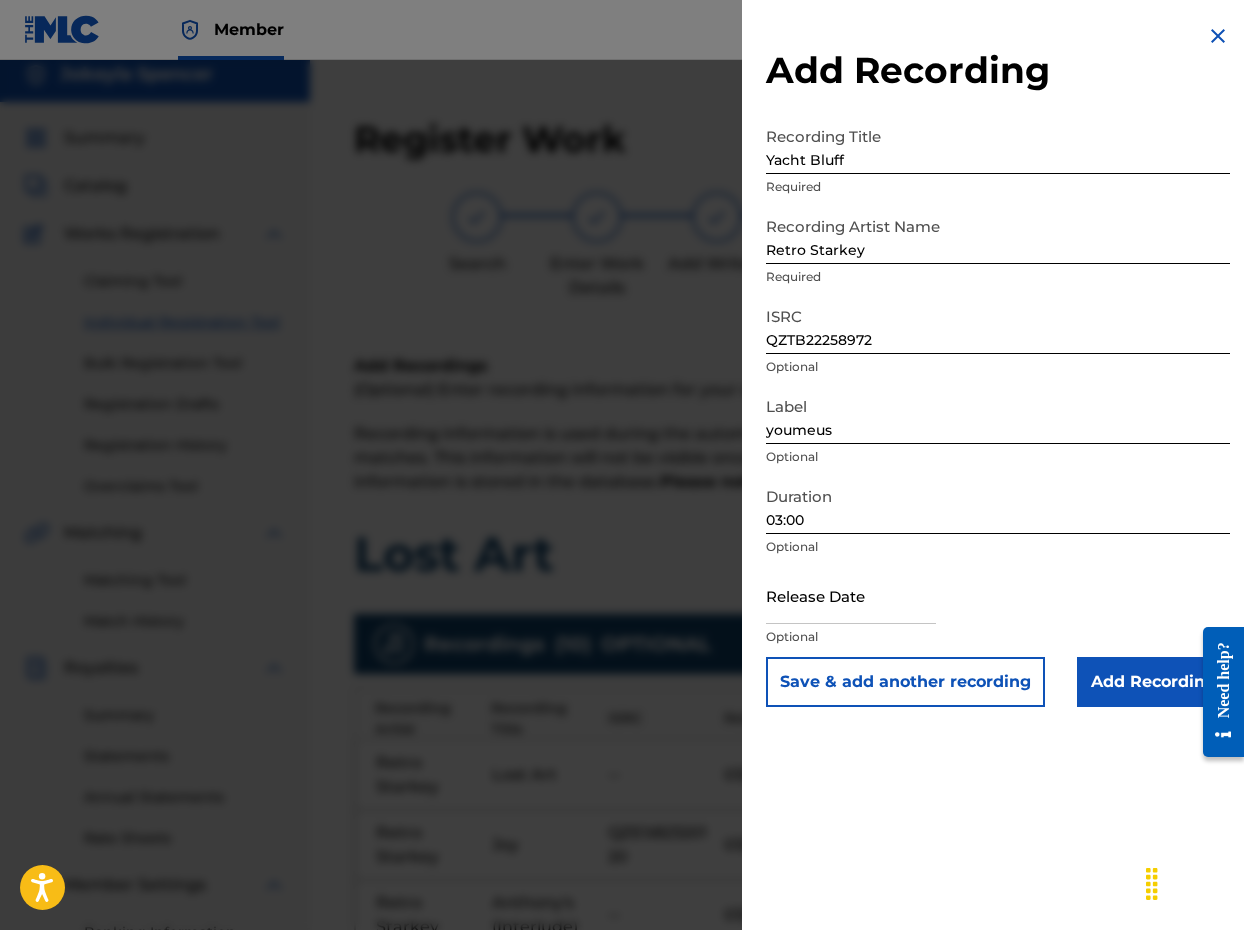 click at bounding box center (851, 595) 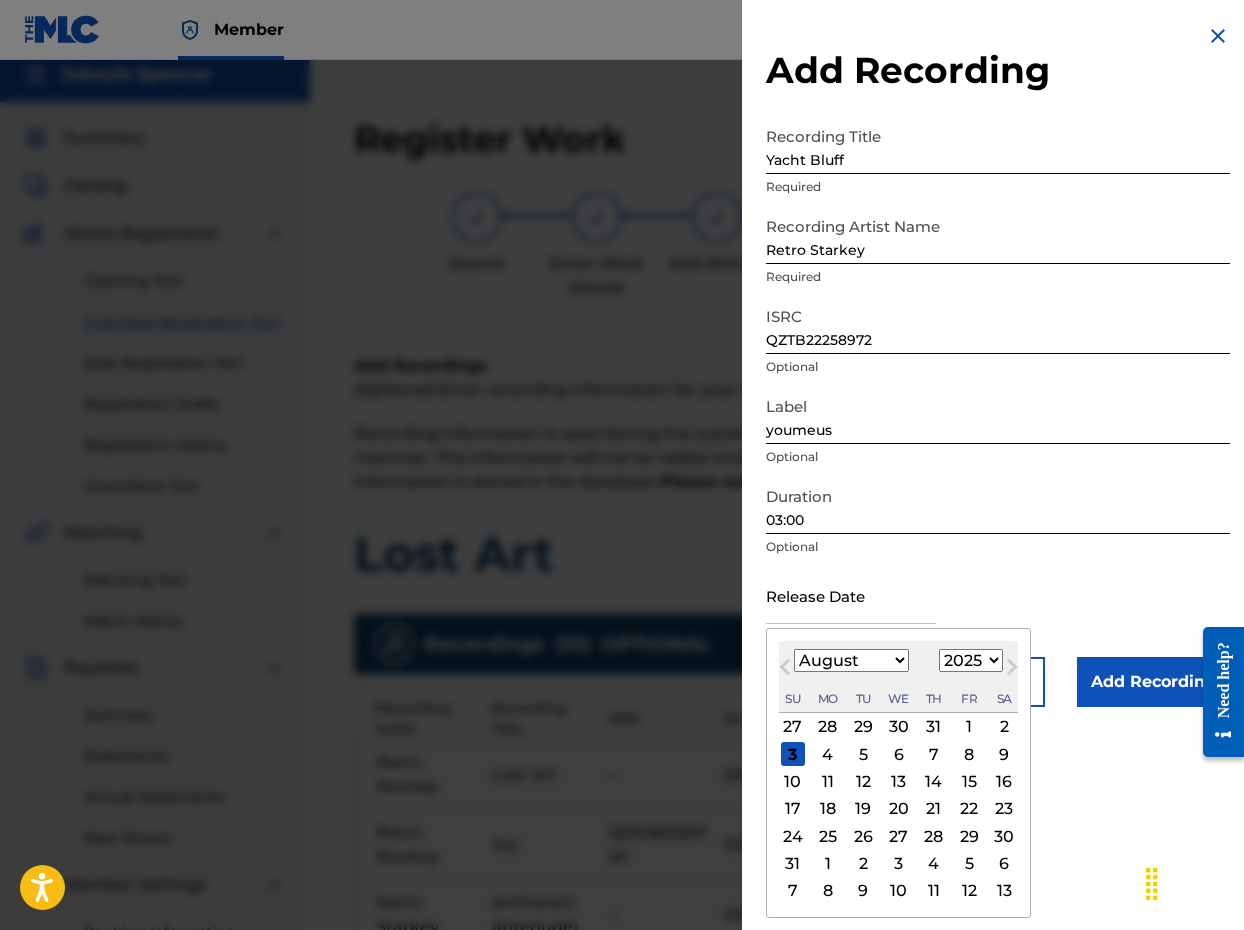 select on "2023" 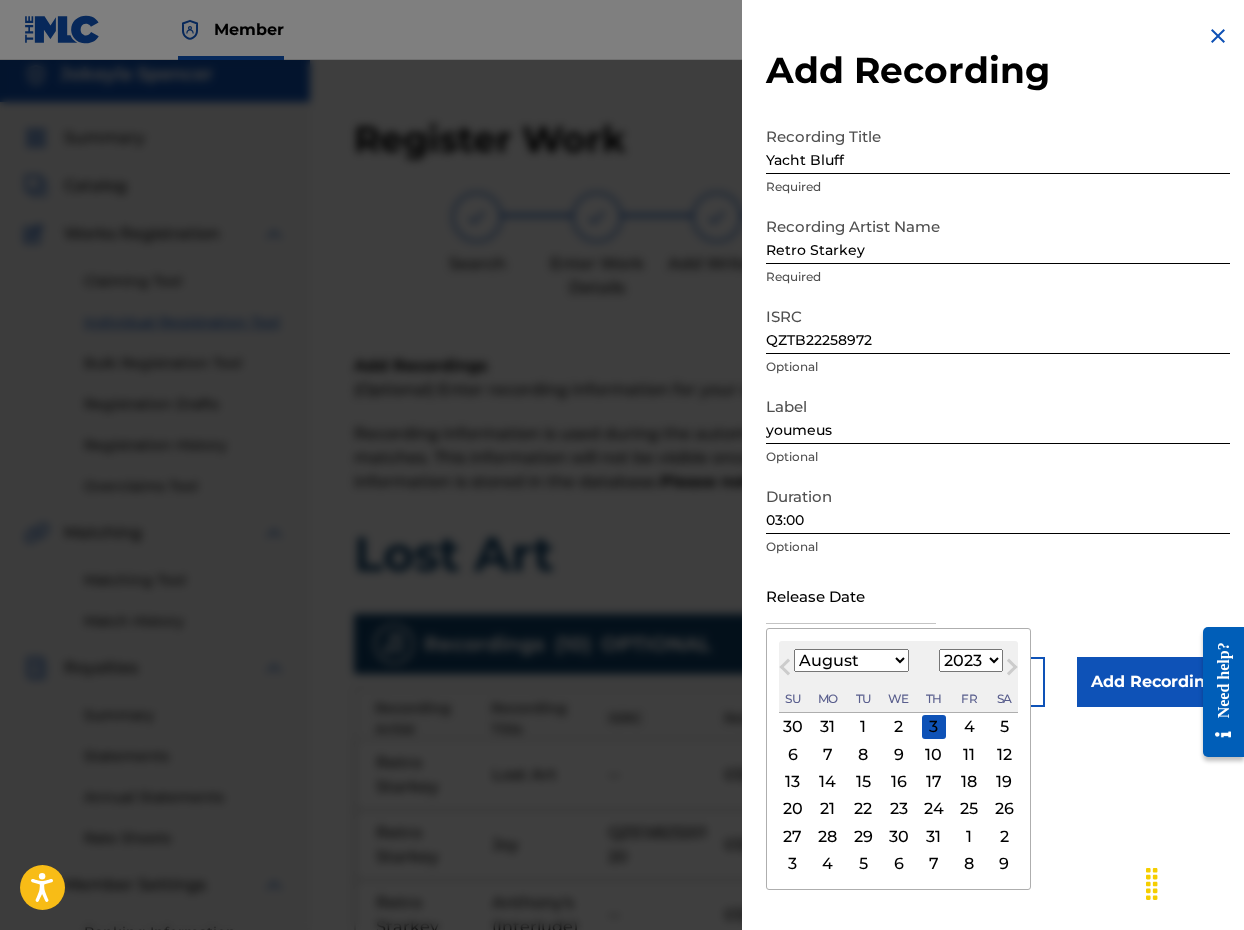 select on "2" 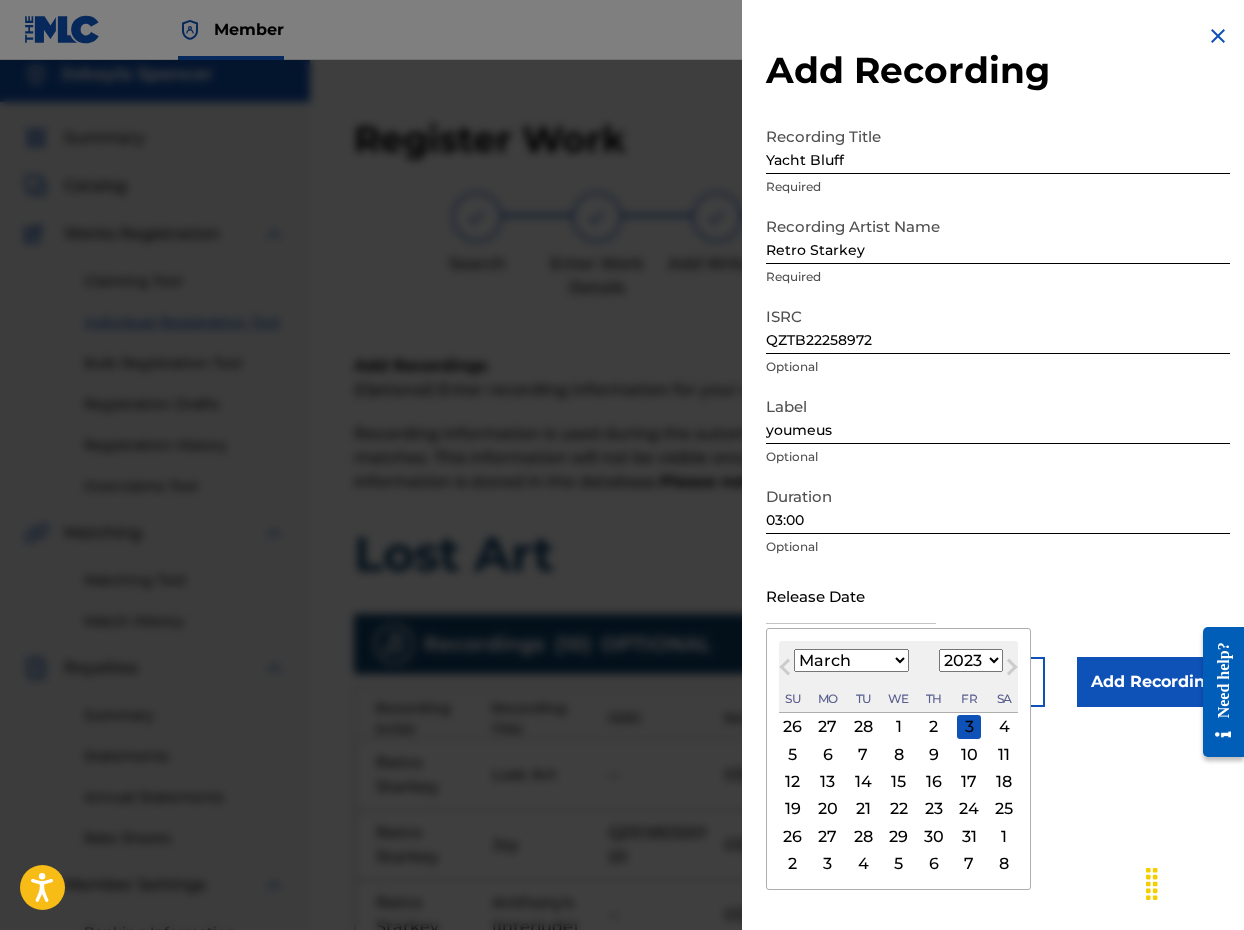 click on "10" at bounding box center (969, 754) 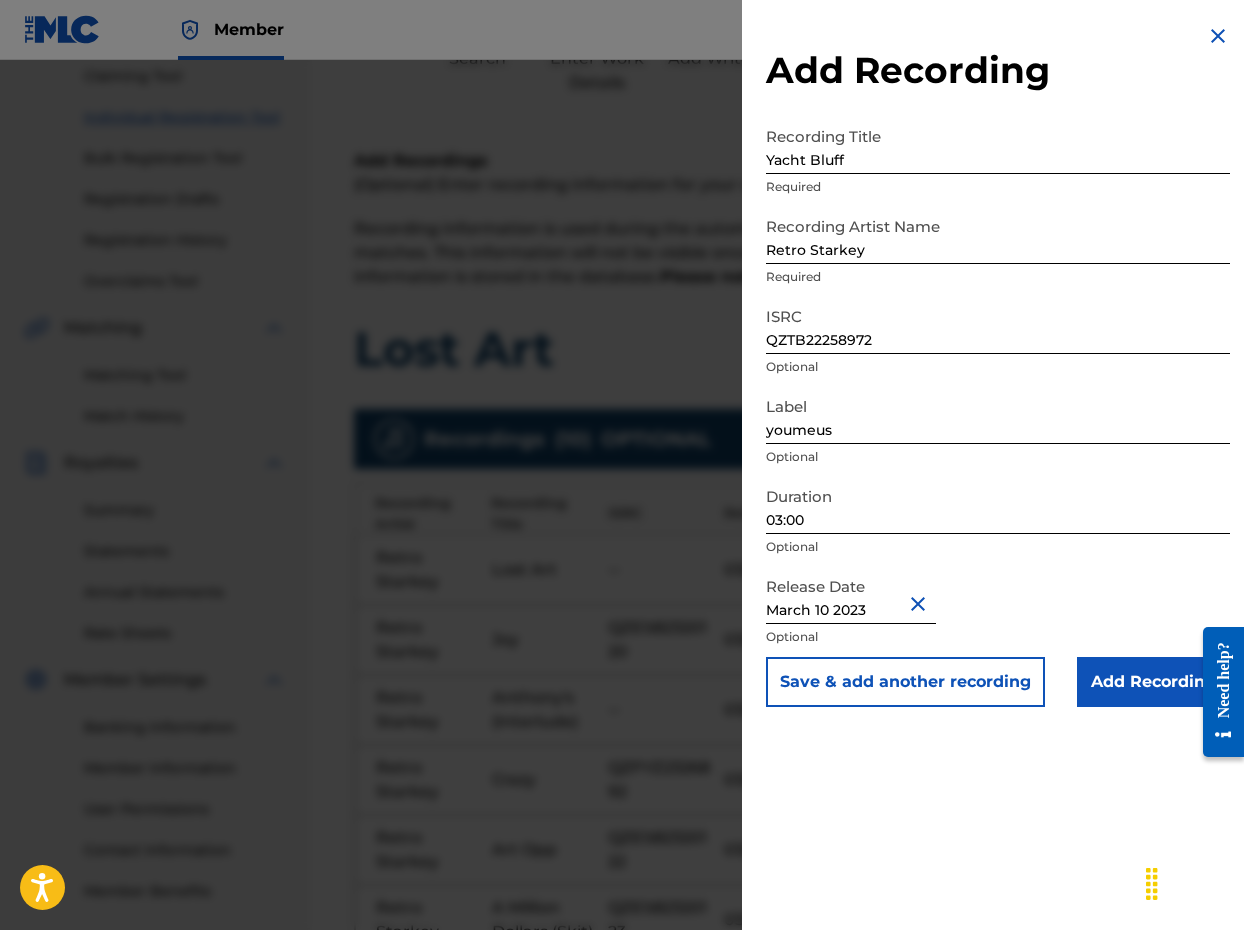 scroll, scrollTop: 221, scrollLeft: 0, axis: vertical 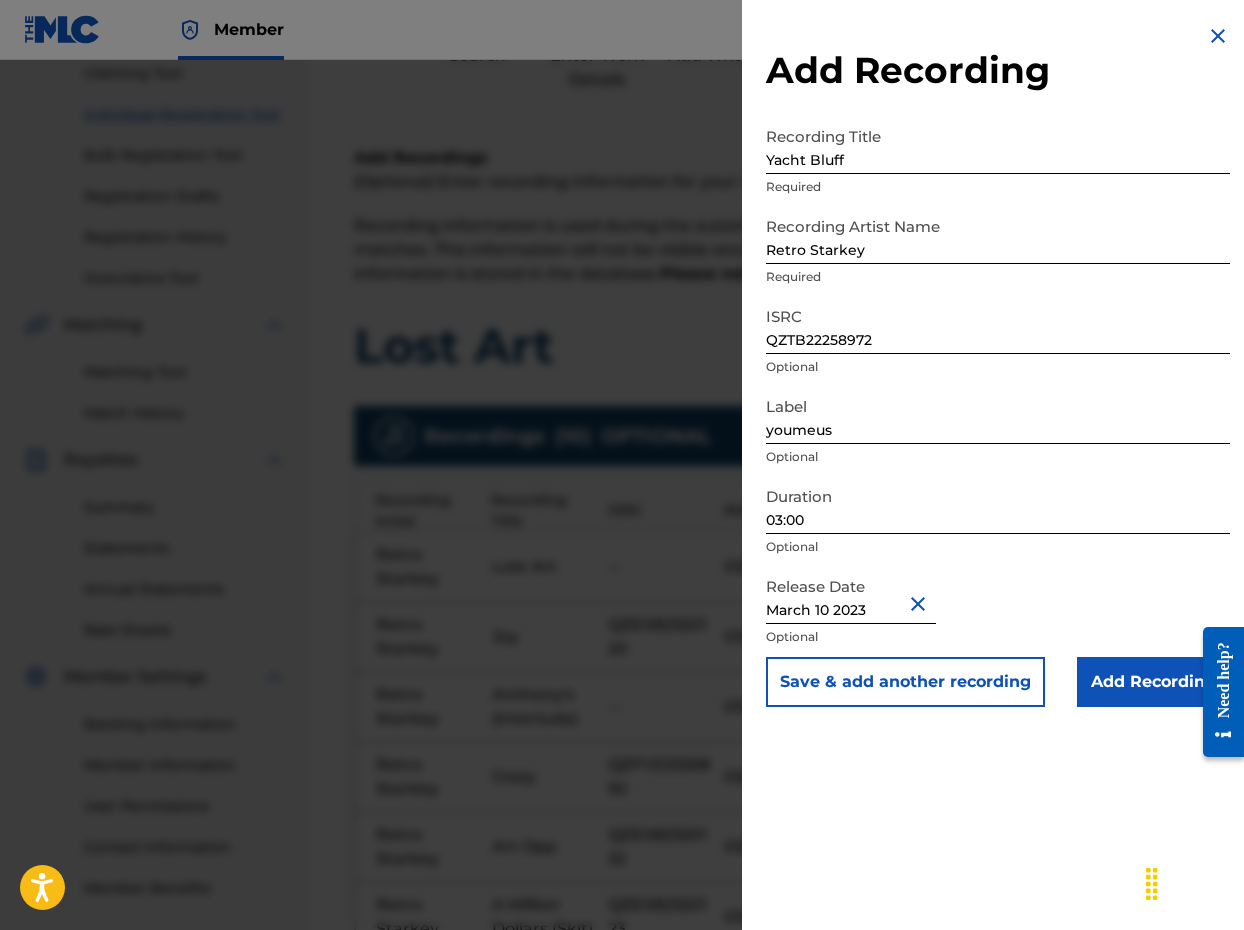 click on "Add Recording" at bounding box center [1153, 682] 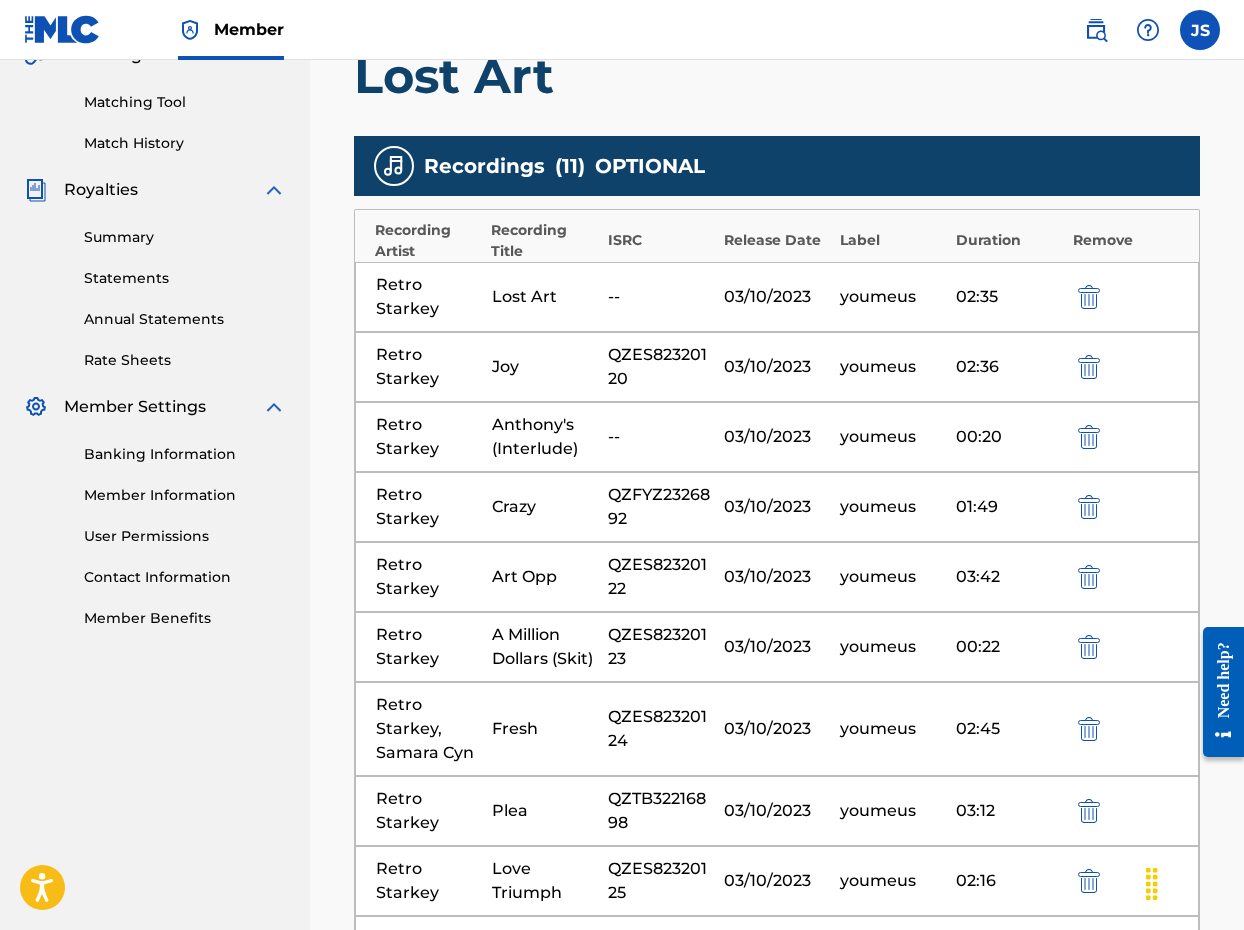 scroll, scrollTop: 496, scrollLeft: 0, axis: vertical 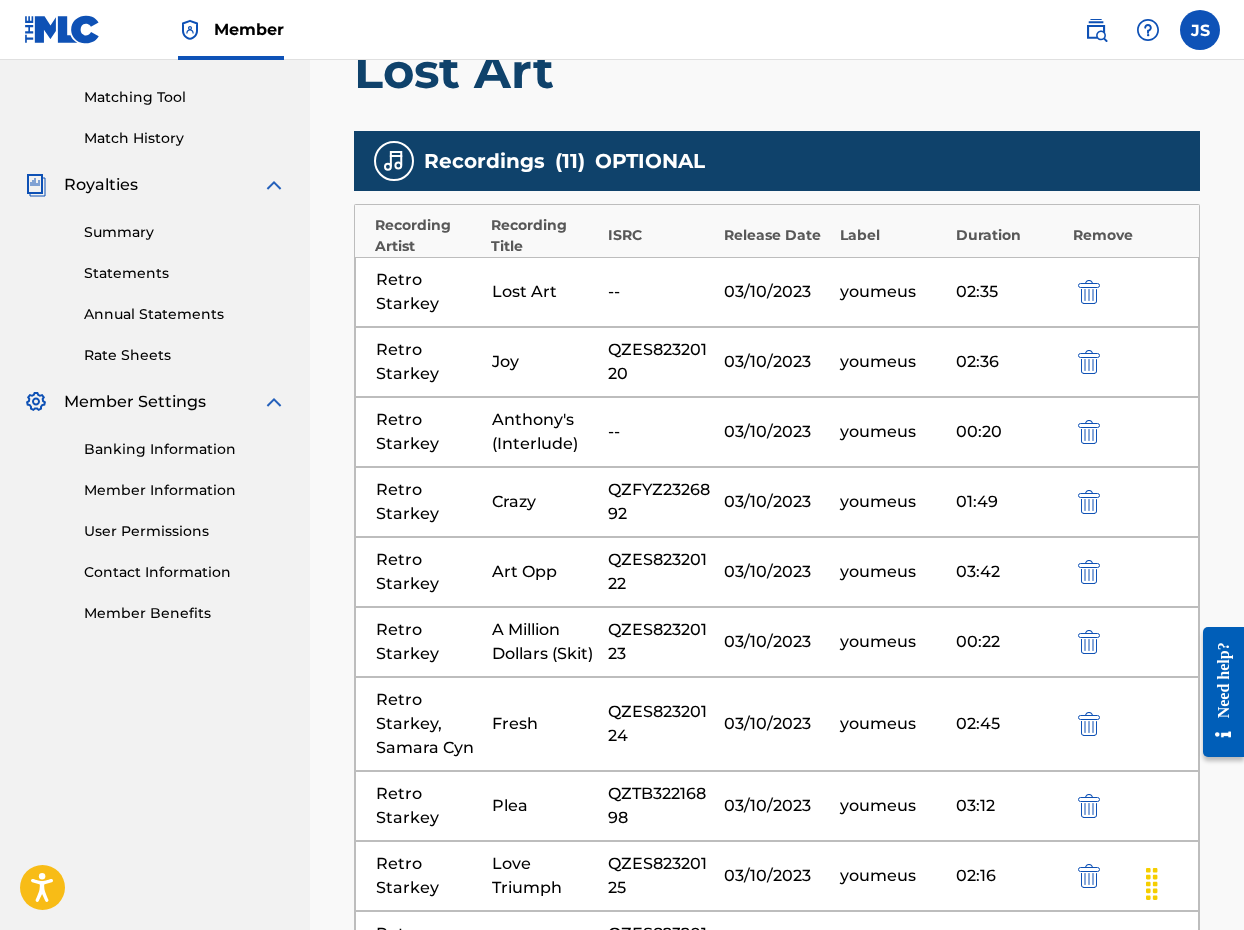 drag, startPoint x: 619, startPoint y: 432, endPoint x: 535, endPoint y: 432, distance: 84 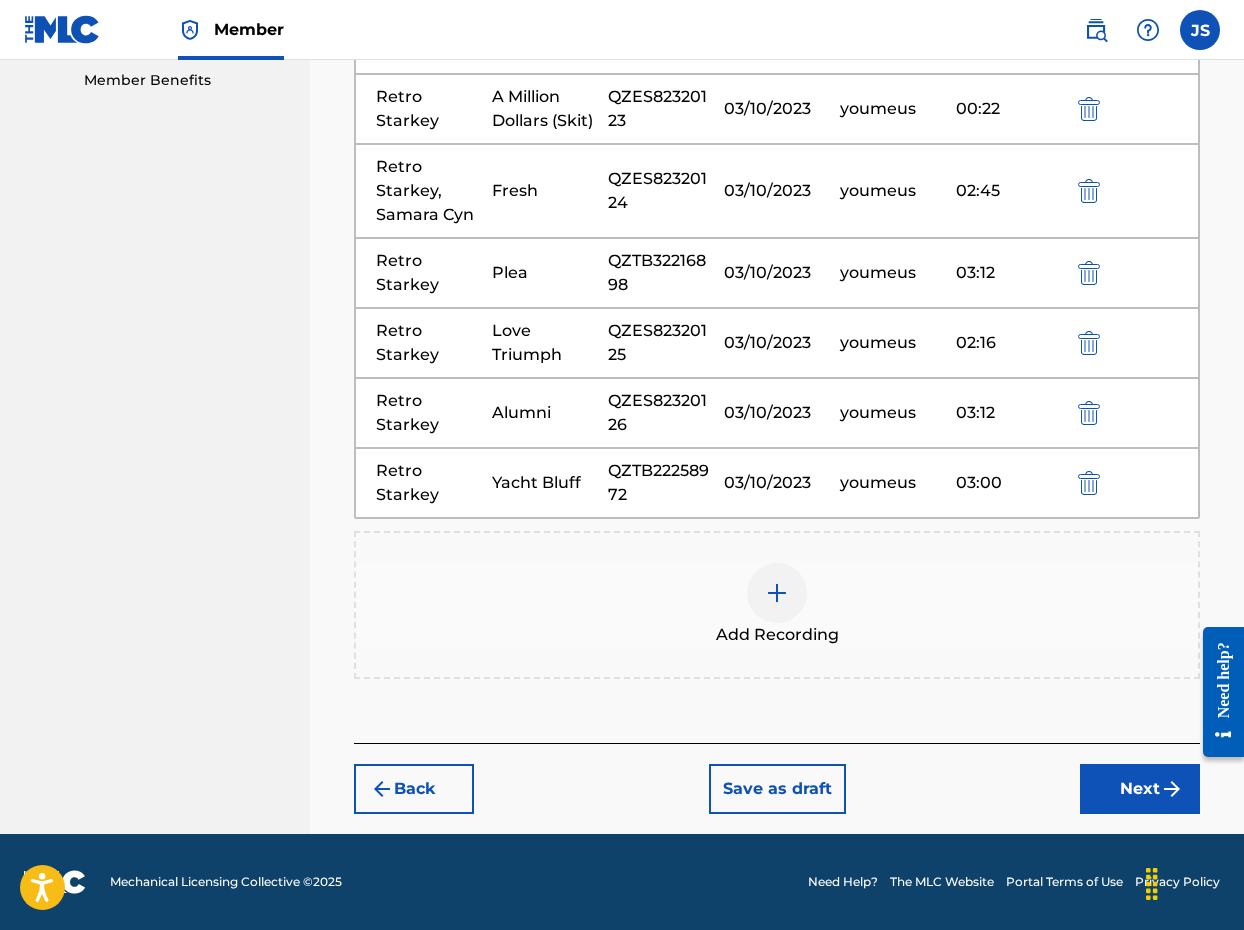click on "Next" at bounding box center [1140, 789] 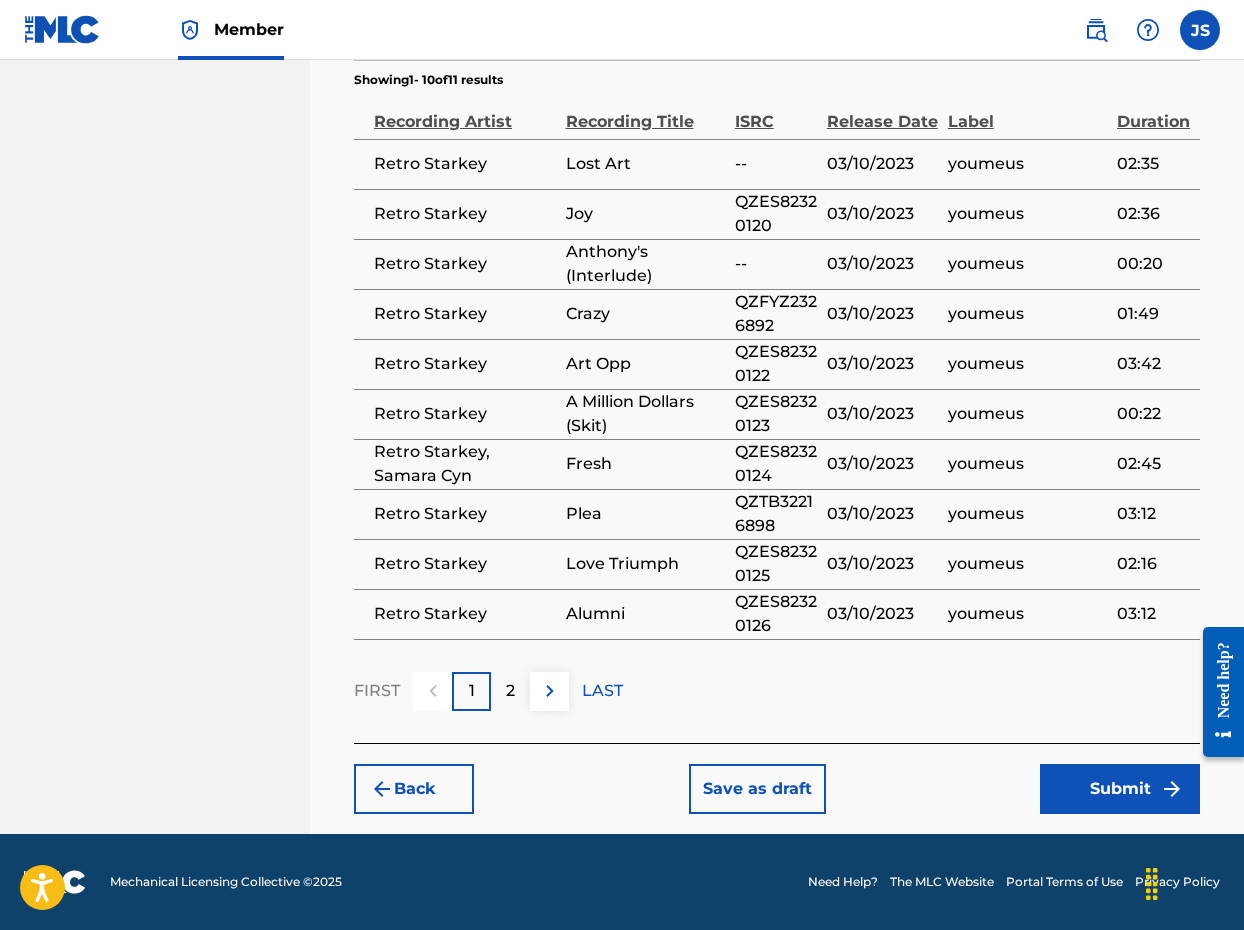 scroll, scrollTop: 1372, scrollLeft: 0, axis: vertical 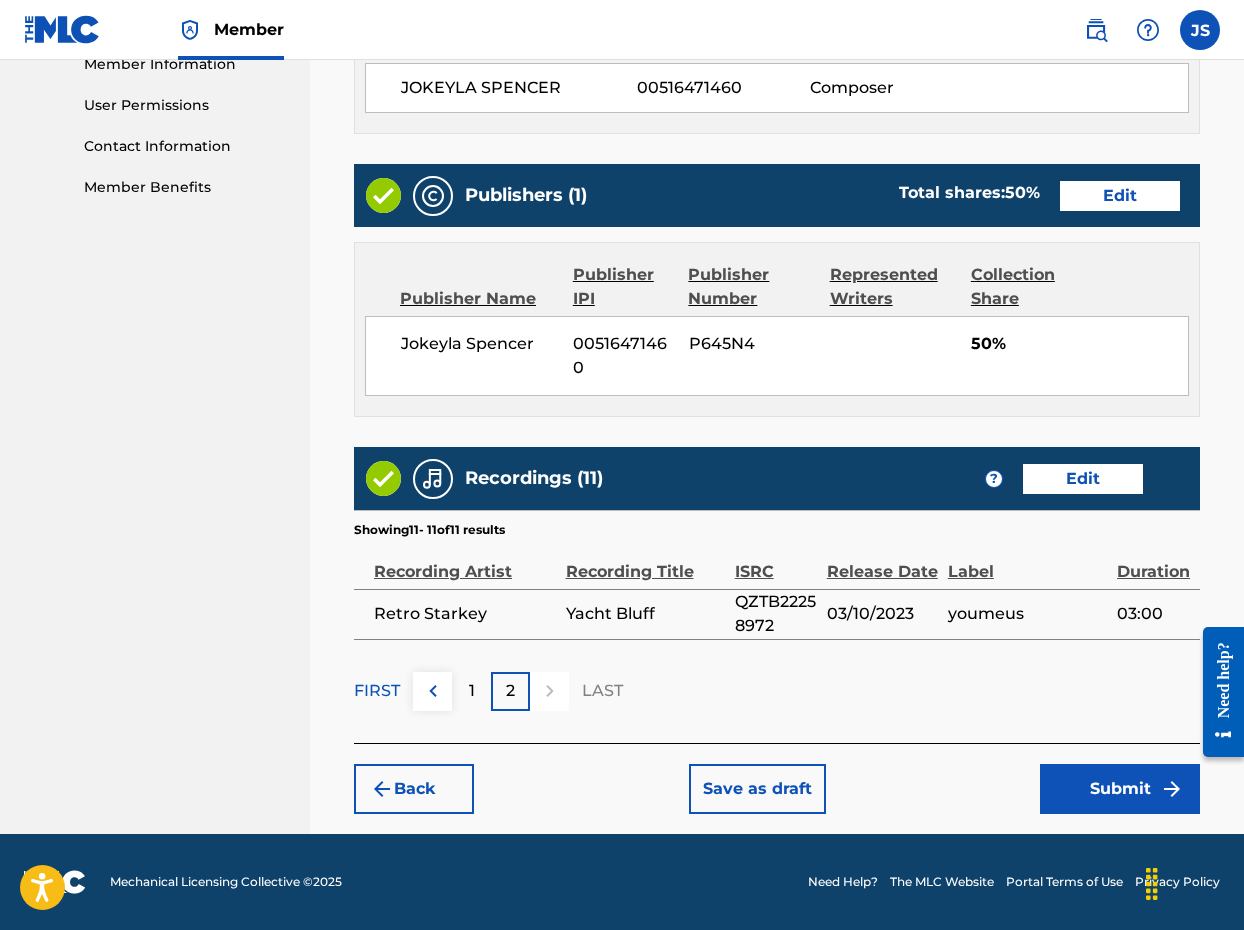 click on "1" at bounding box center (471, 691) 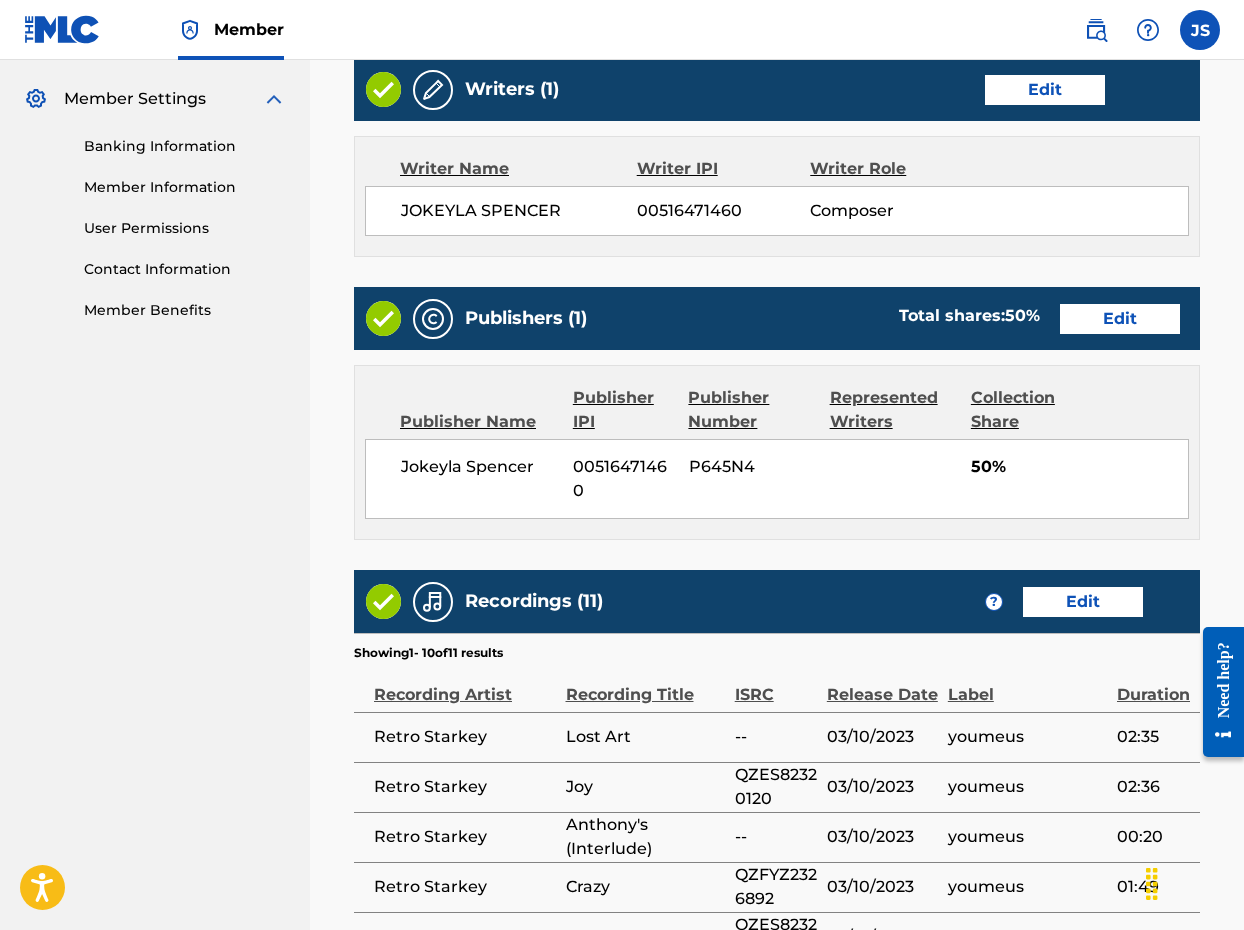 scroll, scrollTop: 793, scrollLeft: 0, axis: vertical 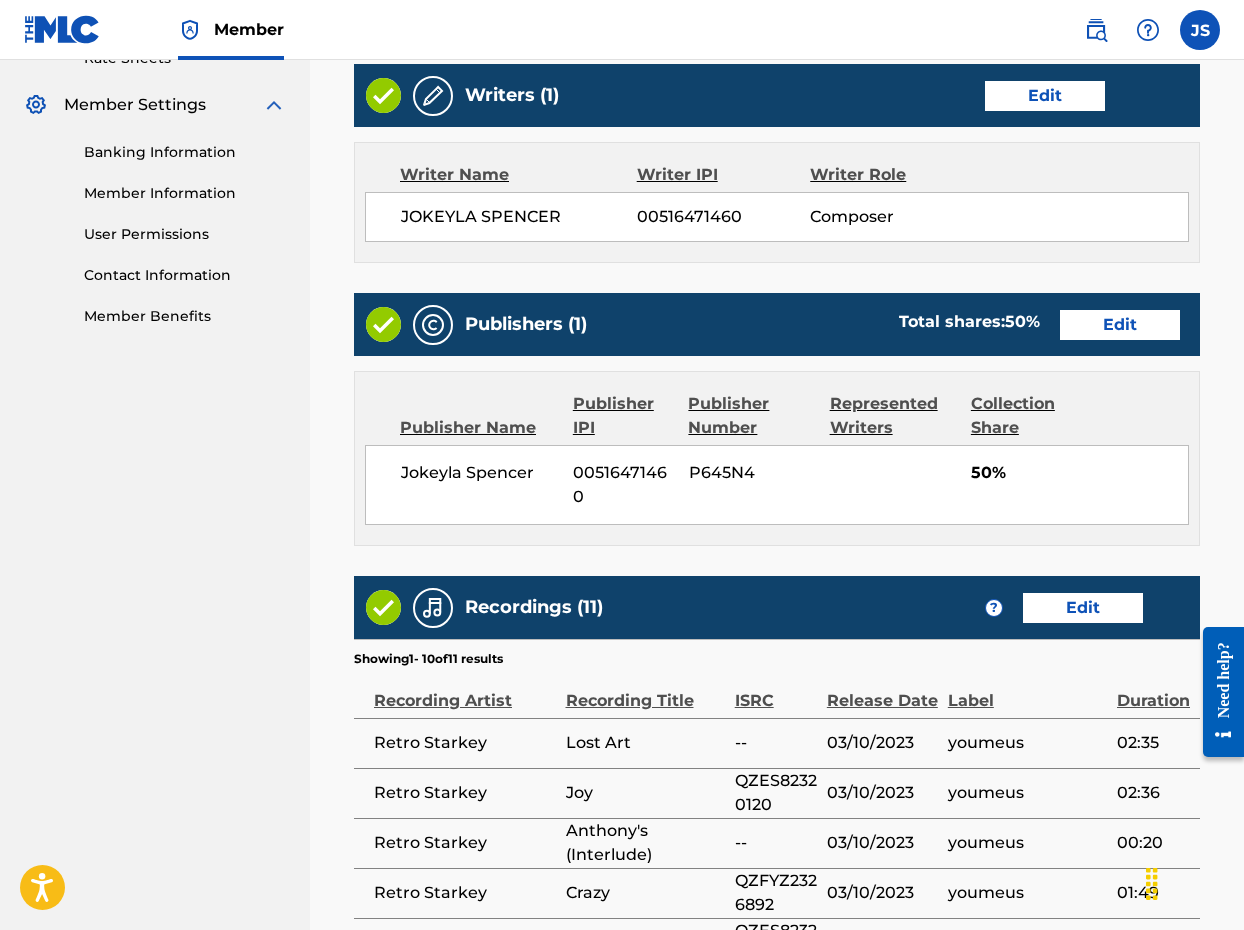 click on "Edit" at bounding box center (1120, 325) 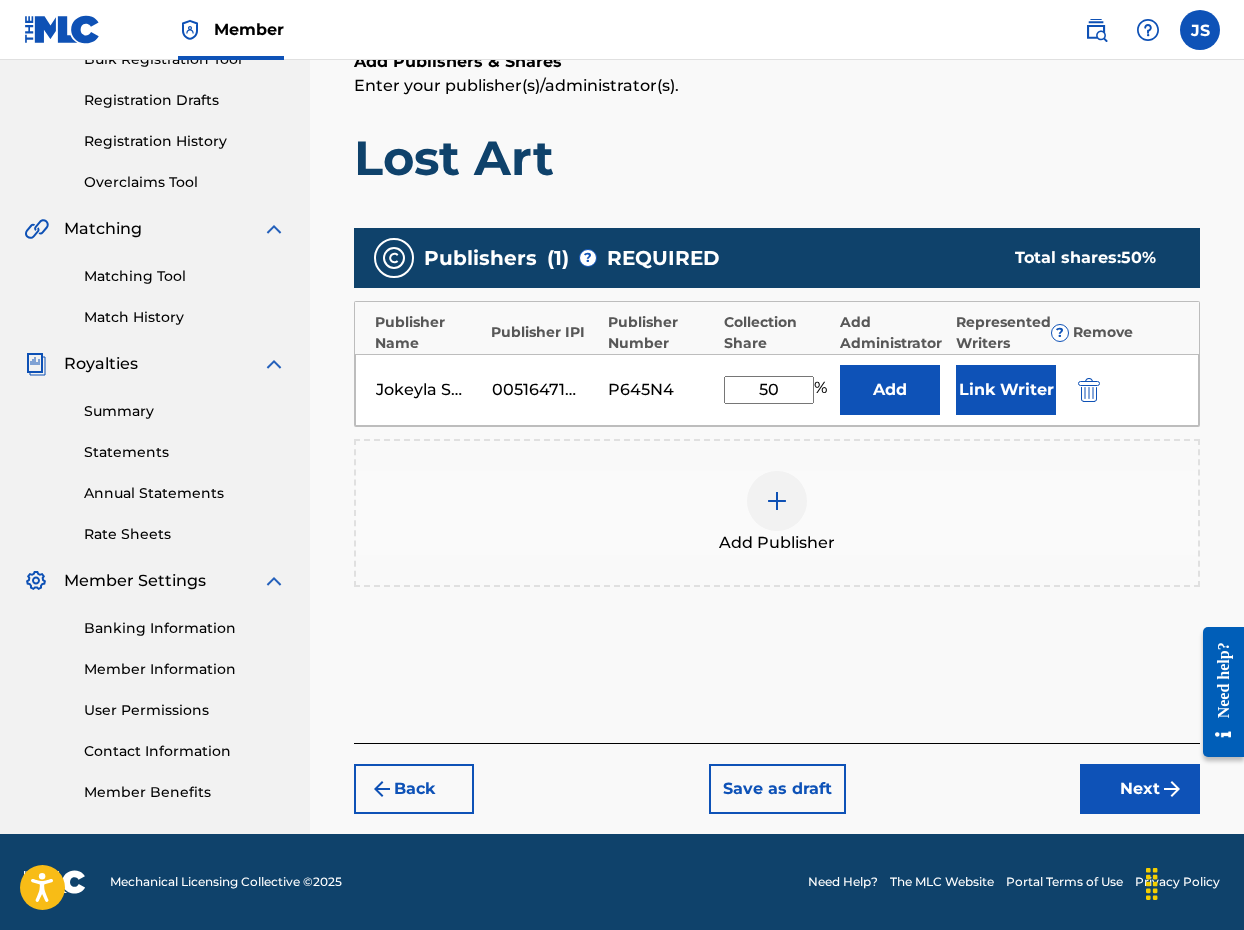 drag, startPoint x: 784, startPoint y: 388, endPoint x: 749, endPoint y: 386, distance: 35.057095 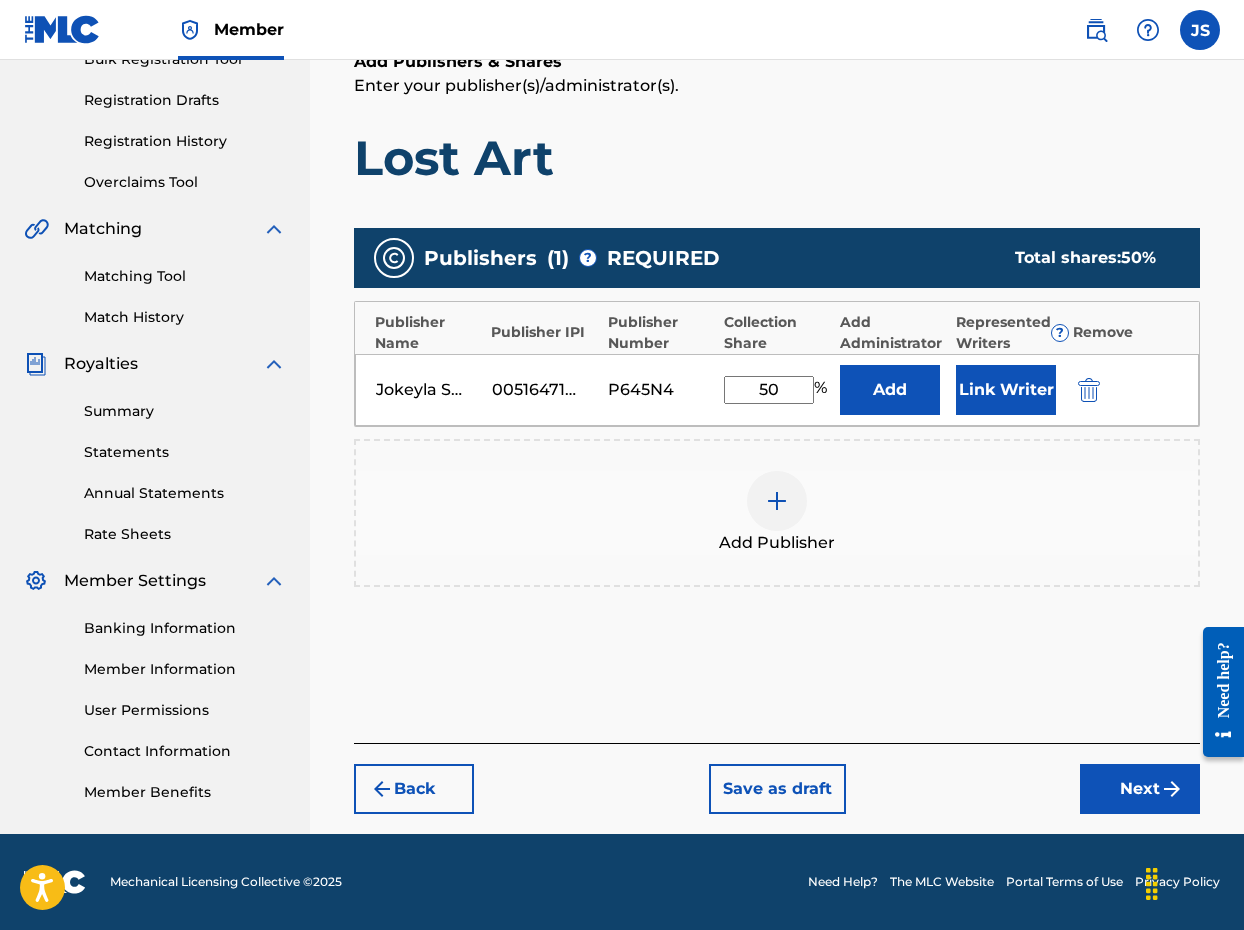 click on "50" at bounding box center [769, 390] 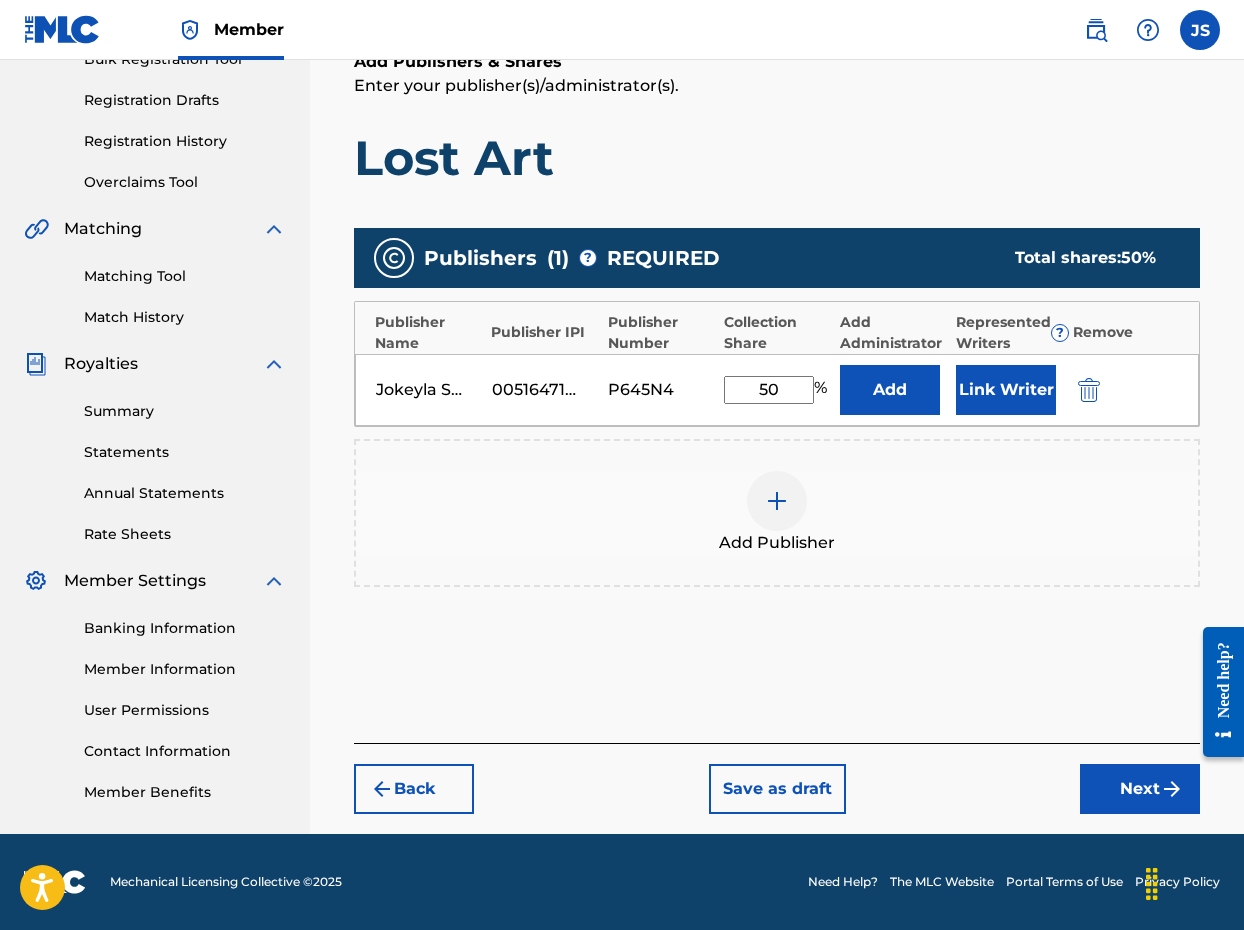 click on "50" at bounding box center [769, 390] 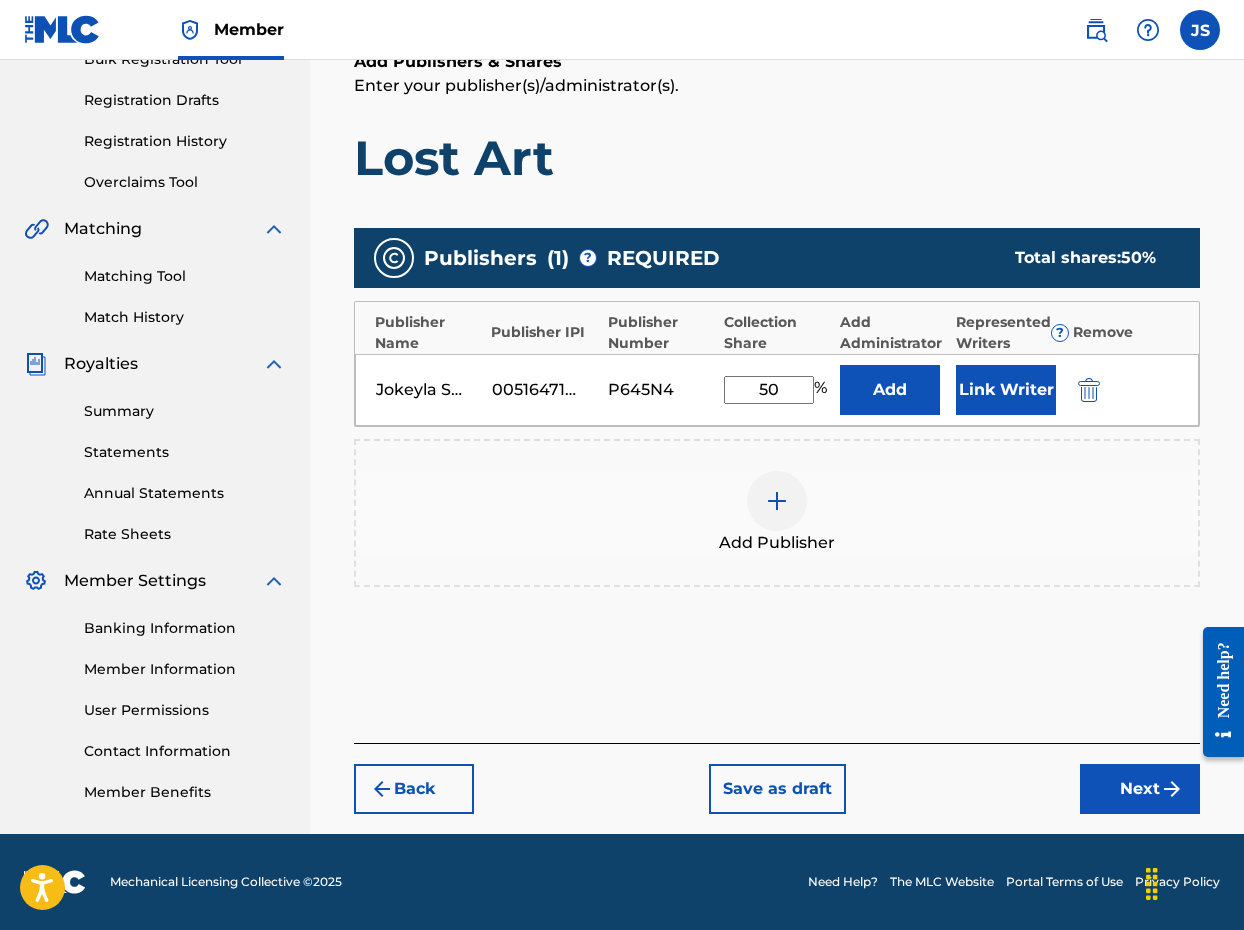 click on "50" at bounding box center [769, 390] 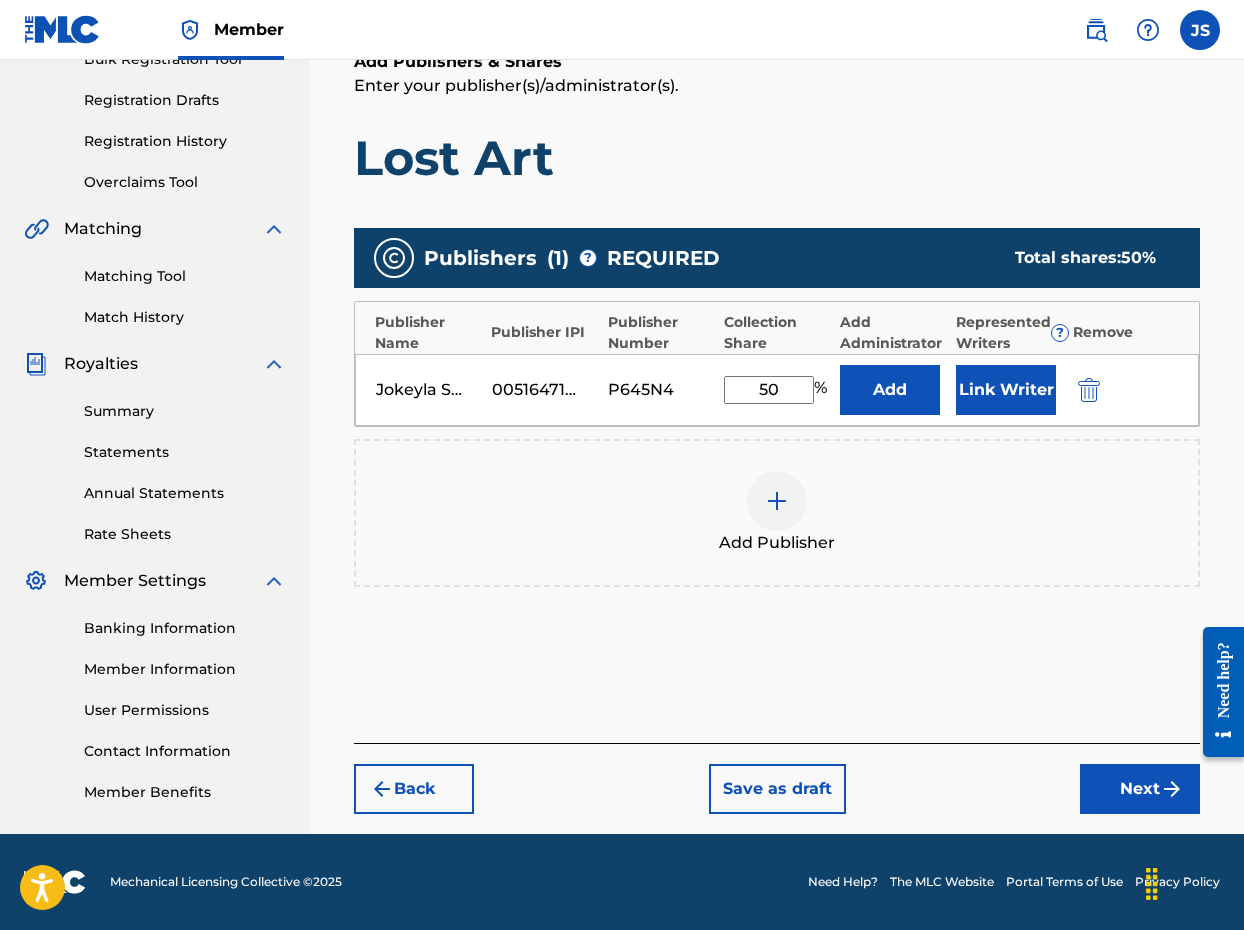 click on "50" at bounding box center [769, 390] 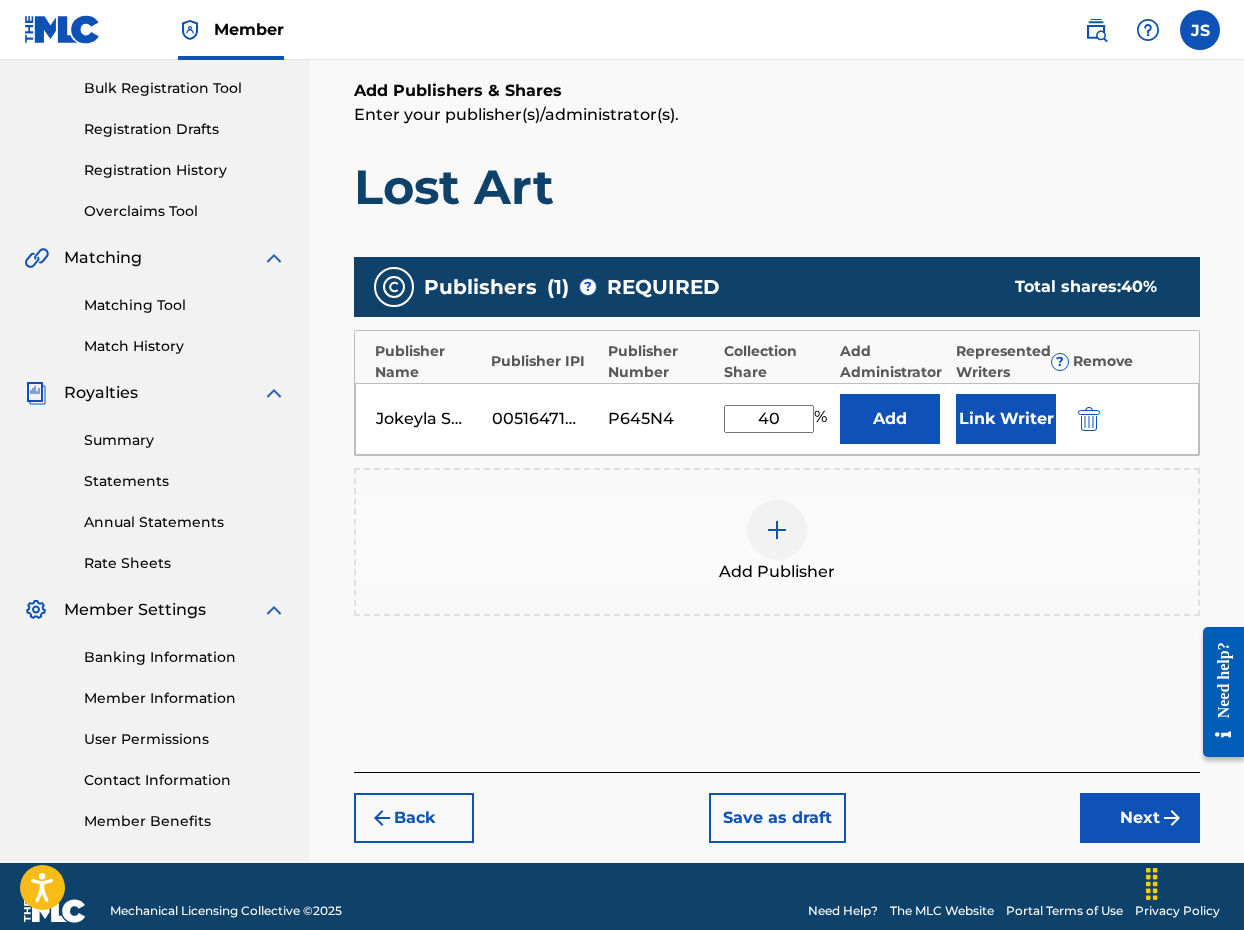 scroll, scrollTop: 283, scrollLeft: 0, axis: vertical 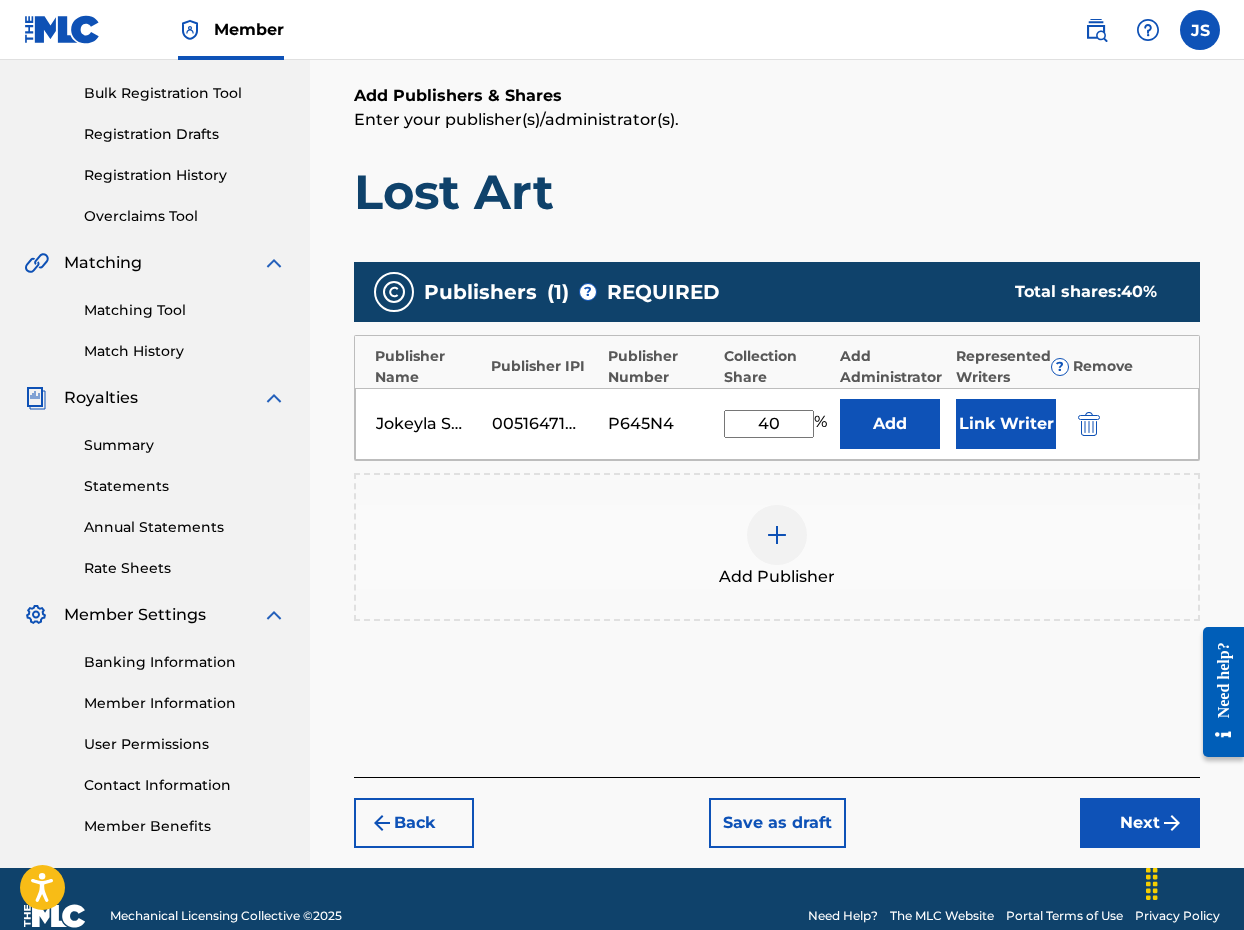 click on "Link Writer" at bounding box center (1006, 424) 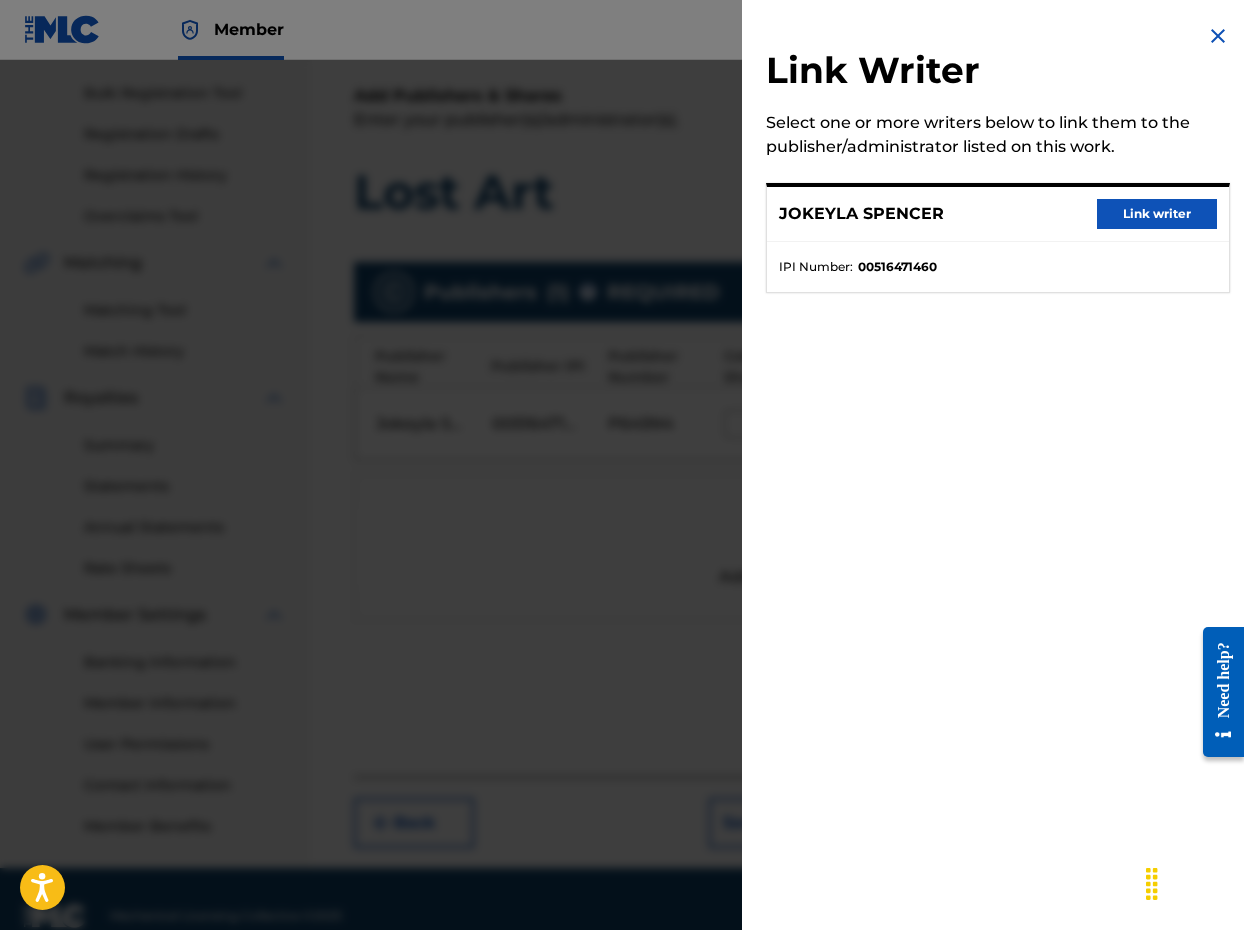 click on "Link writer" at bounding box center (1157, 214) 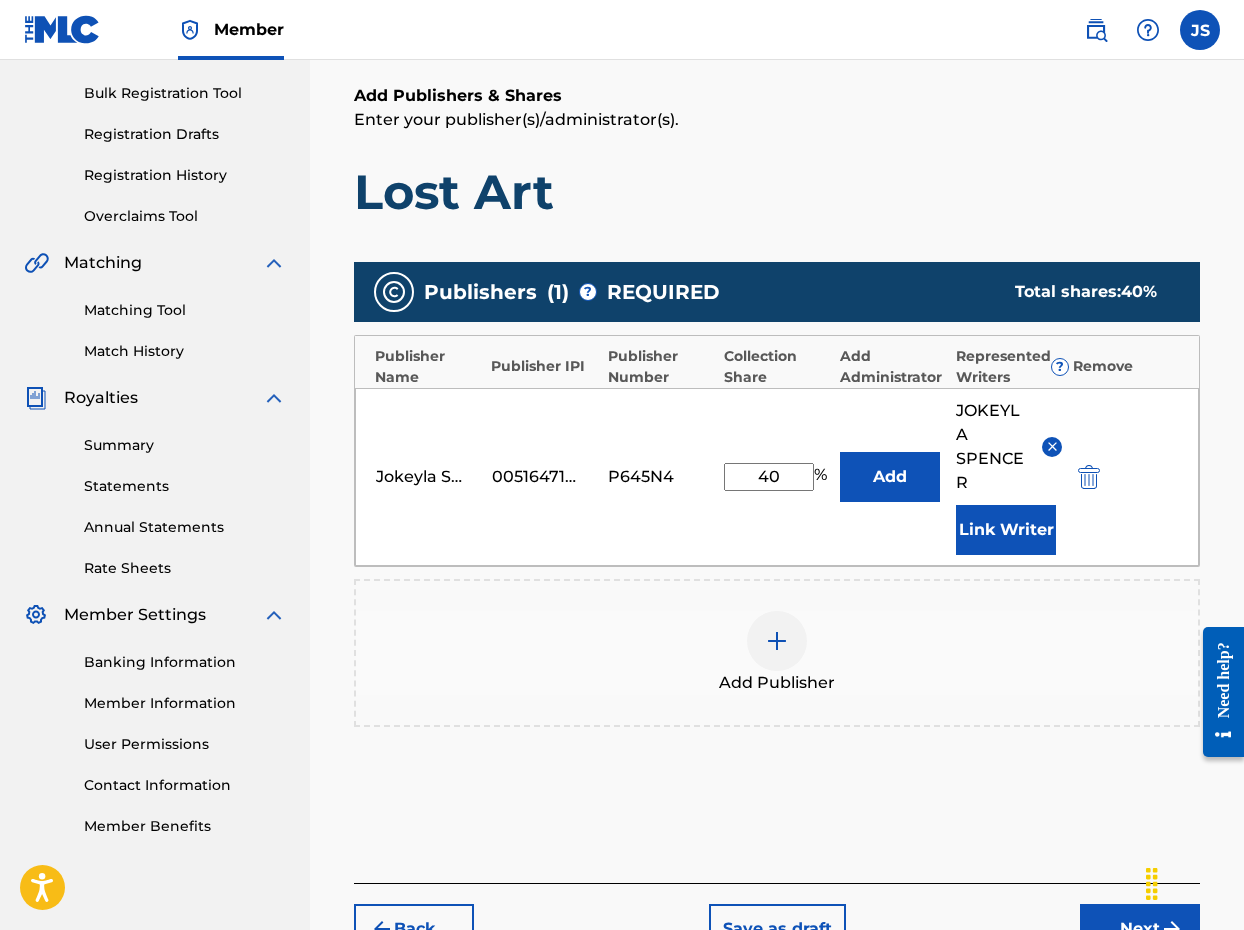 click on "40" at bounding box center [769, 477] 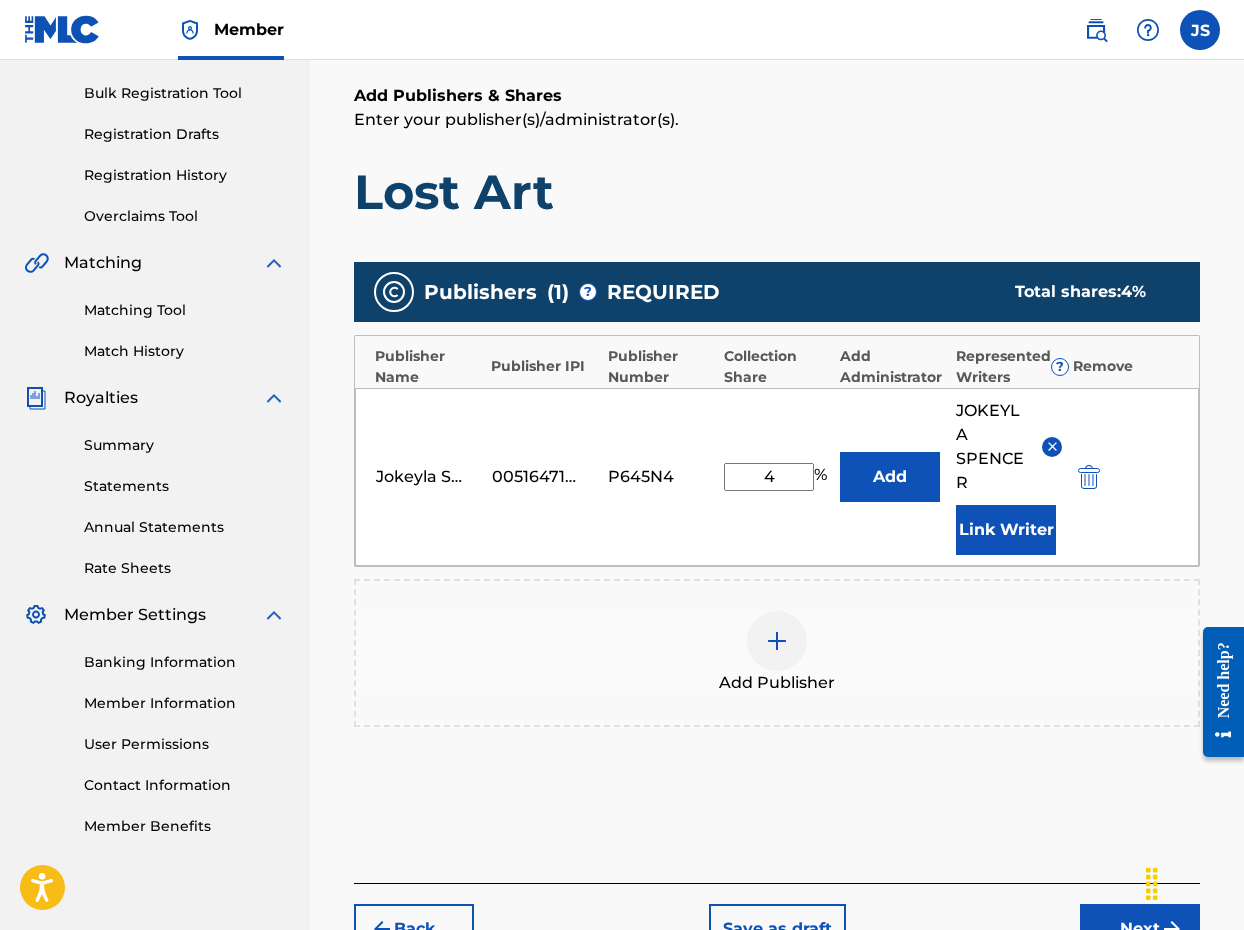 type on "40" 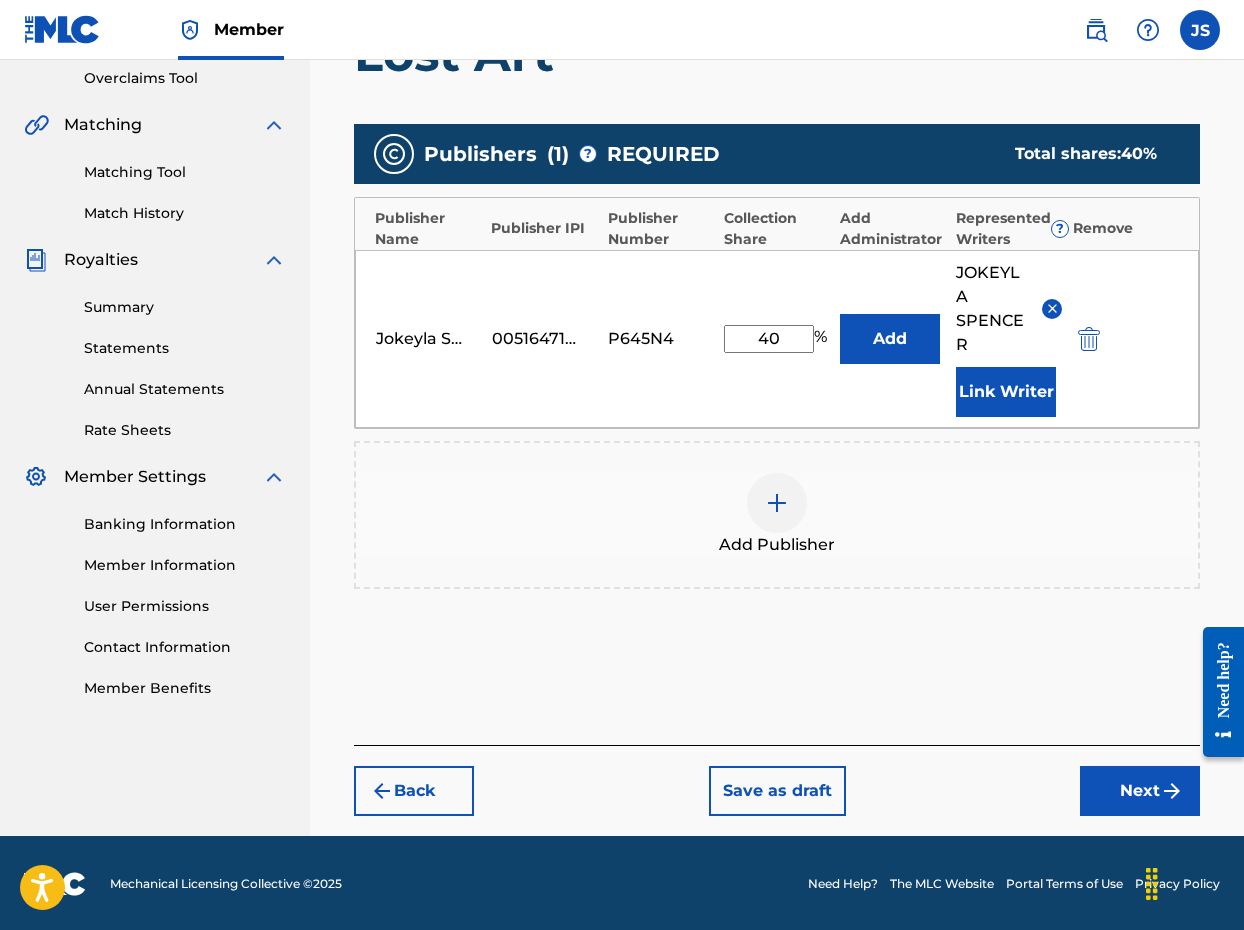 click on "Next" at bounding box center [1140, 791] 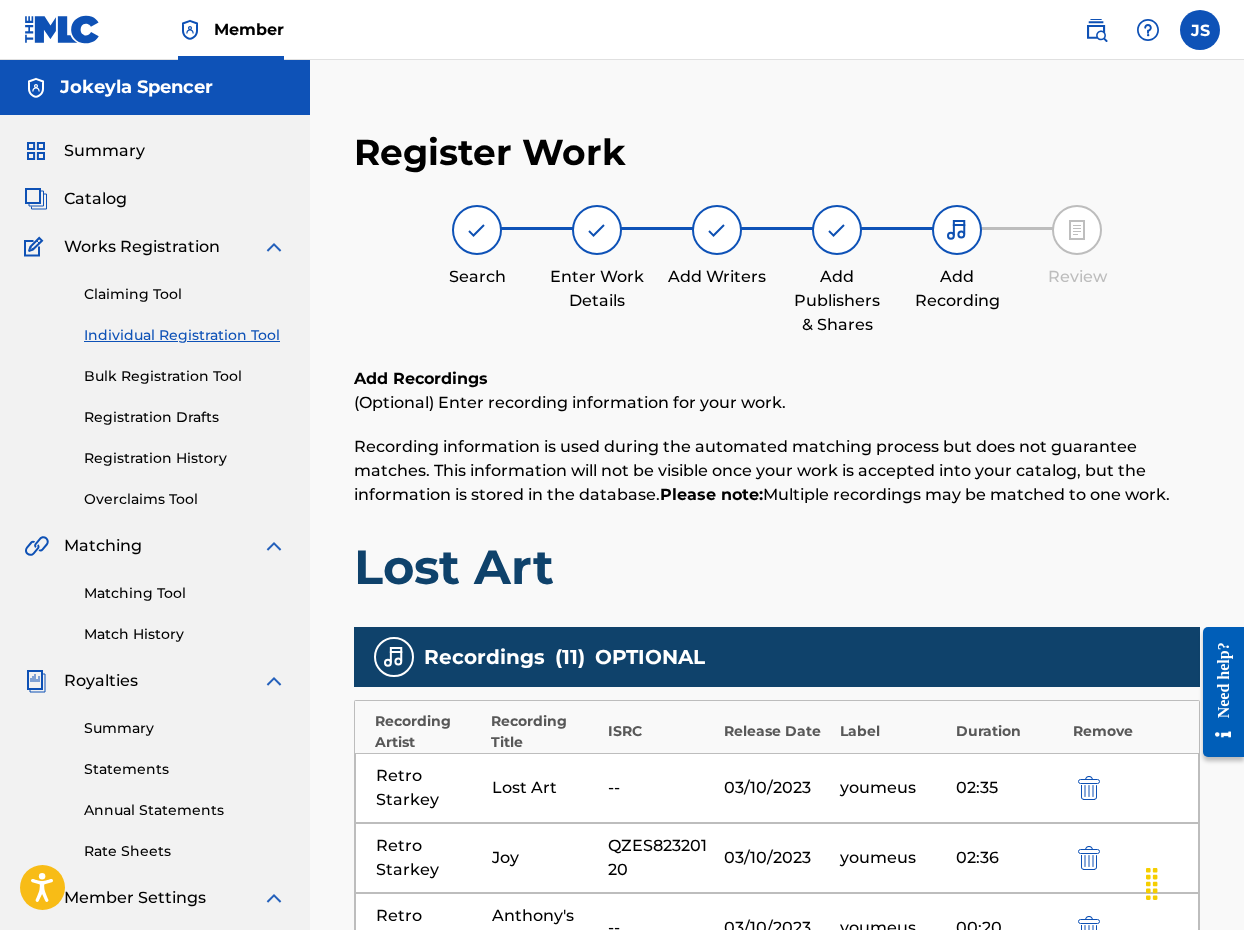 scroll, scrollTop: 0, scrollLeft: 0, axis: both 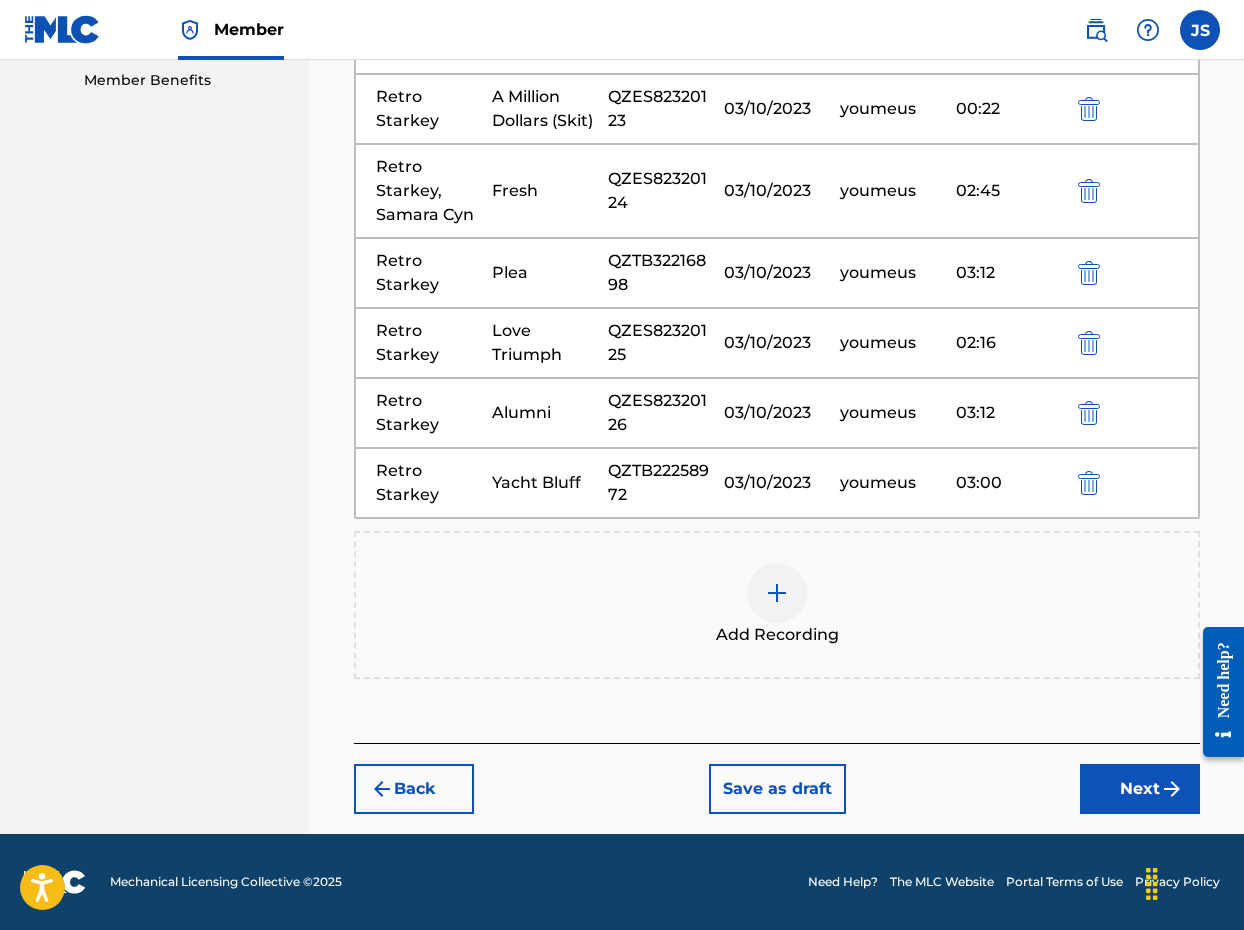 click on "Back" at bounding box center [414, 789] 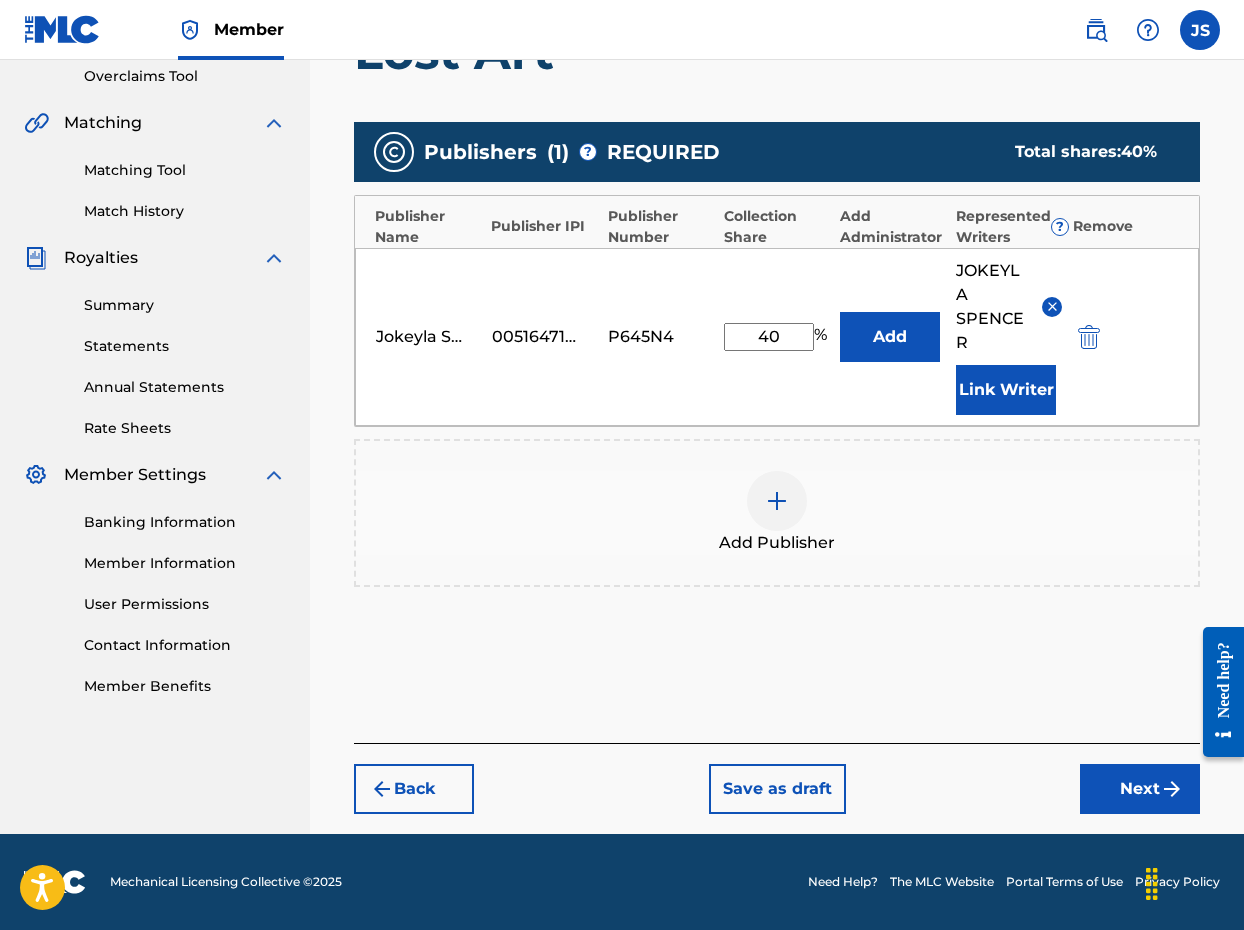 scroll, scrollTop: 423, scrollLeft: 0, axis: vertical 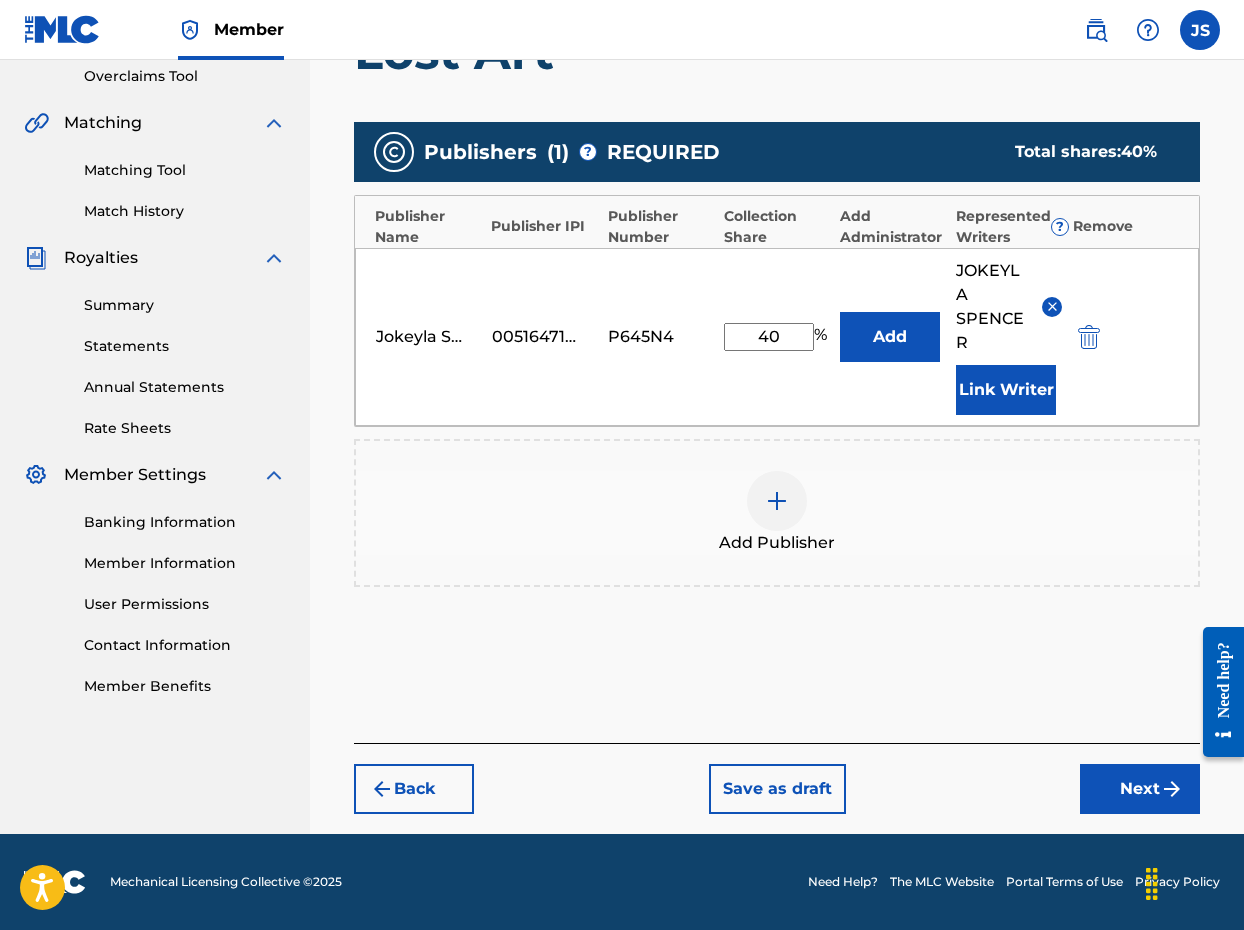 click on "Back" at bounding box center [414, 789] 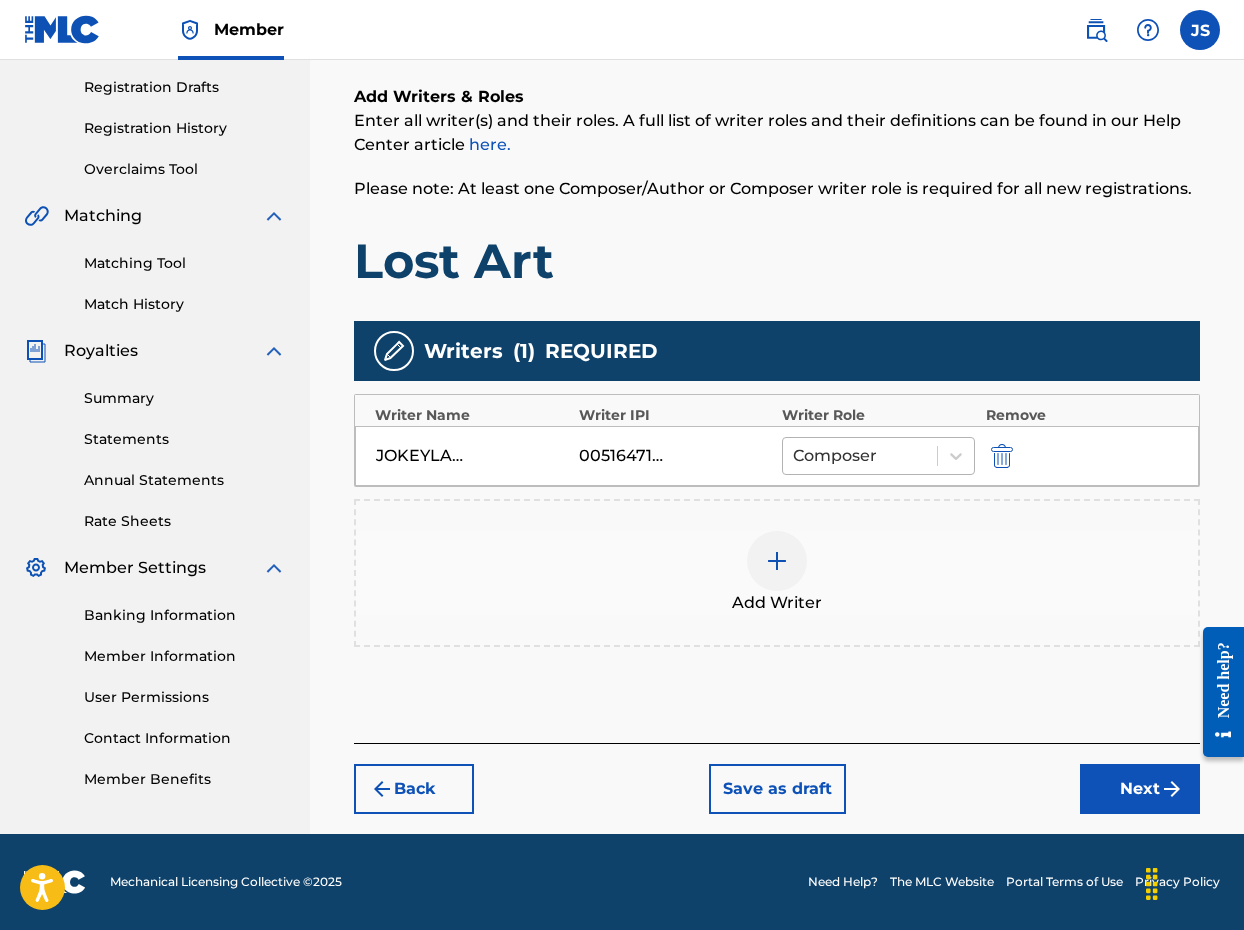 click at bounding box center (860, 456) 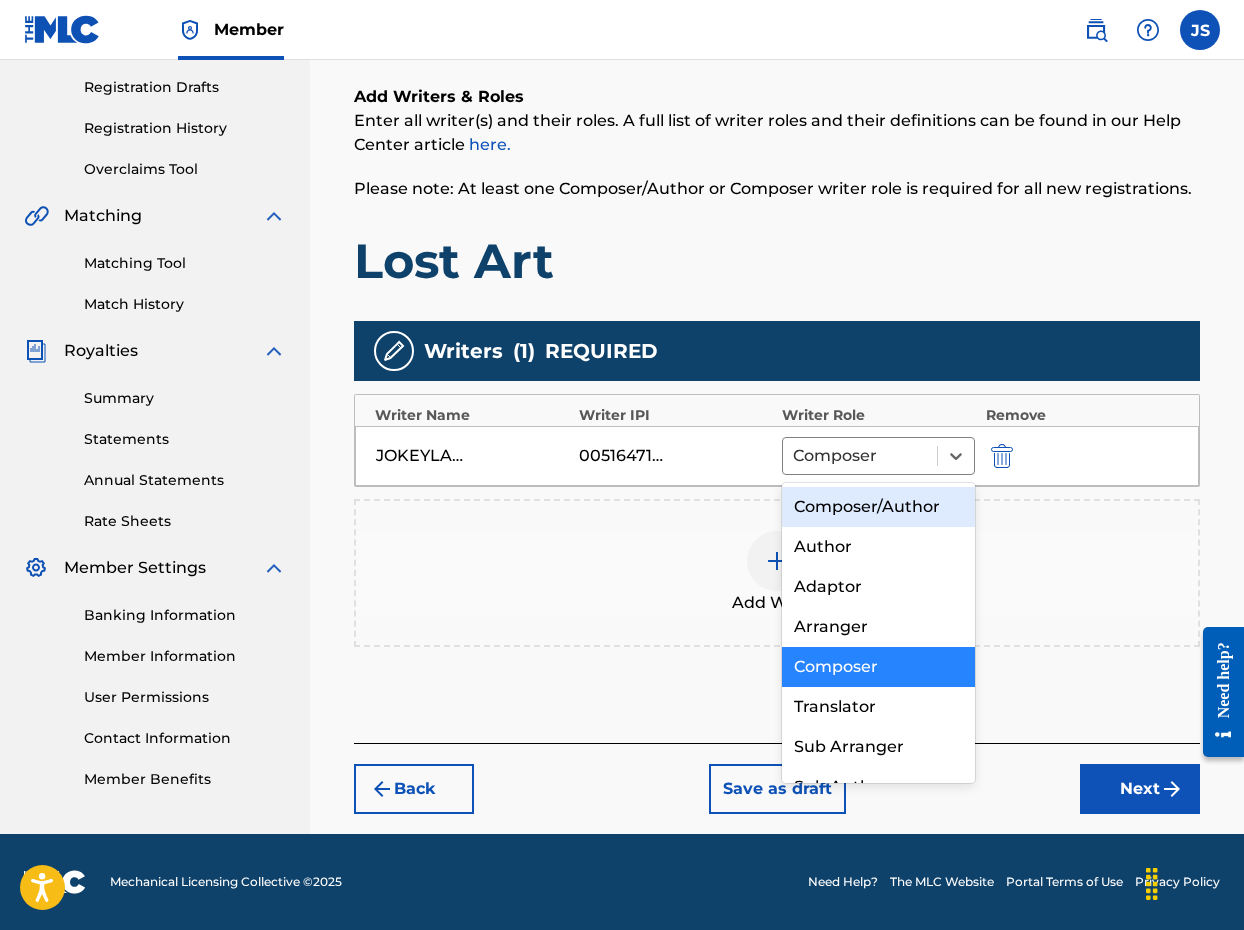 click on "Add Writer" at bounding box center (777, 573) 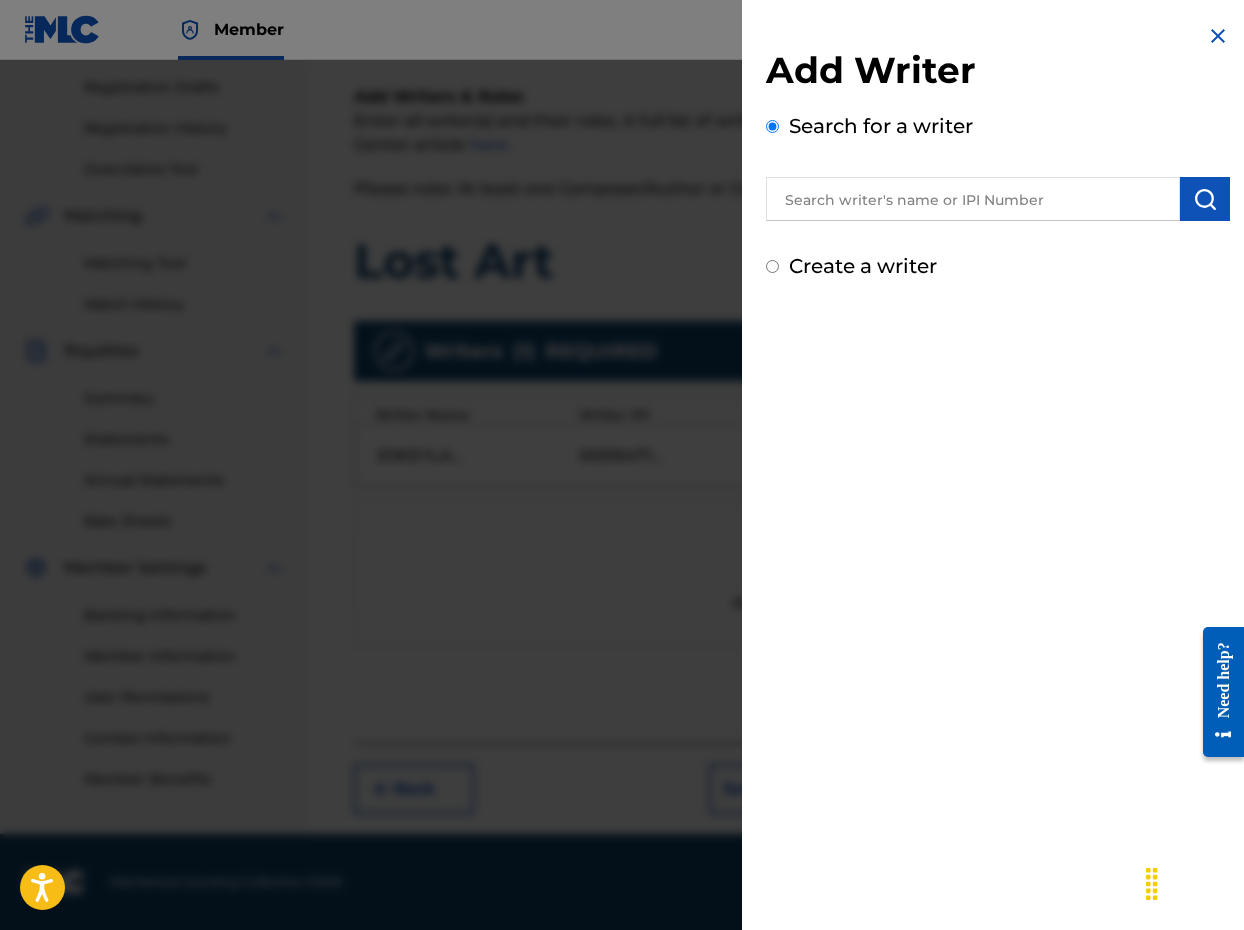 click at bounding box center (1218, 36) 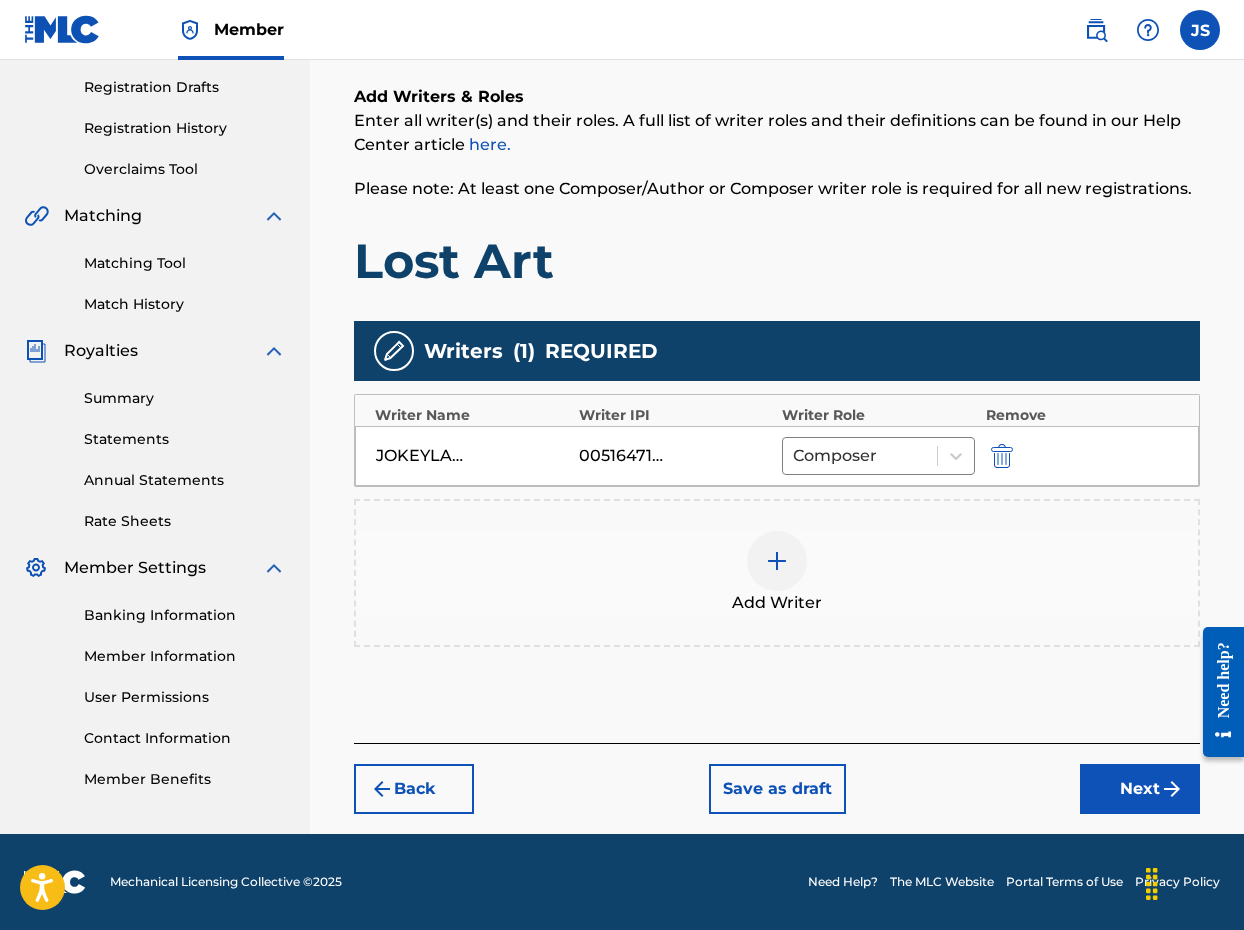 scroll, scrollTop: 330, scrollLeft: 0, axis: vertical 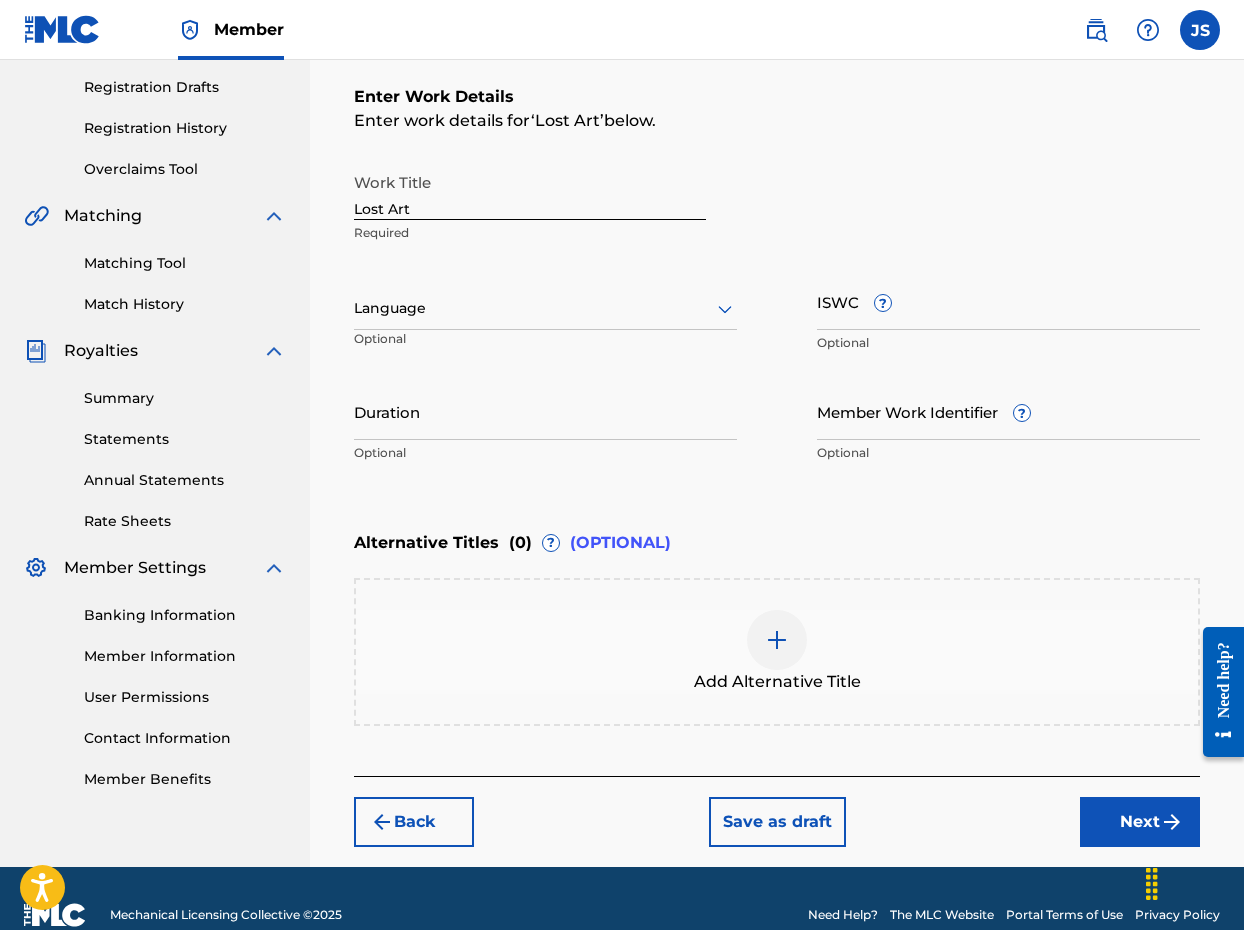 click on "Back" at bounding box center (414, 822) 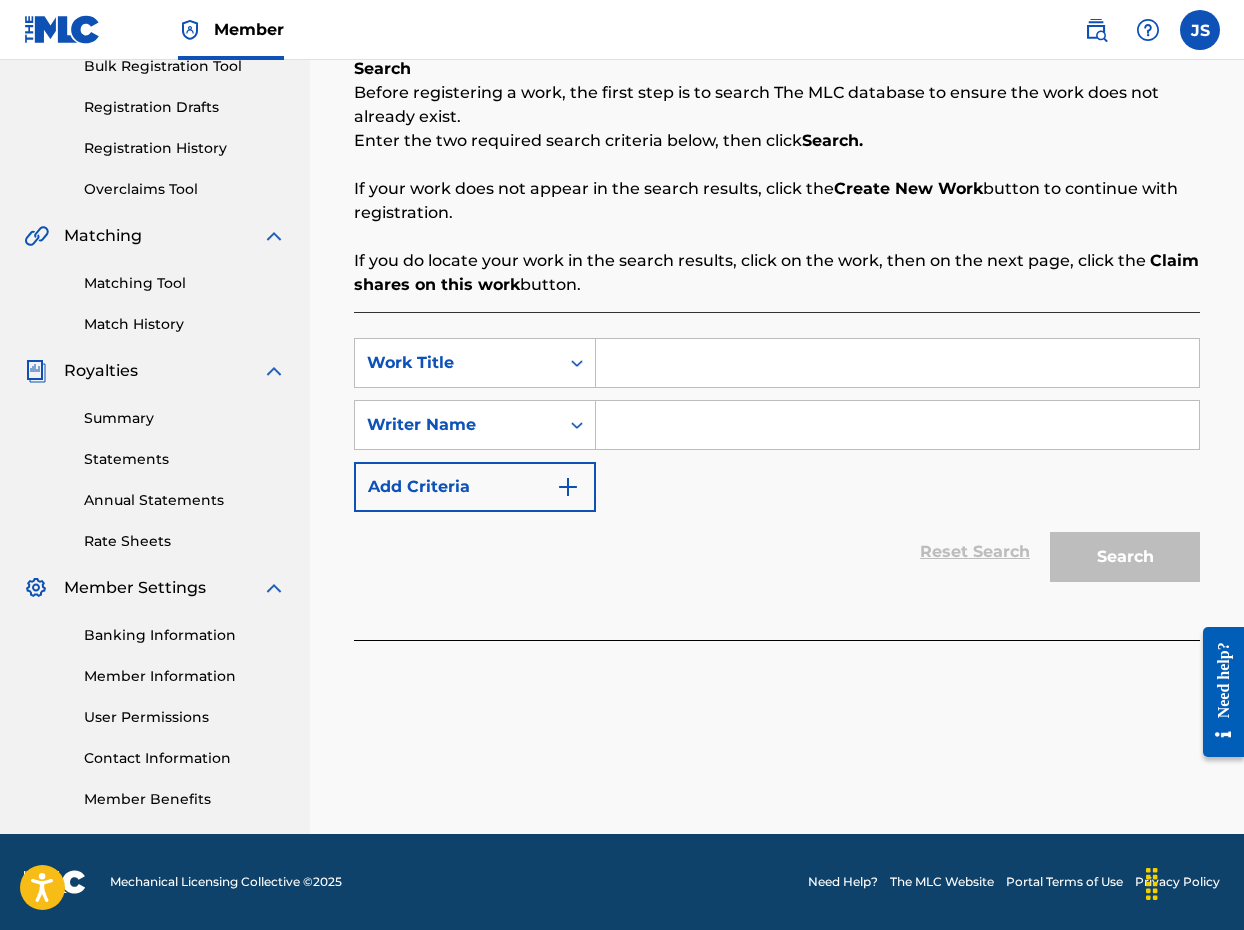 click at bounding box center (897, 363) 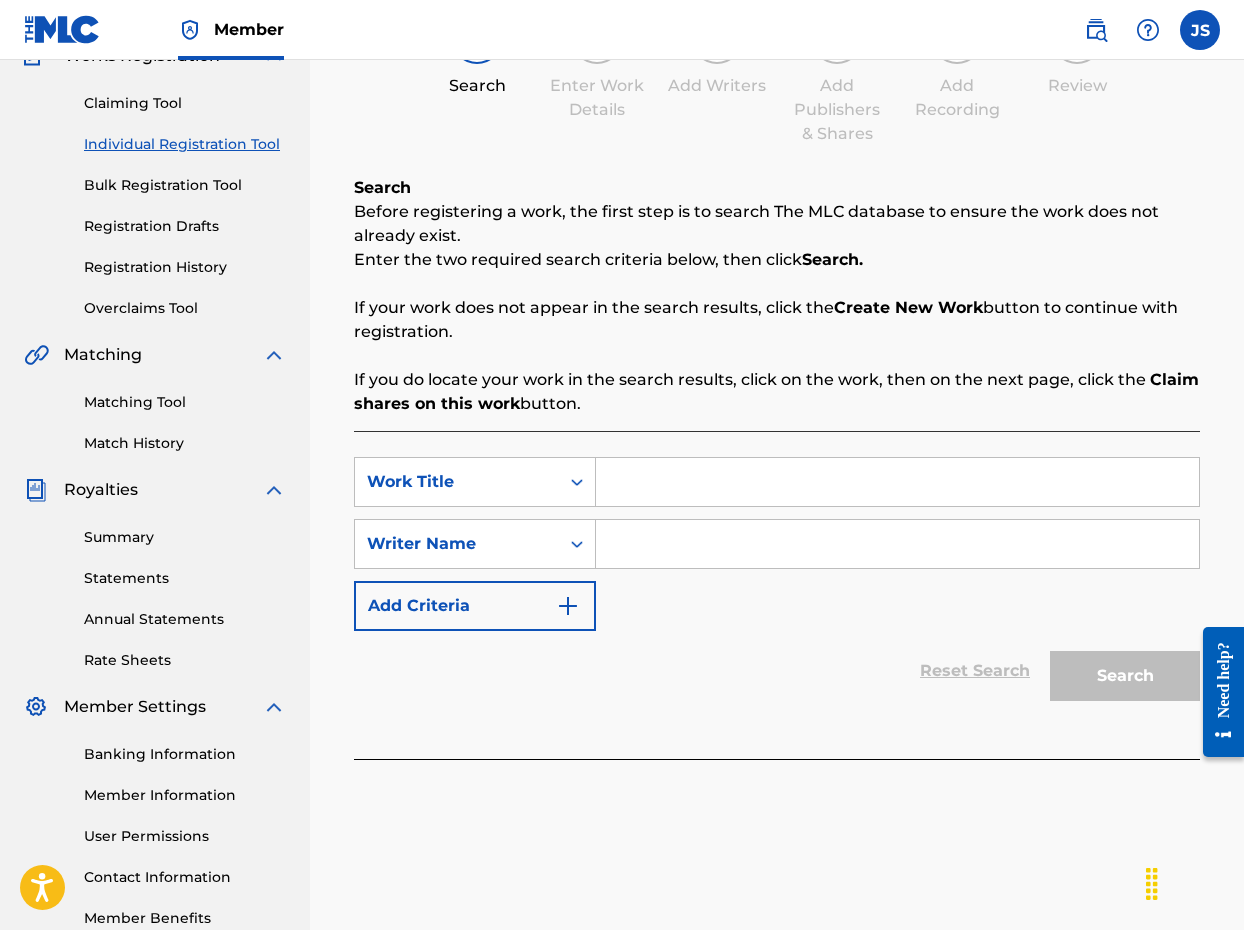 scroll, scrollTop: 123, scrollLeft: 0, axis: vertical 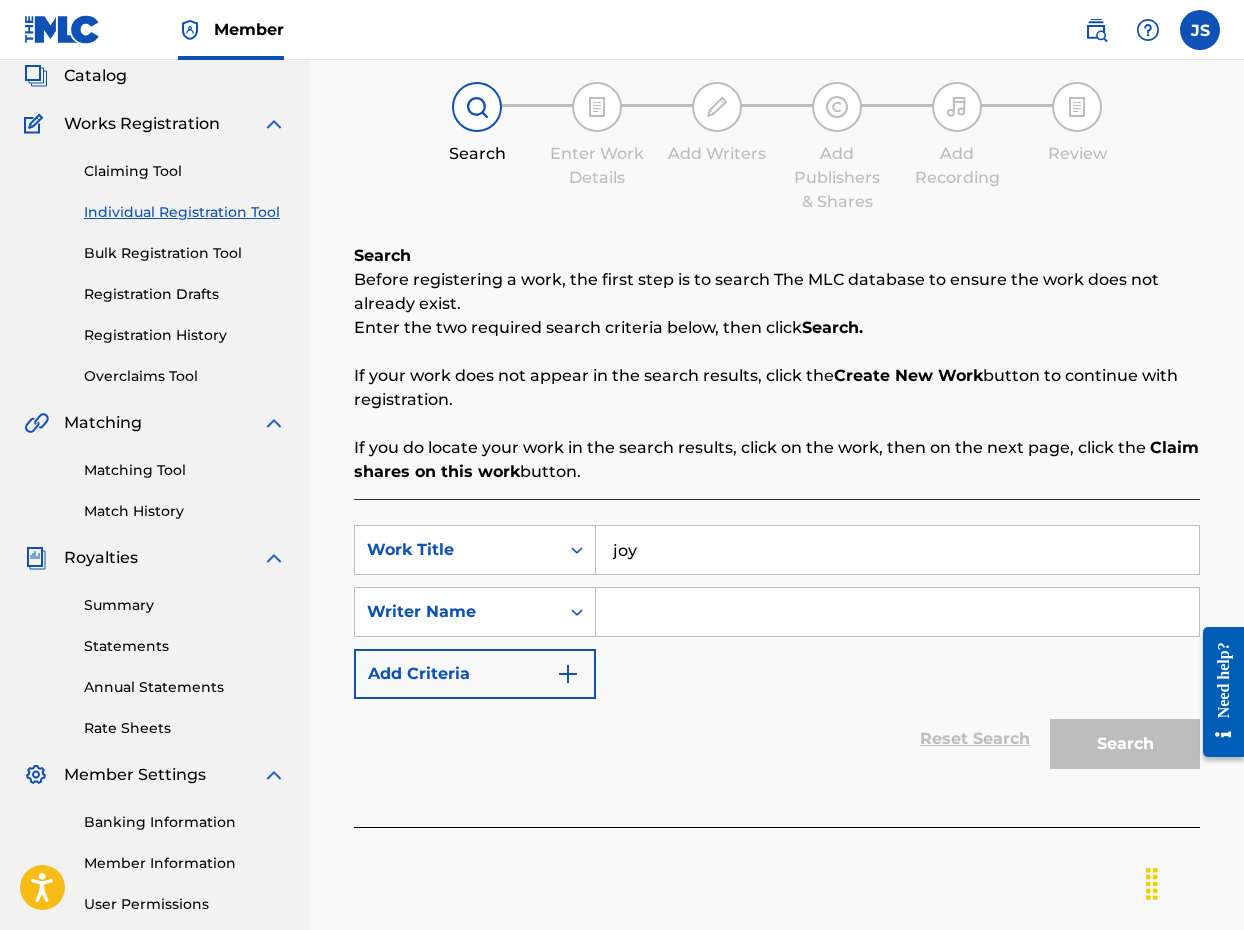 type on "joy" 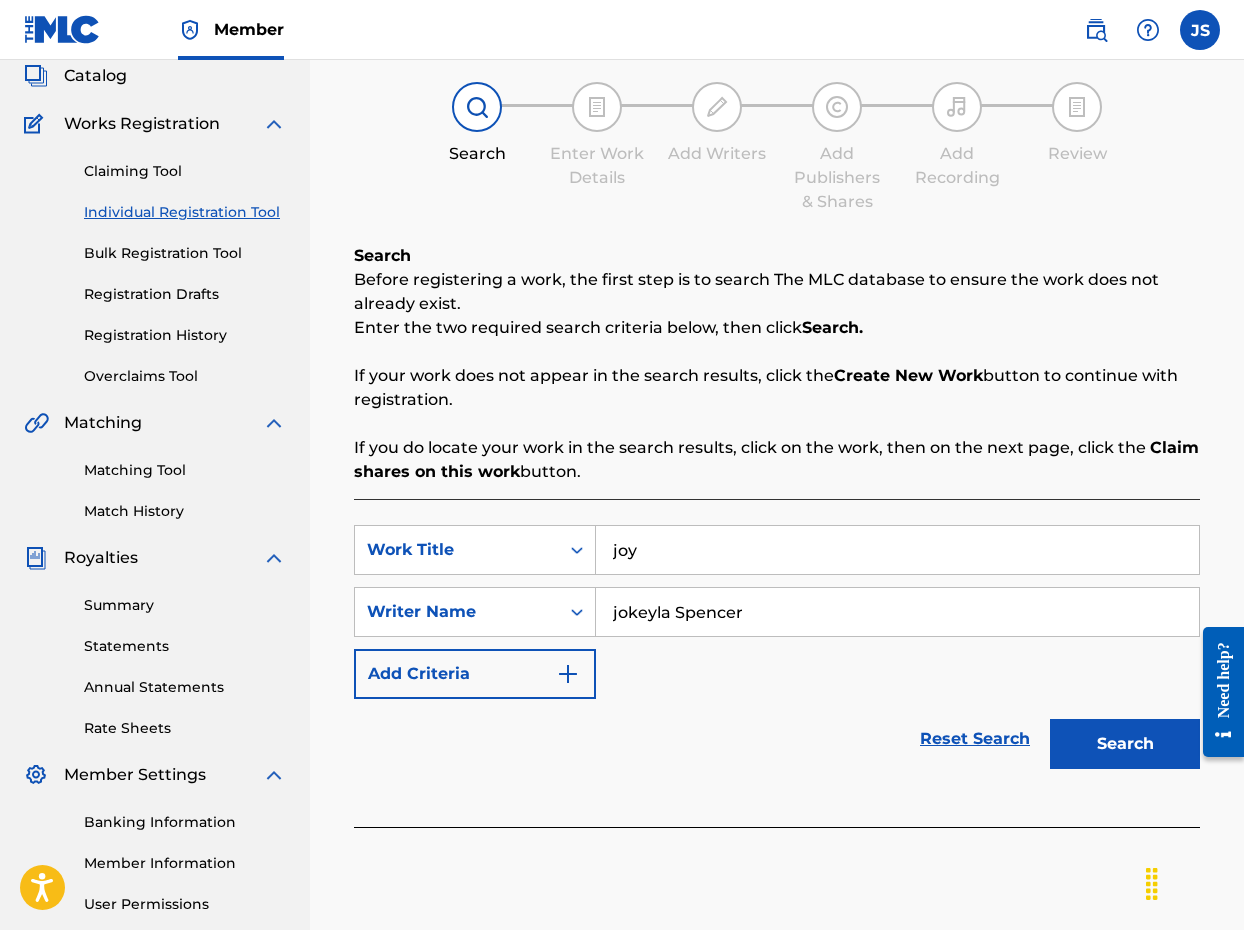 type on "jokeyla Spencer" 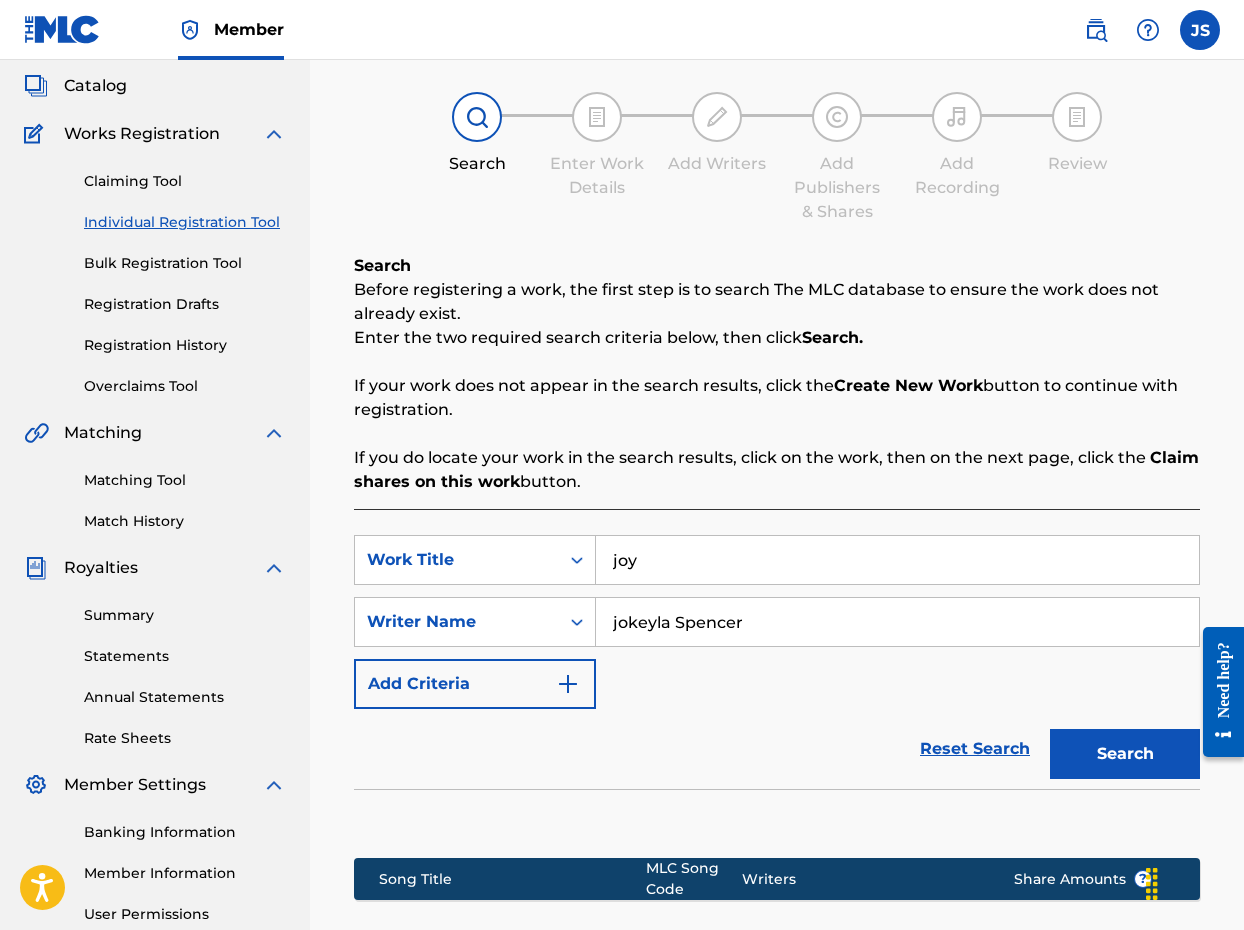 scroll, scrollTop: 107, scrollLeft: 1, axis: both 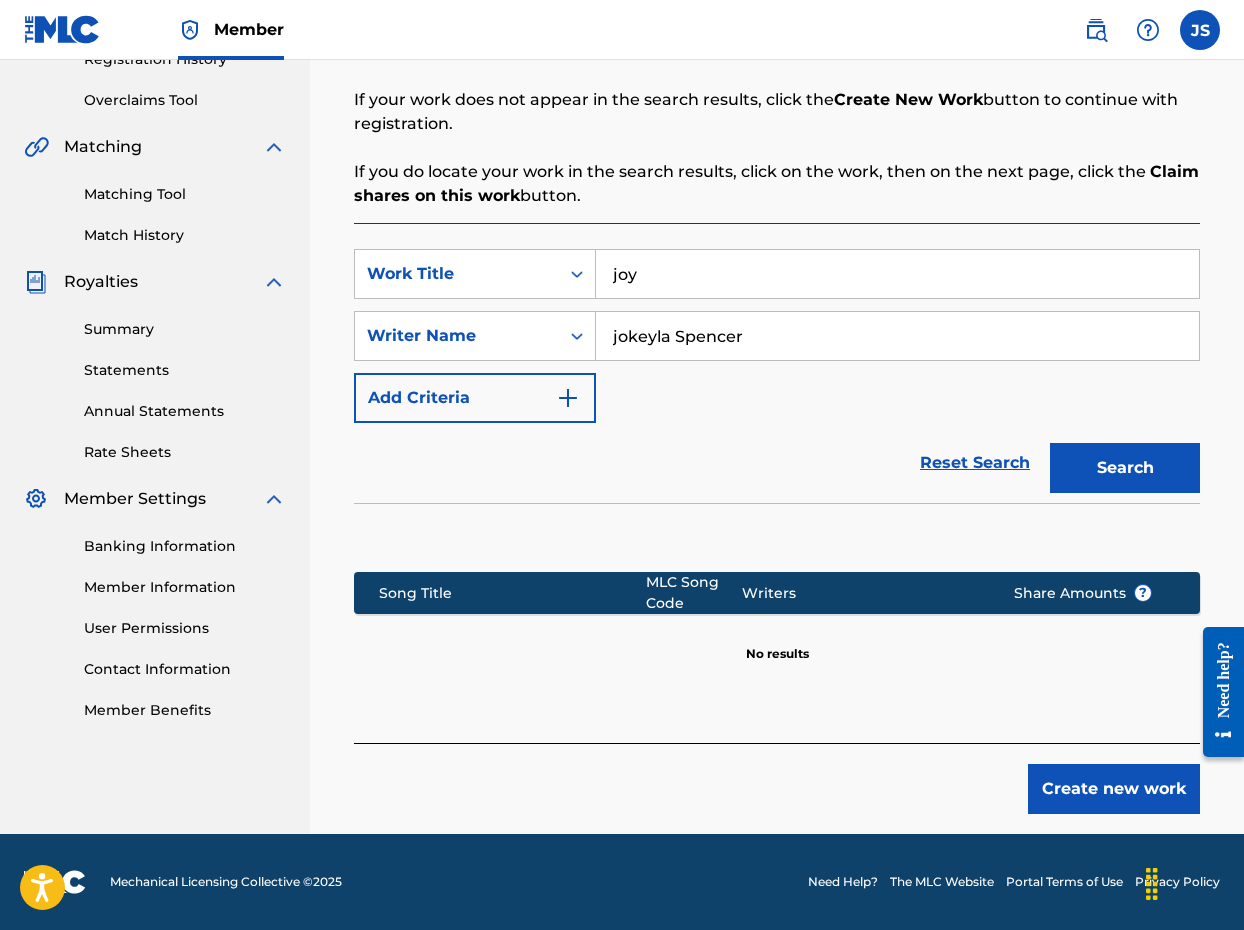 click on "Create new work" at bounding box center [1114, 789] 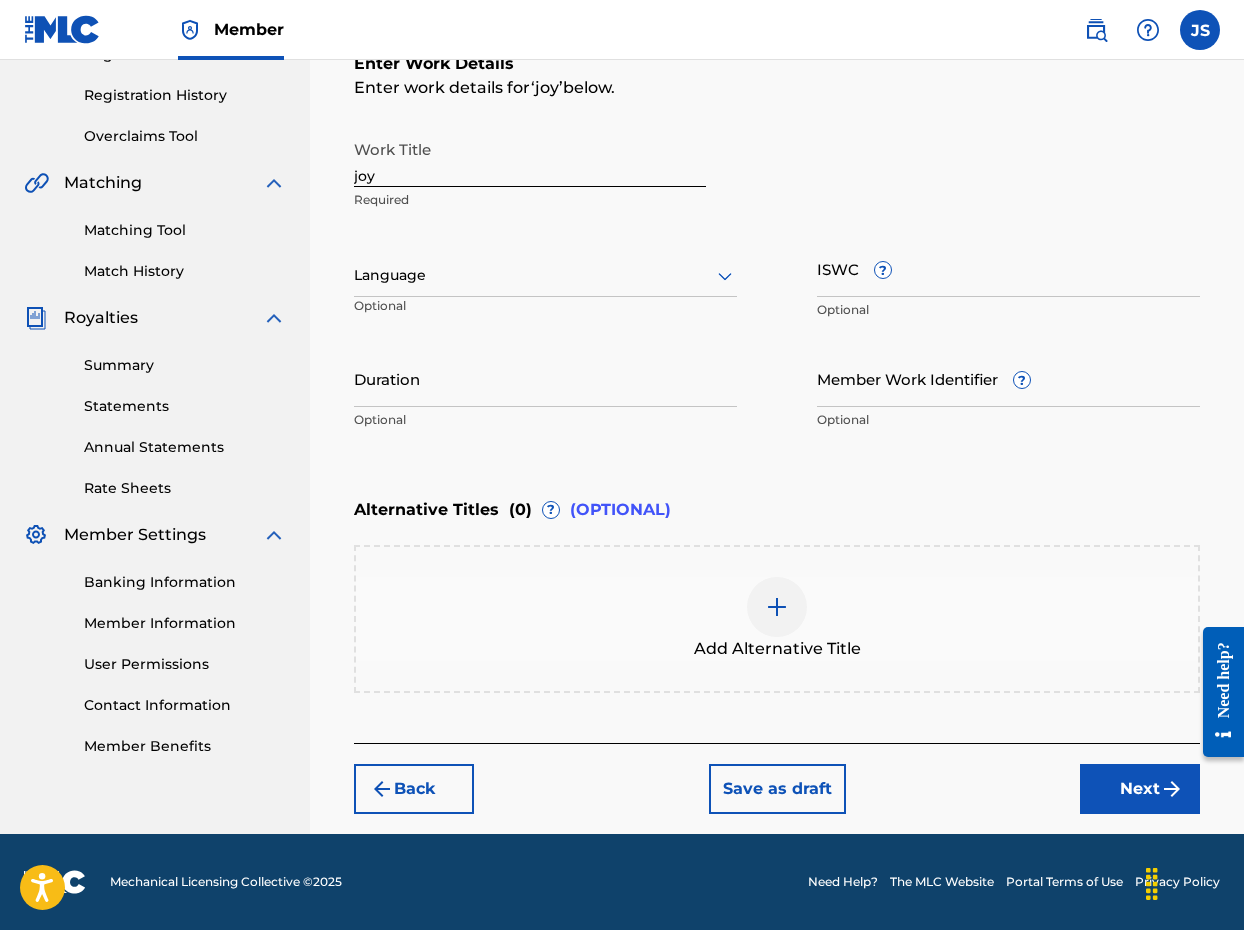 scroll, scrollTop: 363, scrollLeft: 0, axis: vertical 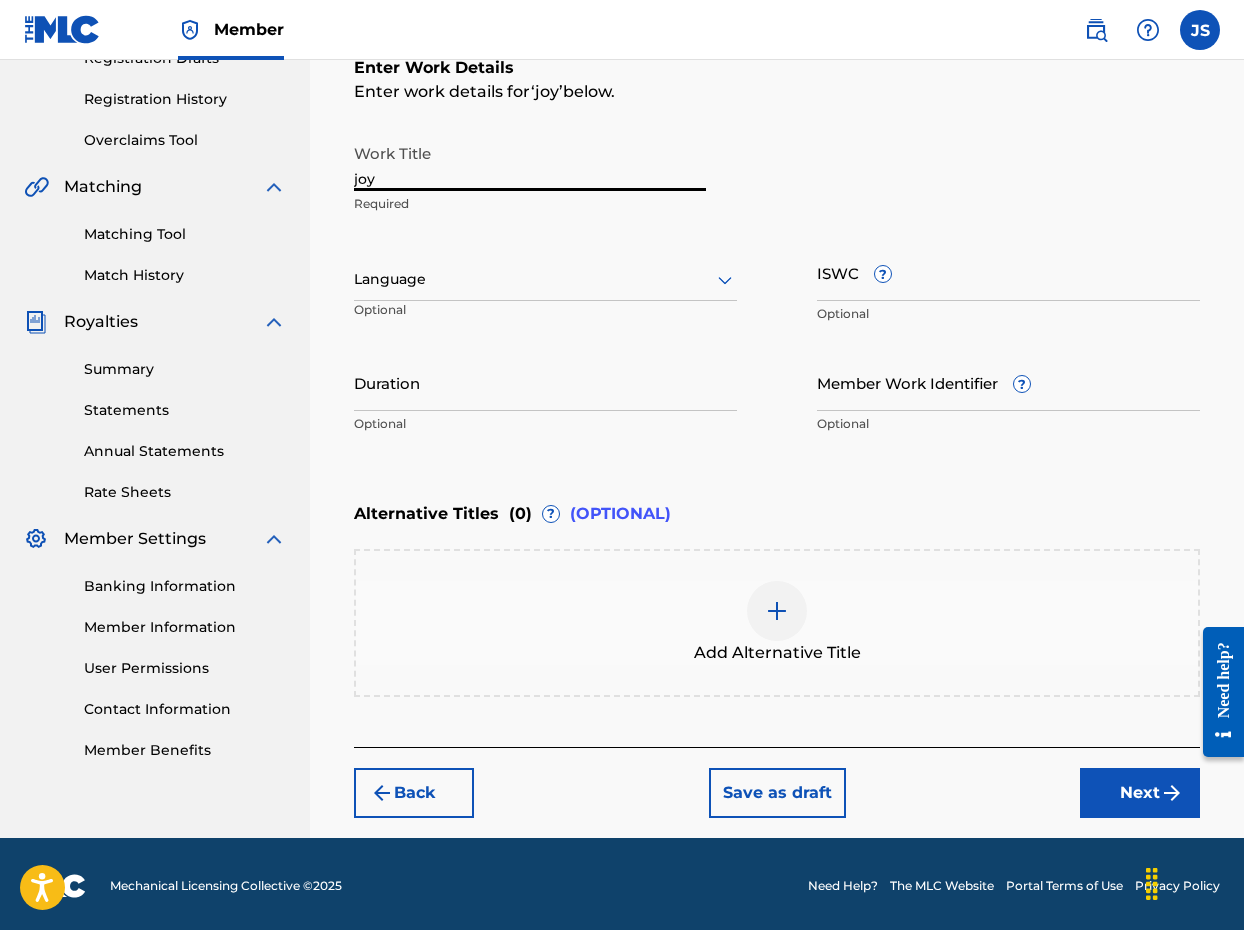 drag, startPoint x: 394, startPoint y: 181, endPoint x: 341, endPoint y: 178, distance: 53.08484 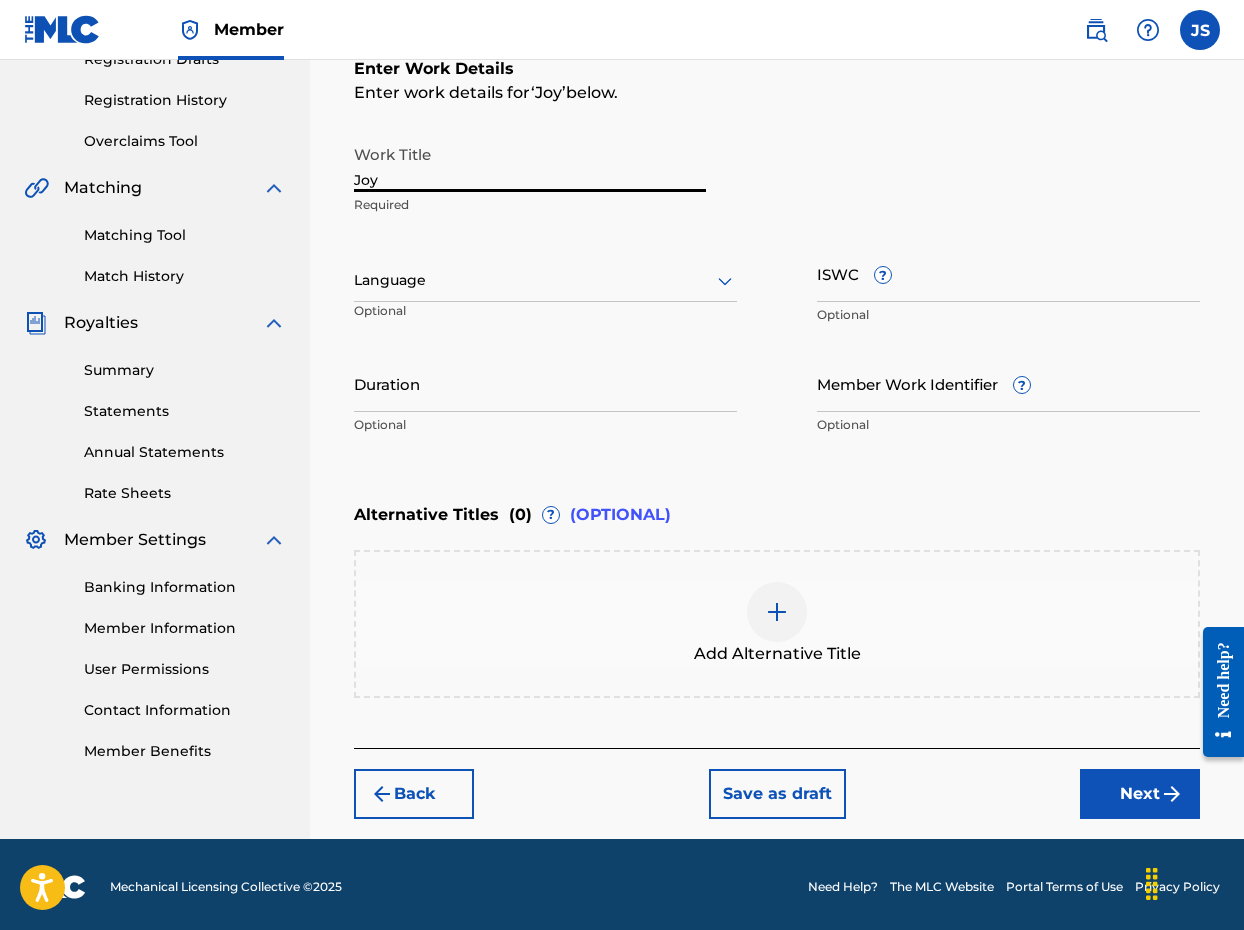 type on "Joy" 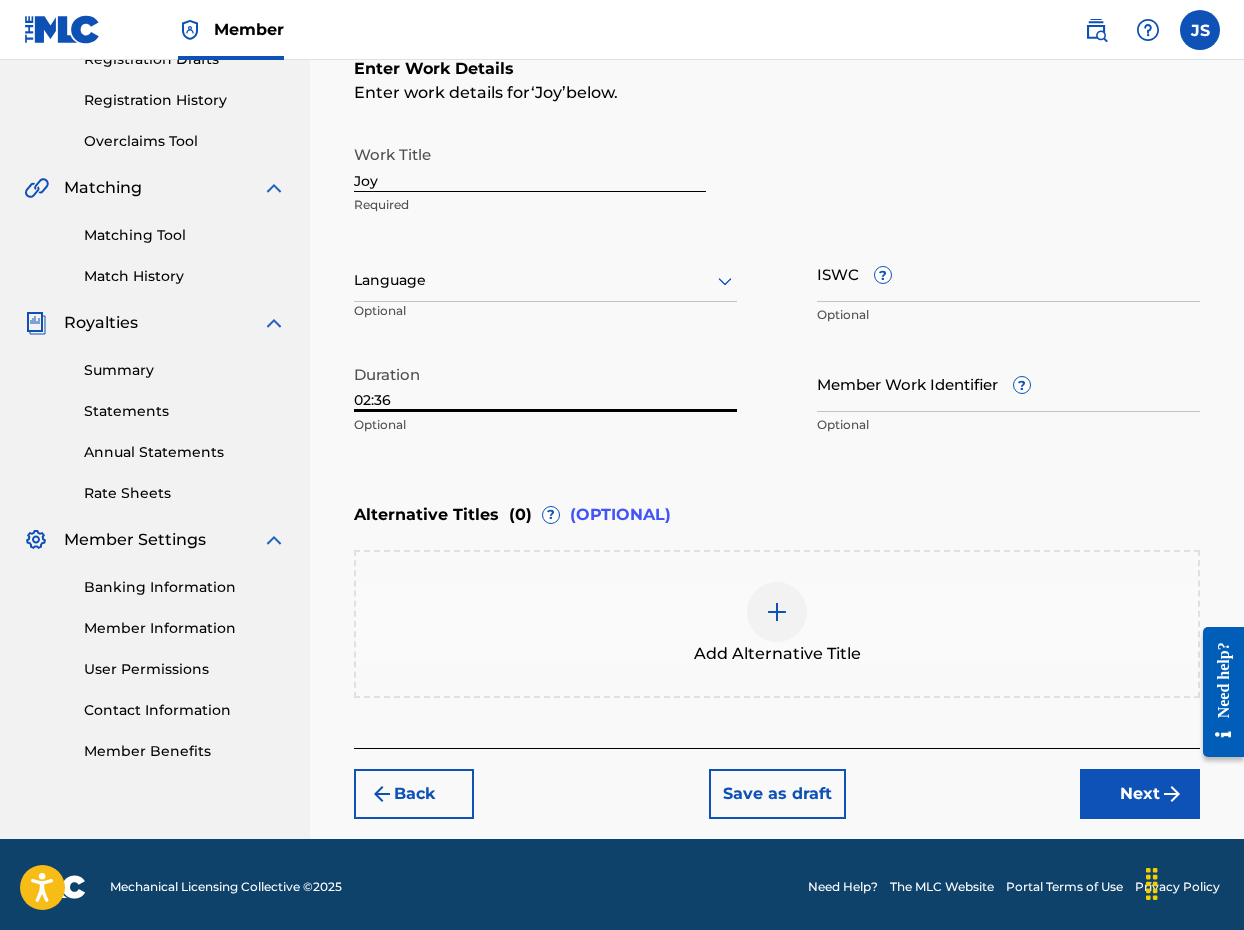 type on "02:36" 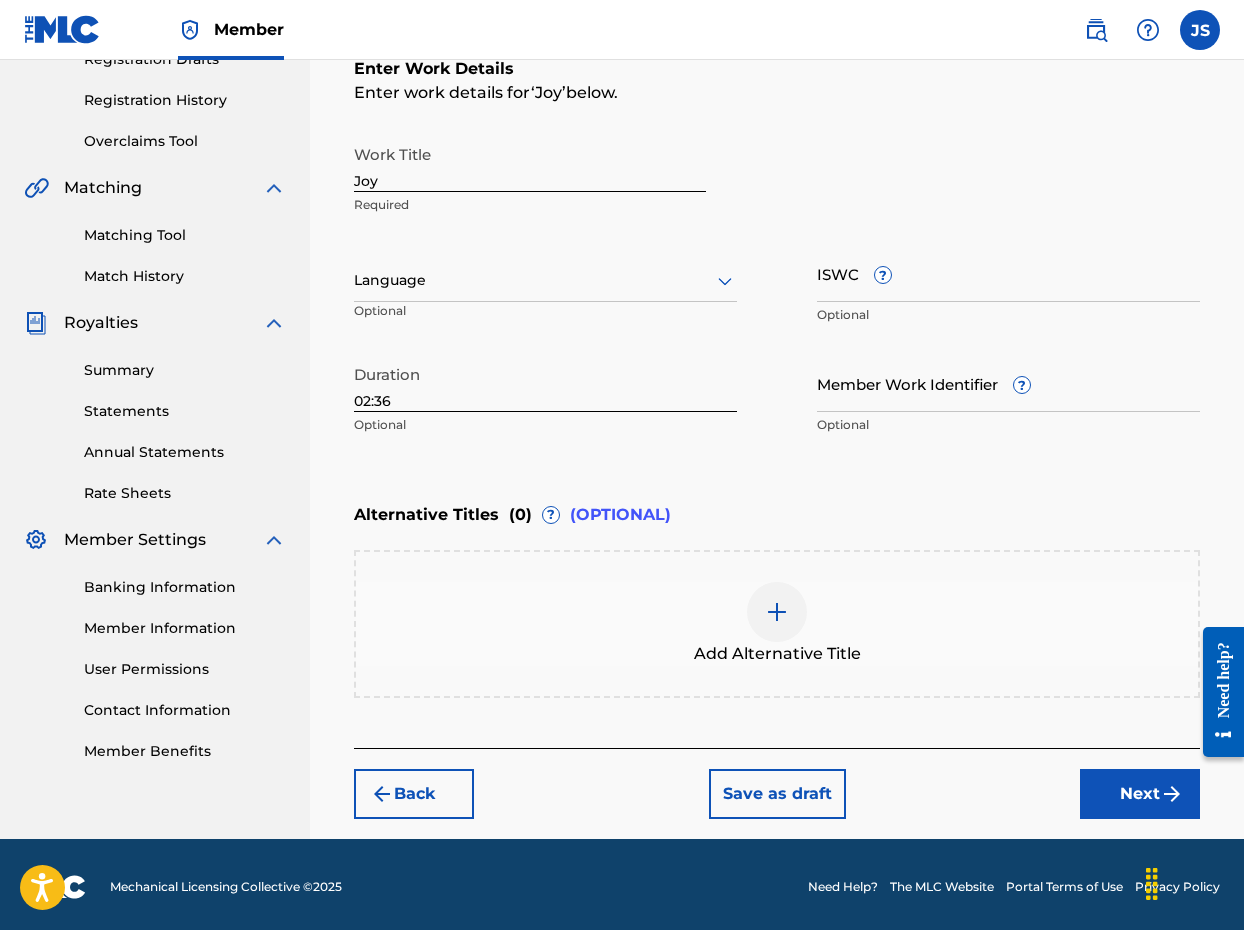 click on "Next" at bounding box center (1140, 794) 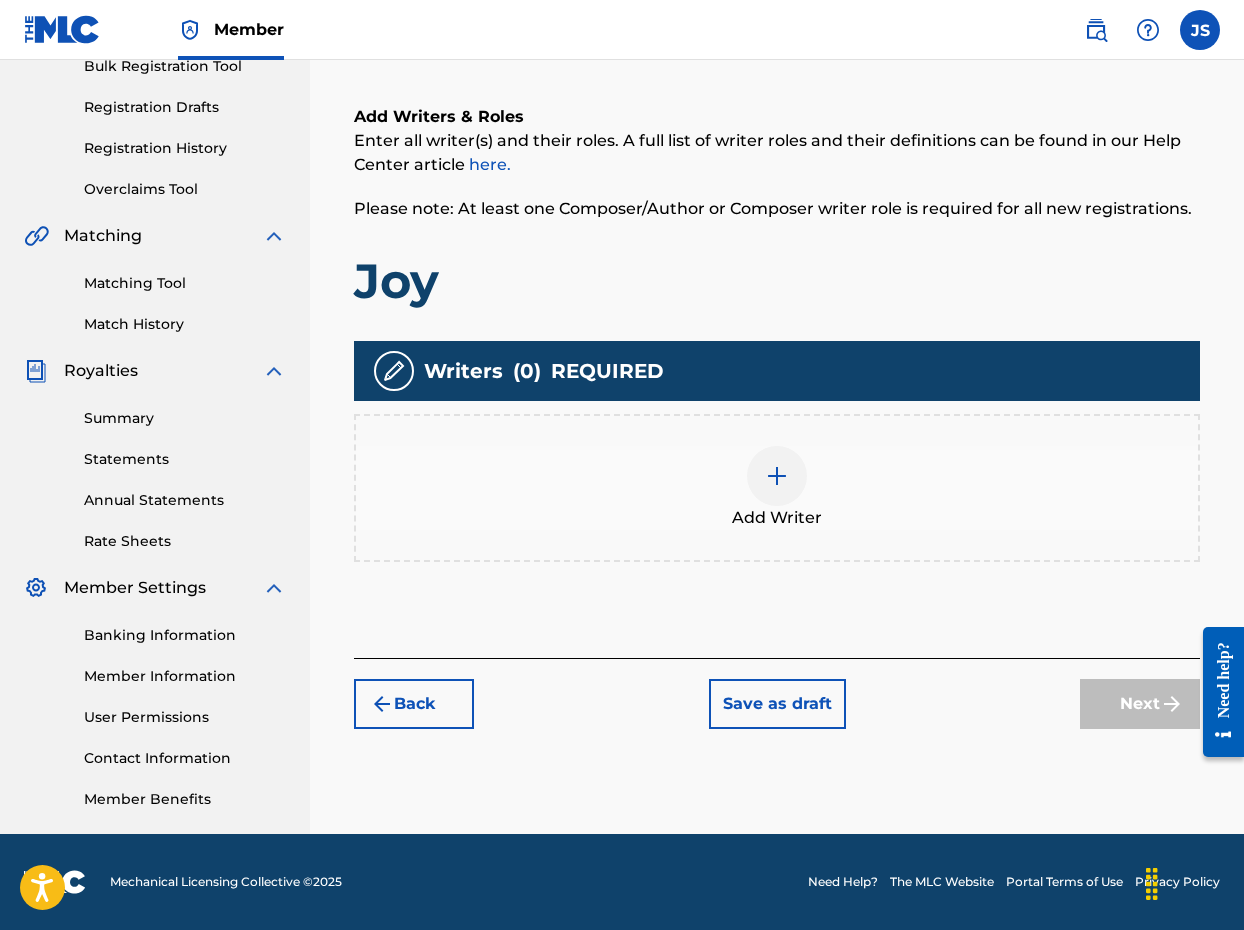 click at bounding box center (777, 476) 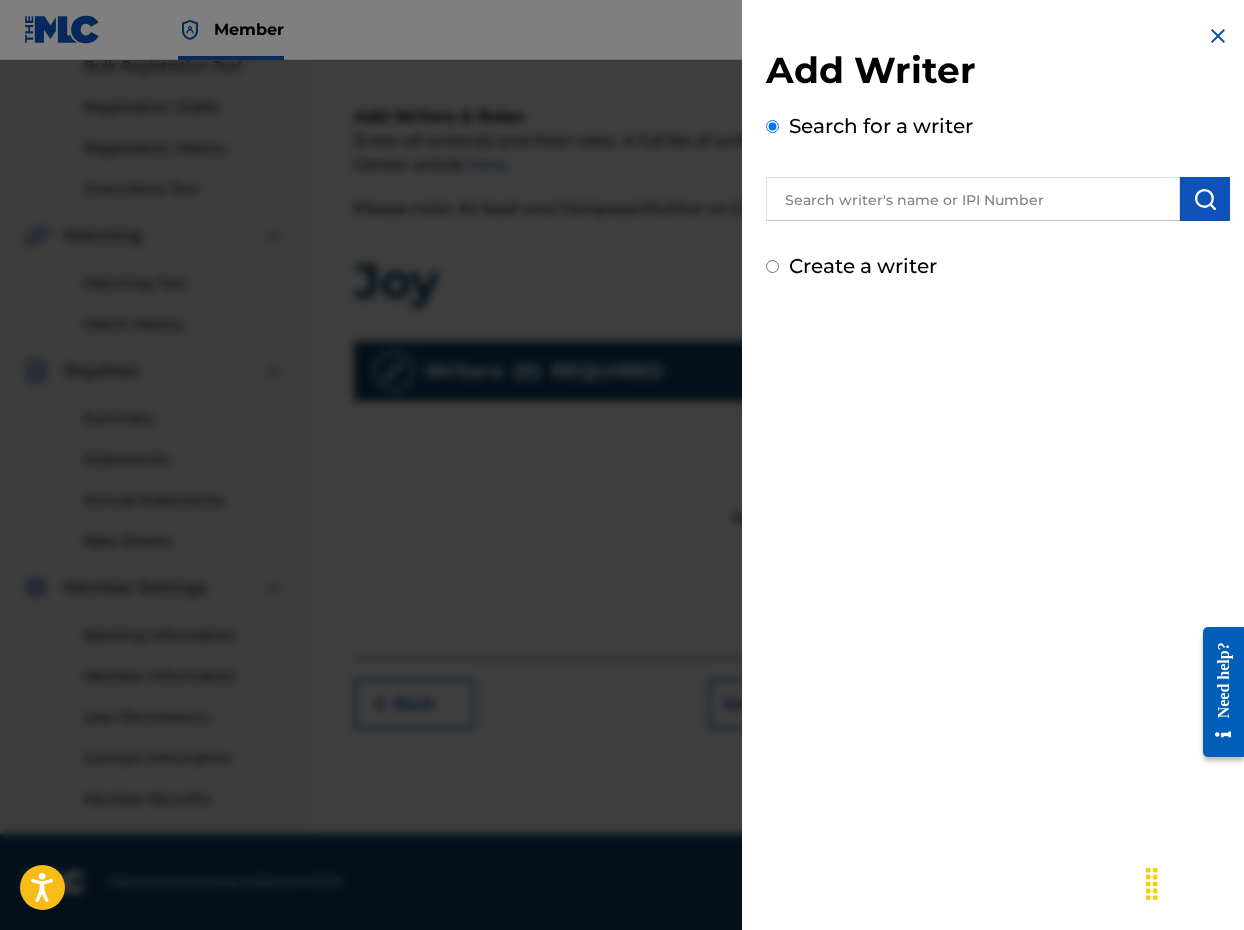 scroll, scrollTop: 245, scrollLeft: 0, axis: vertical 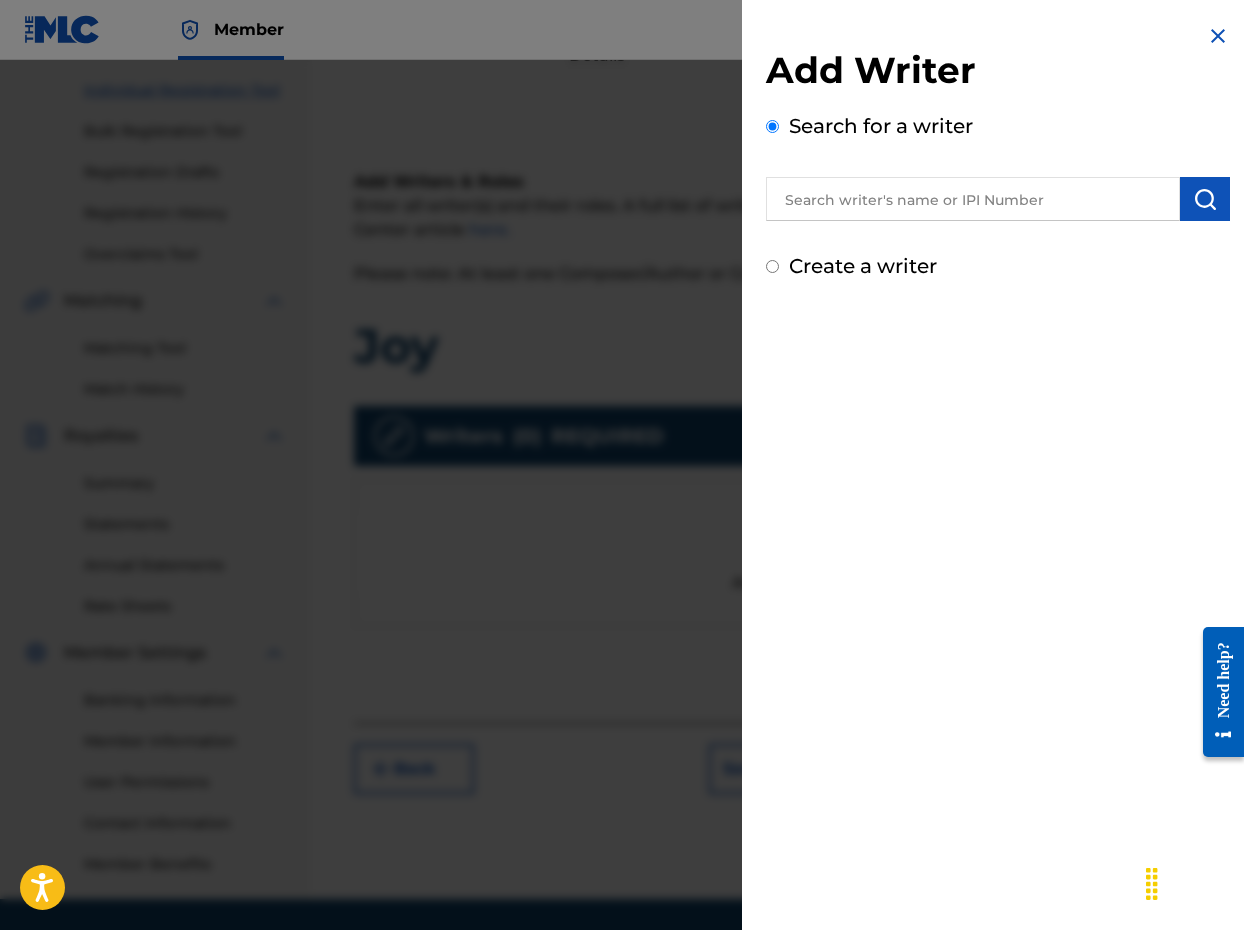 click at bounding box center [973, 199] 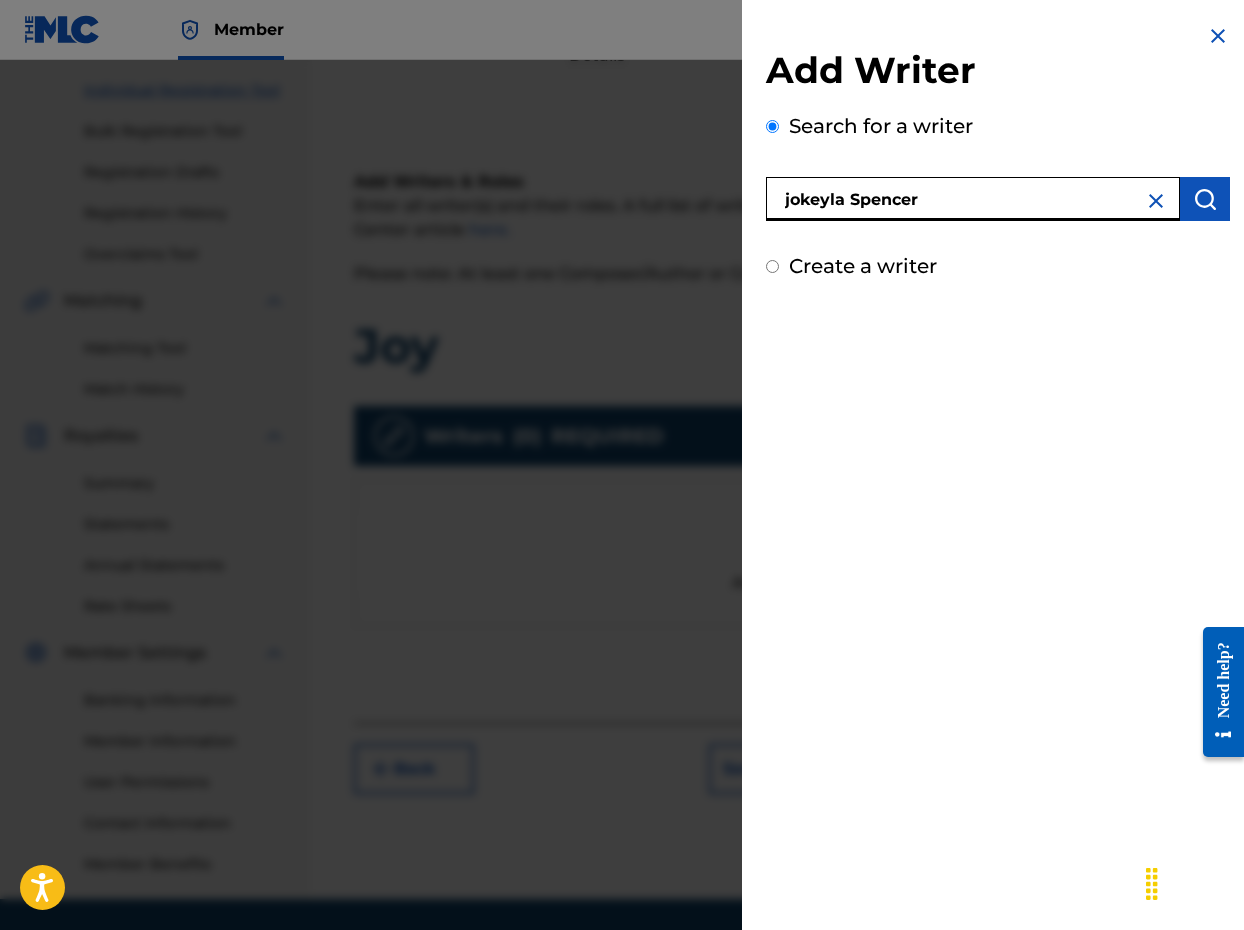 type on "jokeyla Spencer" 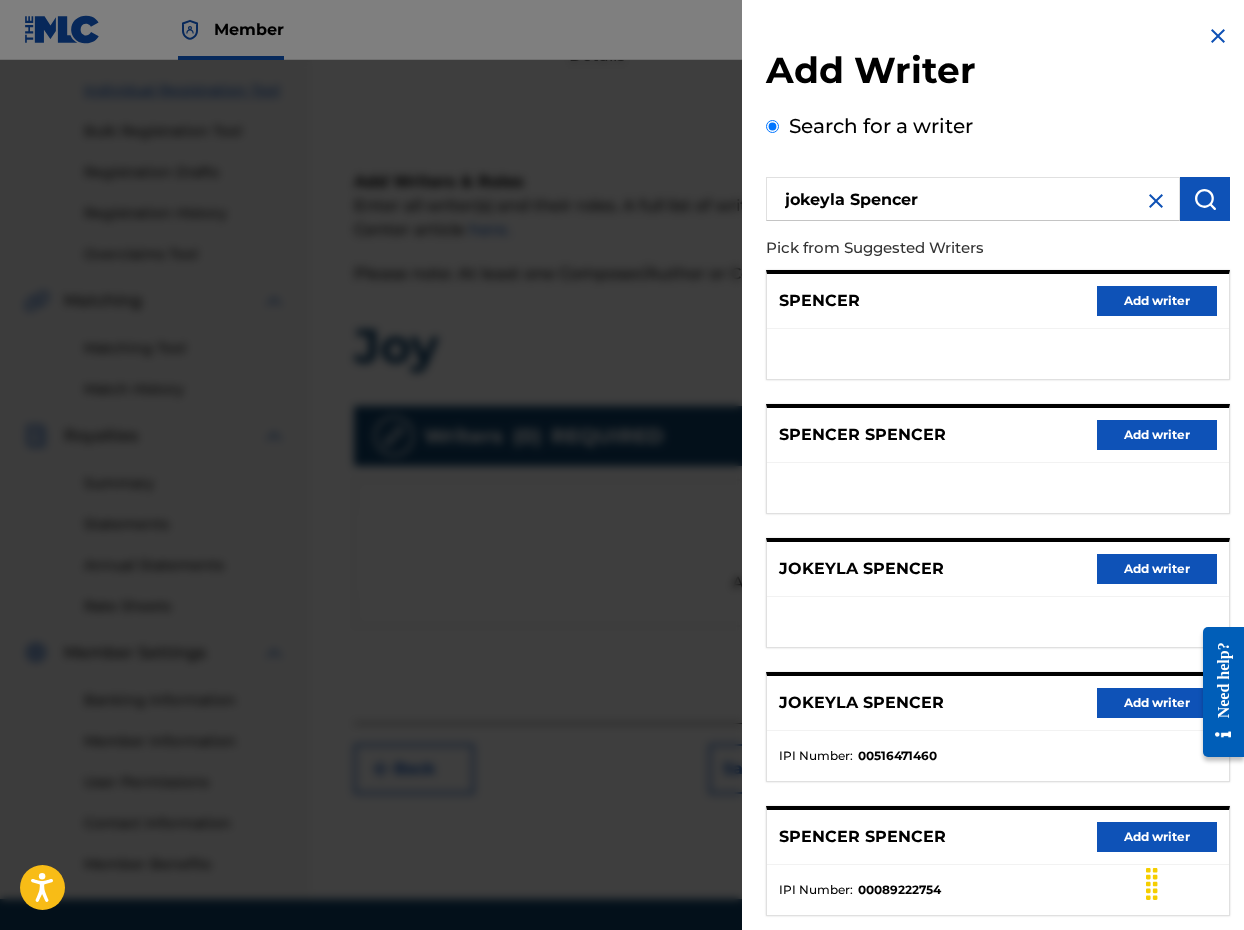 click on "Add writer" at bounding box center (1157, 703) 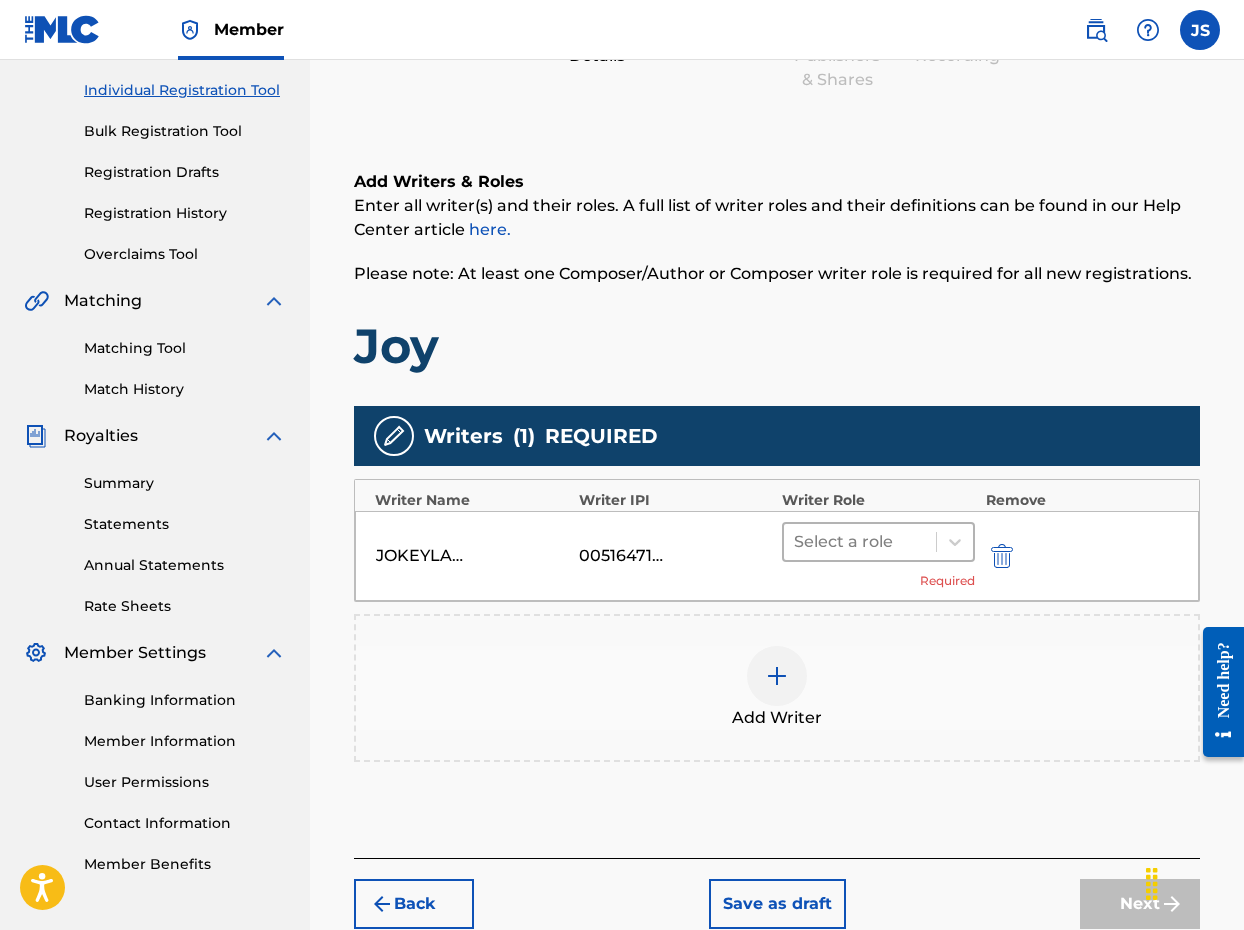 click on "Select a role" at bounding box center [860, 542] 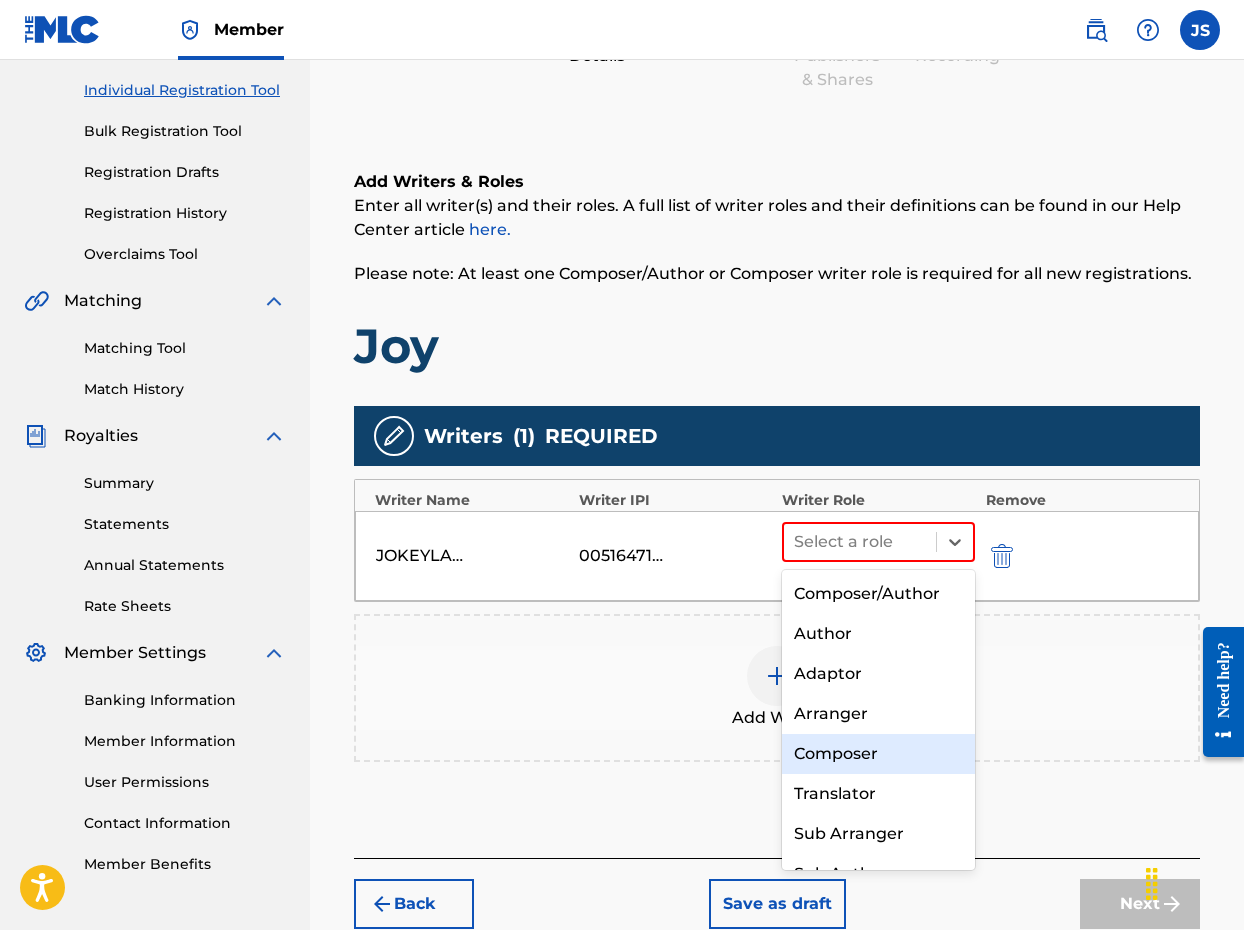 click on "Composer" at bounding box center [878, 754] 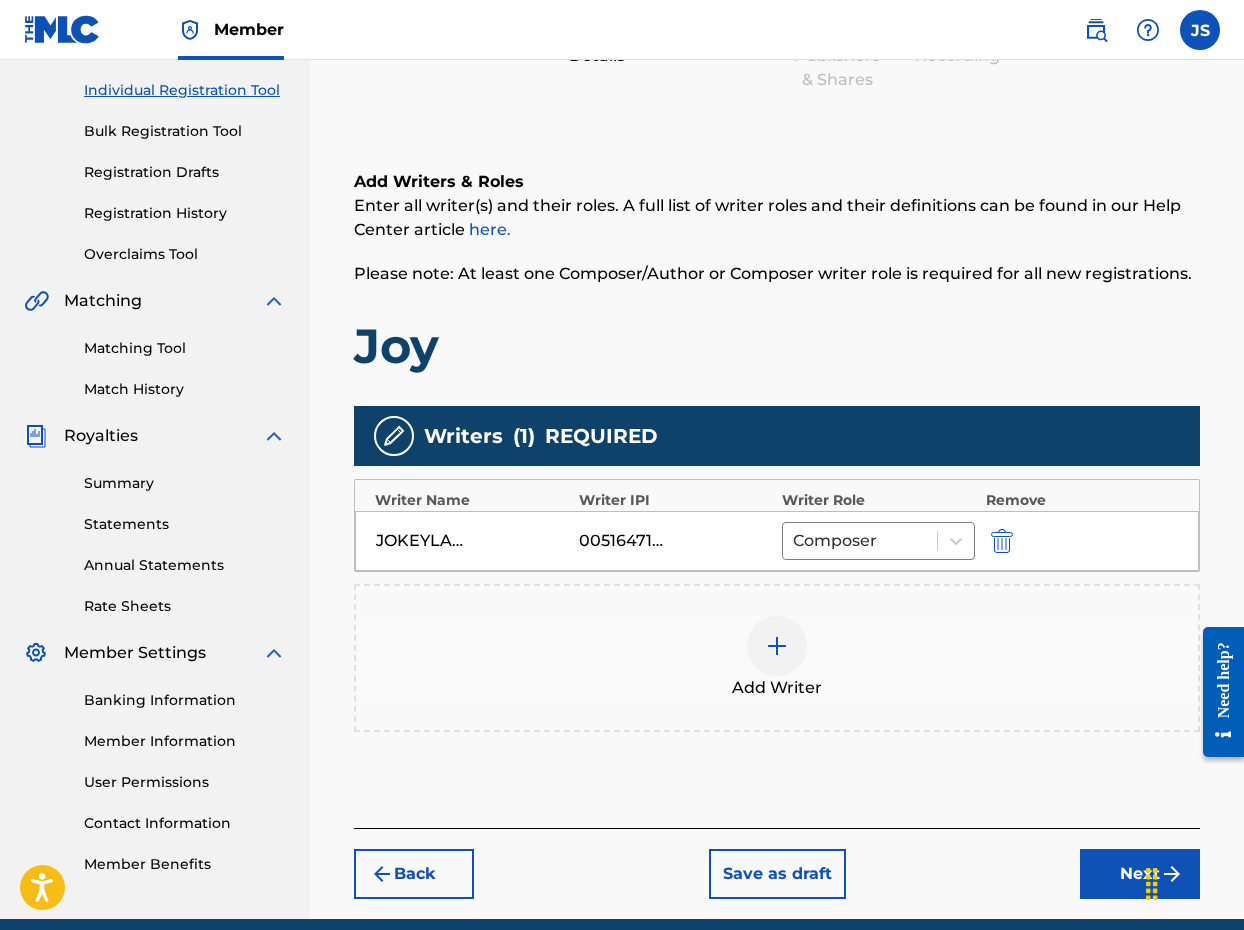 click on "Next" at bounding box center [1140, 874] 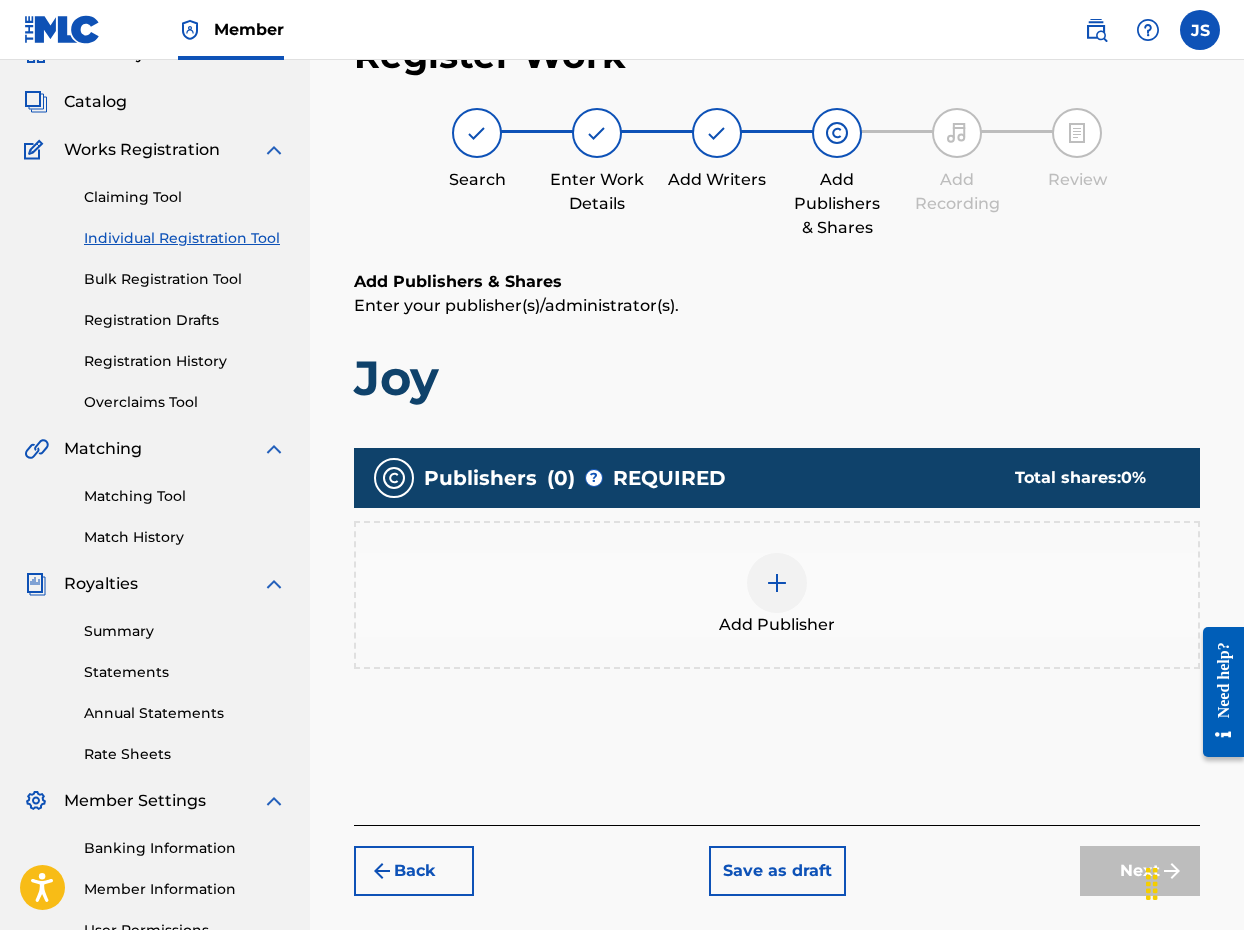 scroll, scrollTop: 90, scrollLeft: 0, axis: vertical 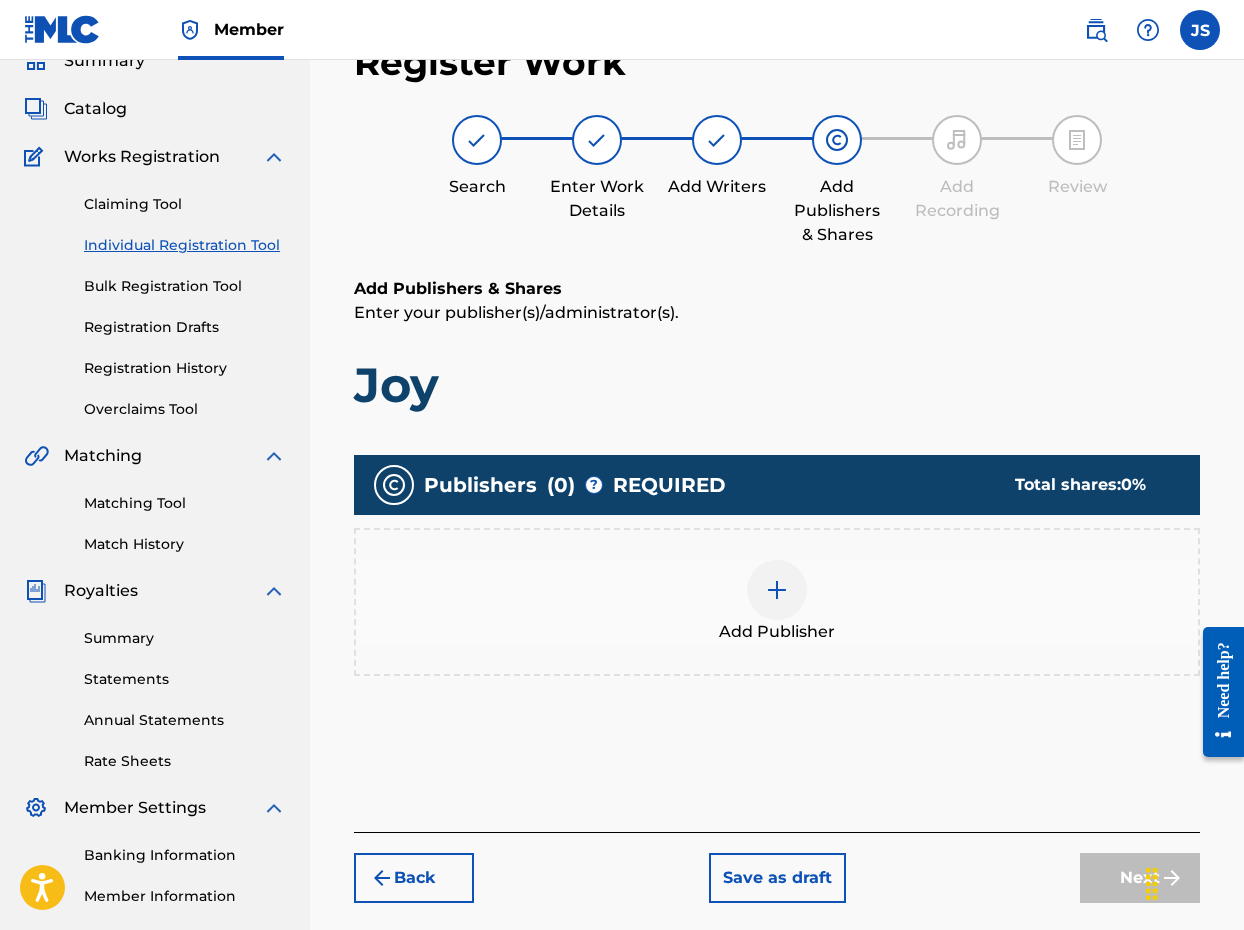 click at bounding box center (777, 590) 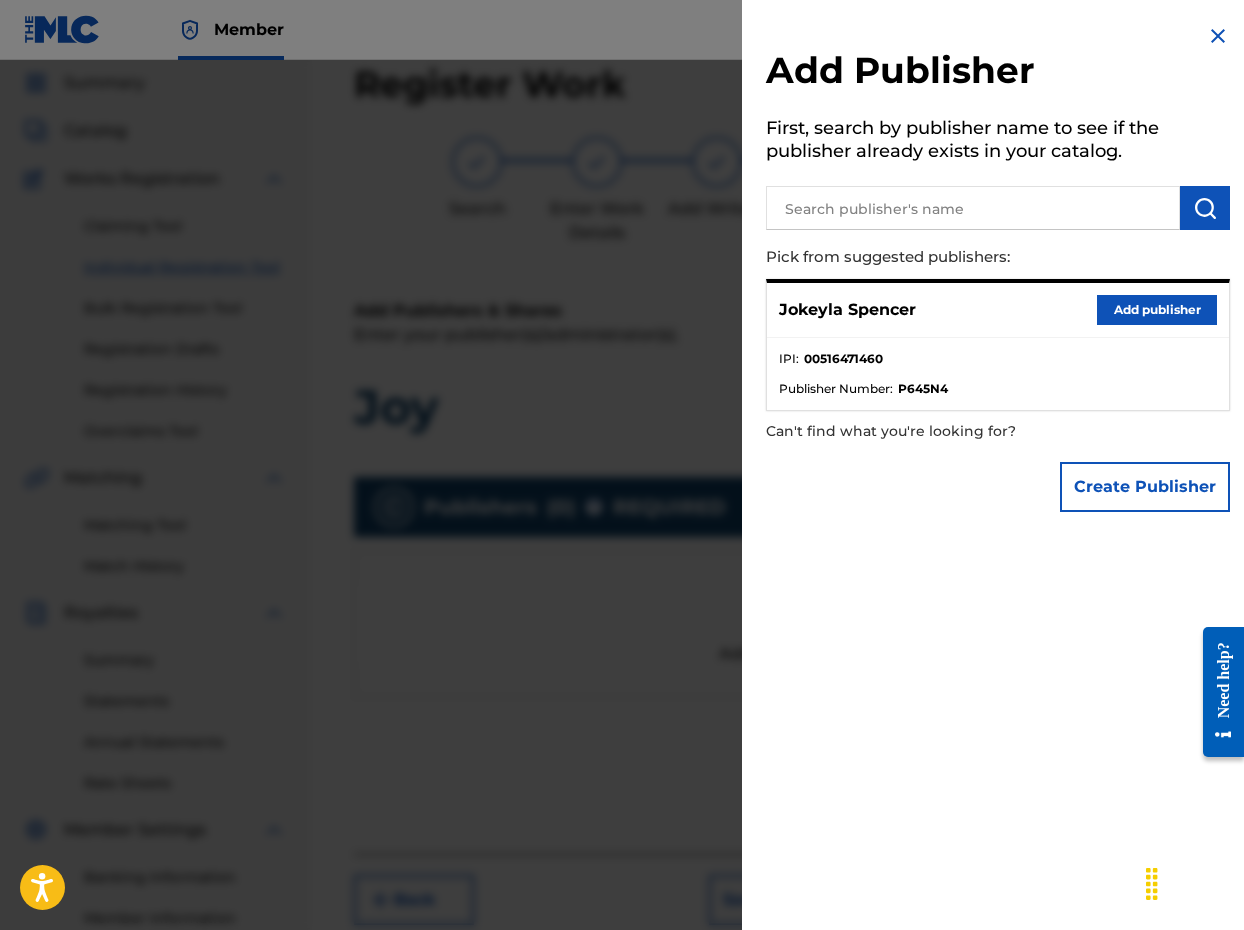 scroll, scrollTop: 48, scrollLeft: 0, axis: vertical 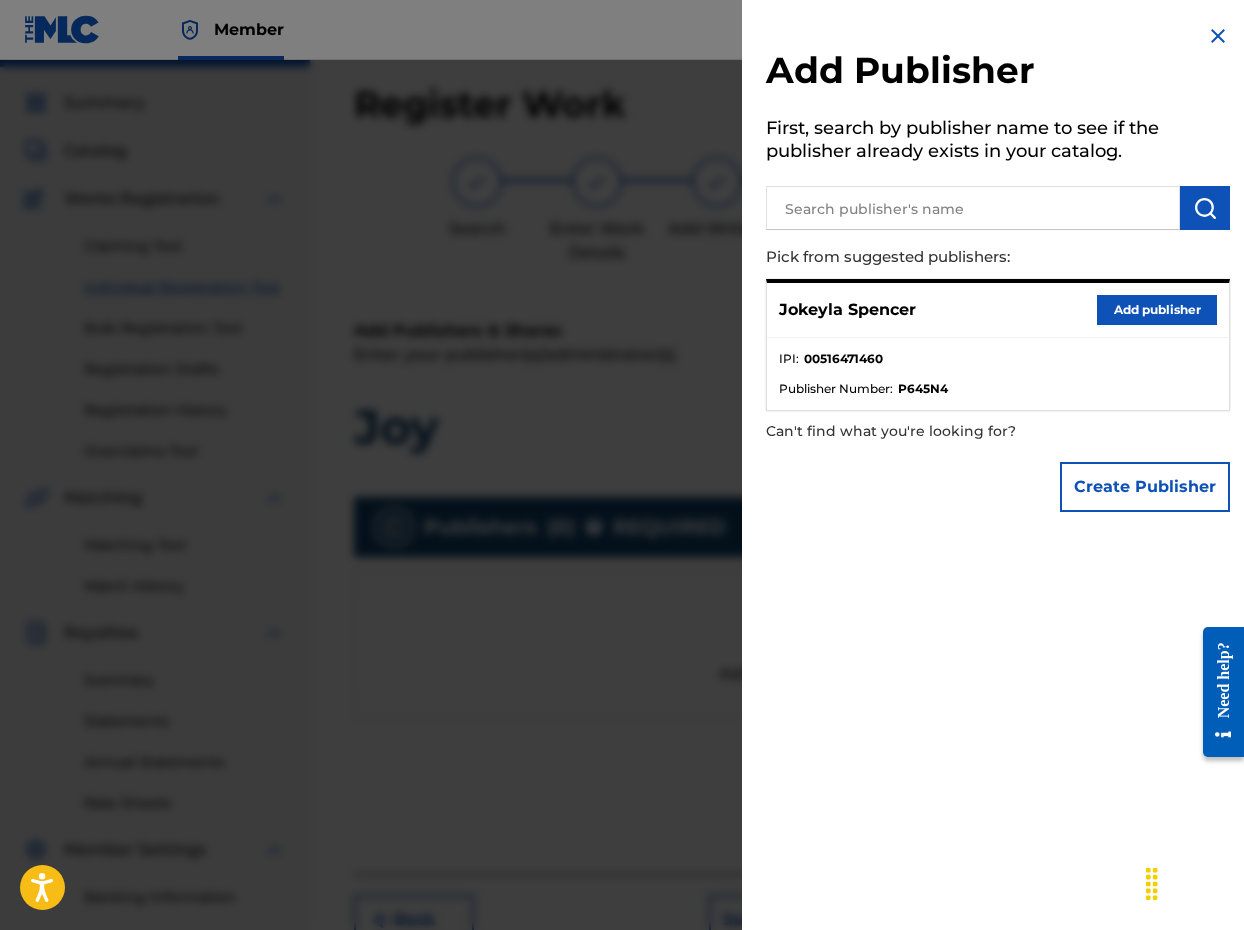 click on "Add publisher" at bounding box center [1157, 310] 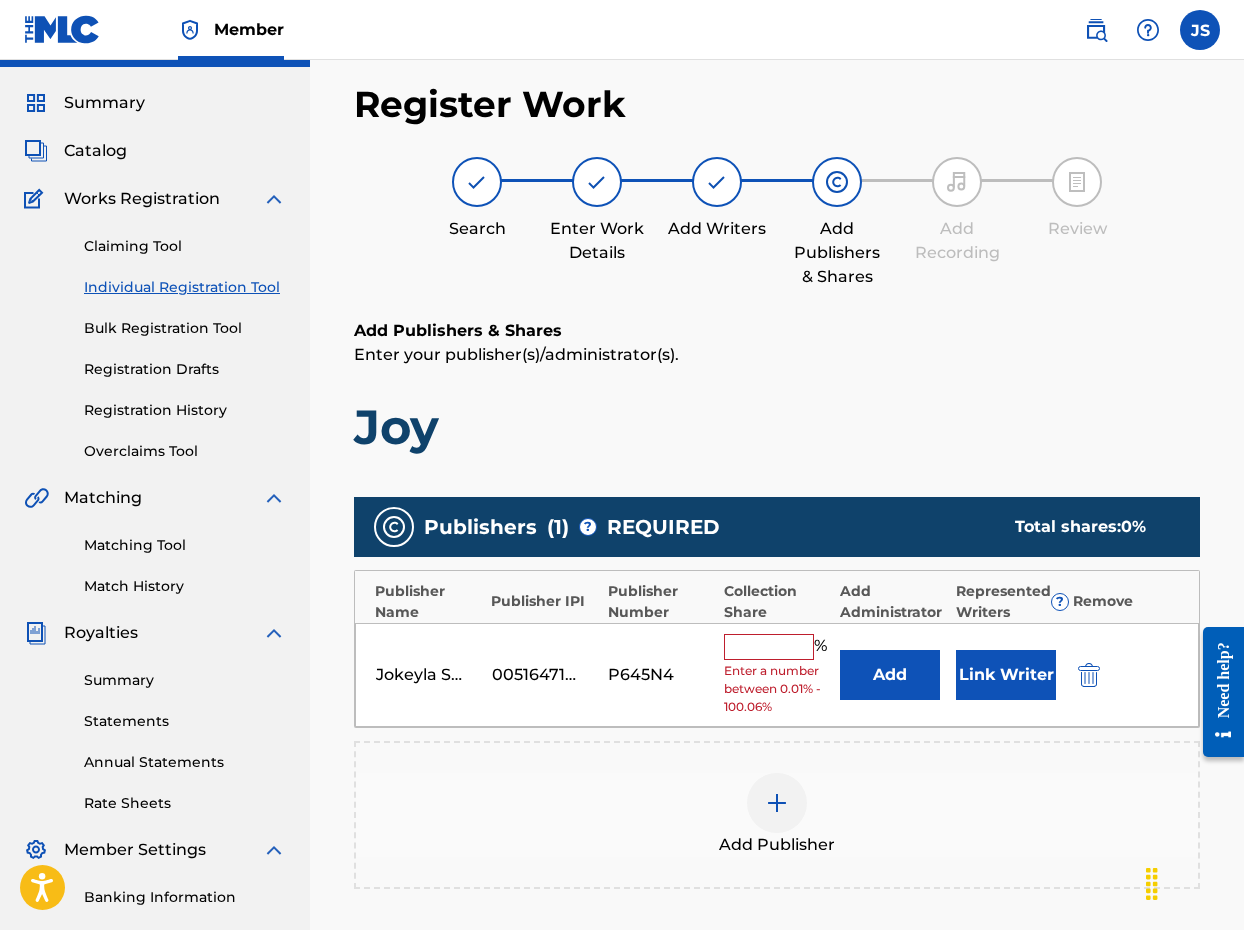 click at bounding box center (769, 647) 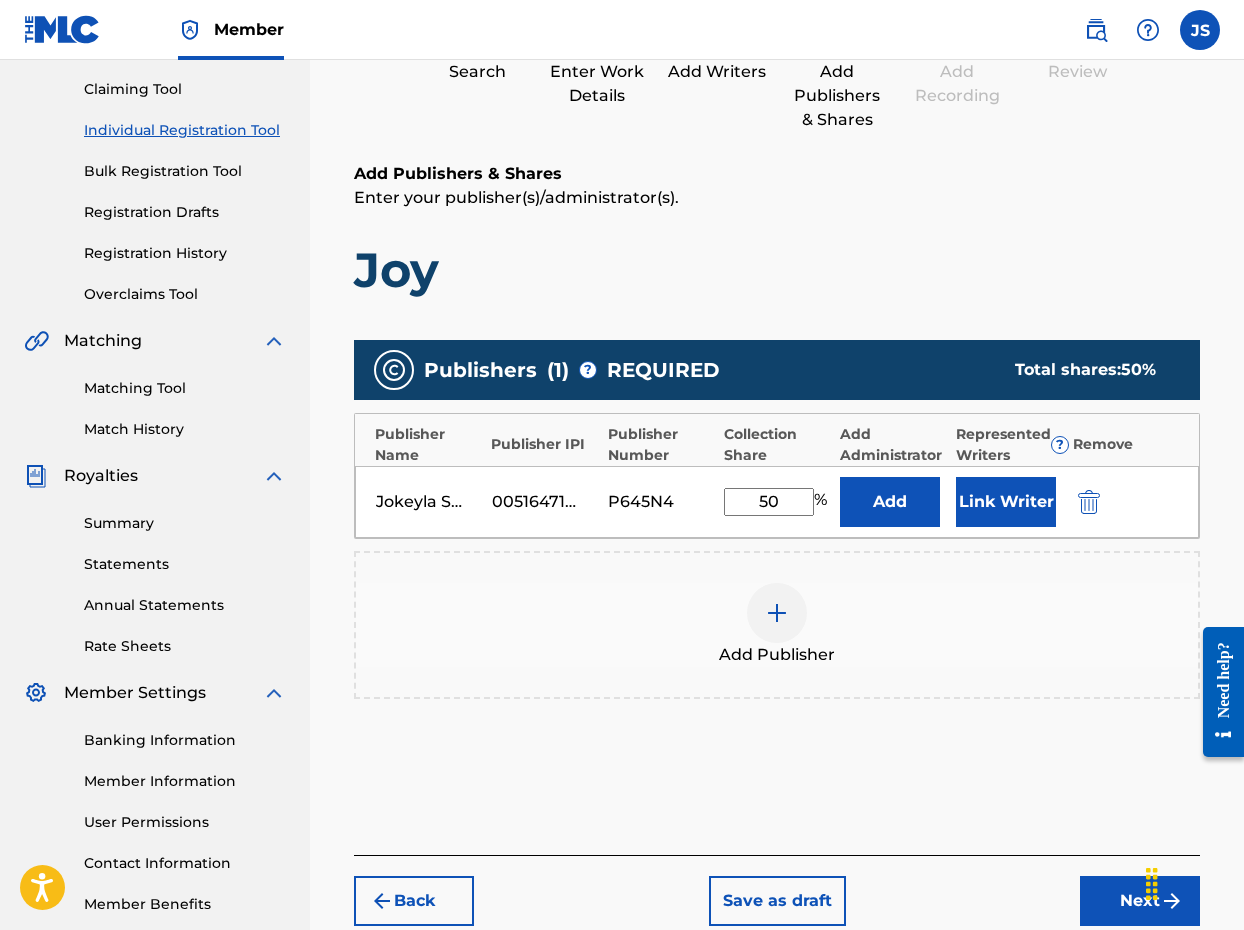 scroll, scrollTop: 223, scrollLeft: 0, axis: vertical 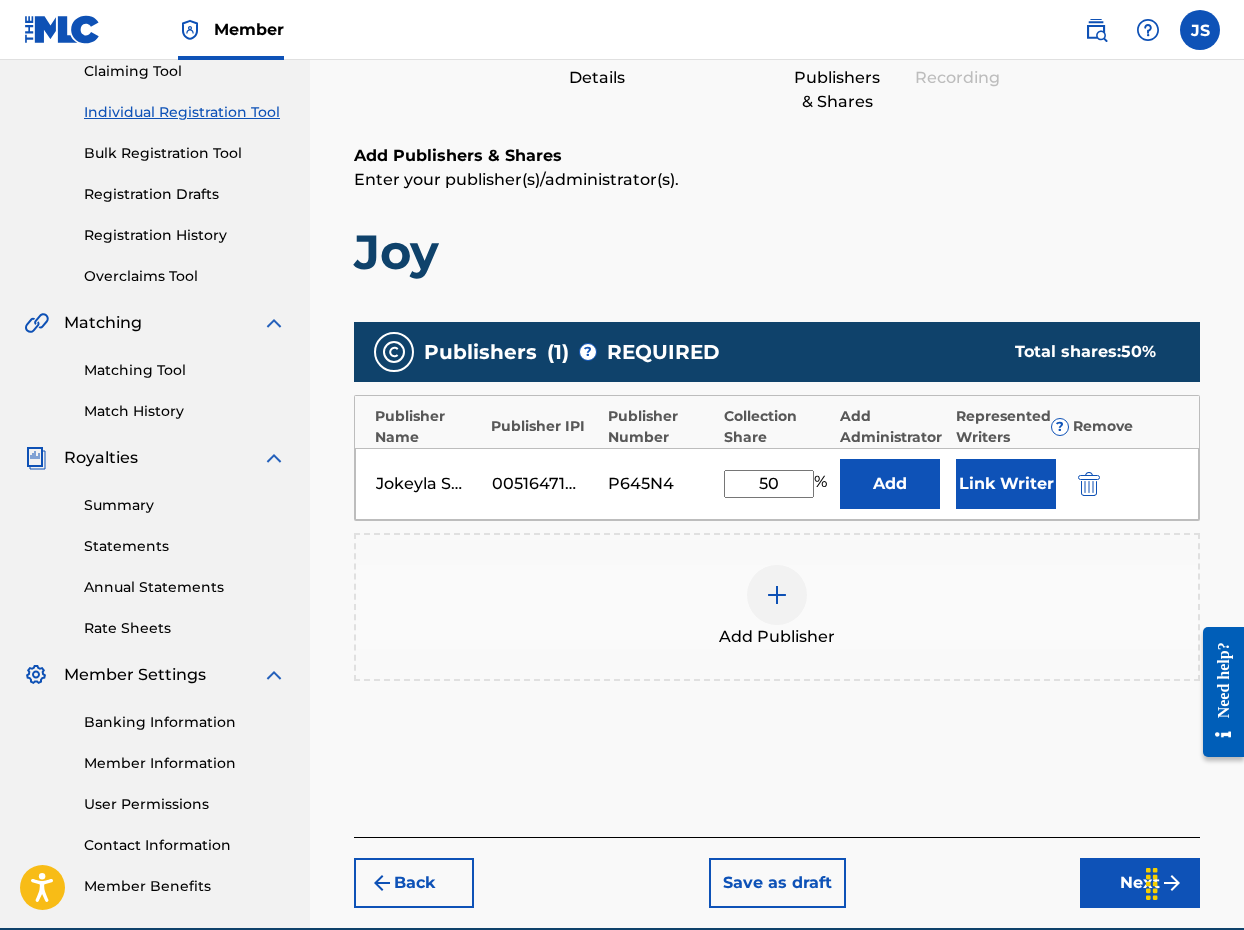 type on "50" 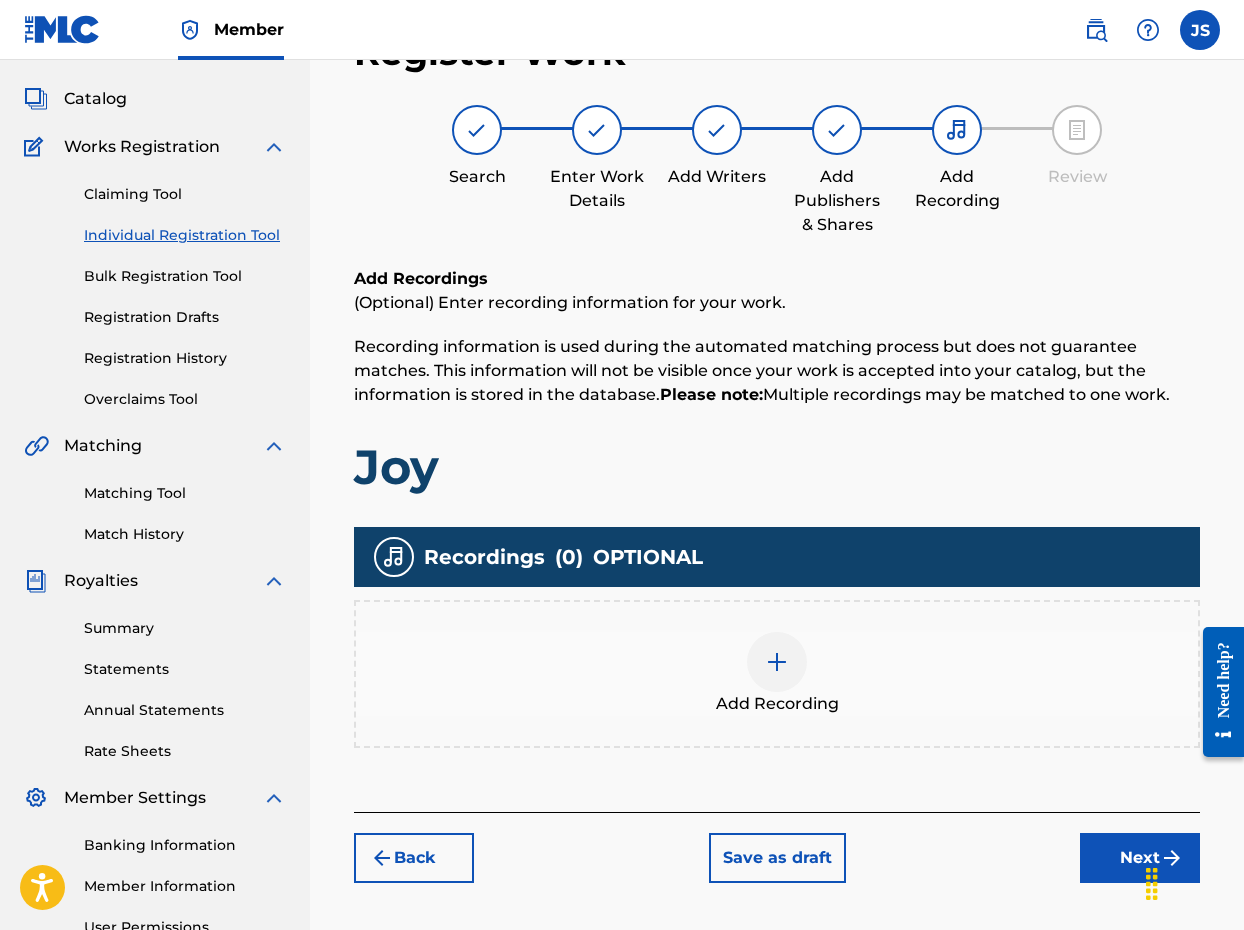 scroll, scrollTop: 90, scrollLeft: 0, axis: vertical 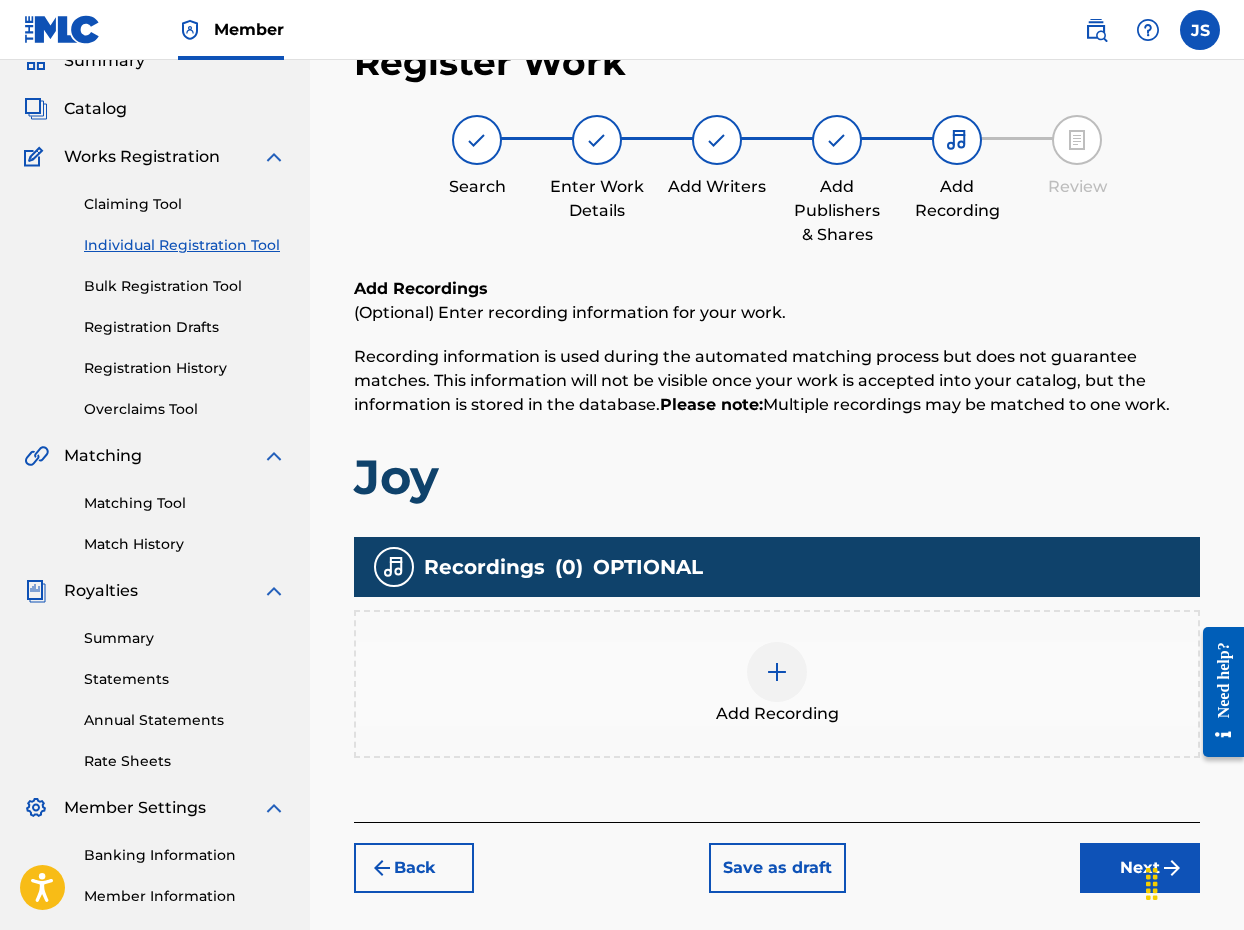 click at bounding box center (777, 672) 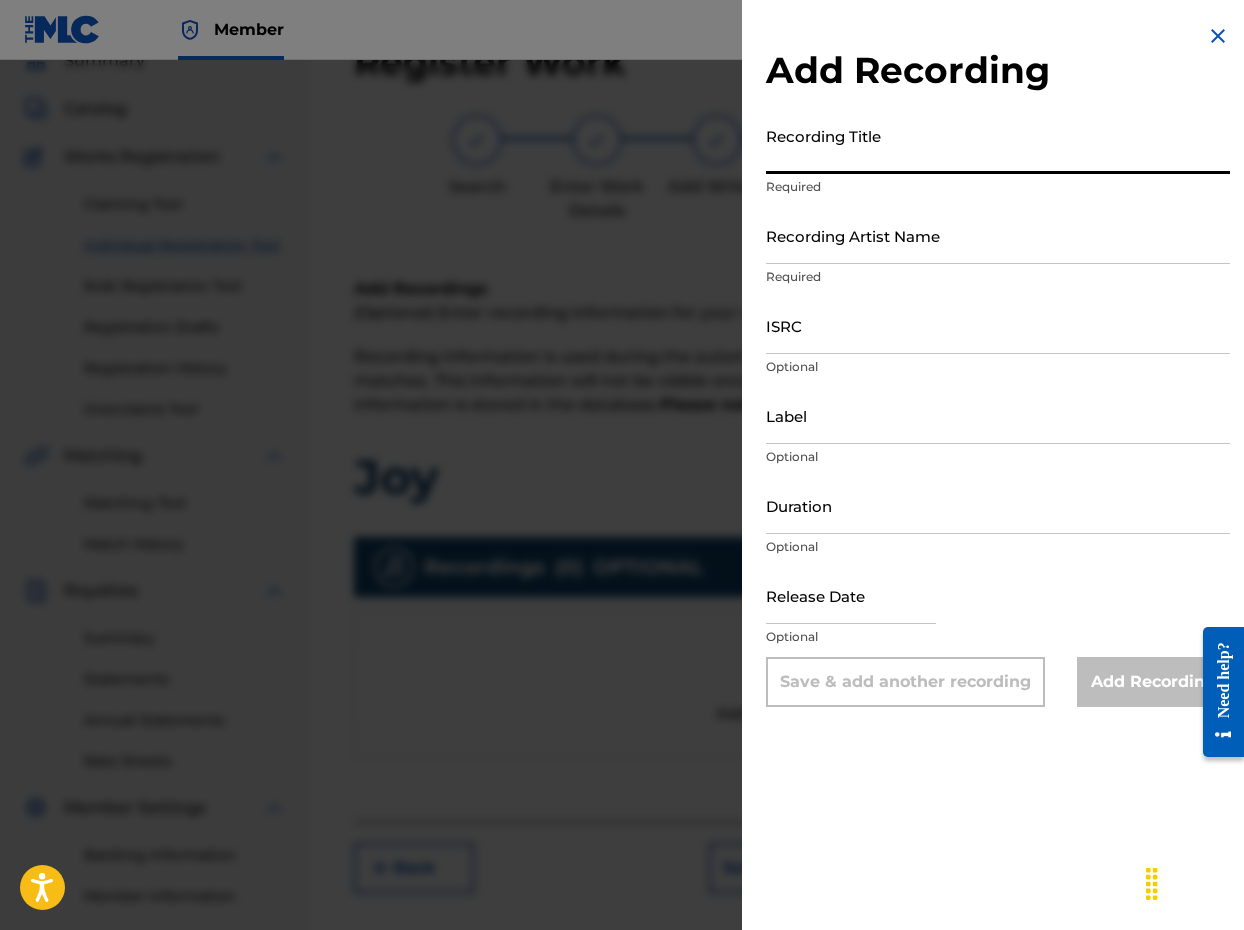 click on "Recording Title" at bounding box center [998, 145] 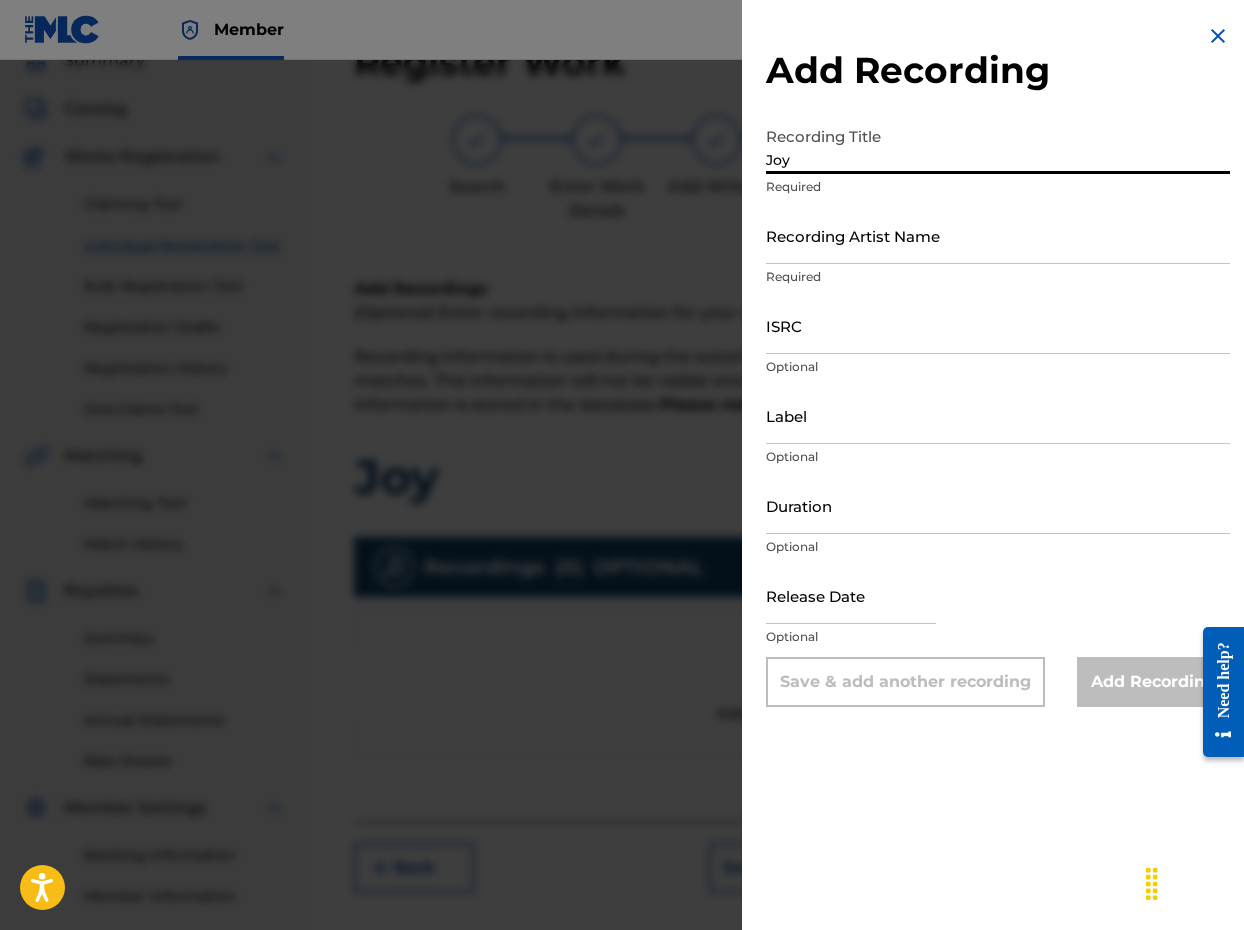 type on "Joy" 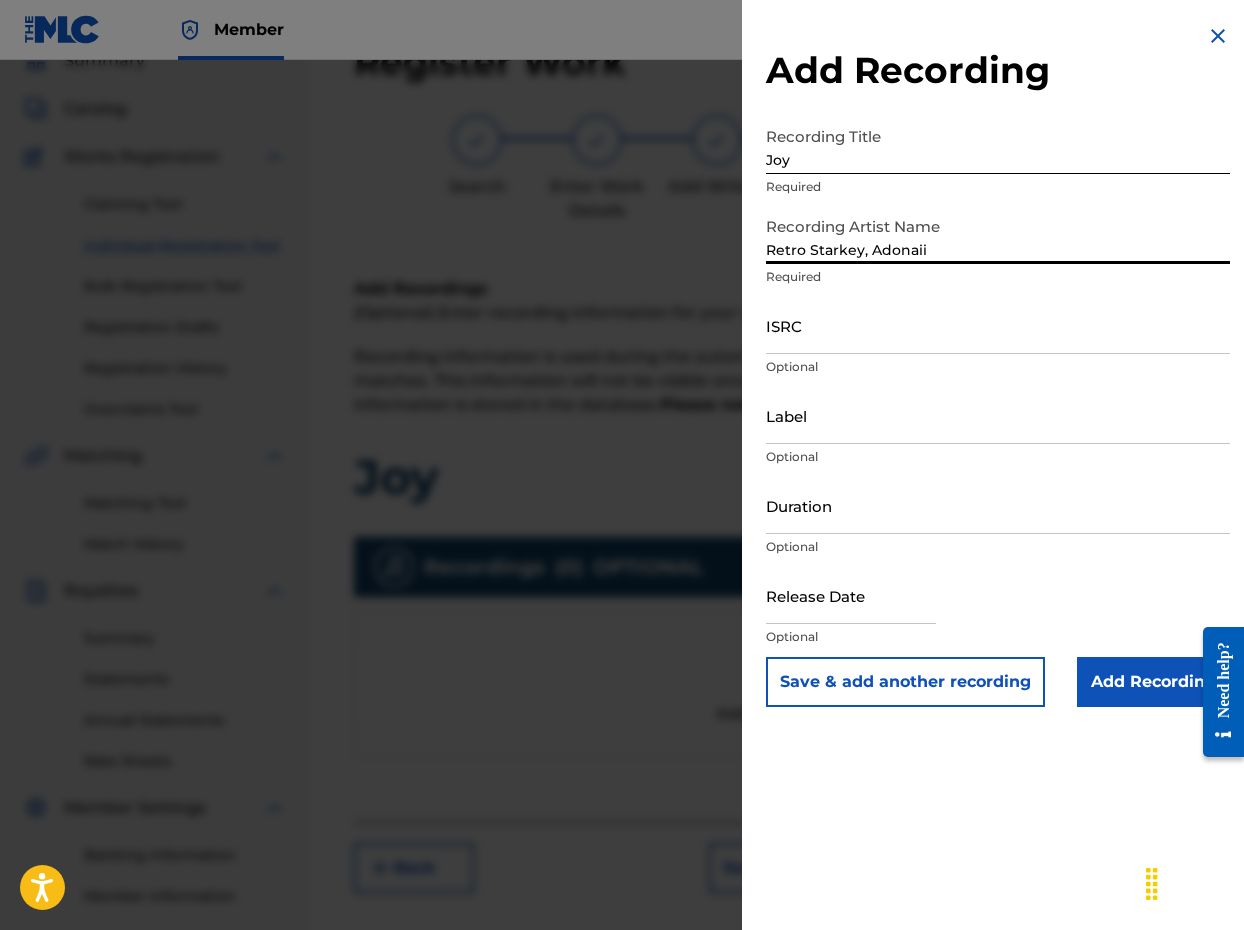 type on "Retro Starkey, Adonaii" 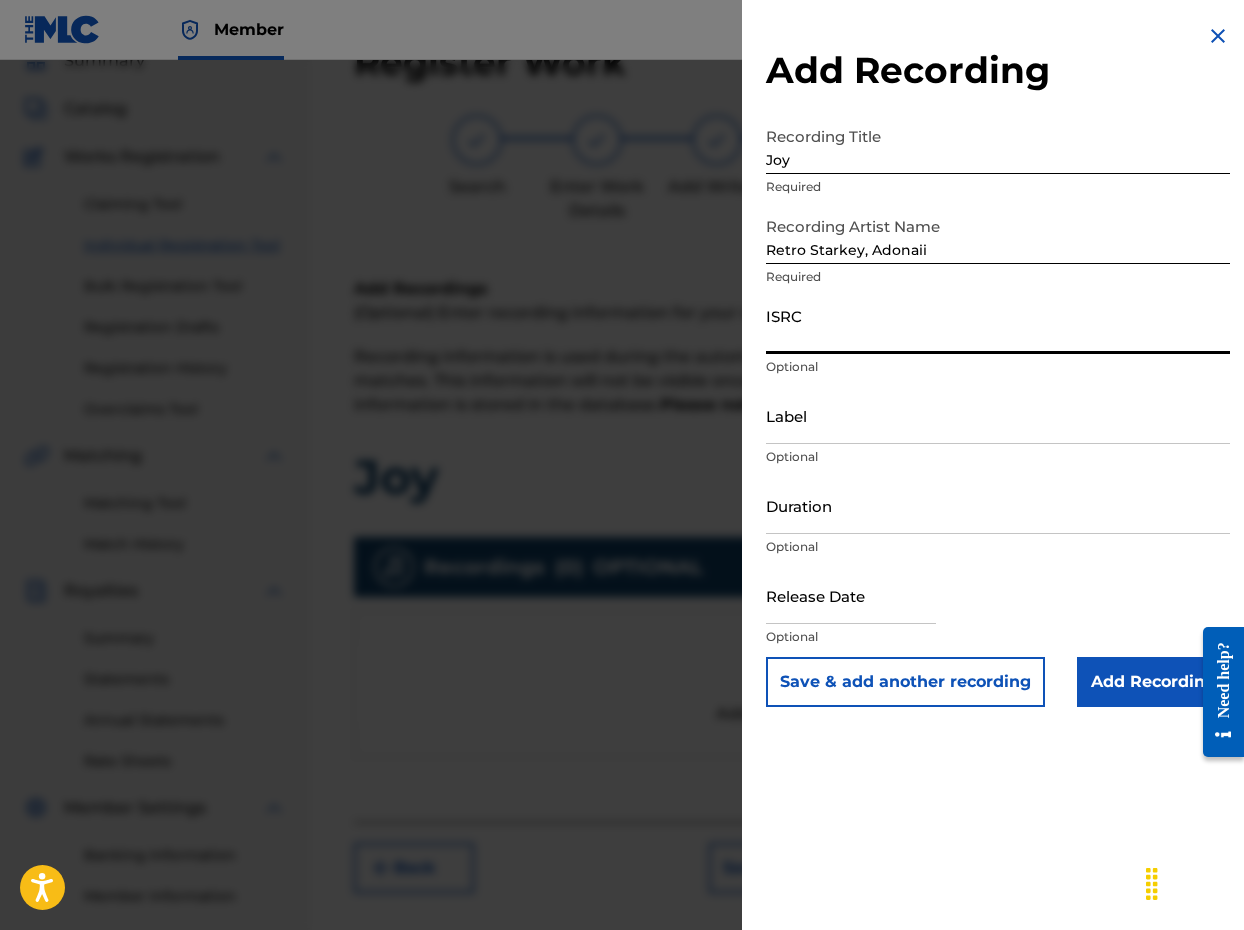 paste on "QZES82320120" 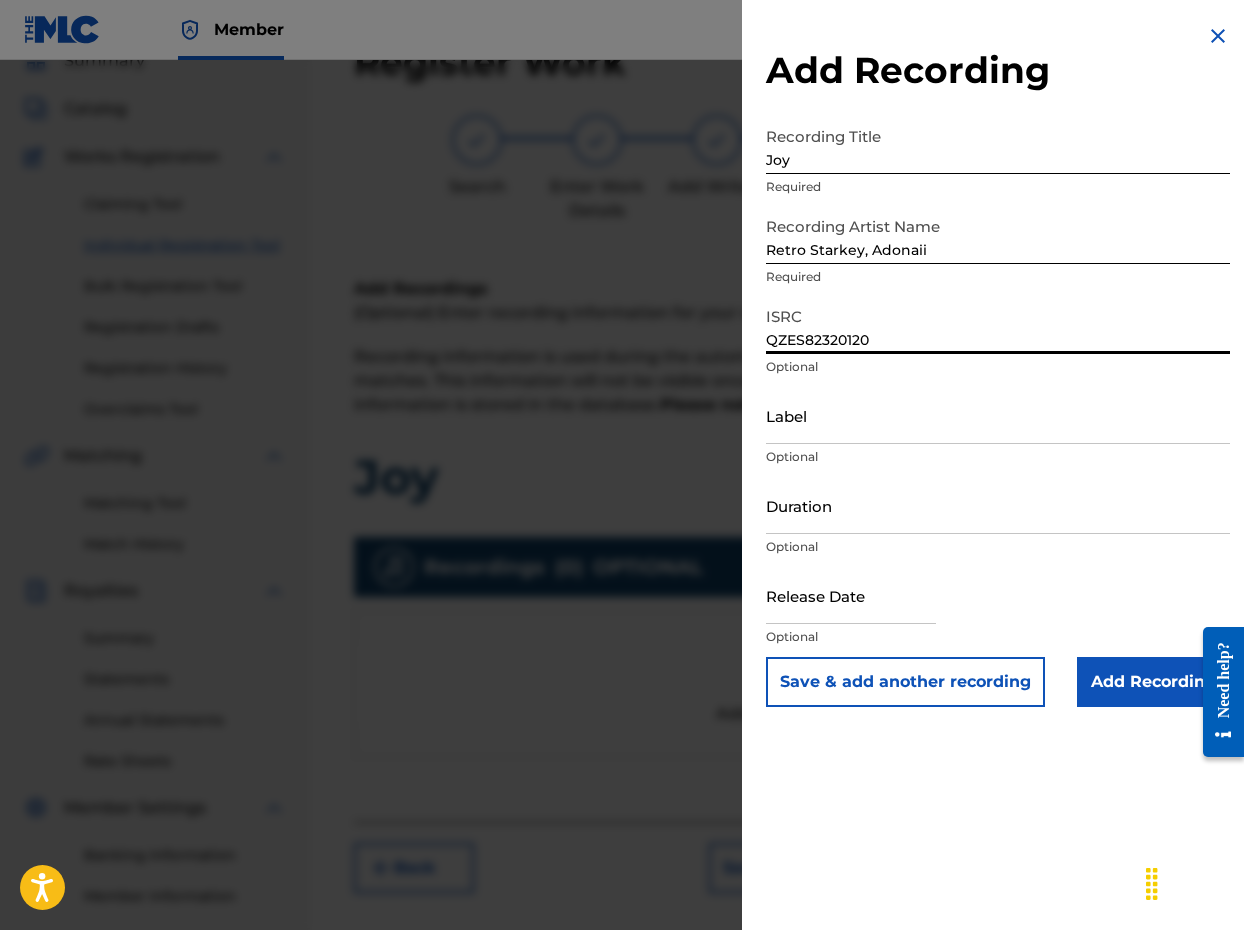 type on "QZES82320120" 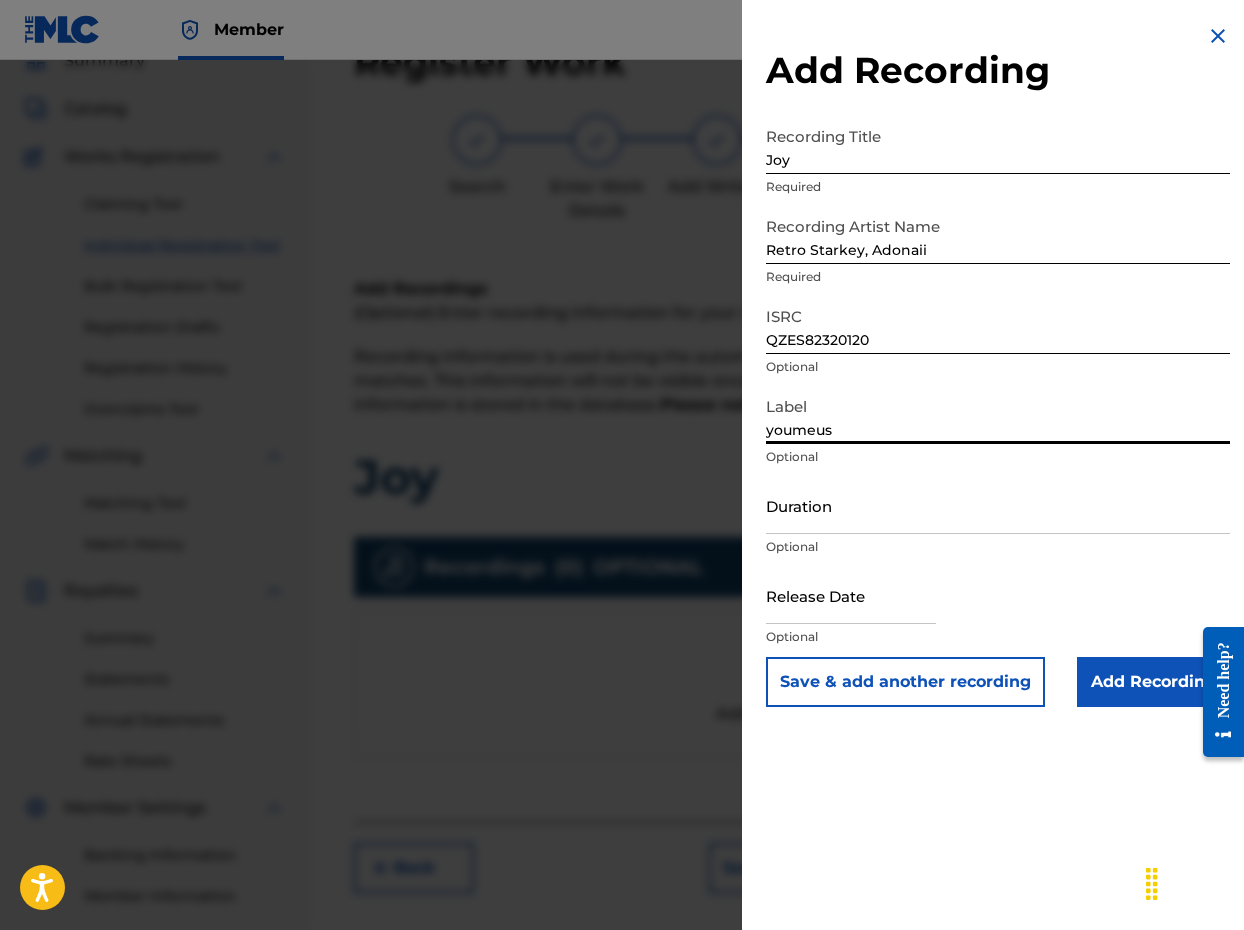 type on "youmeus" 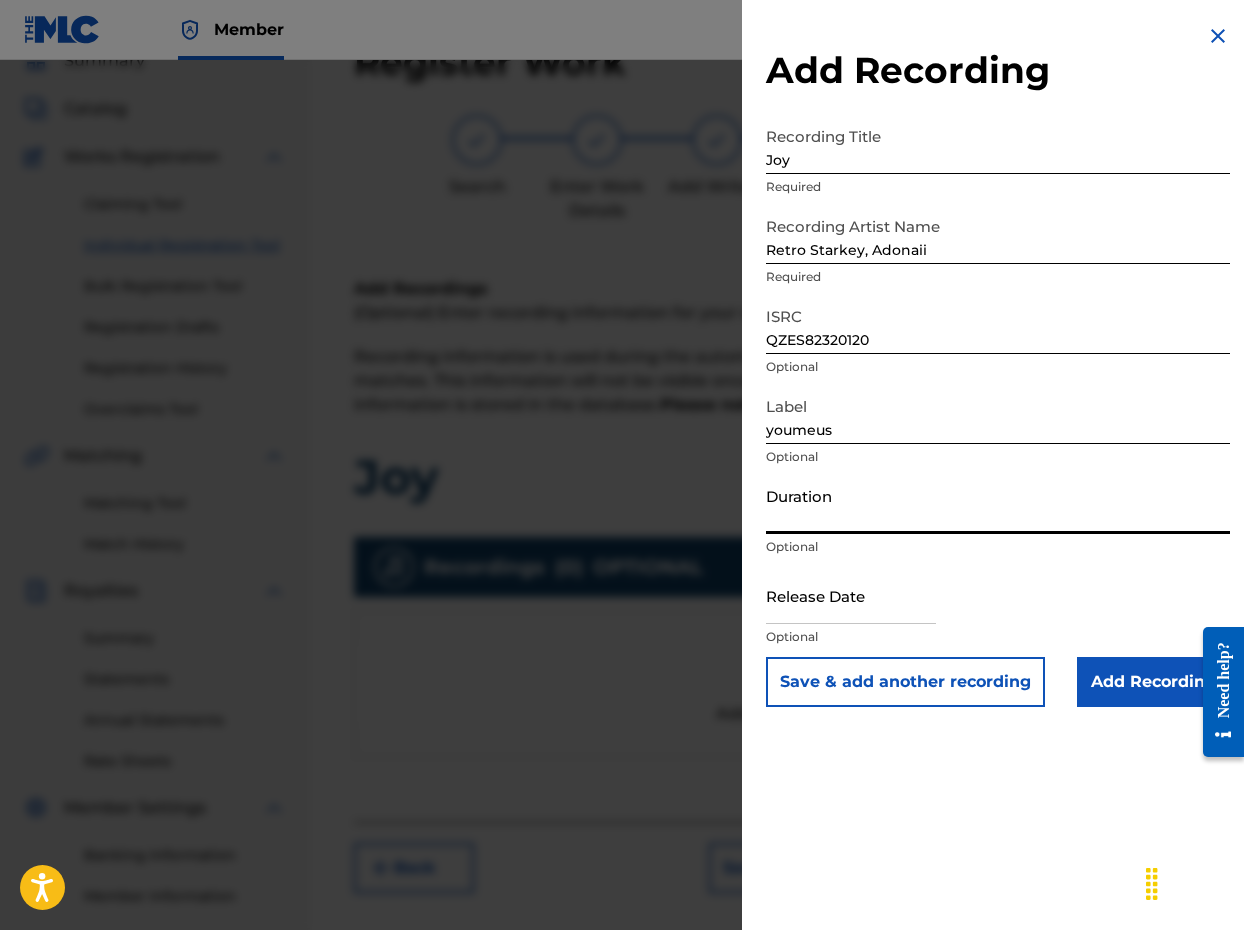 click on "Duration" at bounding box center [998, 505] 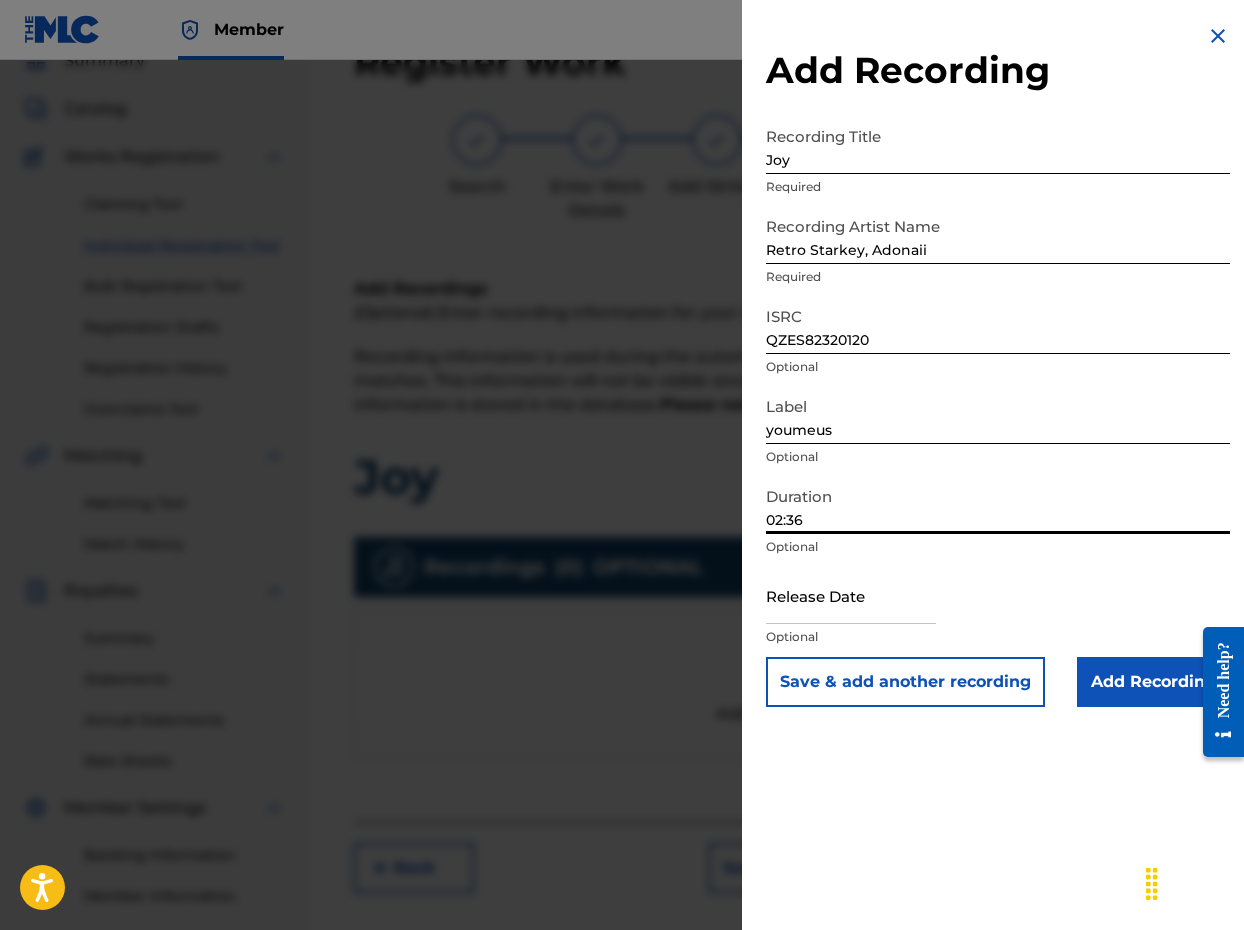 type on "02:36" 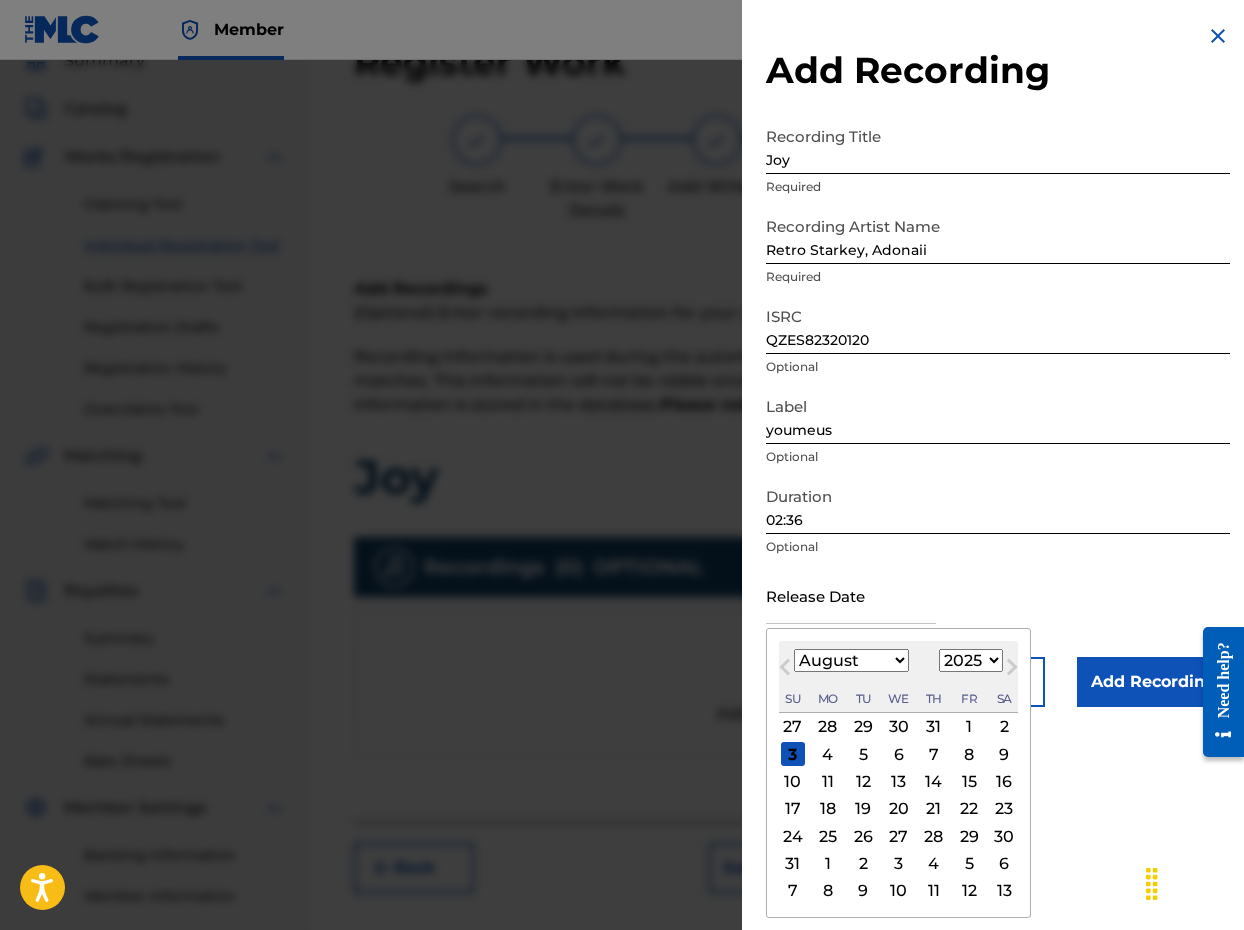 select on "2023" 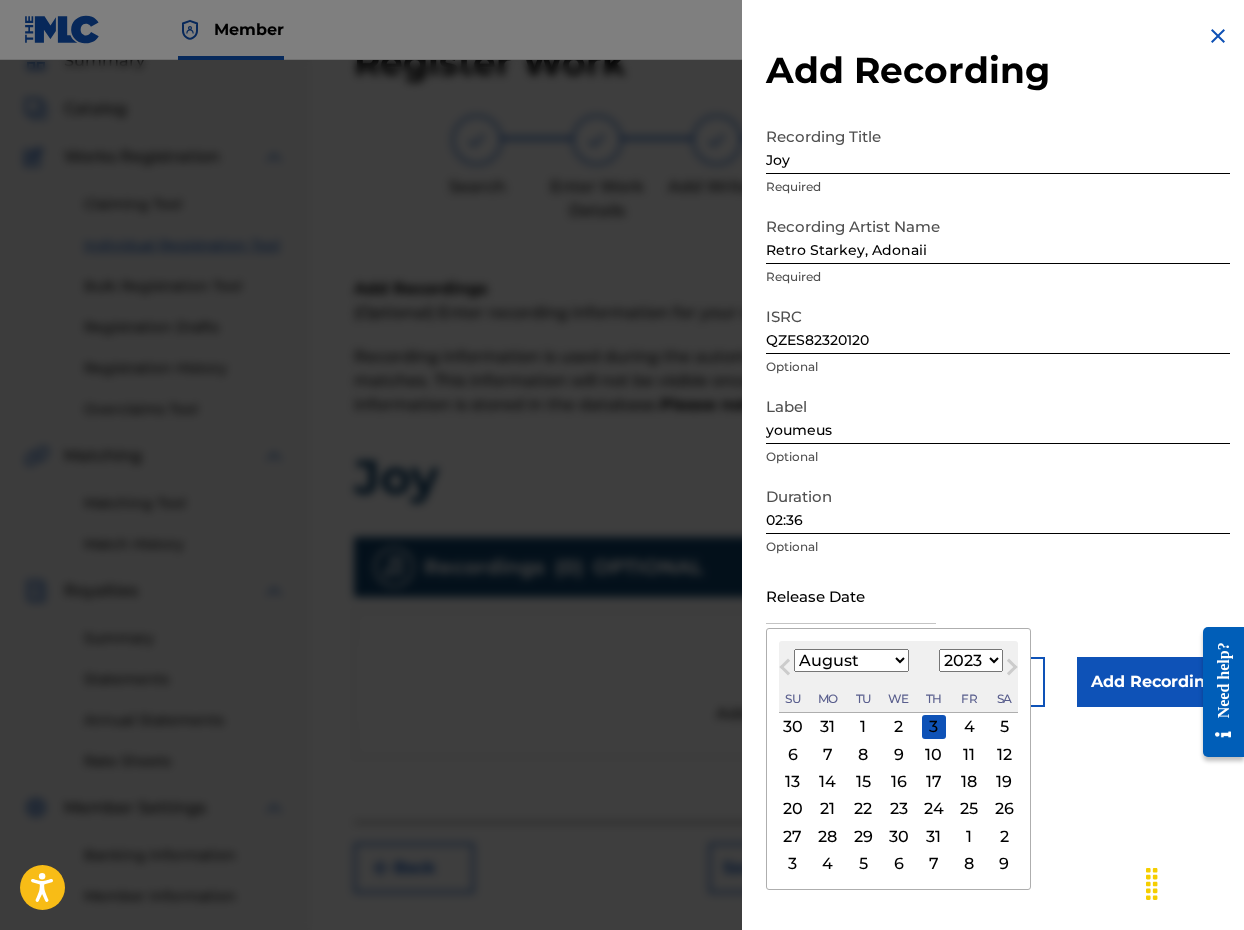 select on "2" 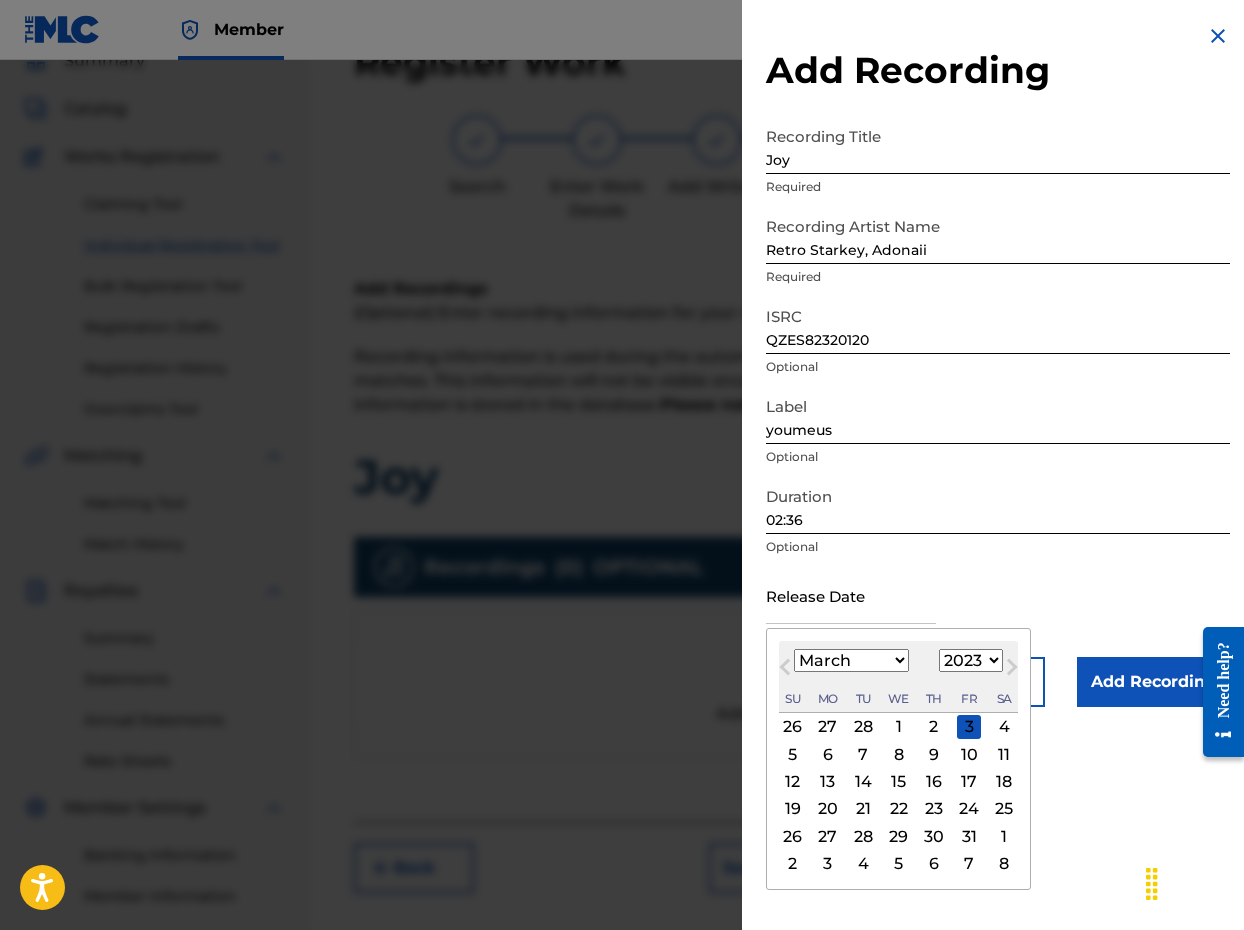 click on "10" at bounding box center (969, 754) 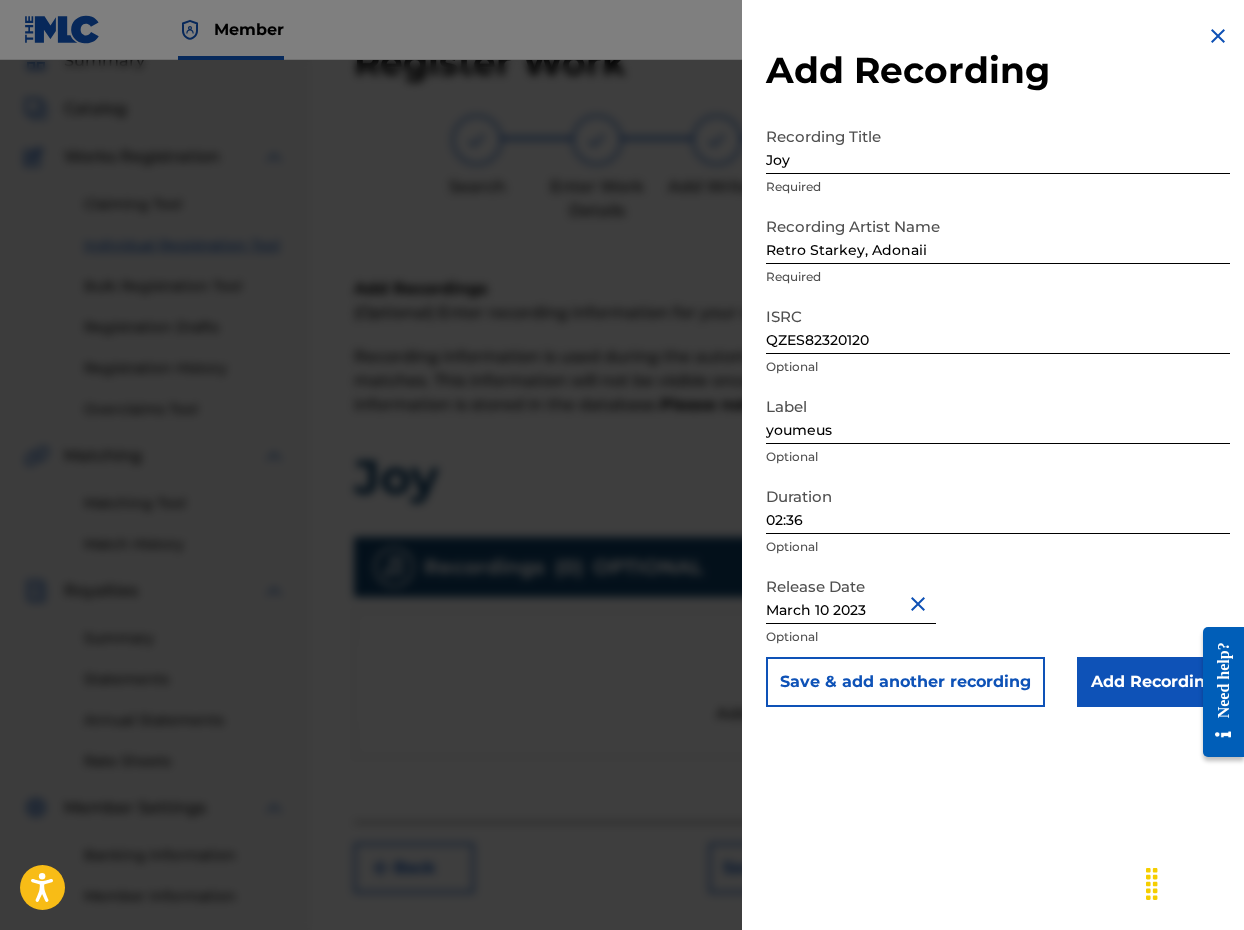 click on "Add Recording" at bounding box center (1153, 682) 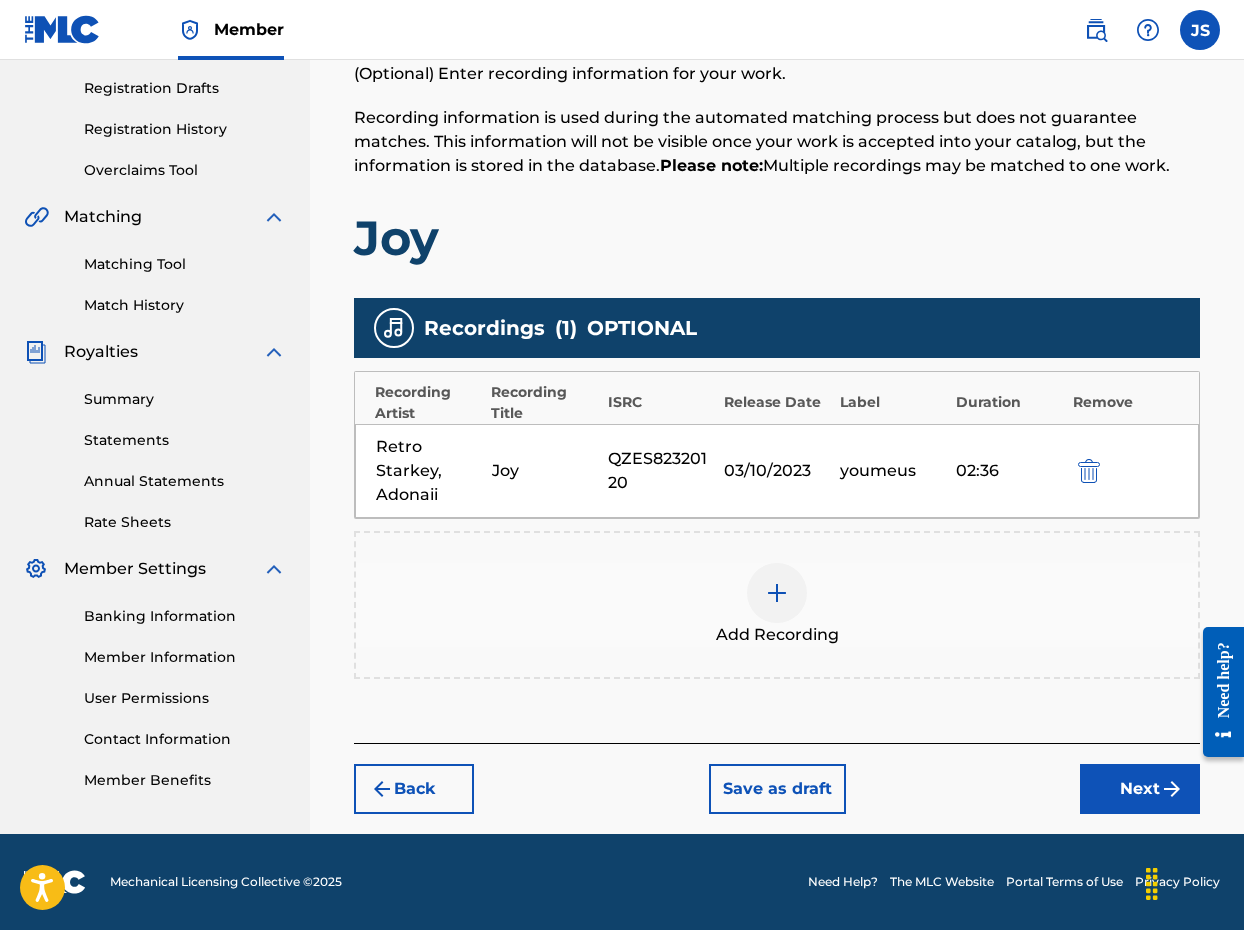 scroll, scrollTop: 329, scrollLeft: 0, axis: vertical 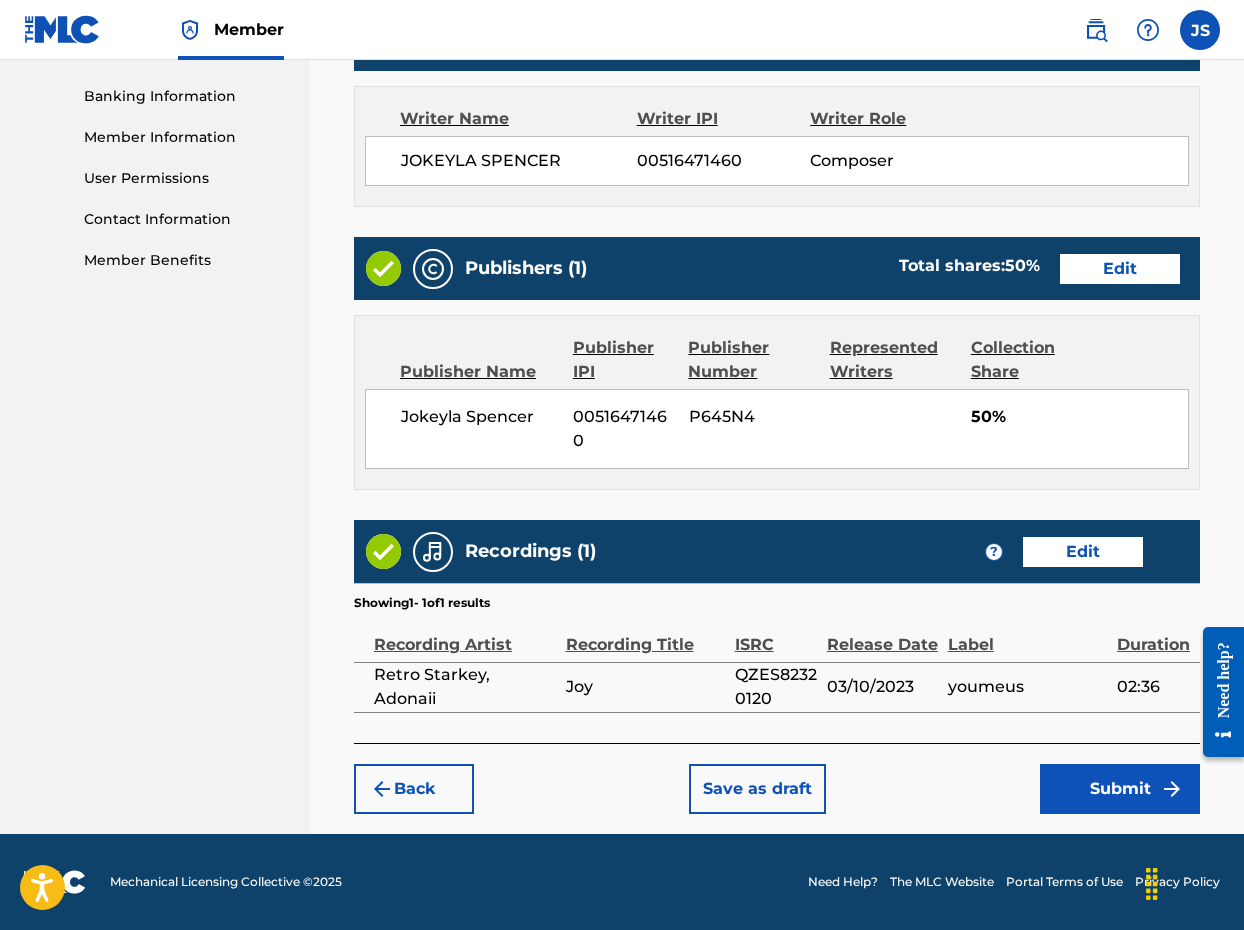 click on "Submit" at bounding box center [1120, 789] 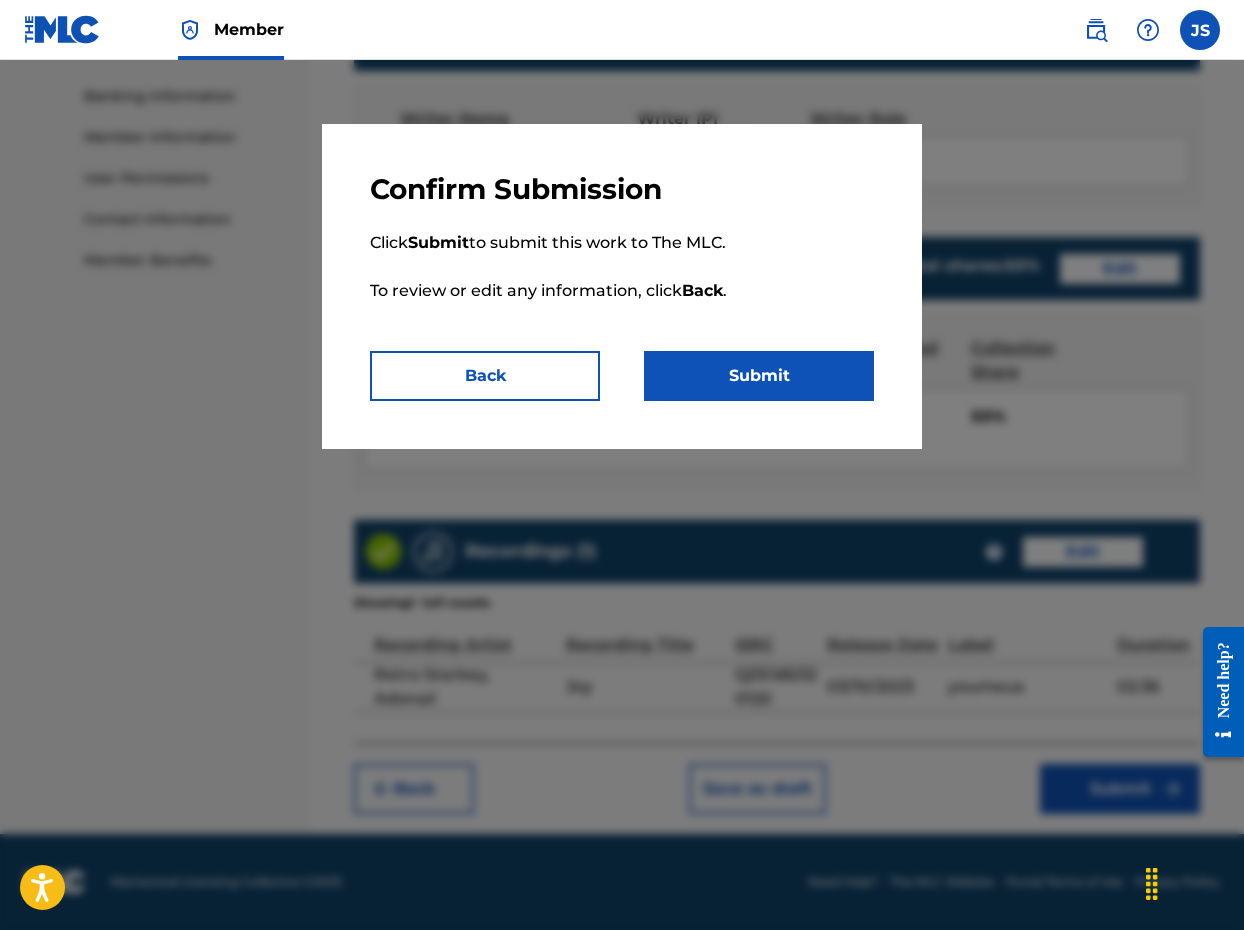 click on "Submit" at bounding box center [759, 376] 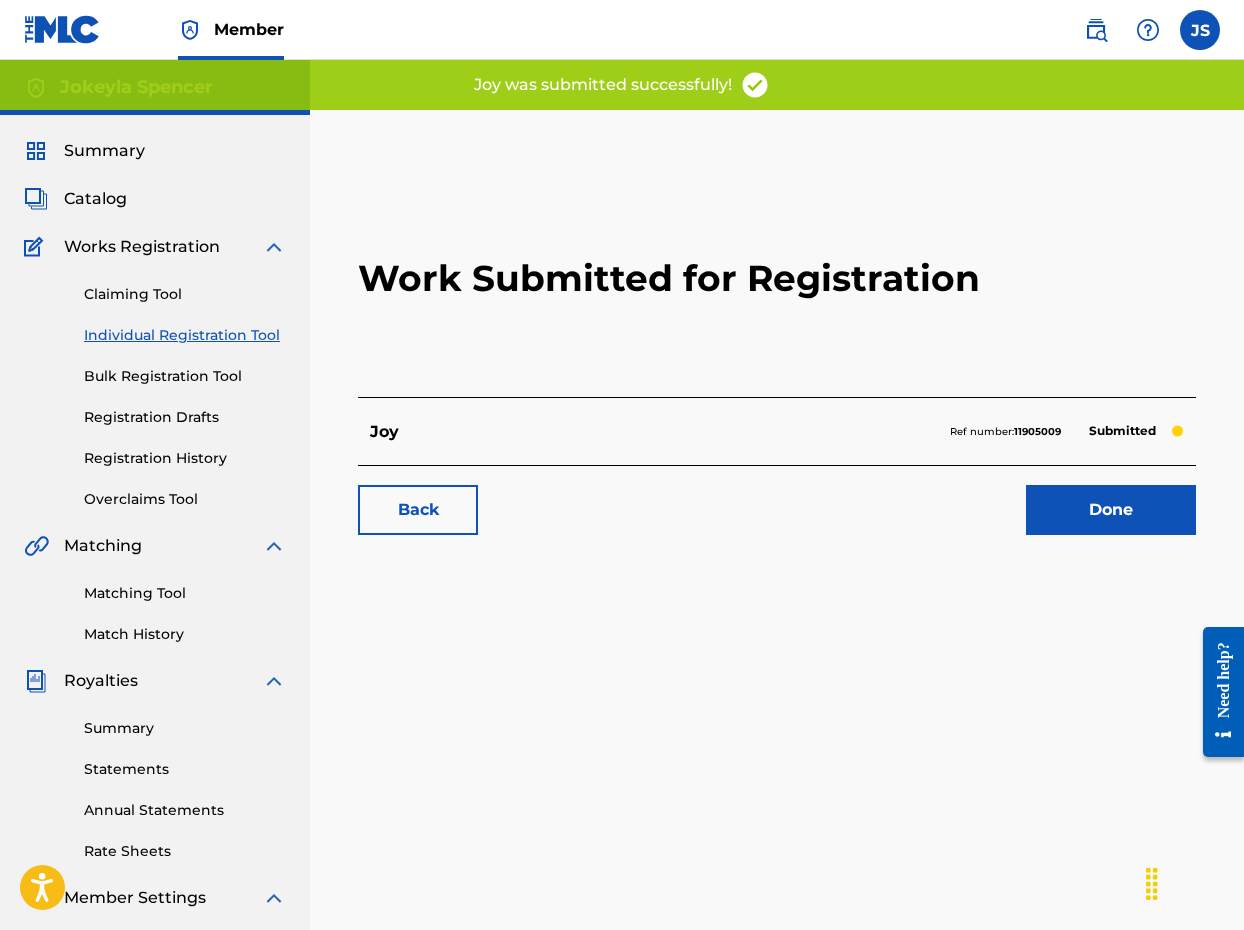 click on "Done" at bounding box center (1111, 510) 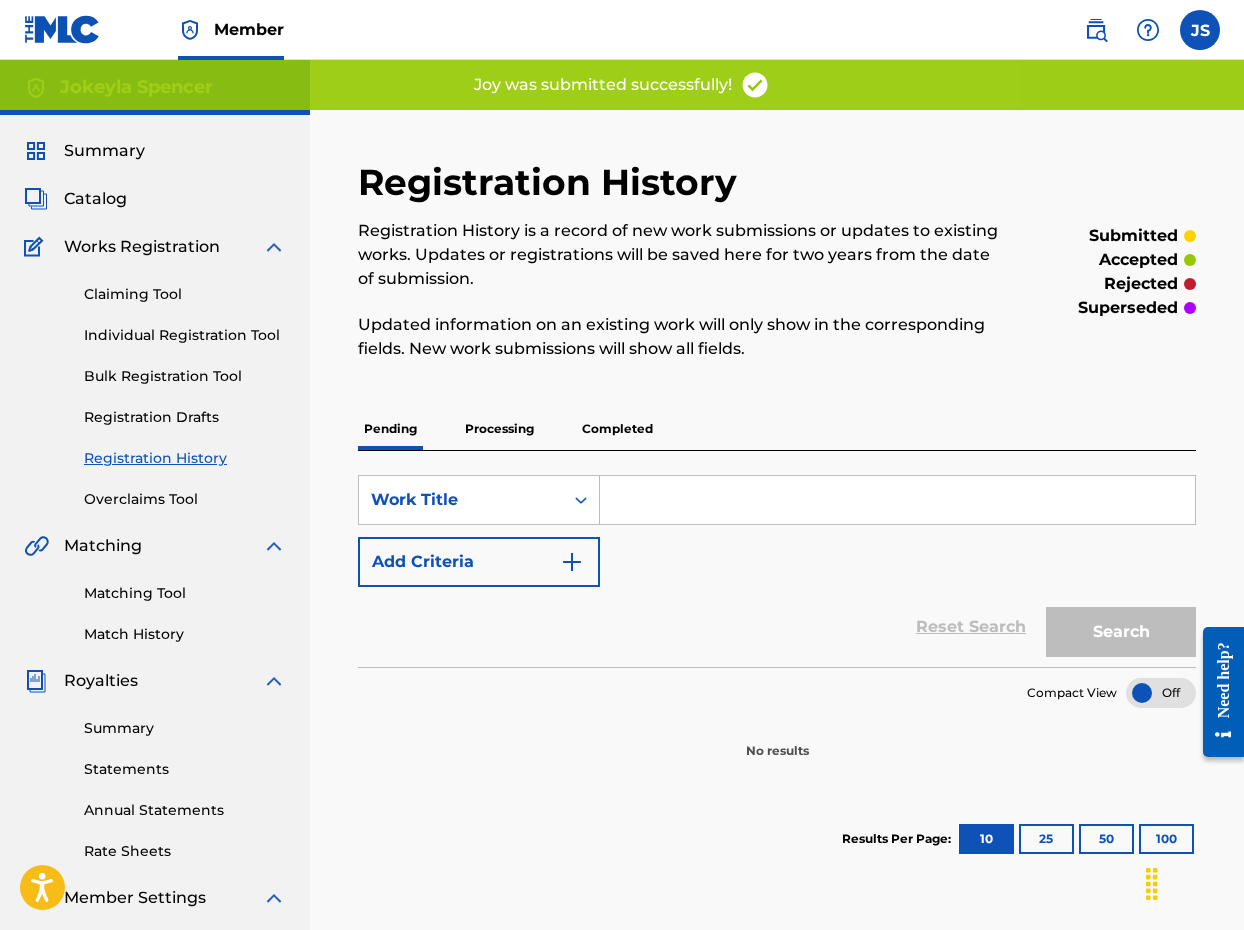 click on "Processing" at bounding box center (499, 429) 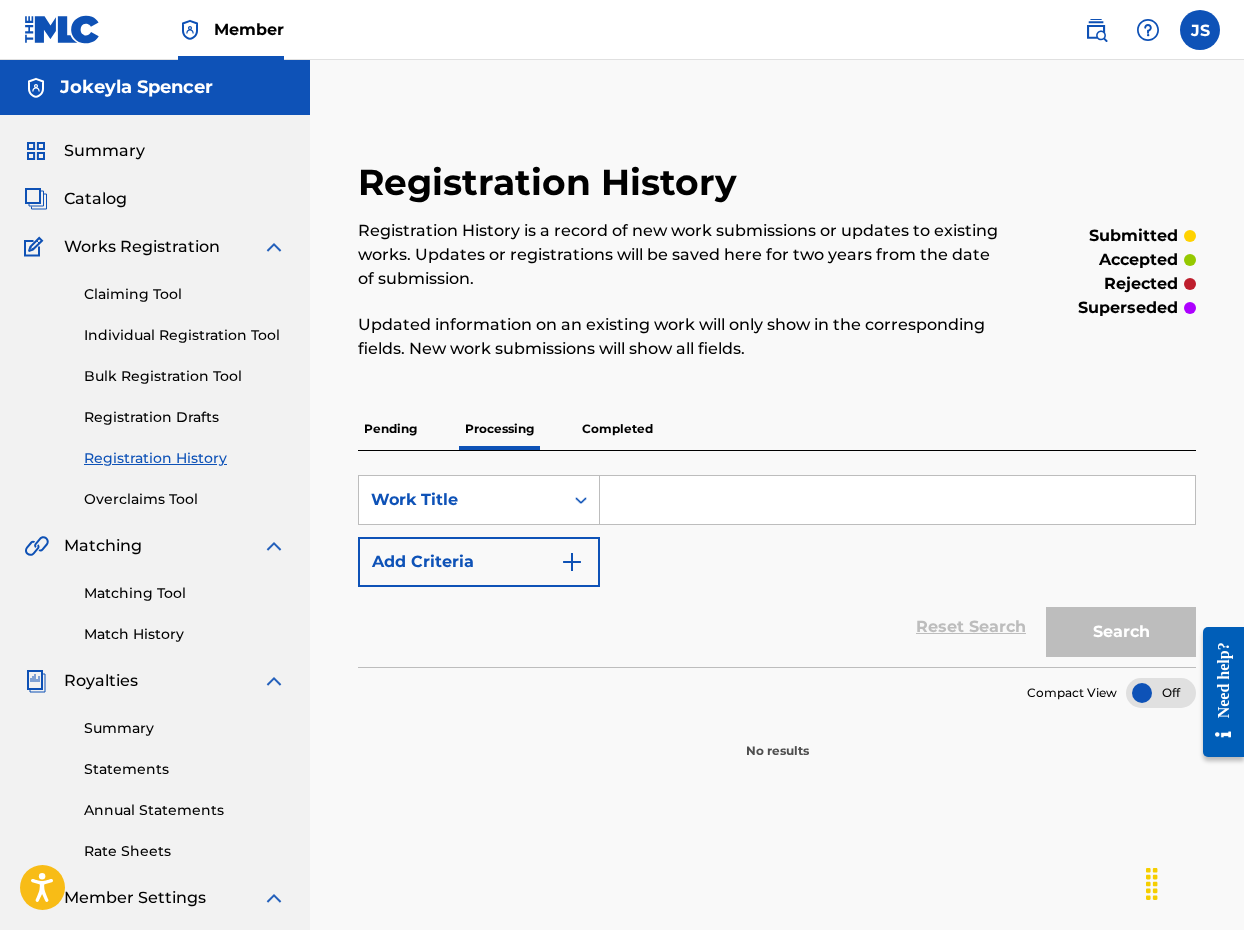 click on "Pending" at bounding box center [390, 429] 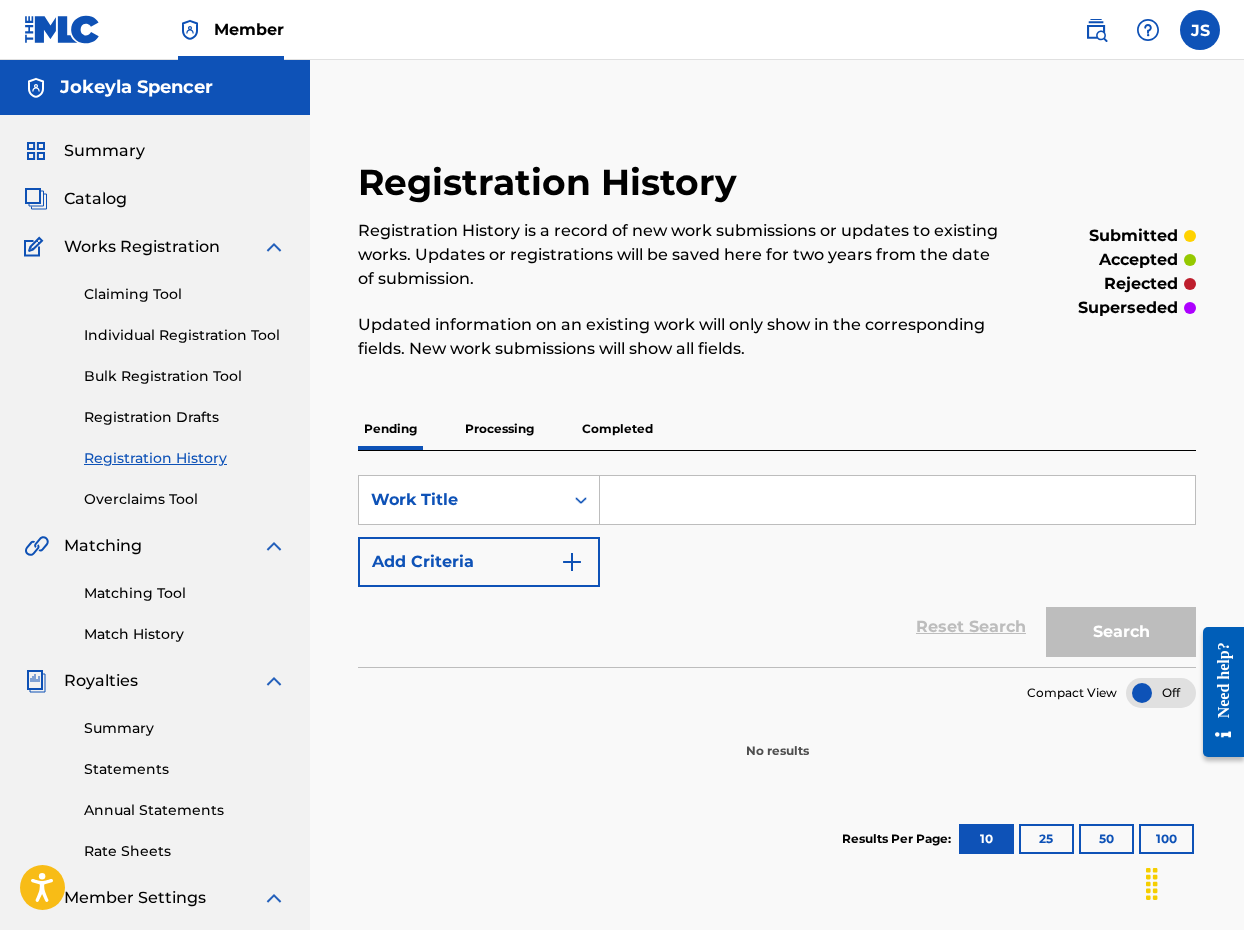 click on "Completed" at bounding box center (617, 429) 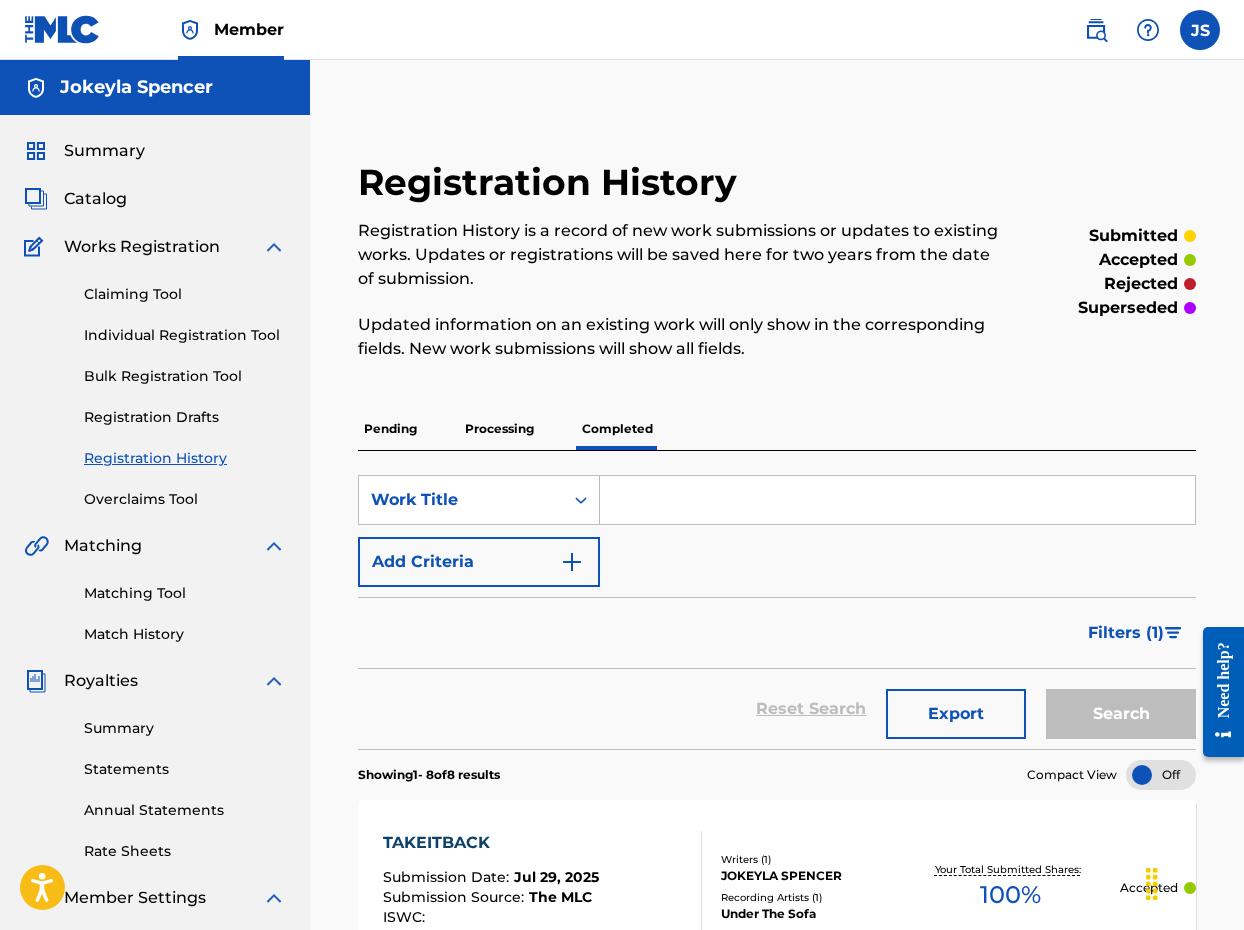 scroll, scrollTop: 0, scrollLeft: 0, axis: both 